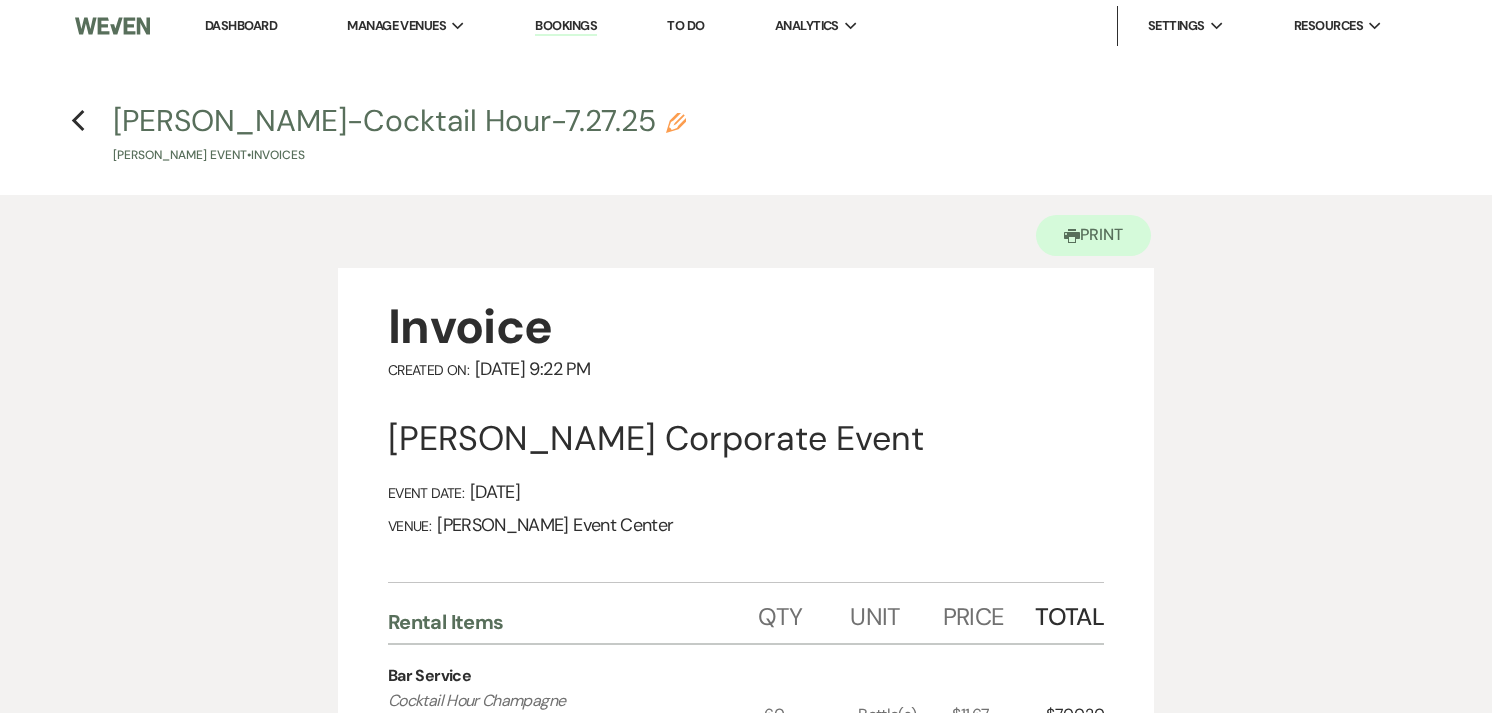 scroll, scrollTop: 22, scrollLeft: 0, axis: vertical 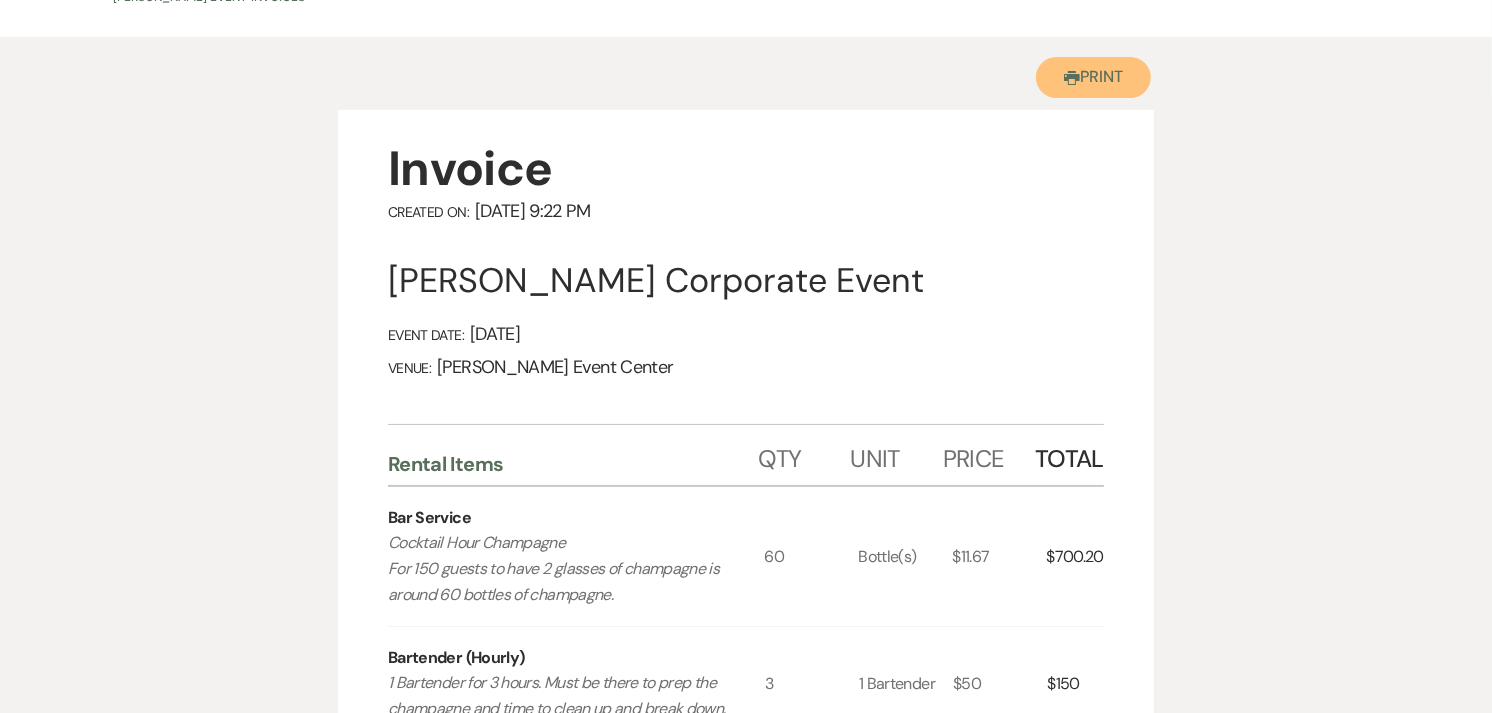 click on "Printer" 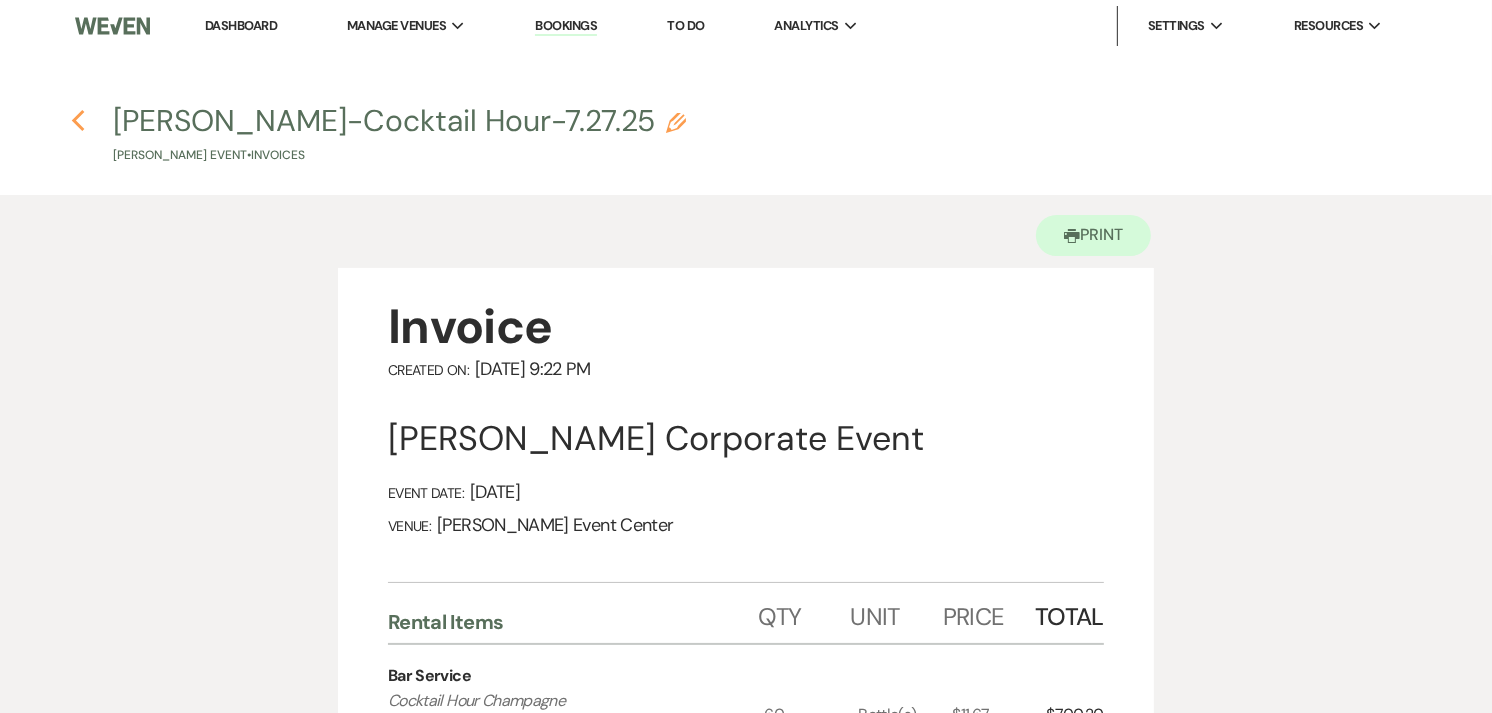 click on "Previous" 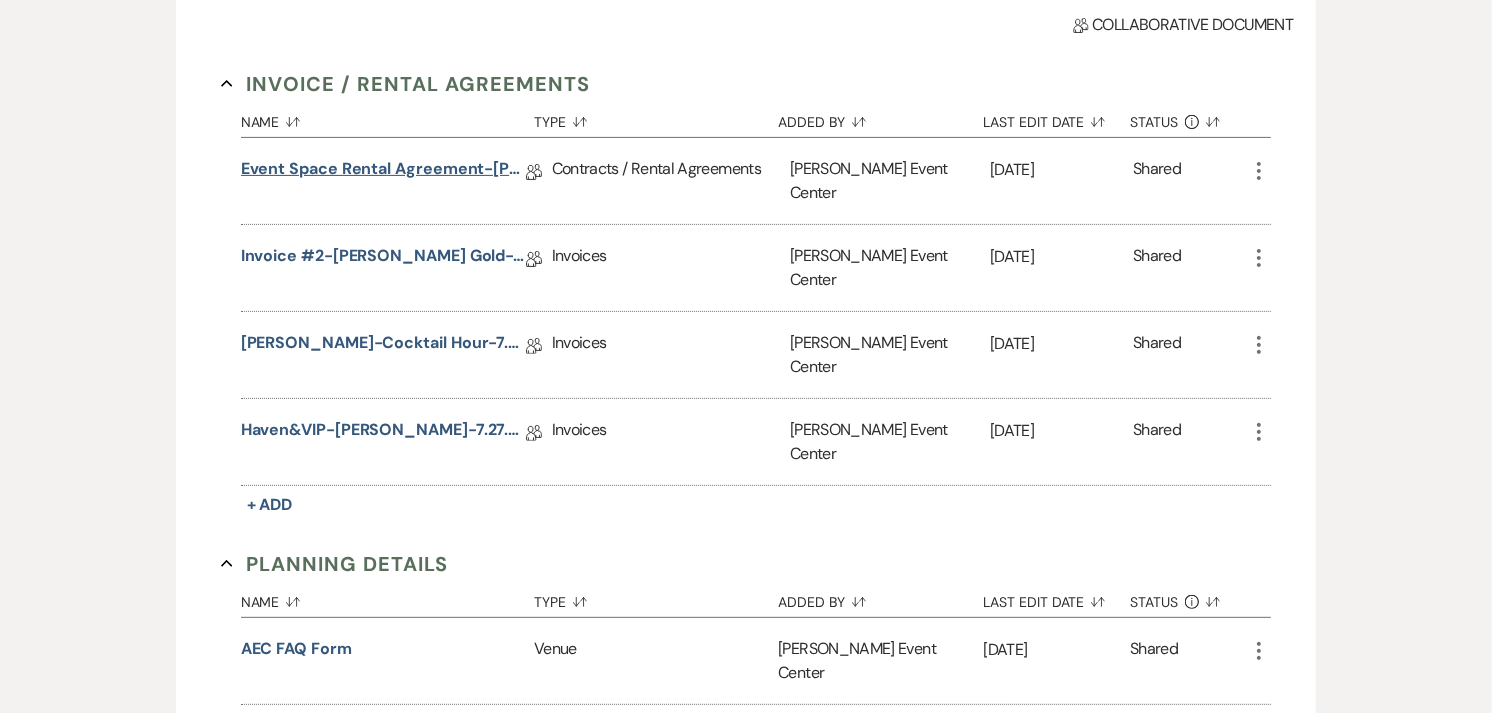 scroll, scrollTop: 0, scrollLeft: 0, axis: both 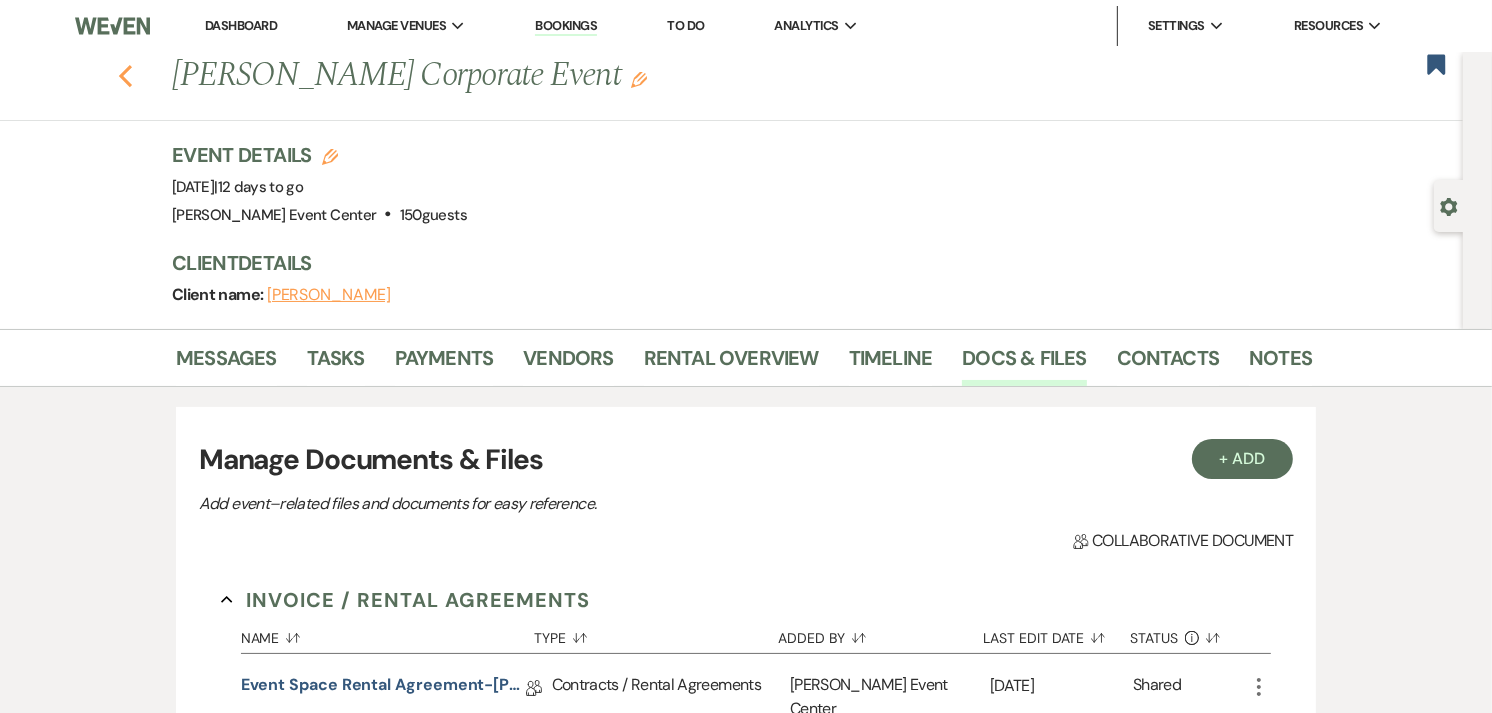click 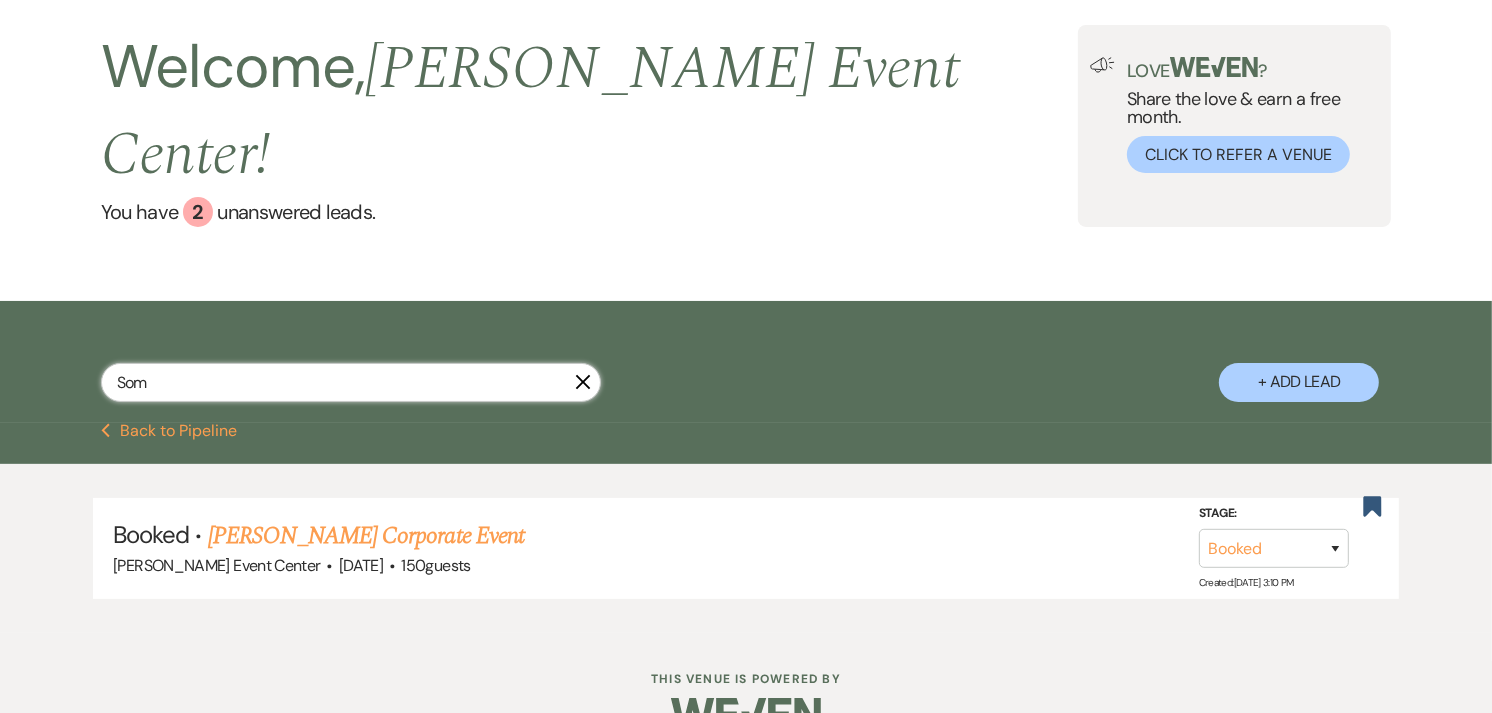 click on "Som" at bounding box center (351, 382) 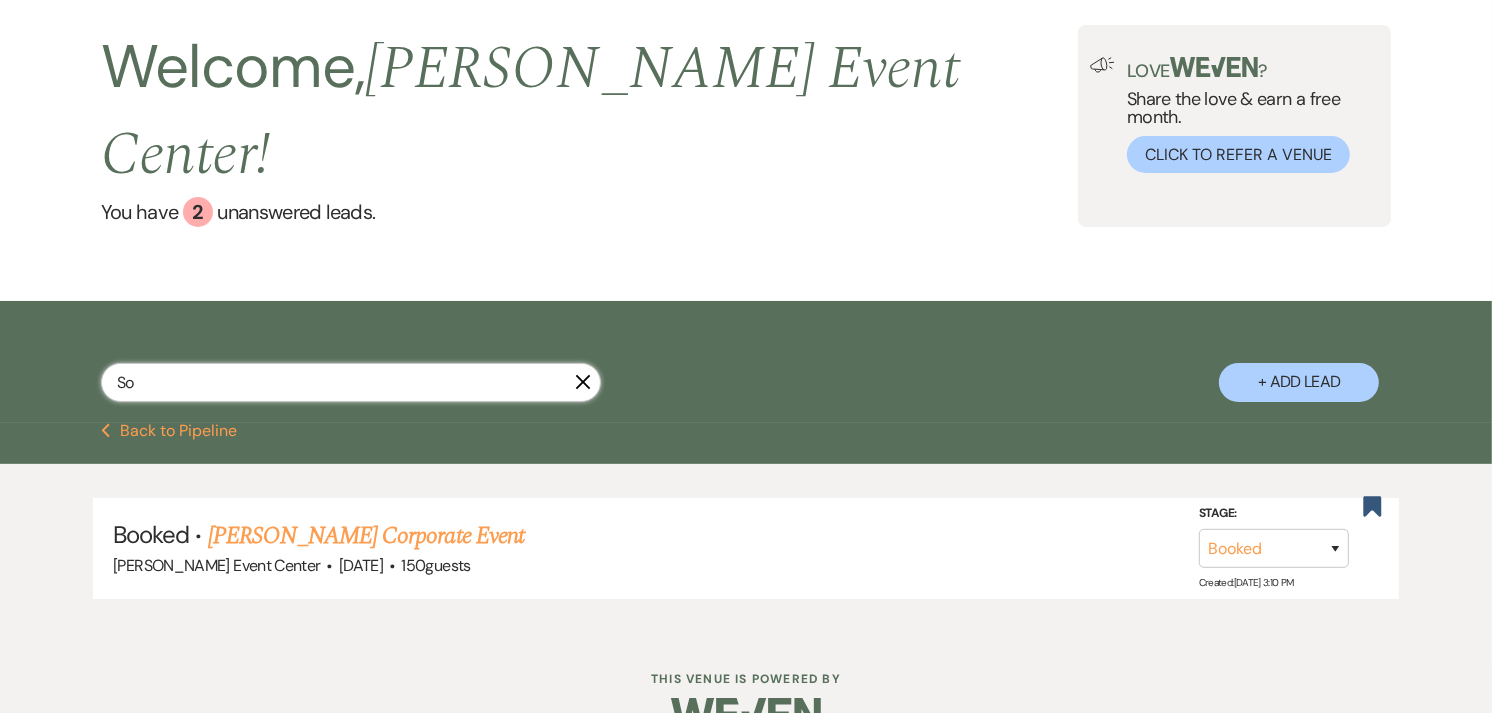 type on "S" 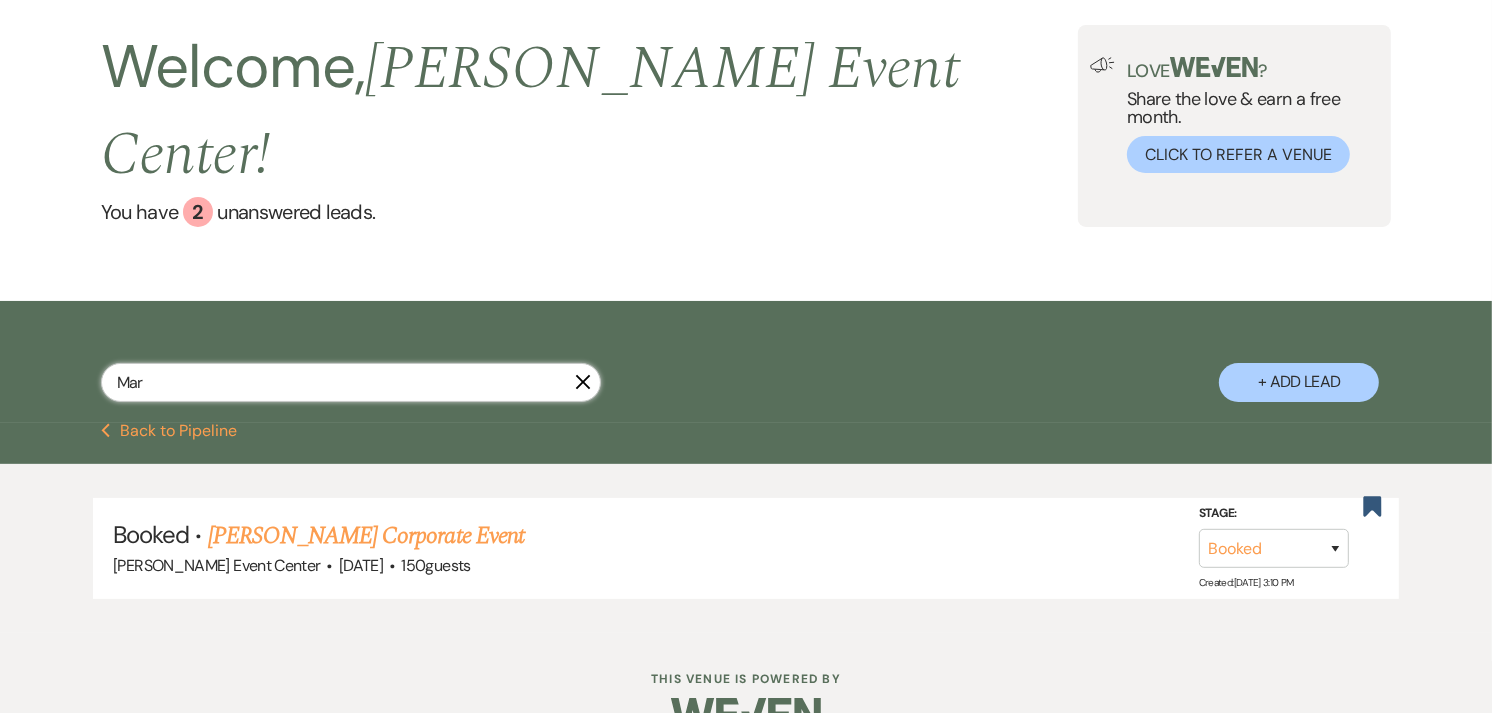 scroll, scrollTop: 52, scrollLeft: 0, axis: vertical 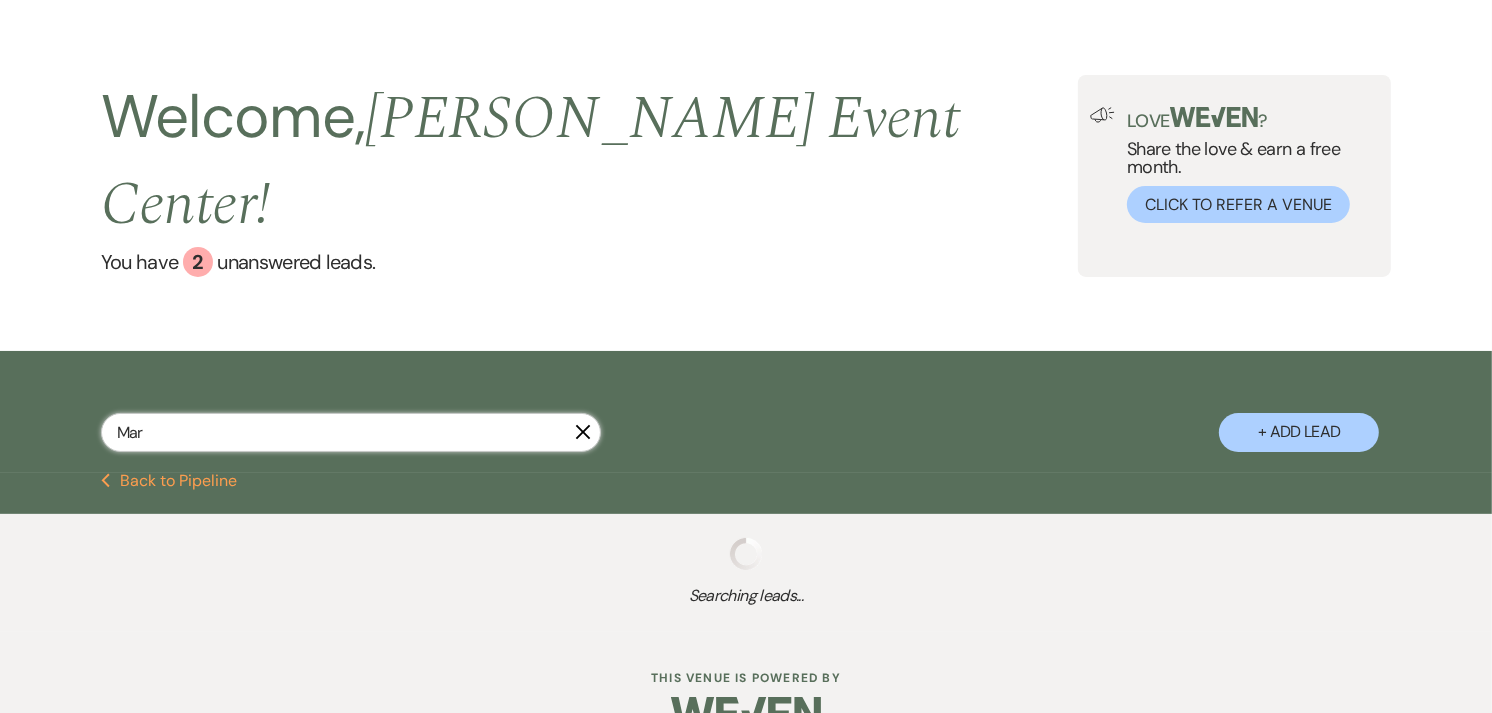 type on "Mark" 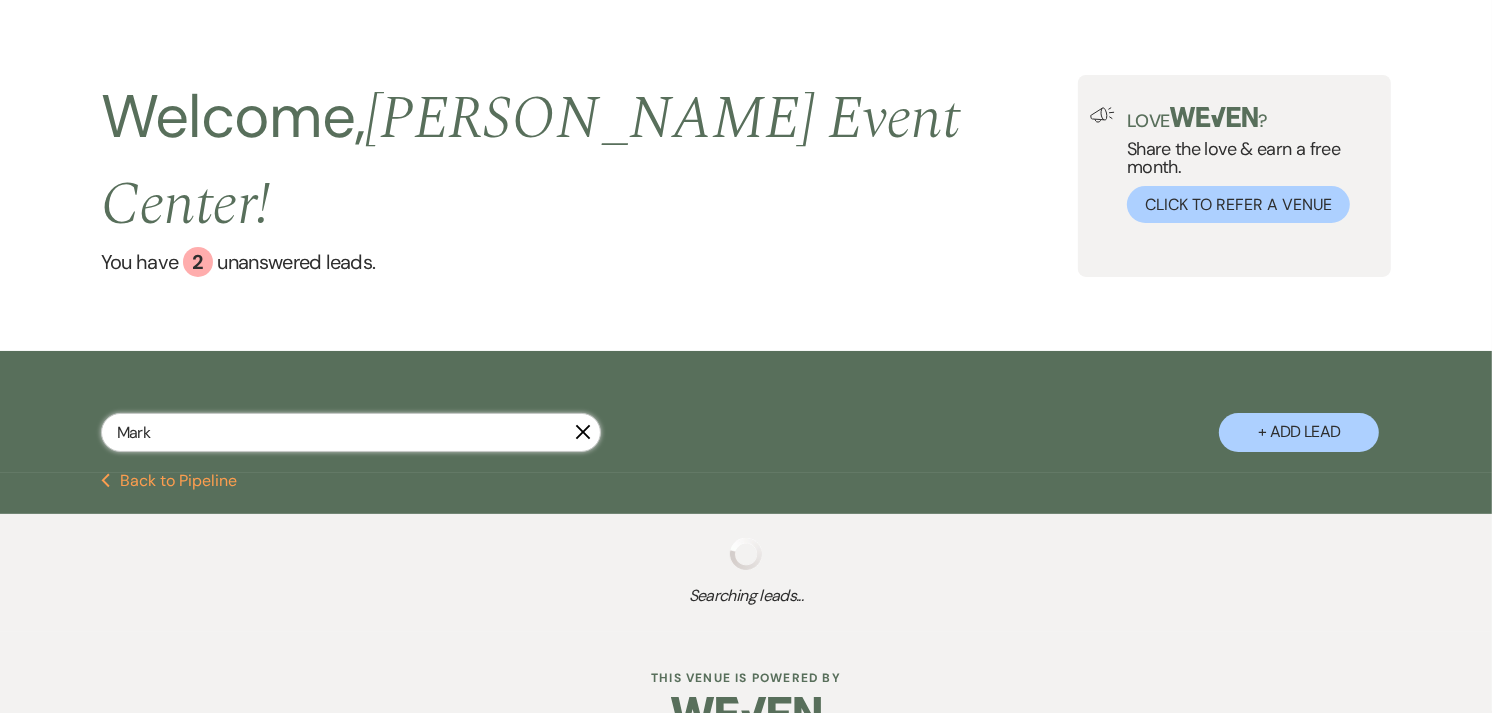select on "8" 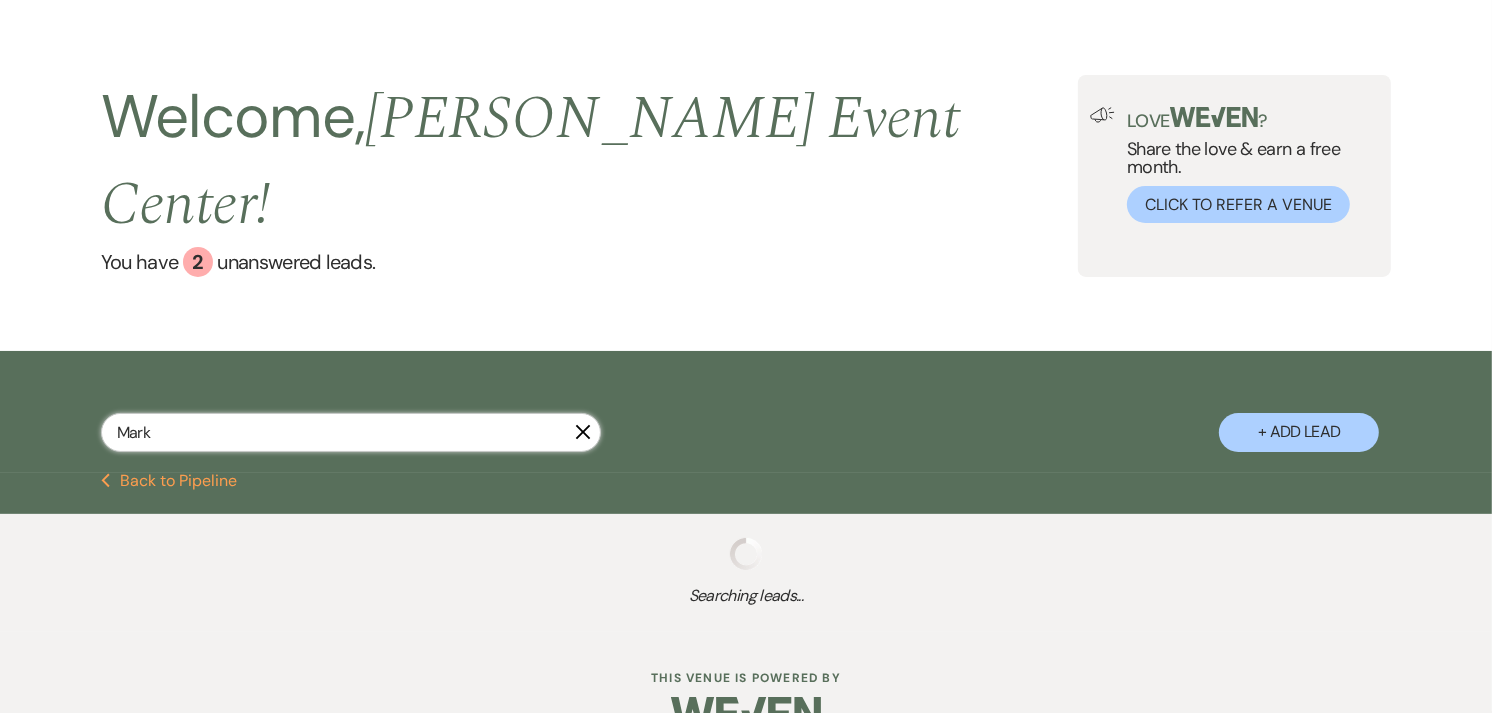 select on "5" 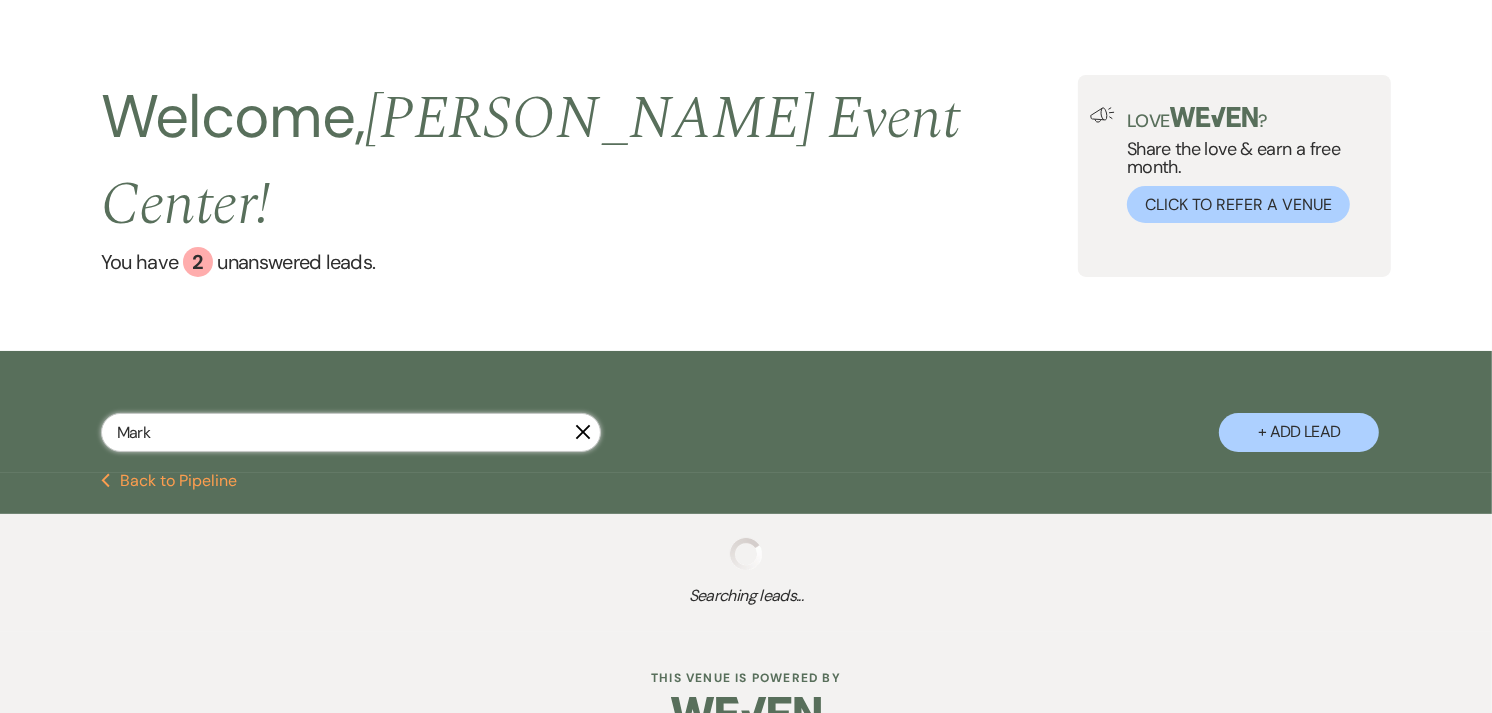 select on "8" 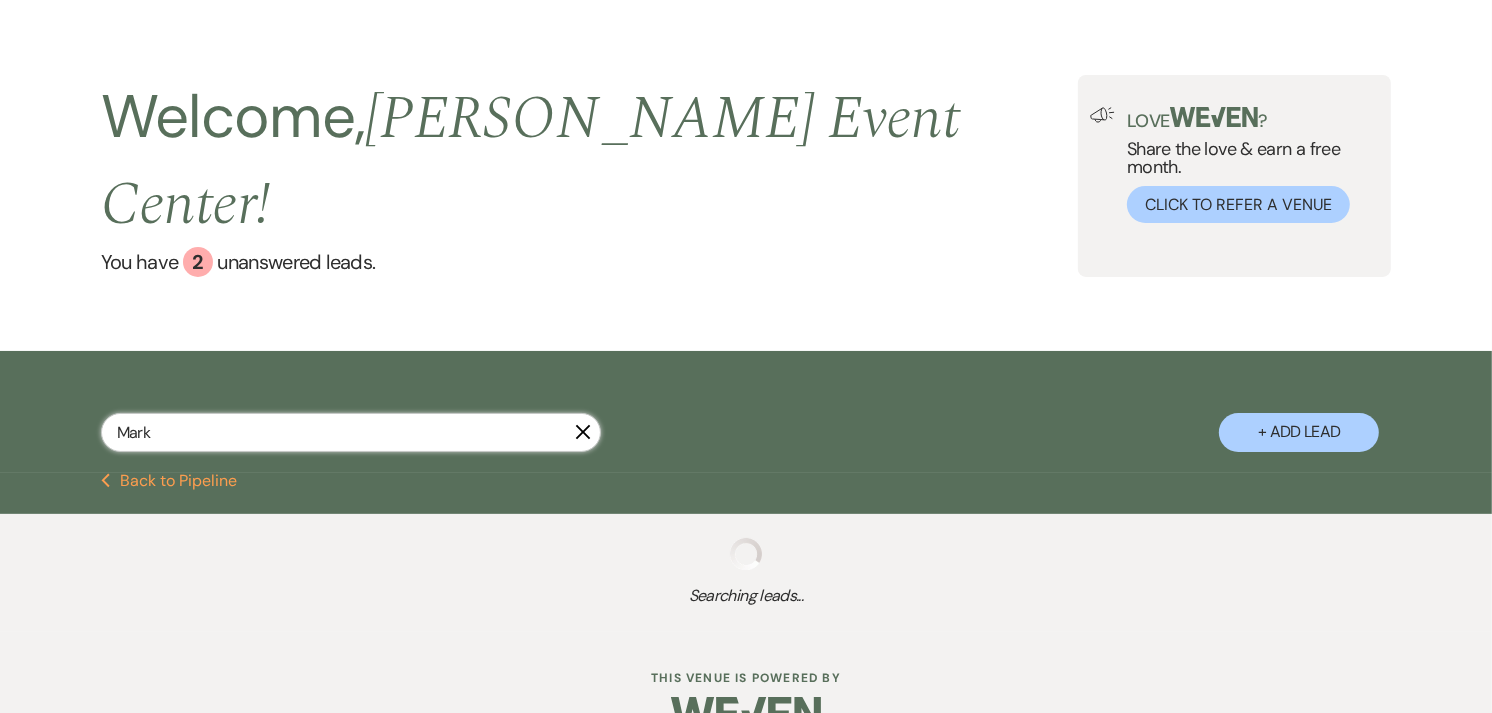 select on "1" 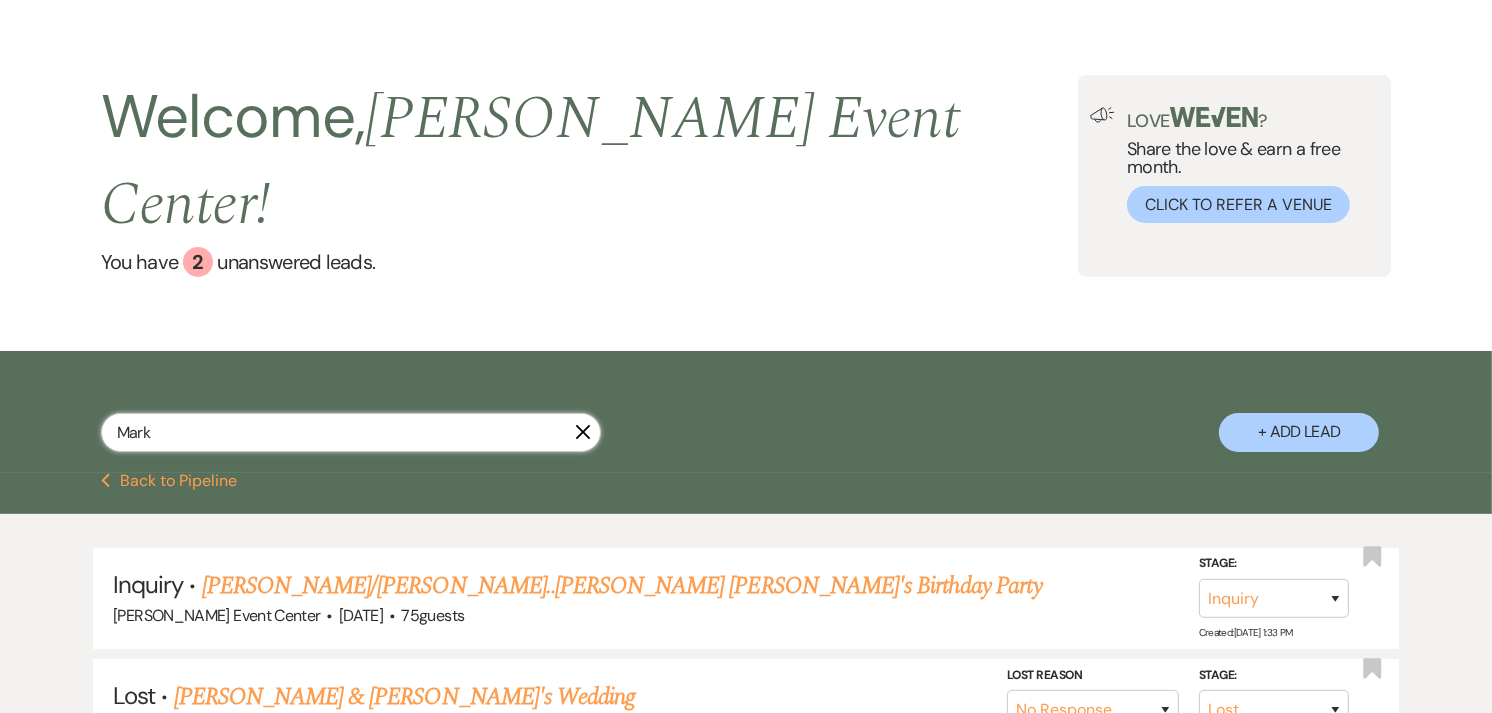 scroll, scrollTop: 102, scrollLeft: 0, axis: vertical 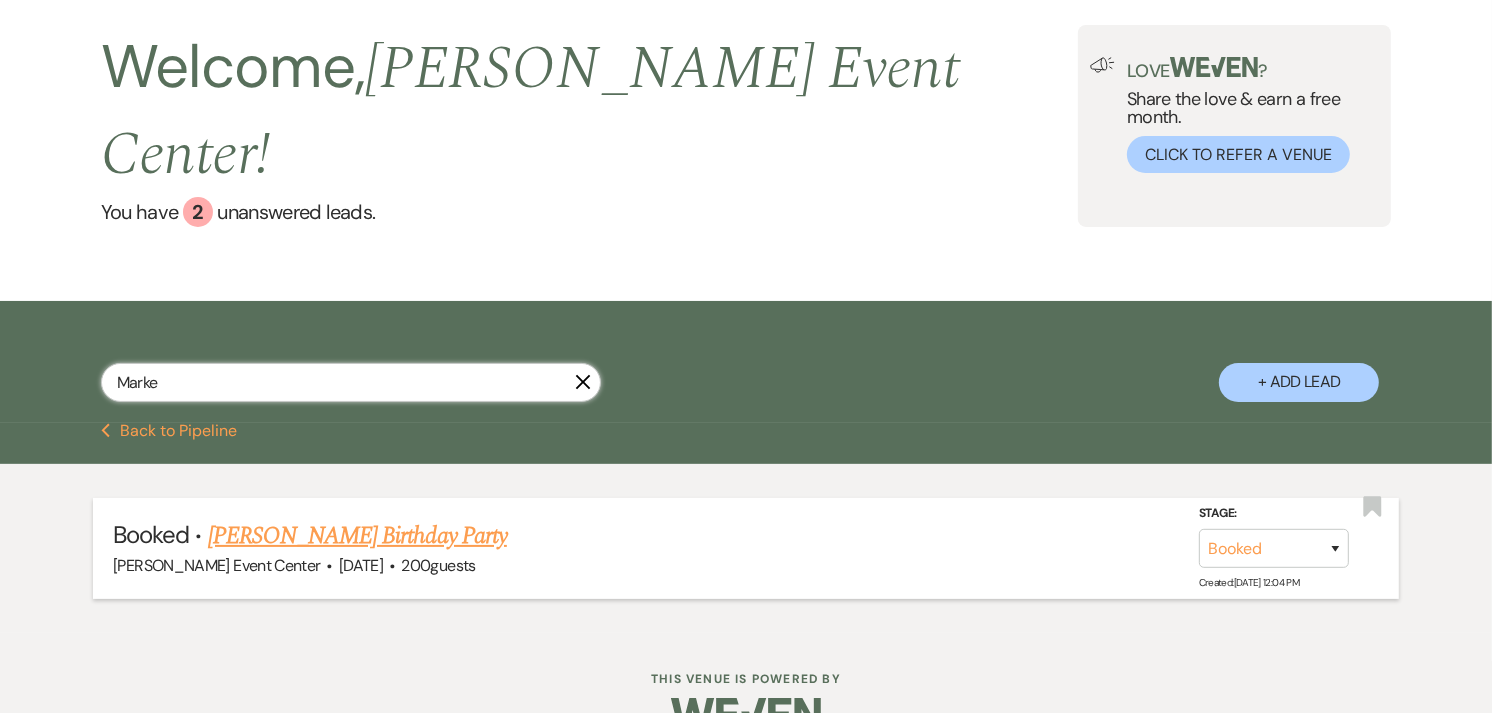 type on "Marke" 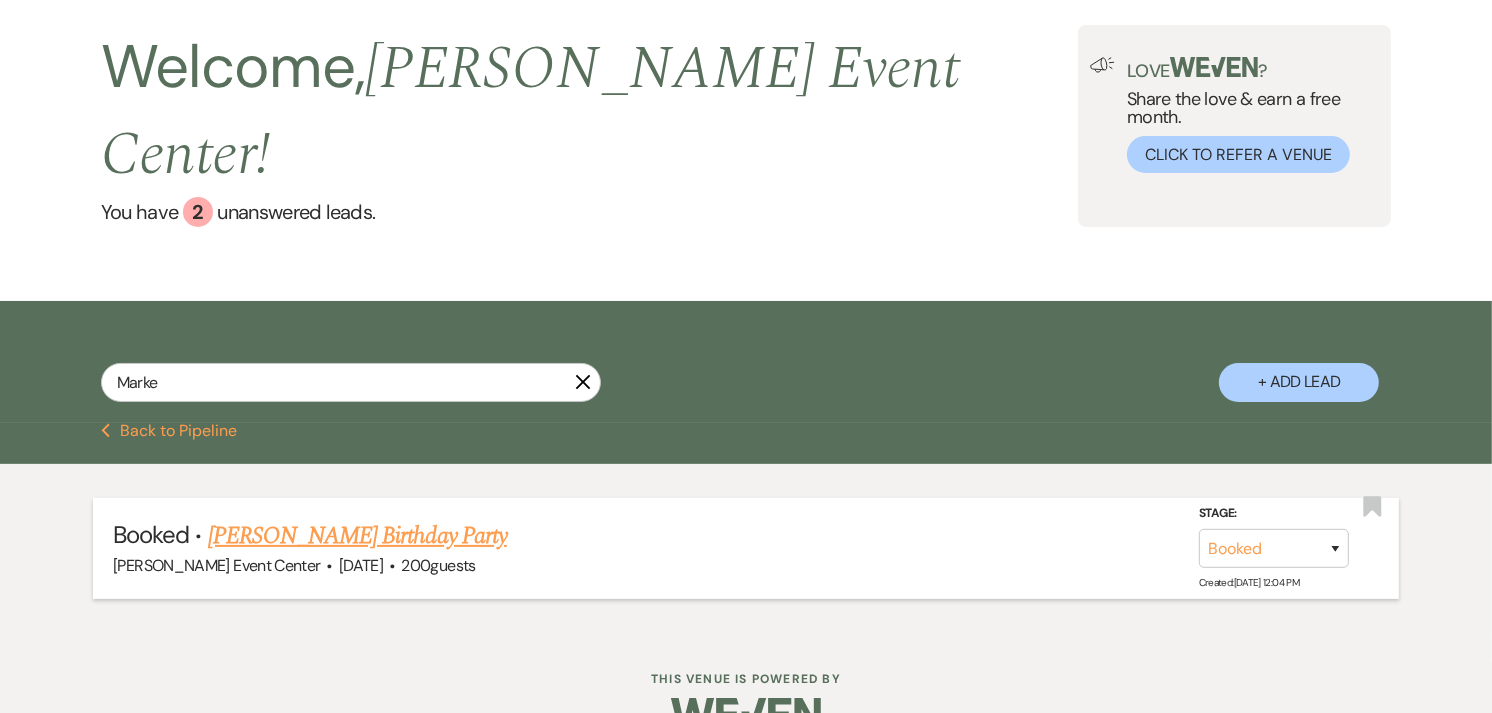 click on "[PERSON_NAME] Birthday Party" at bounding box center [357, 536] 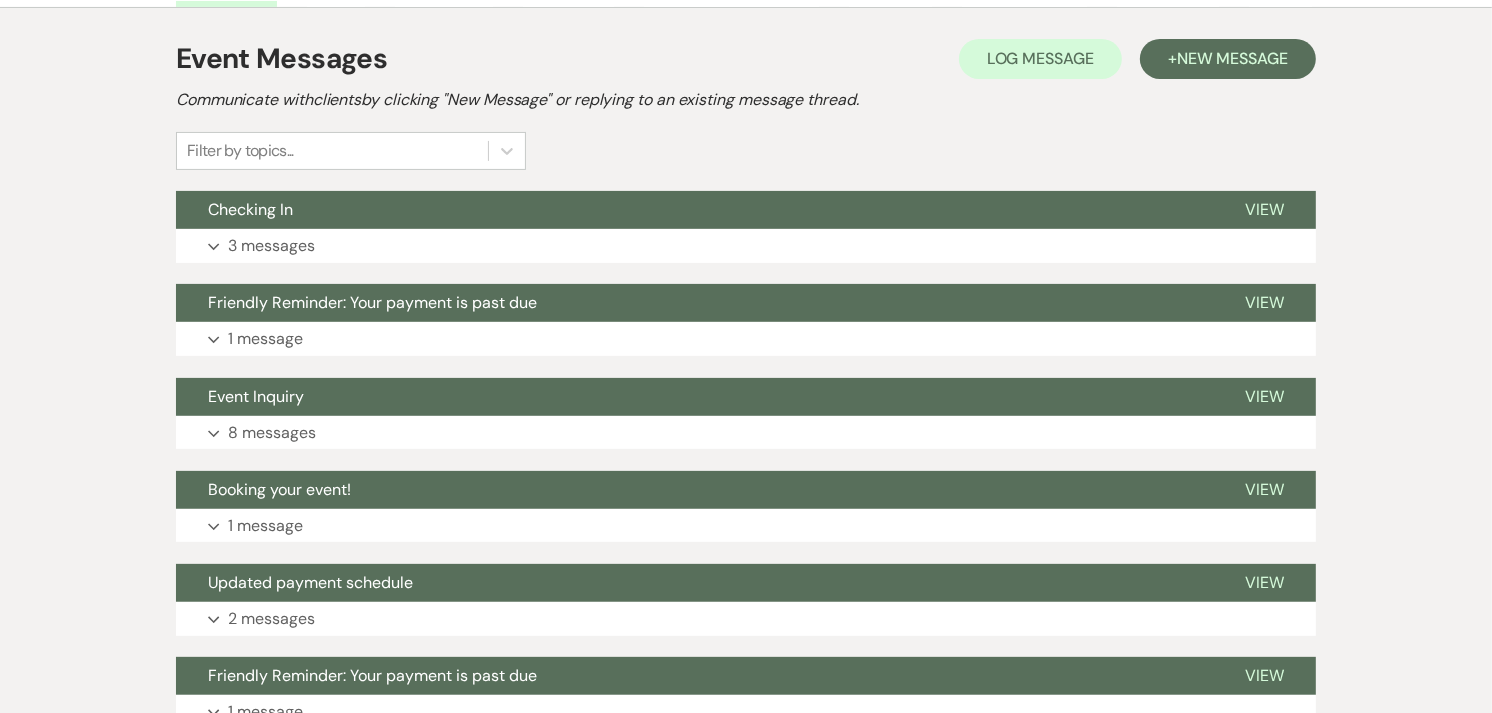 scroll, scrollTop: 408, scrollLeft: 0, axis: vertical 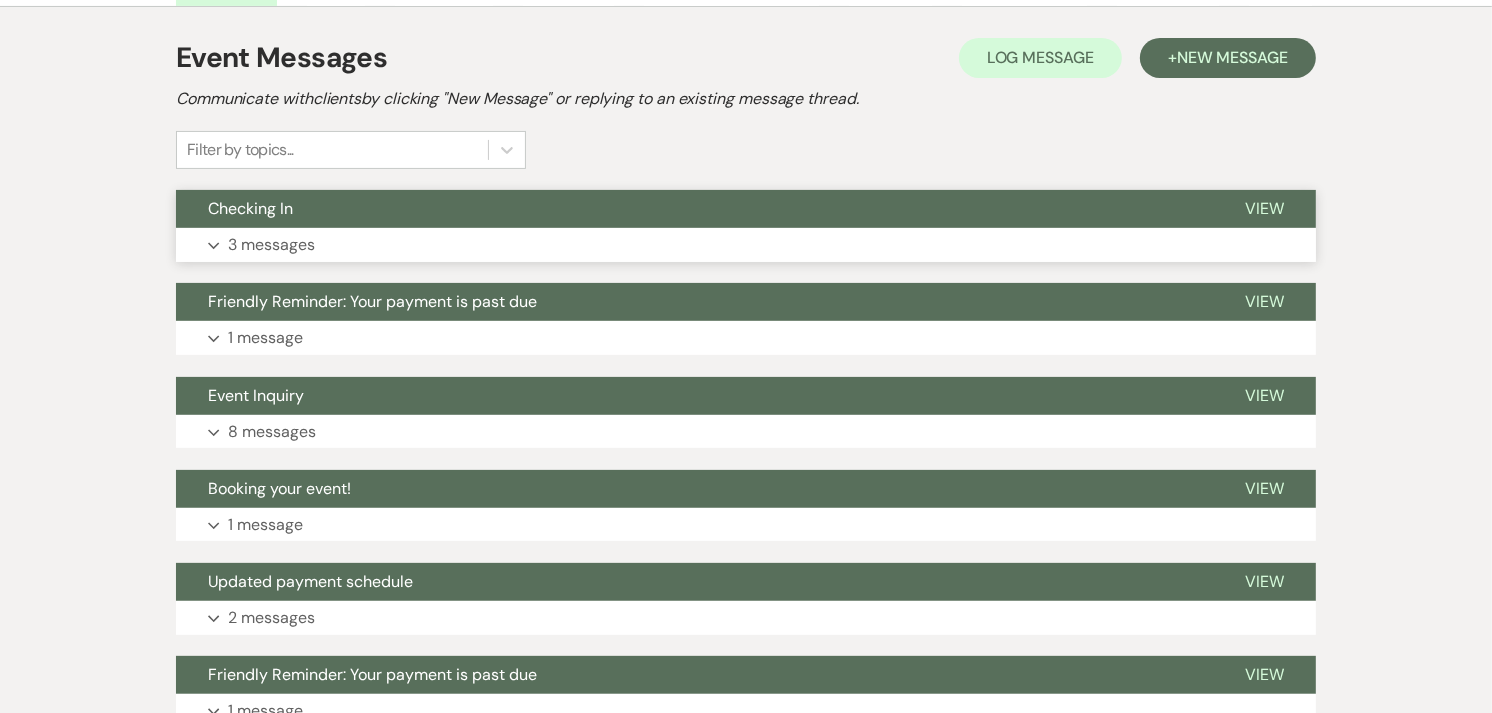 click on "Expand 3 messages" at bounding box center (746, 245) 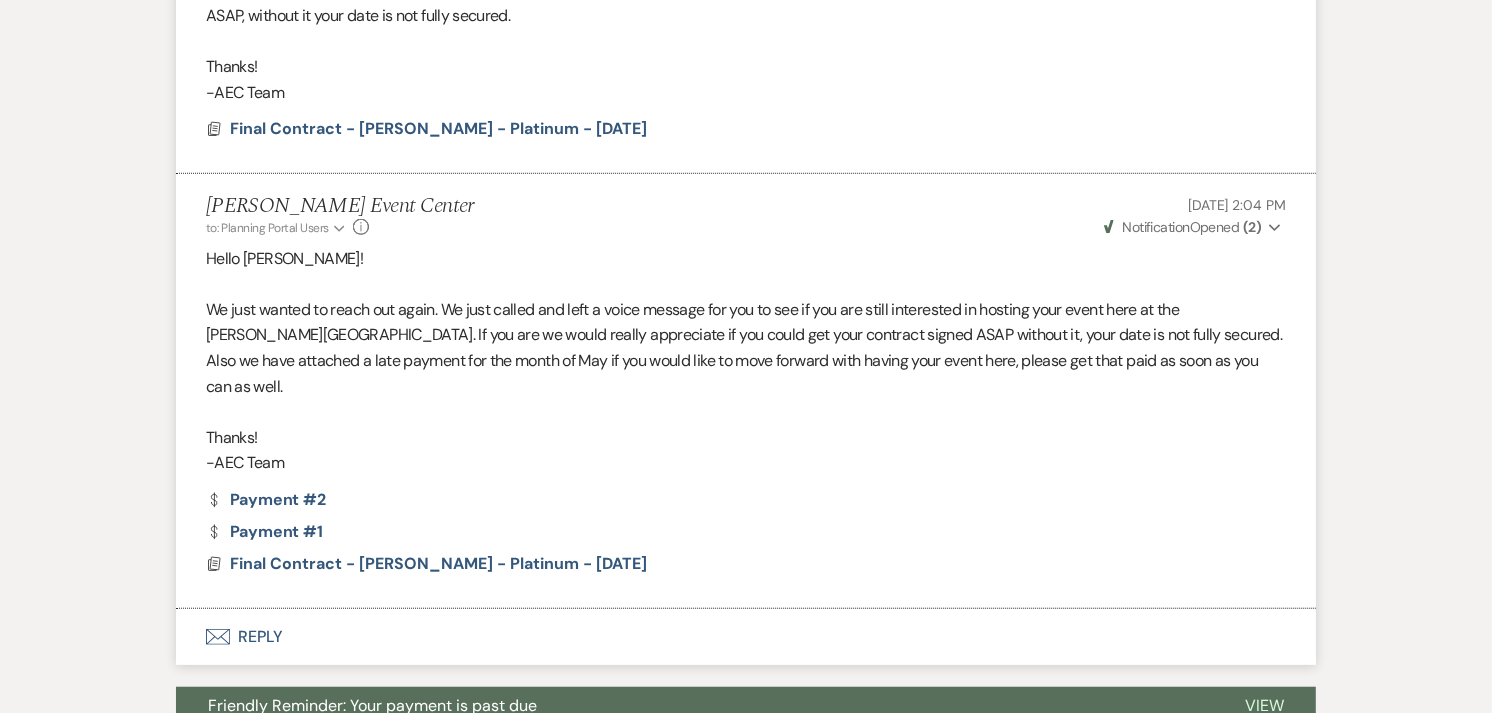 scroll, scrollTop: 1222, scrollLeft: 0, axis: vertical 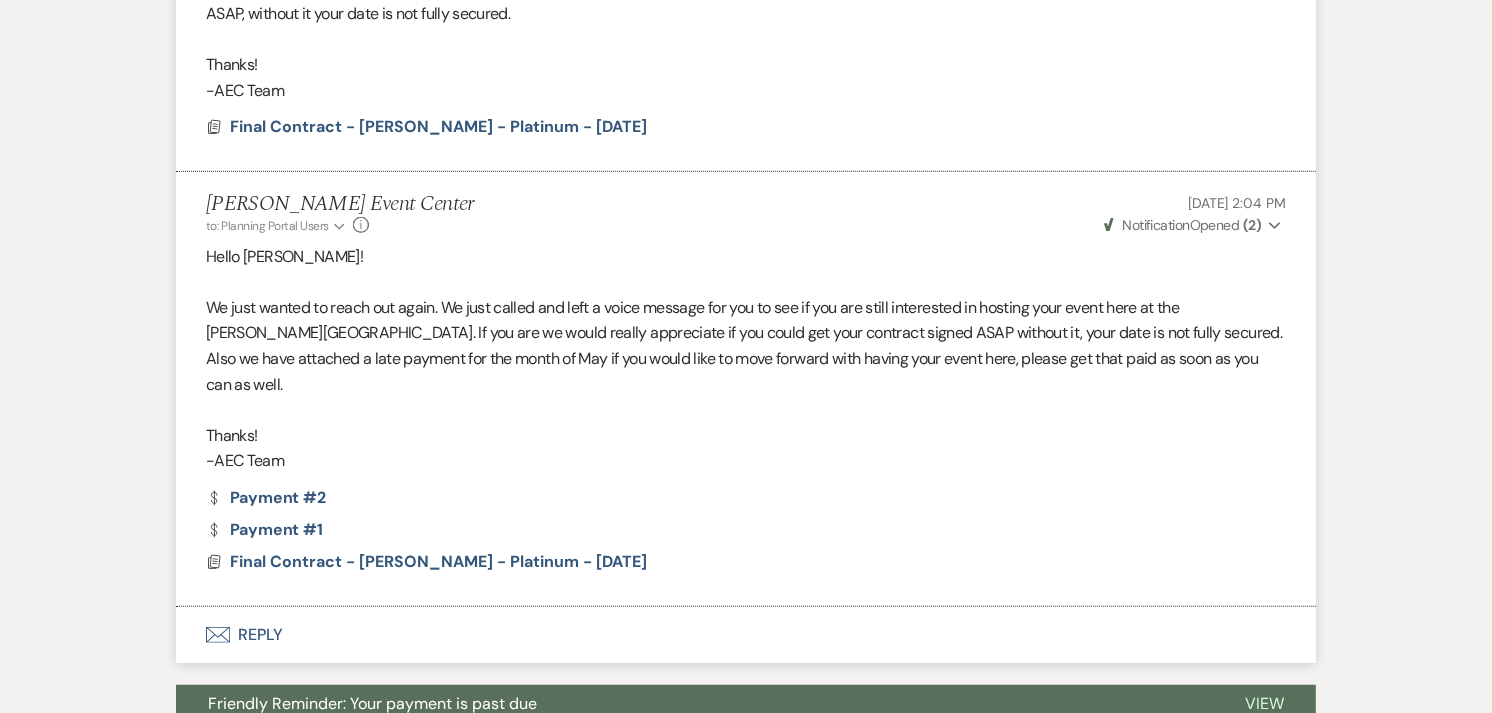click 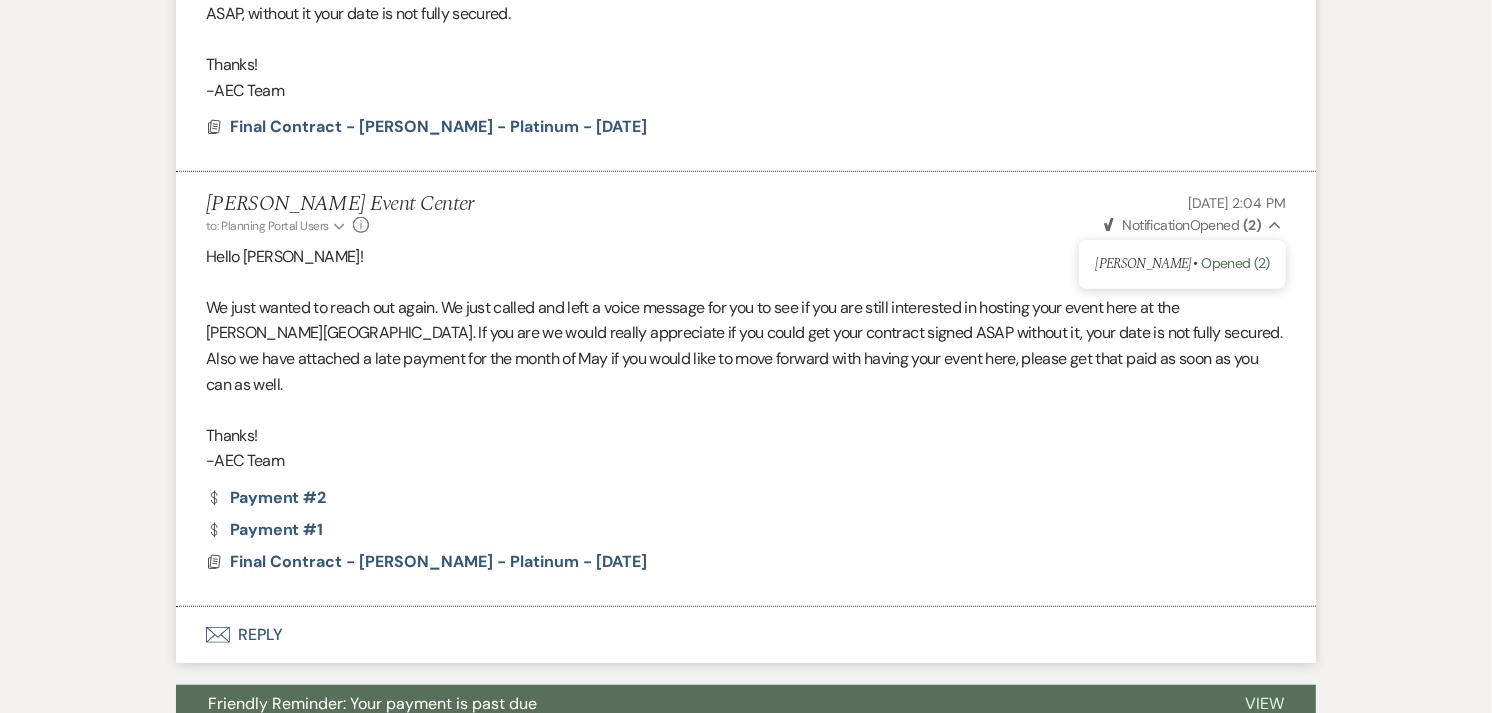 click on "Dollar Payment Payment #2" at bounding box center [746, 498] 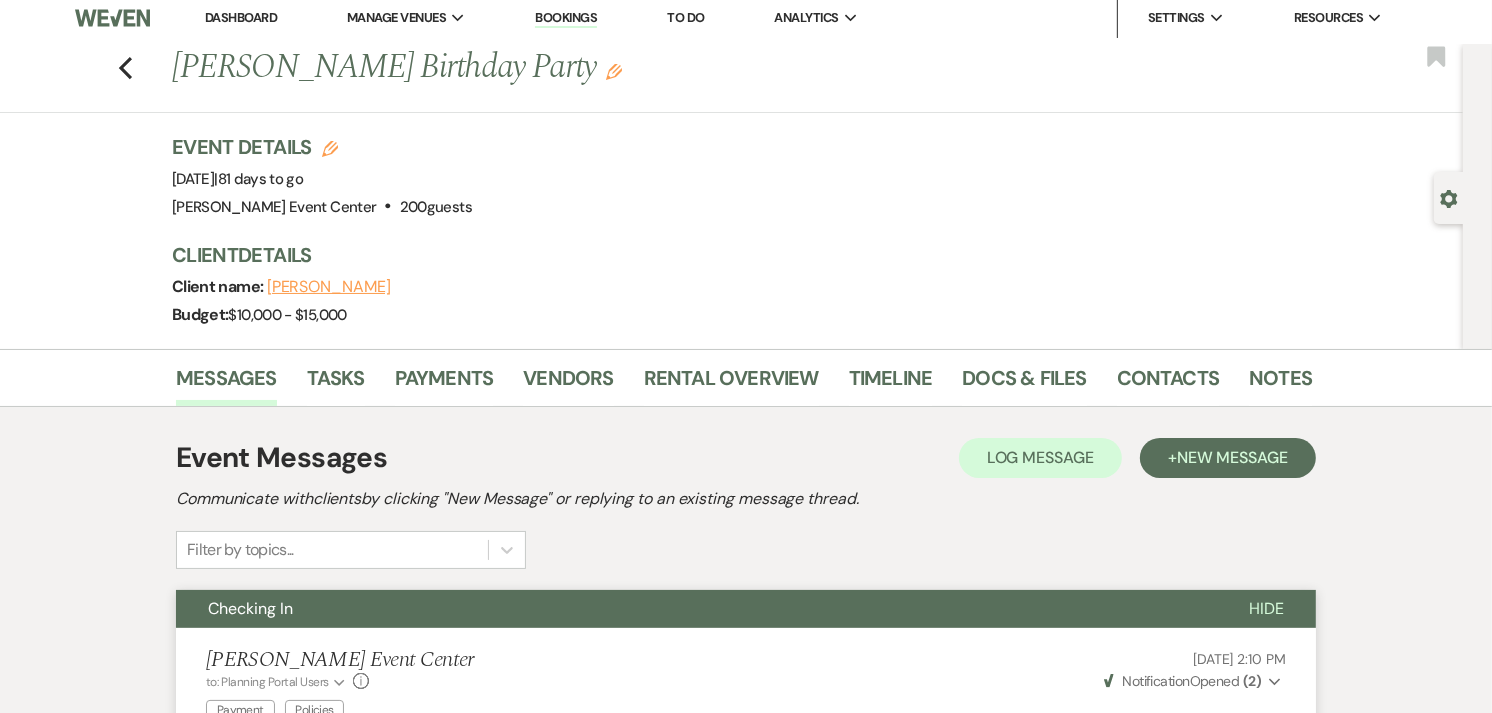 scroll, scrollTop: 7, scrollLeft: 0, axis: vertical 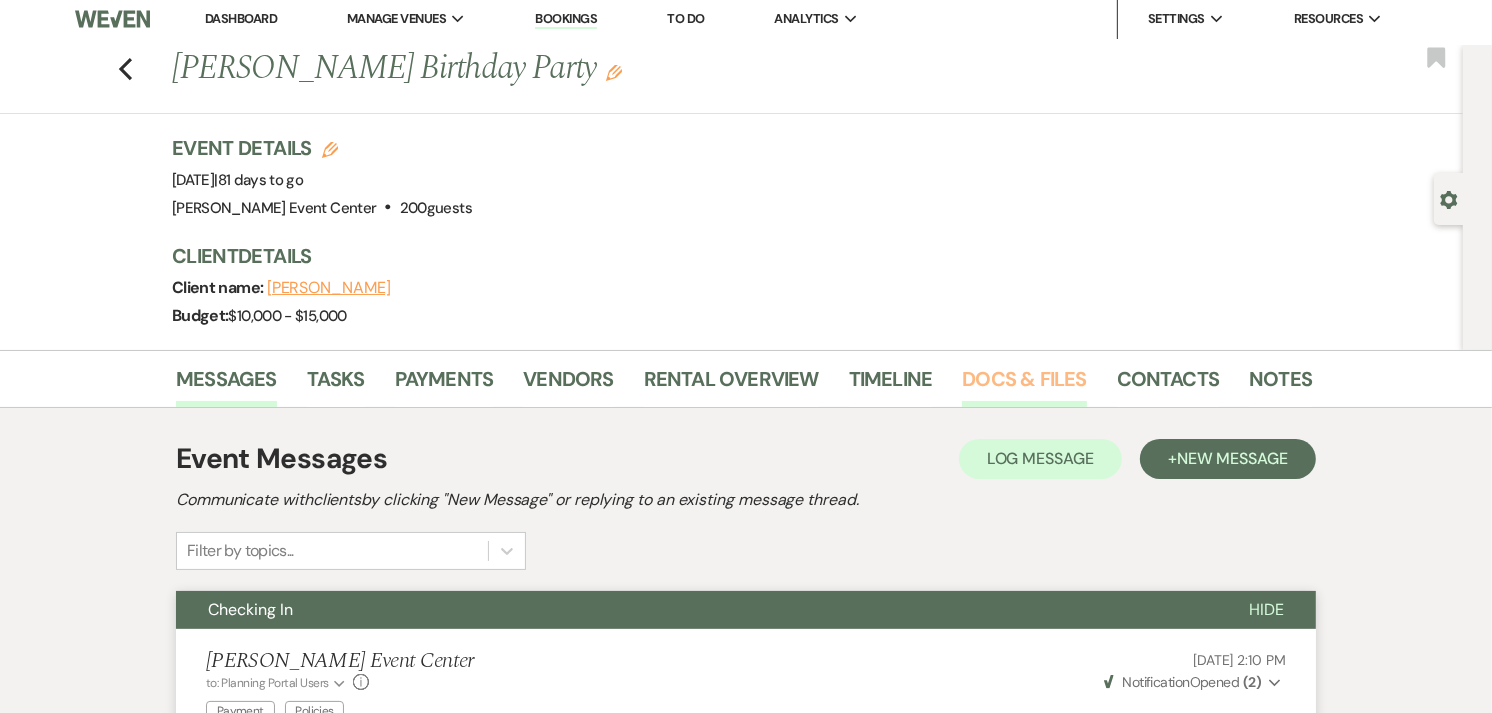 click on "Docs & Files" at bounding box center (1024, 385) 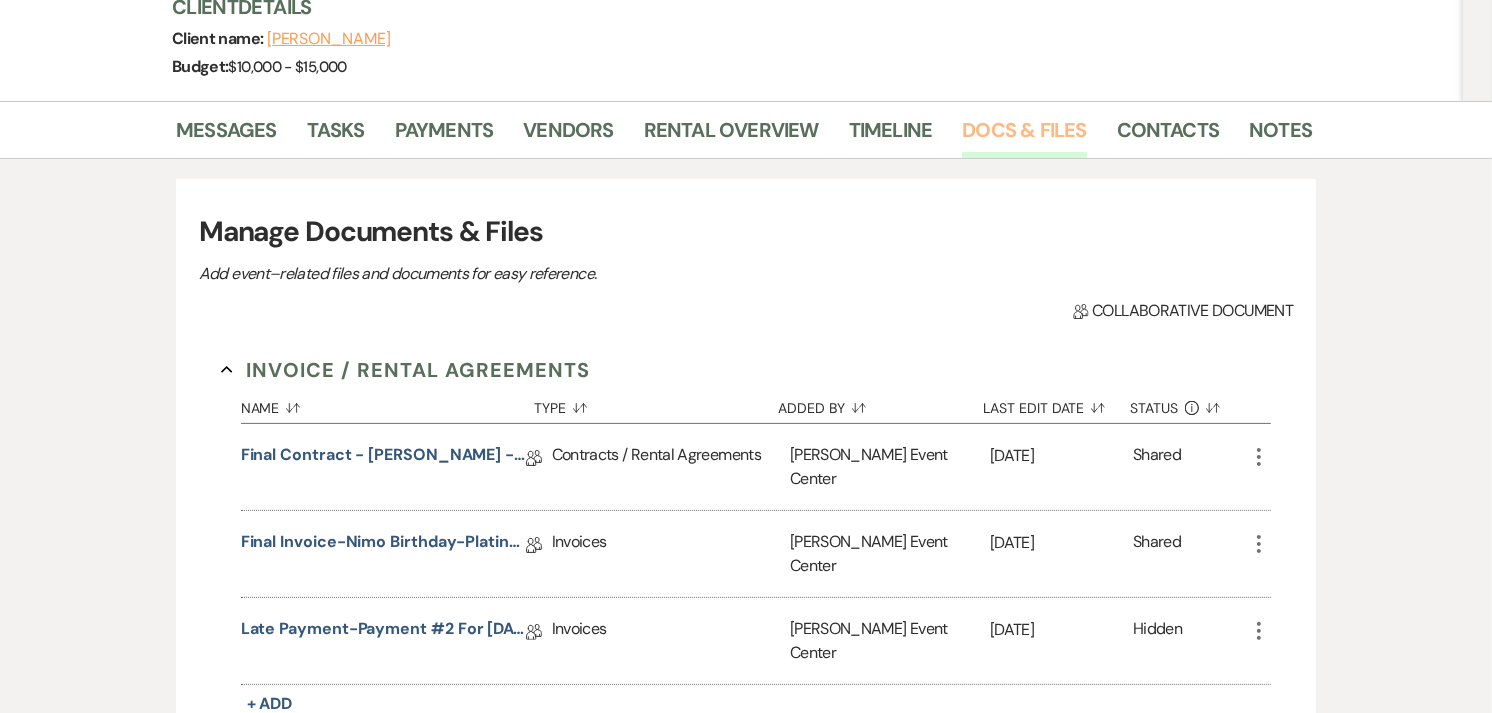 scroll, scrollTop: 286, scrollLeft: 0, axis: vertical 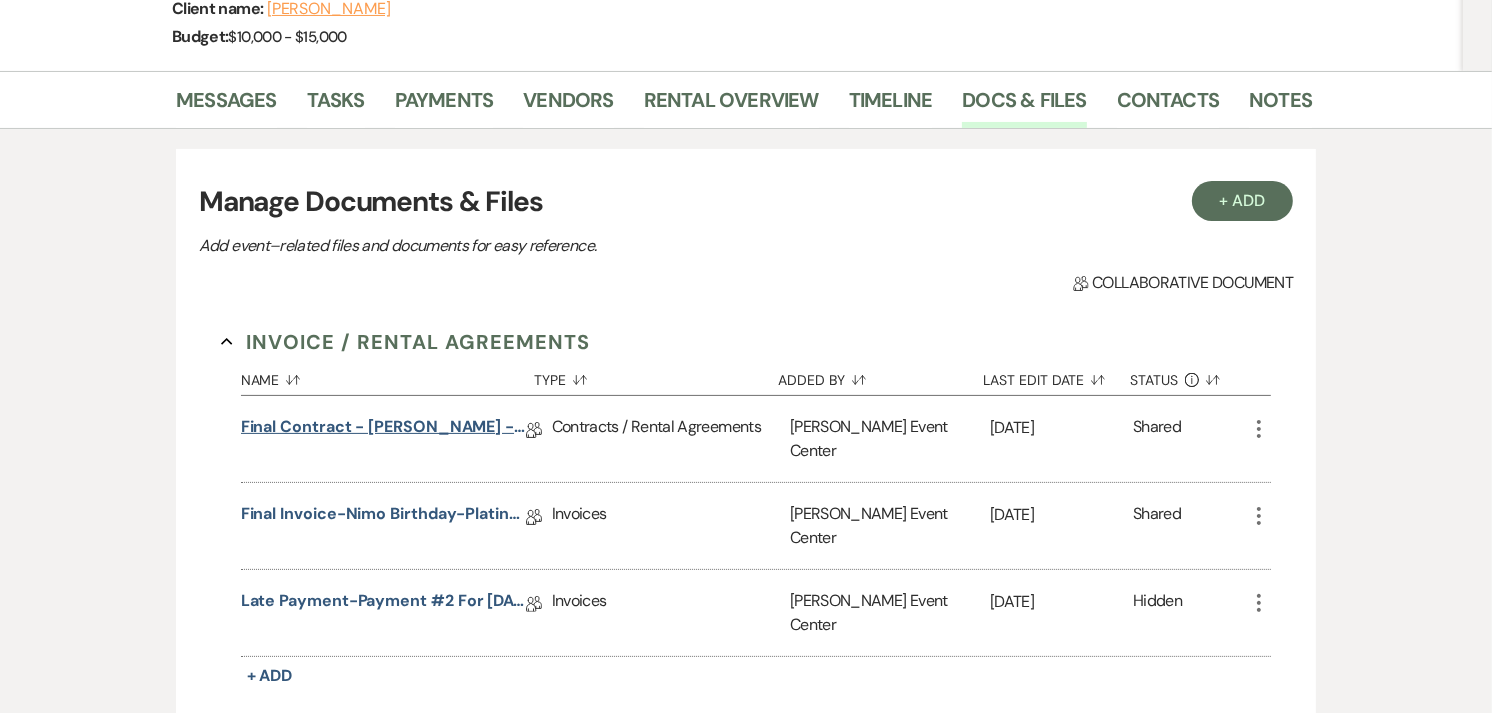 click on "Final Contract - [PERSON_NAME] - Platinum - [DATE]" at bounding box center (383, 430) 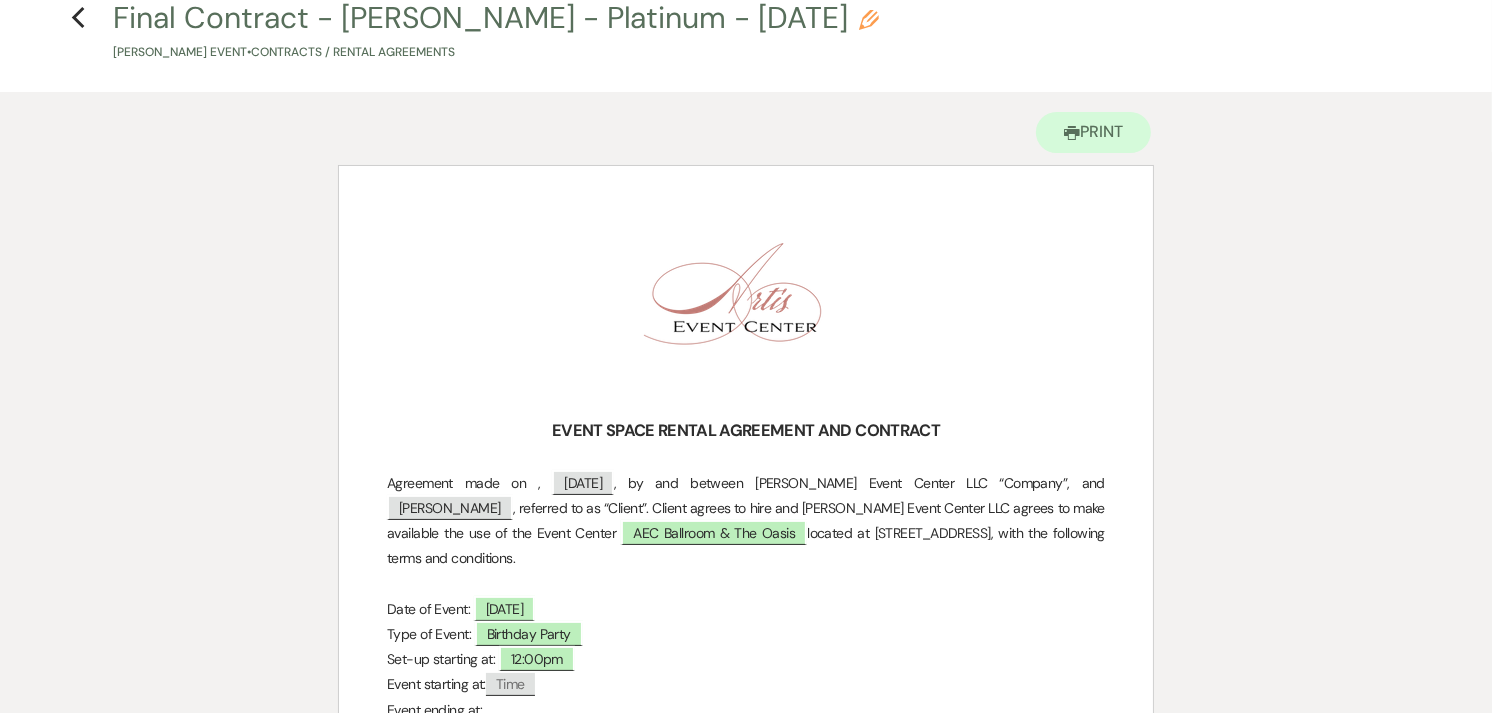 scroll, scrollTop: 0, scrollLeft: 0, axis: both 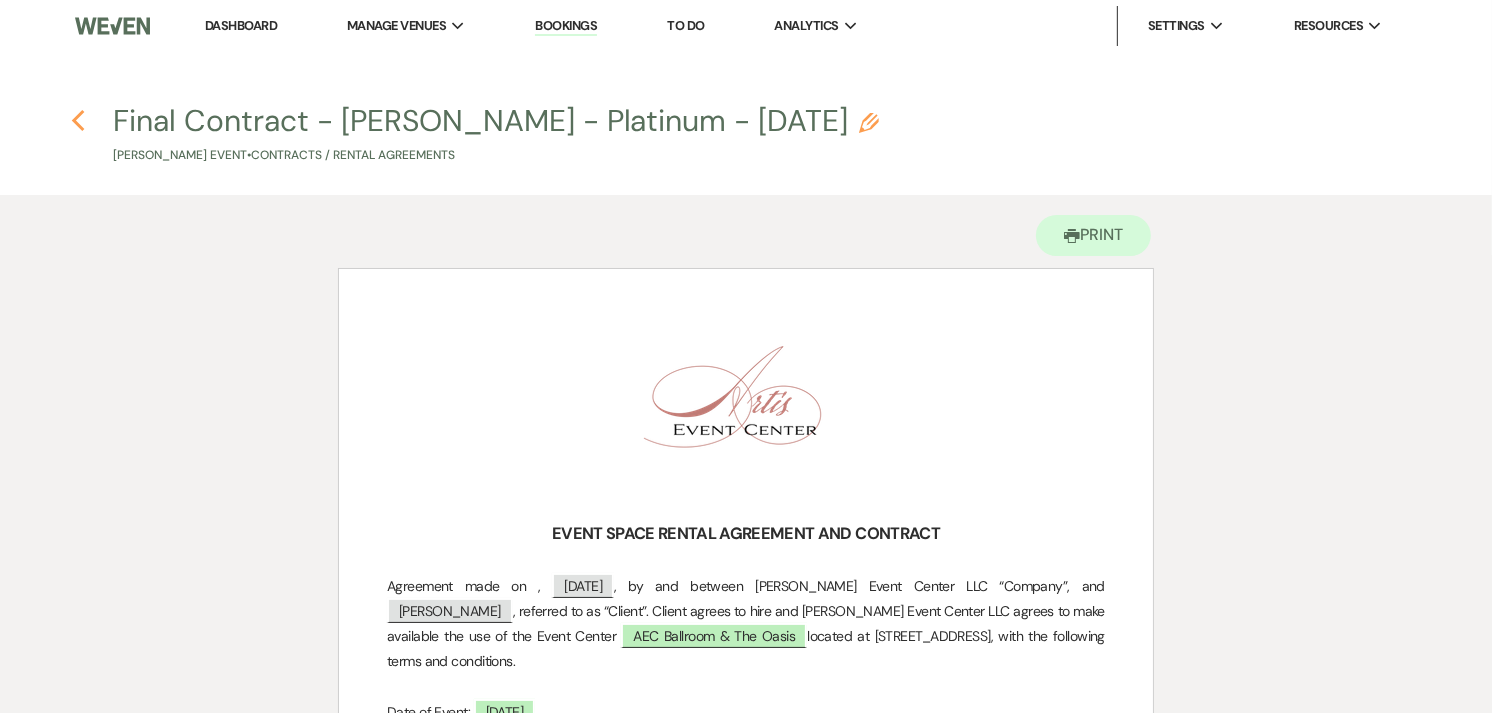 click 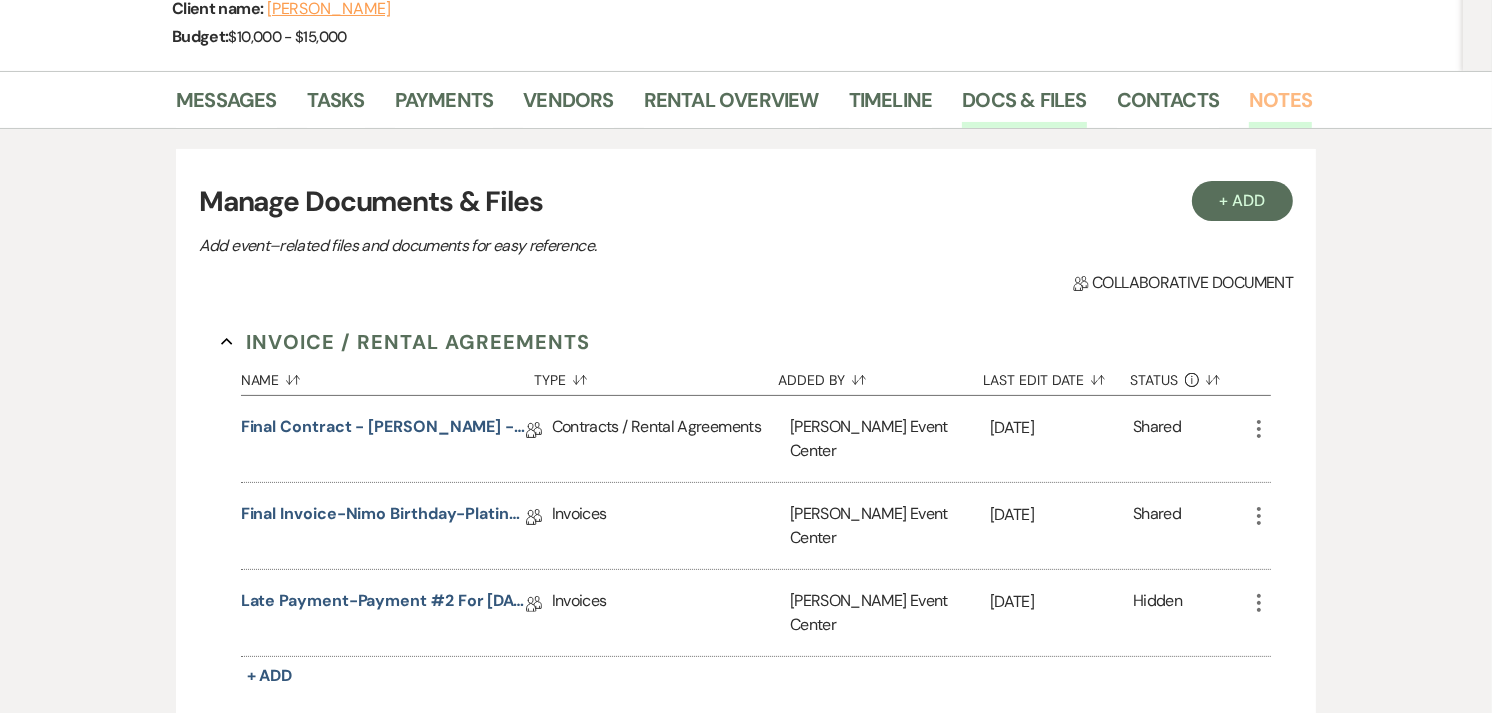 click on "Notes" at bounding box center [1280, 106] 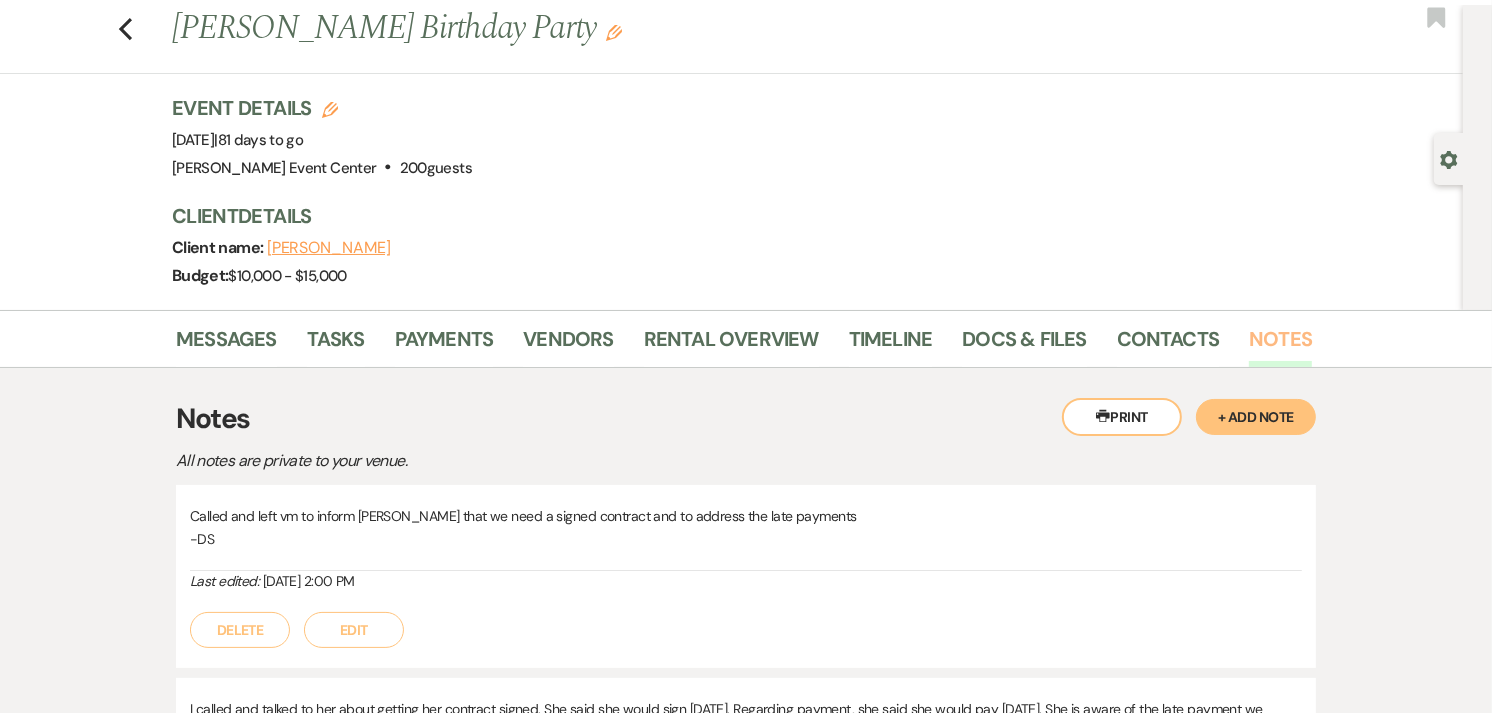 scroll, scrollTop: 44, scrollLeft: 0, axis: vertical 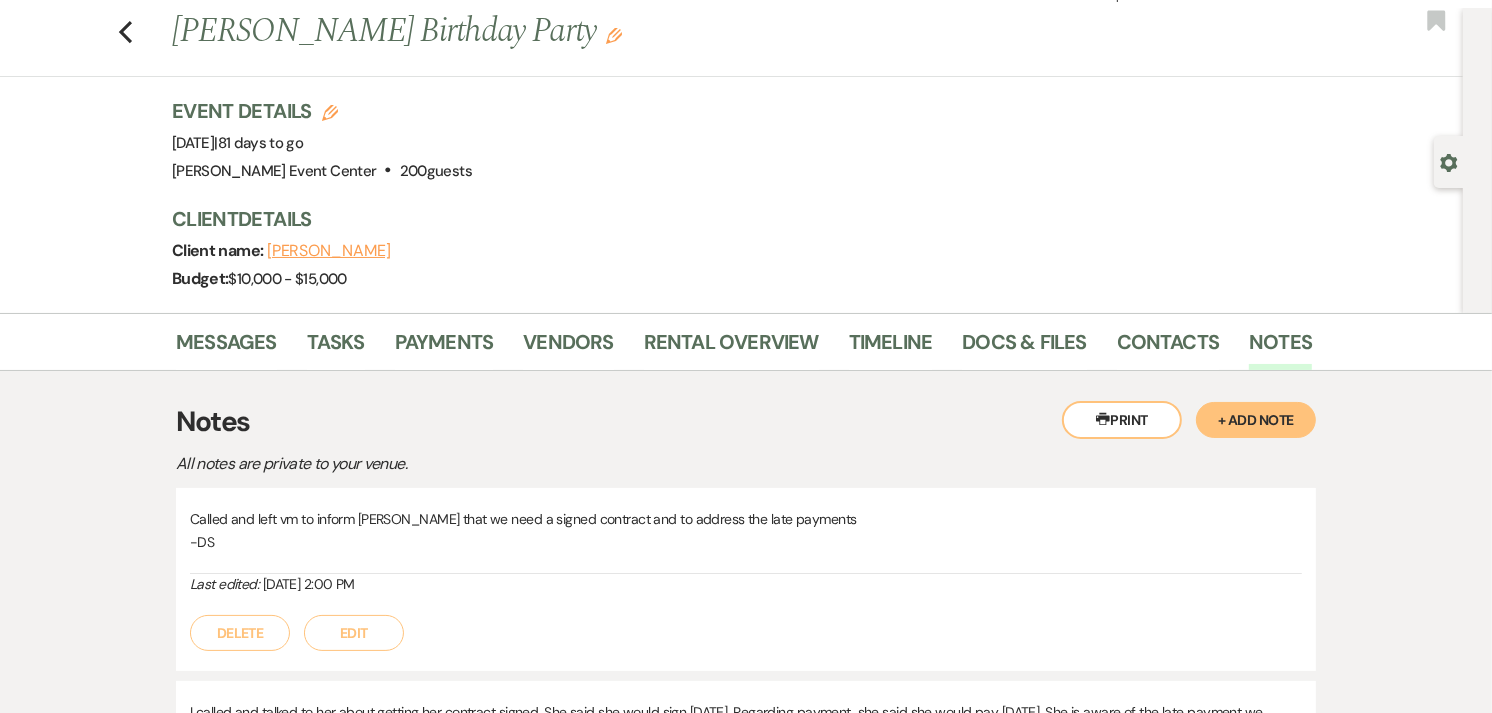 click on "Docs & Files" at bounding box center [1039, 346] 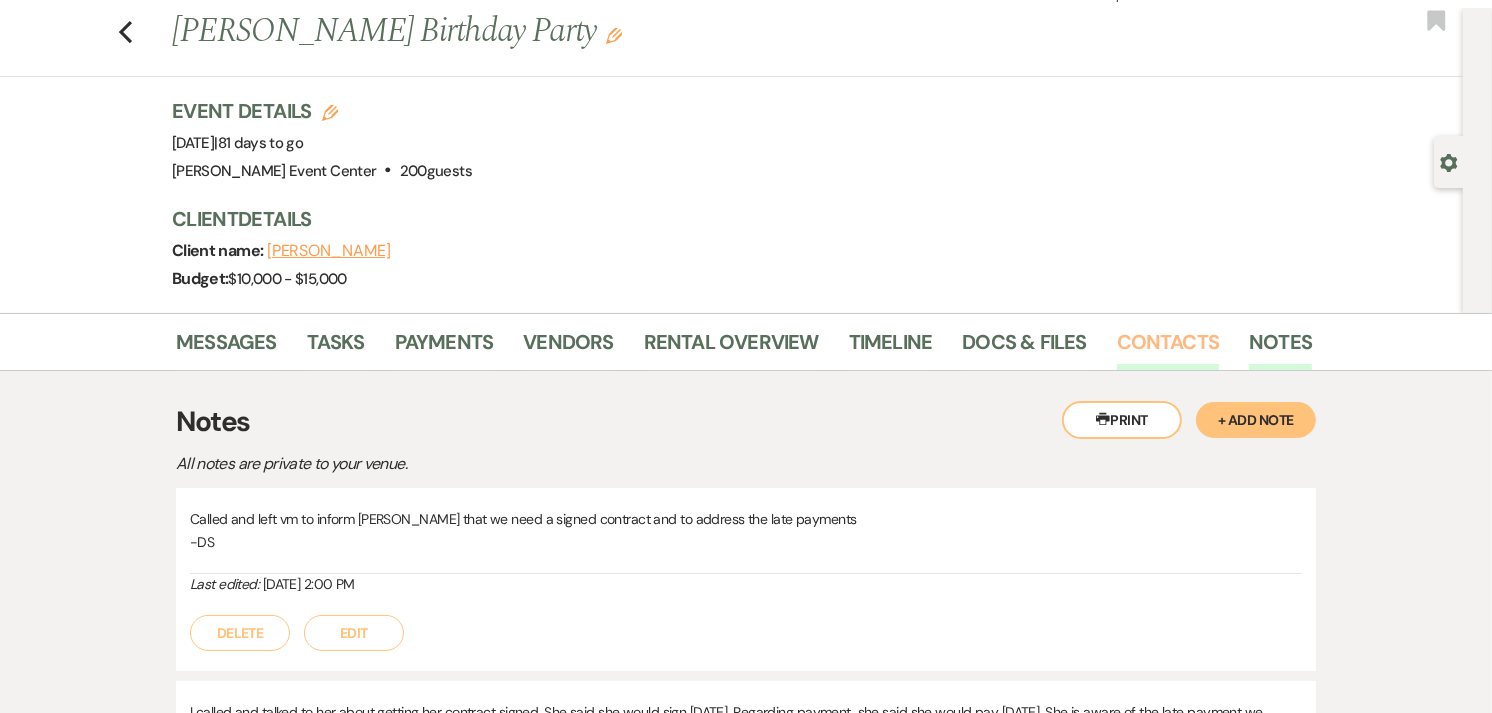 click on "Contacts" at bounding box center (1168, 348) 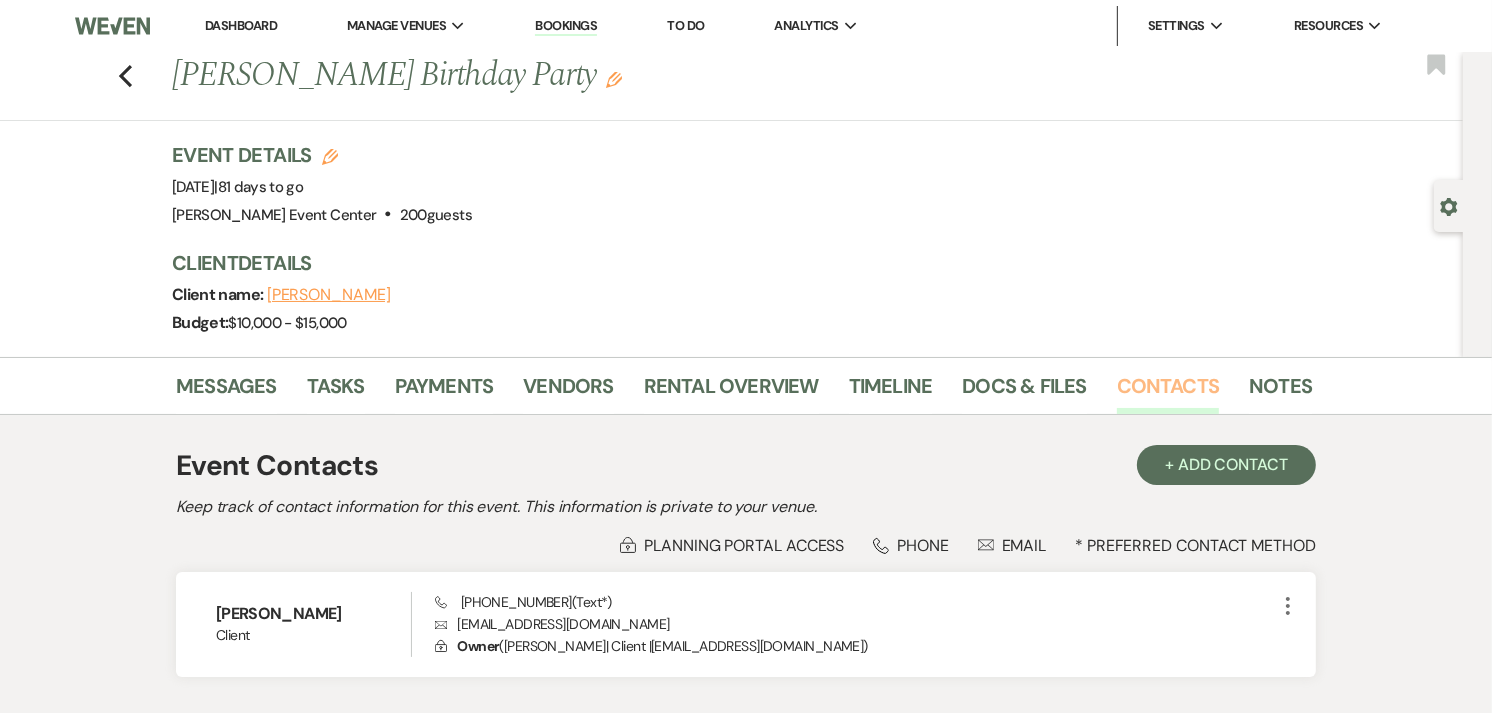 scroll, scrollTop: 140, scrollLeft: 0, axis: vertical 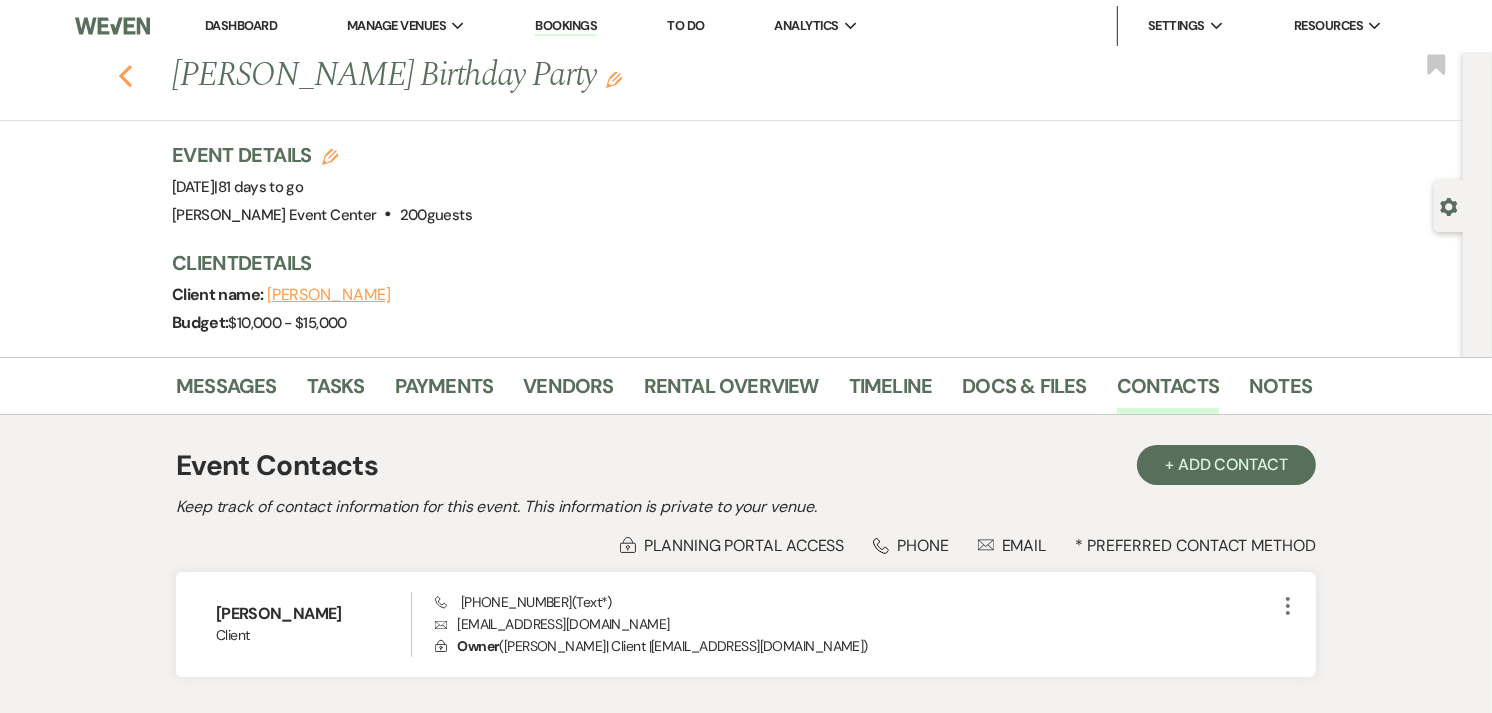 click on "Previous" 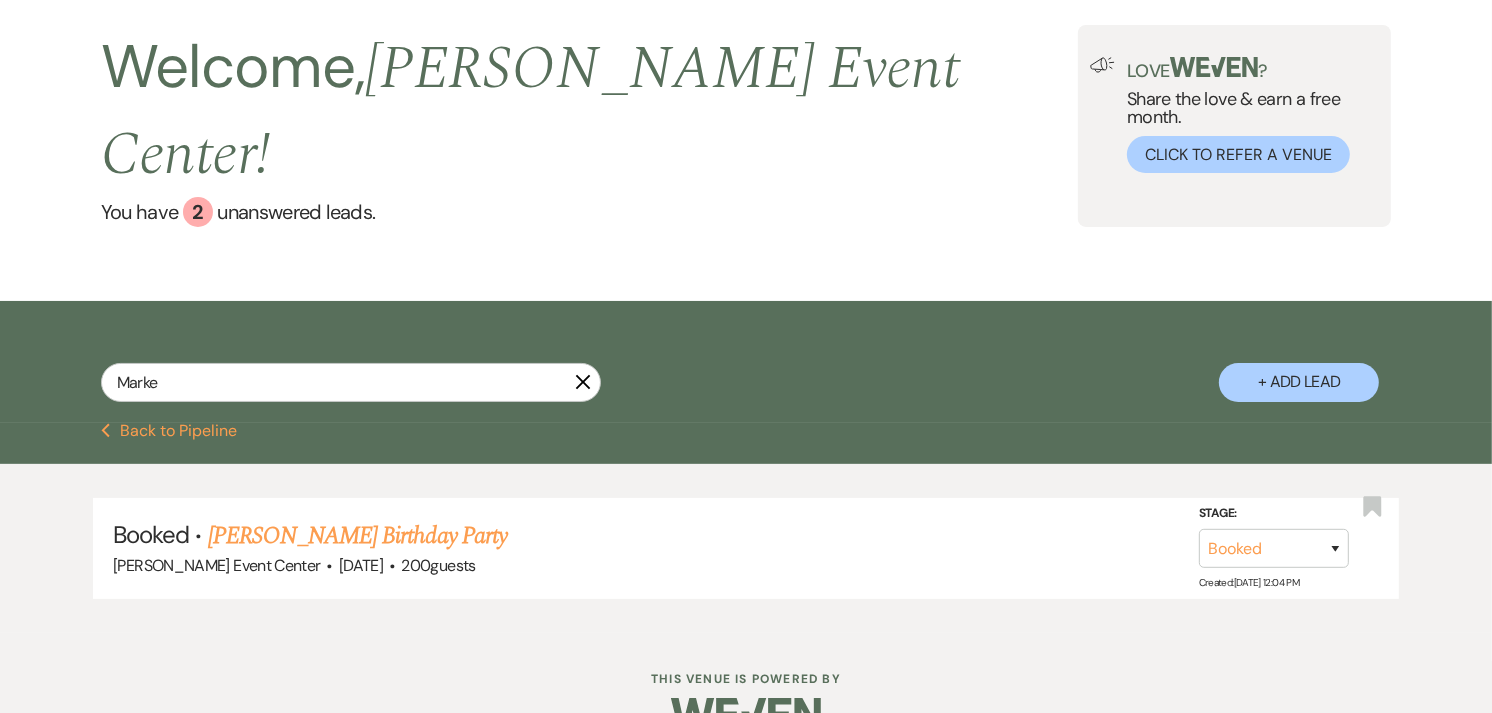 click on "+ Add Lead" at bounding box center [1299, 382] 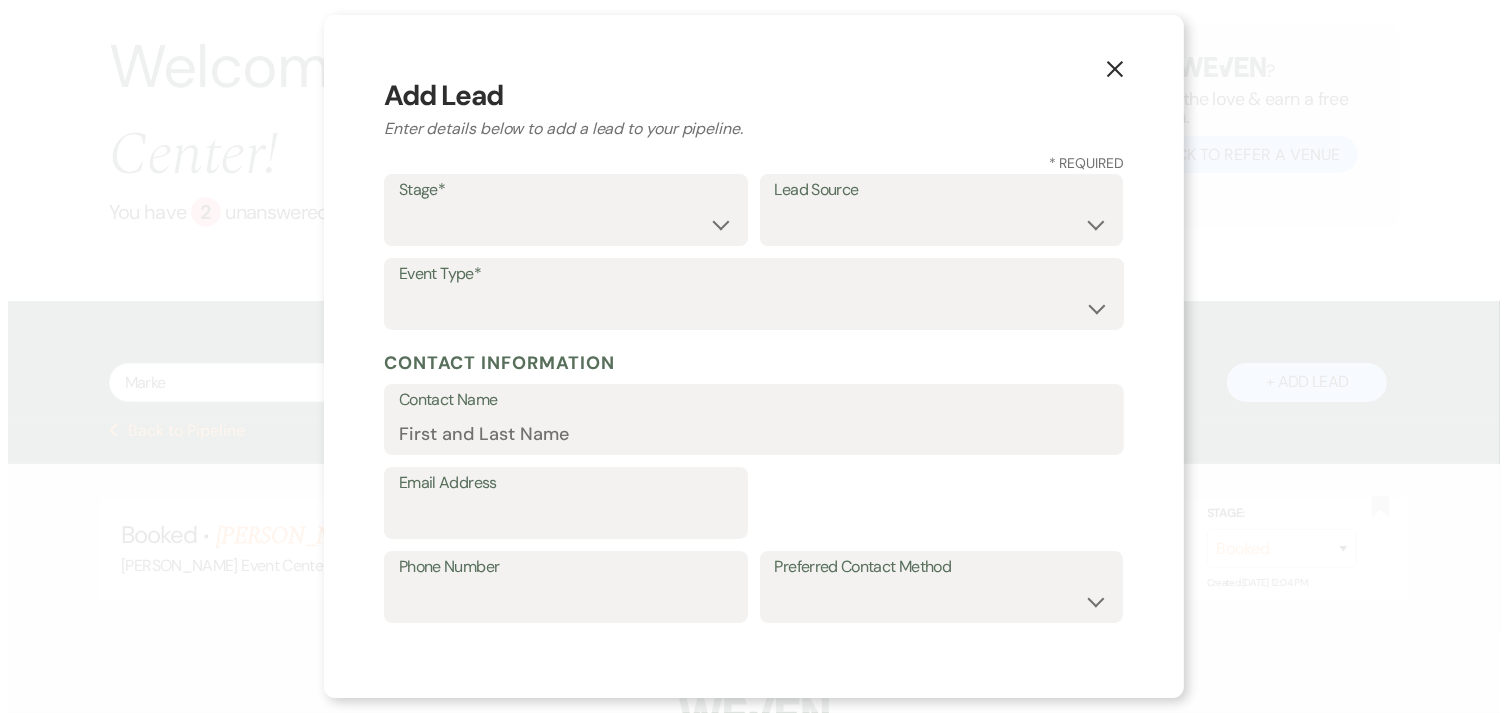 scroll, scrollTop: 103, scrollLeft: 0, axis: vertical 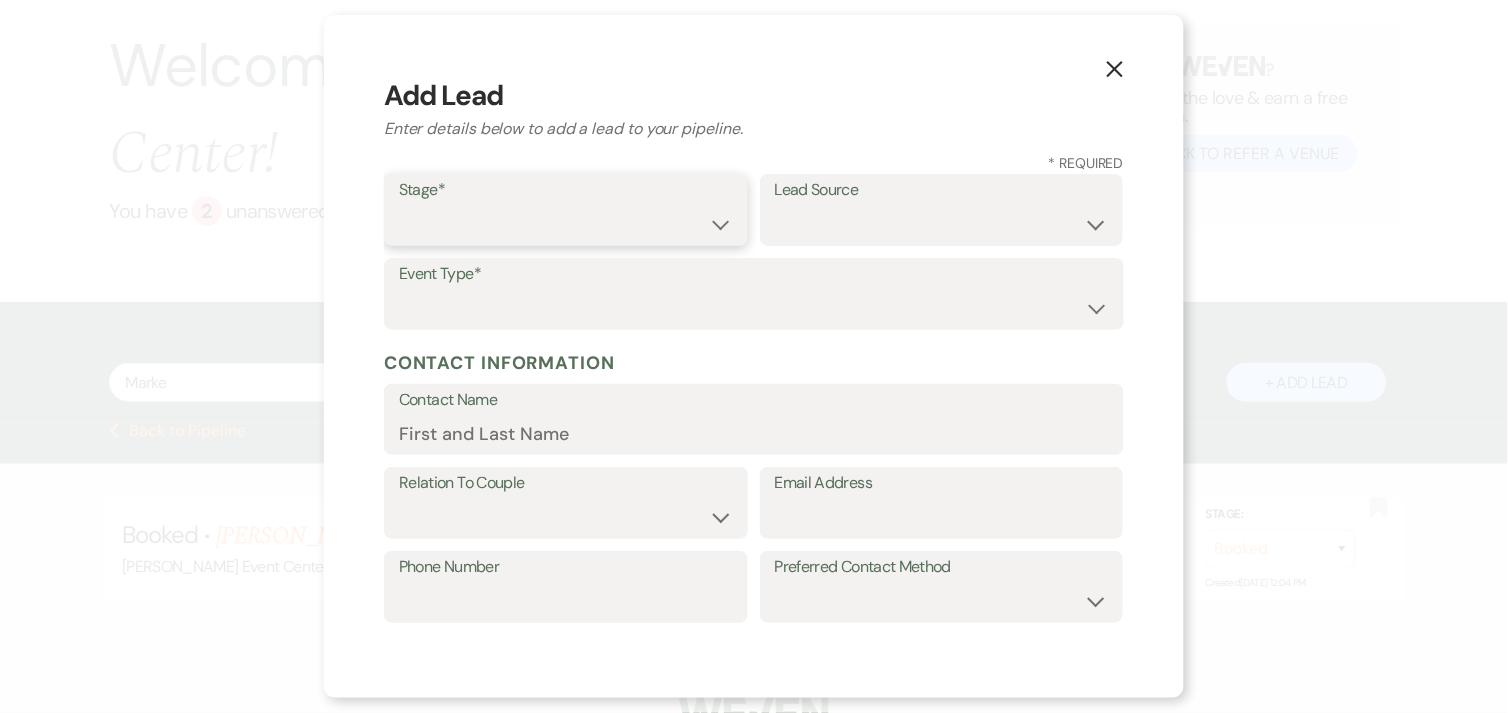 click on "Inquiry Follow Up Tour Requested Tour Confirmed Toured Proposal Sent Booked Lost" at bounding box center (566, 224) 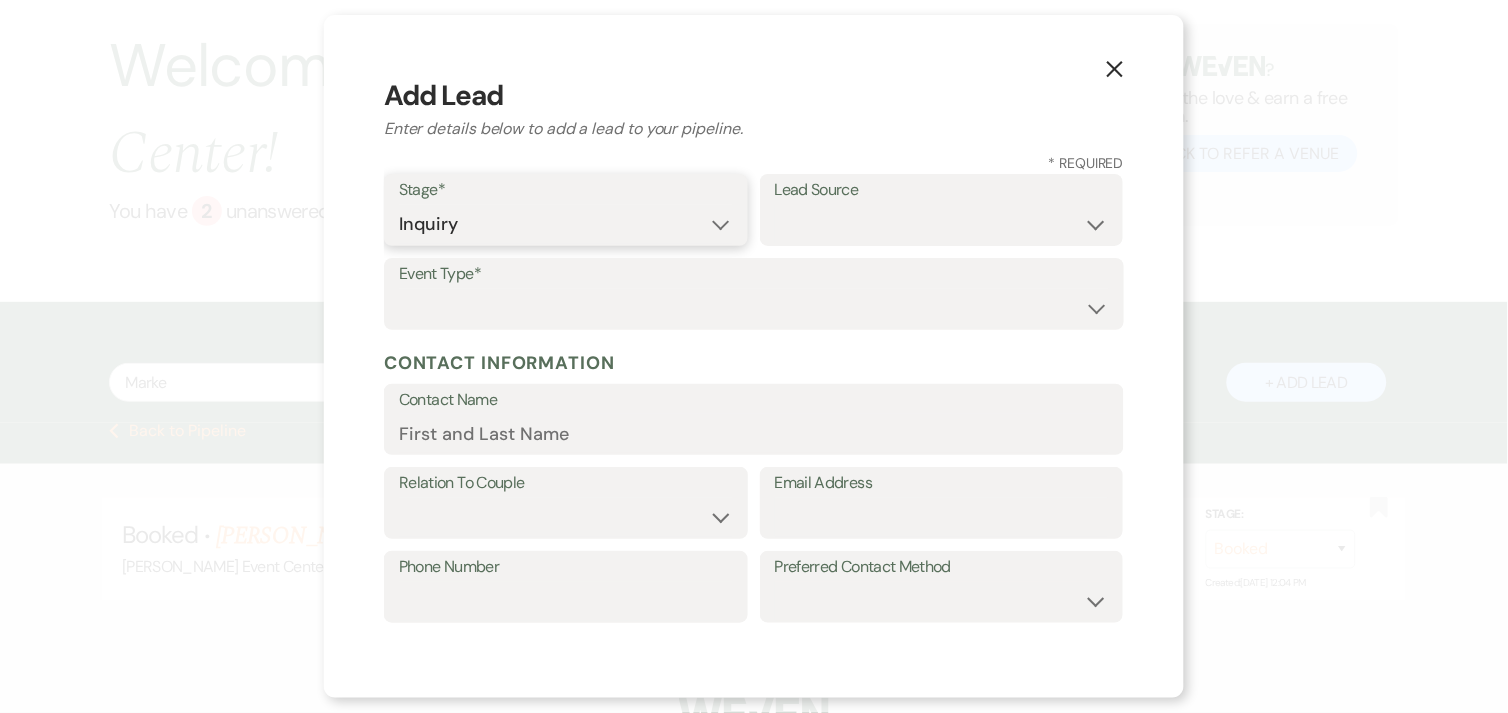 click on "Inquiry Follow Up Tour Requested Tour Confirmed Toured Proposal Sent Booked Lost" at bounding box center (566, 224) 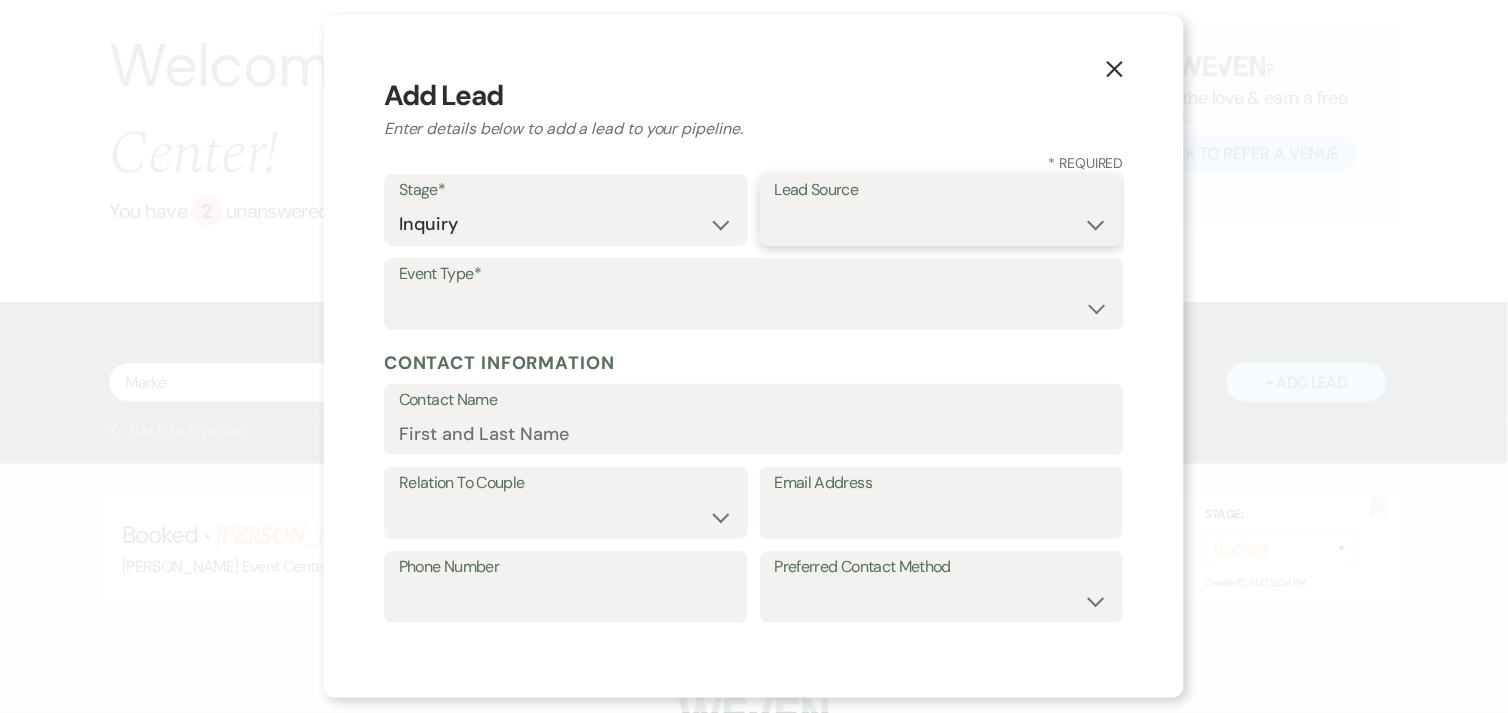 click on "Weven Venue Website Instagram Facebook Pinterest Google The Knot Wedding Wire Here Comes the Guide Wedding Spot Eventective [PERSON_NAME] The Venue Report PartySlate VRBO / Homeaway Airbnb Wedding Show TikTok X / Twitter Phone Call Walk-in Vendor Referral Advertising Personal Referral Local Referral Other" at bounding box center (942, 224) 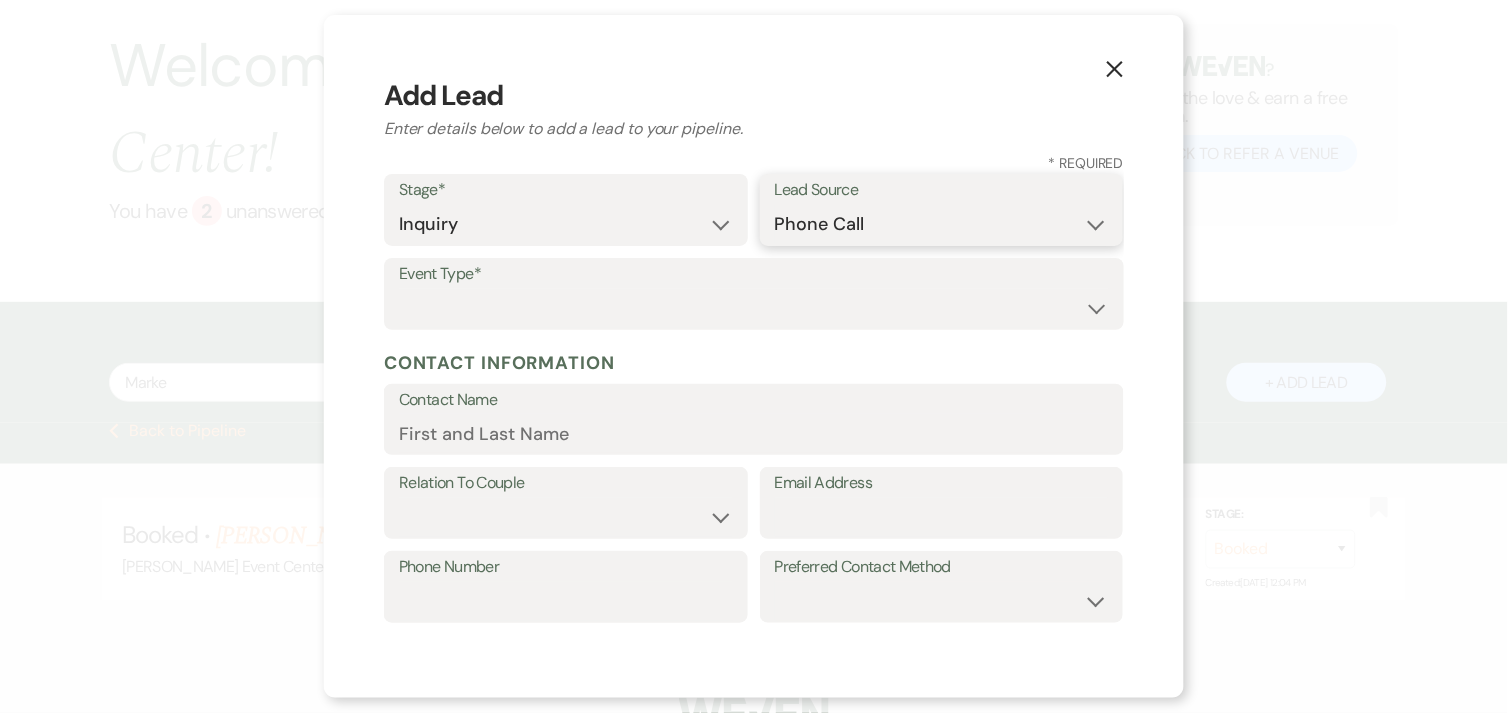 click on "Weven Venue Website Instagram Facebook Pinterest Google The Knot Wedding Wire Here Comes the Guide Wedding Spot Eventective [PERSON_NAME] The Venue Report PartySlate VRBO / Homeaway Airbnb Wedding Show TikTok X / Twitter Phone Call Walk-in Vendor Referral Advertising Personal Referral Local Referral Other" at bounding box center [942, 224] 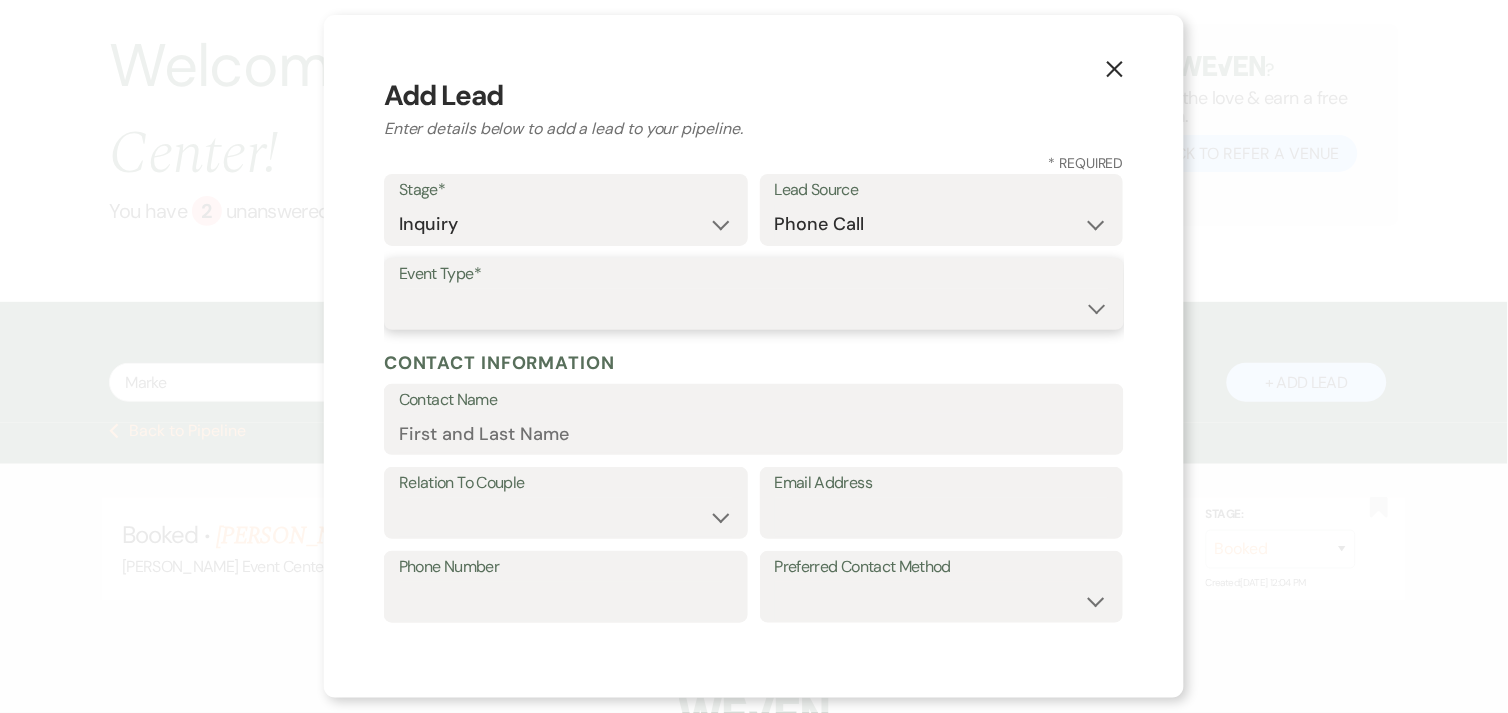 click on "Wedding Anniversary Party Baby Shower Bachelorette / Bachelor Party Birthday Party Bridal Shower Brunch Community Event Concert Corporate Event Elopement End of Life Celebration Engagement Party Fundraiser Graduation Party Micro Wedding Prom Quinceañera Rehearsal Dinner Religious Event Retreat Other" at bounding box center (754, 308) 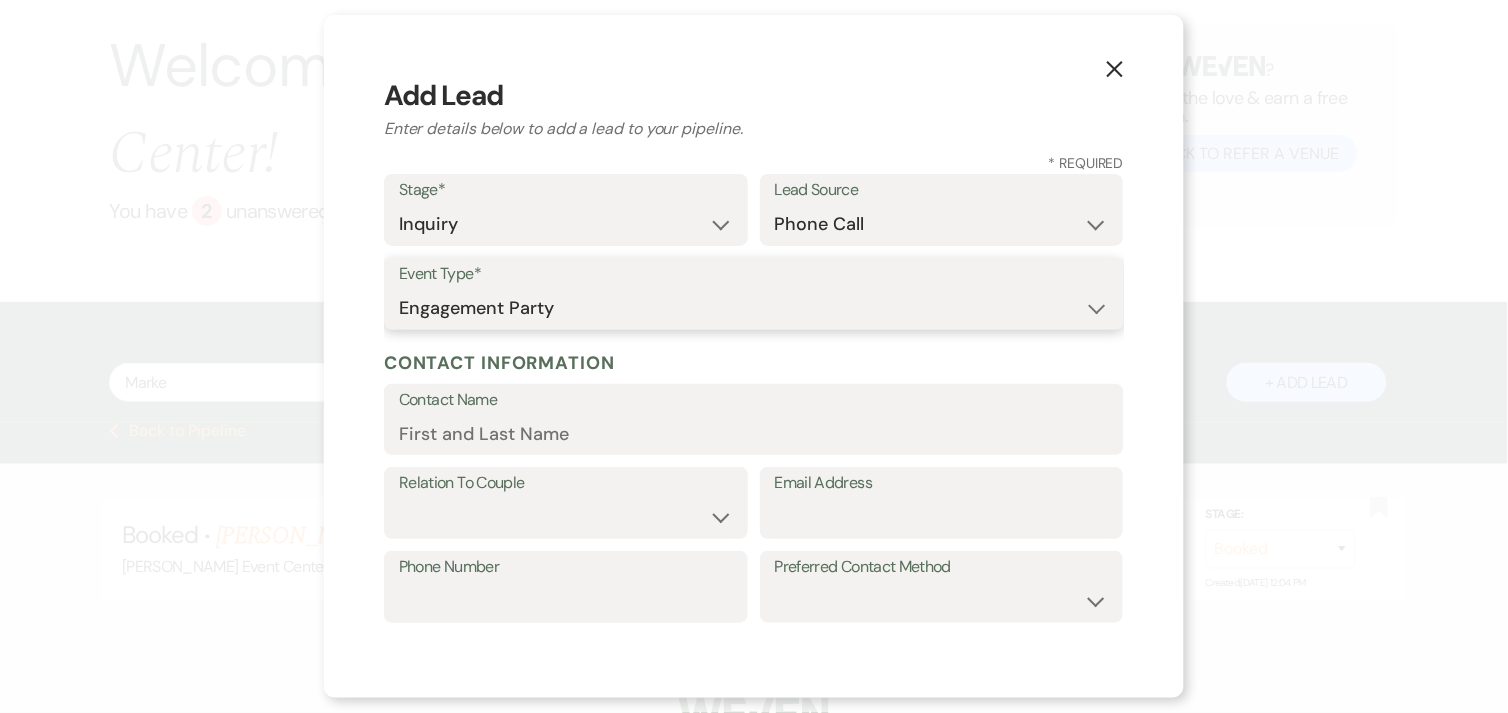 click on "Wedding Anniversary Party Baby Shower Bachelorette / Bachelor Party Birthday Party Bridal Shower Brunch Community Event Concert Corporate Event Elopement End of Life Celebration Engagement Party Fundraiser Graduation Party Micro Wedding Prom Quinceañera Rehearsal Dinner Religious Event Retreat Other" at bounding box center (754, 308) 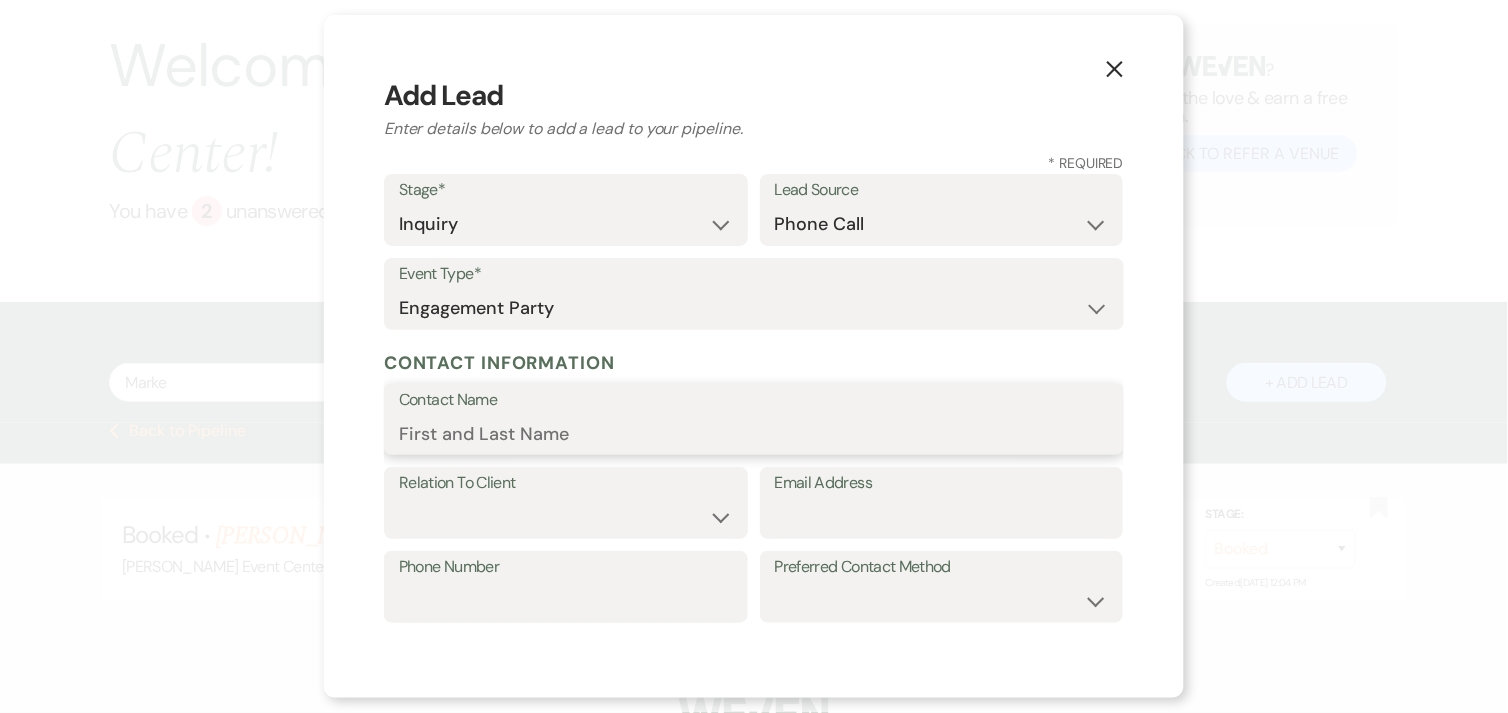 click on "Contact Name" at bounding box center [754, 433] 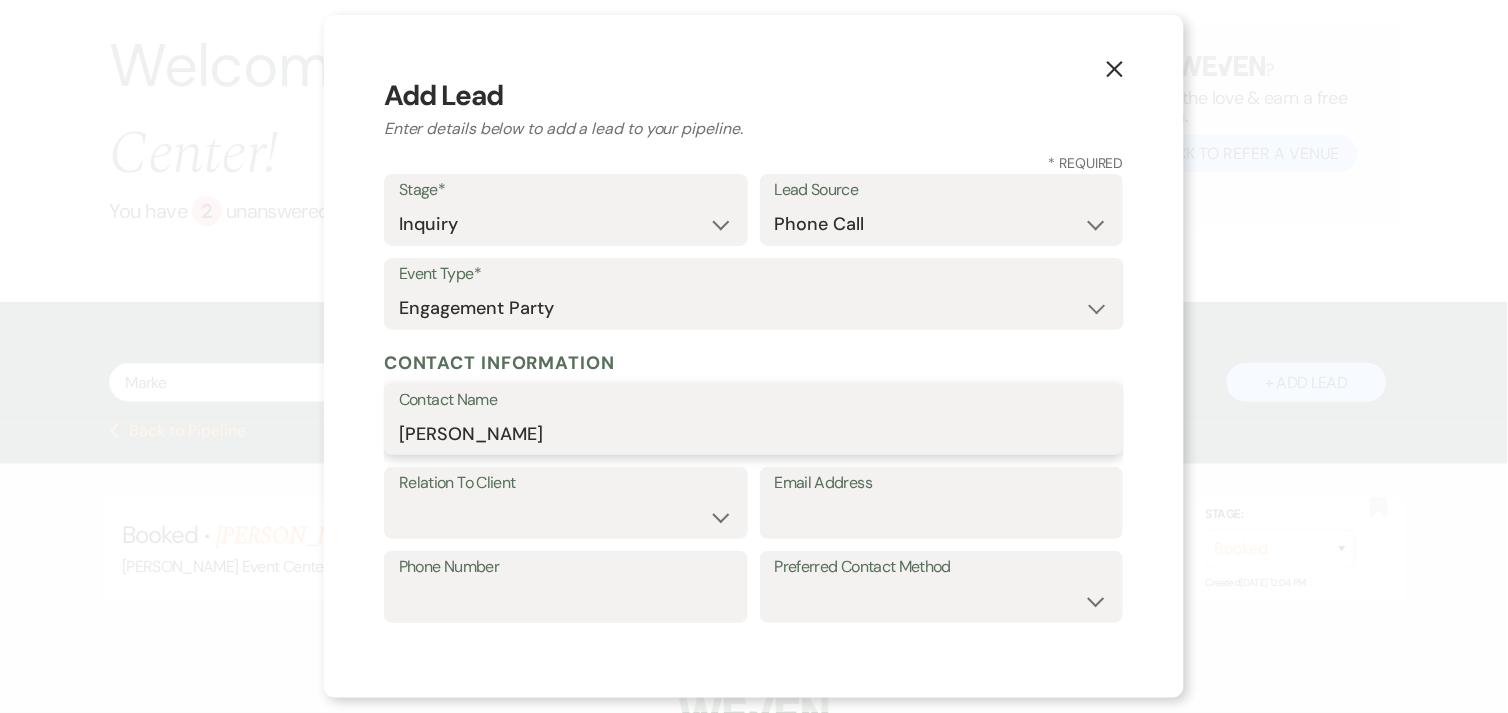 type on "[PERSON_NAME]" 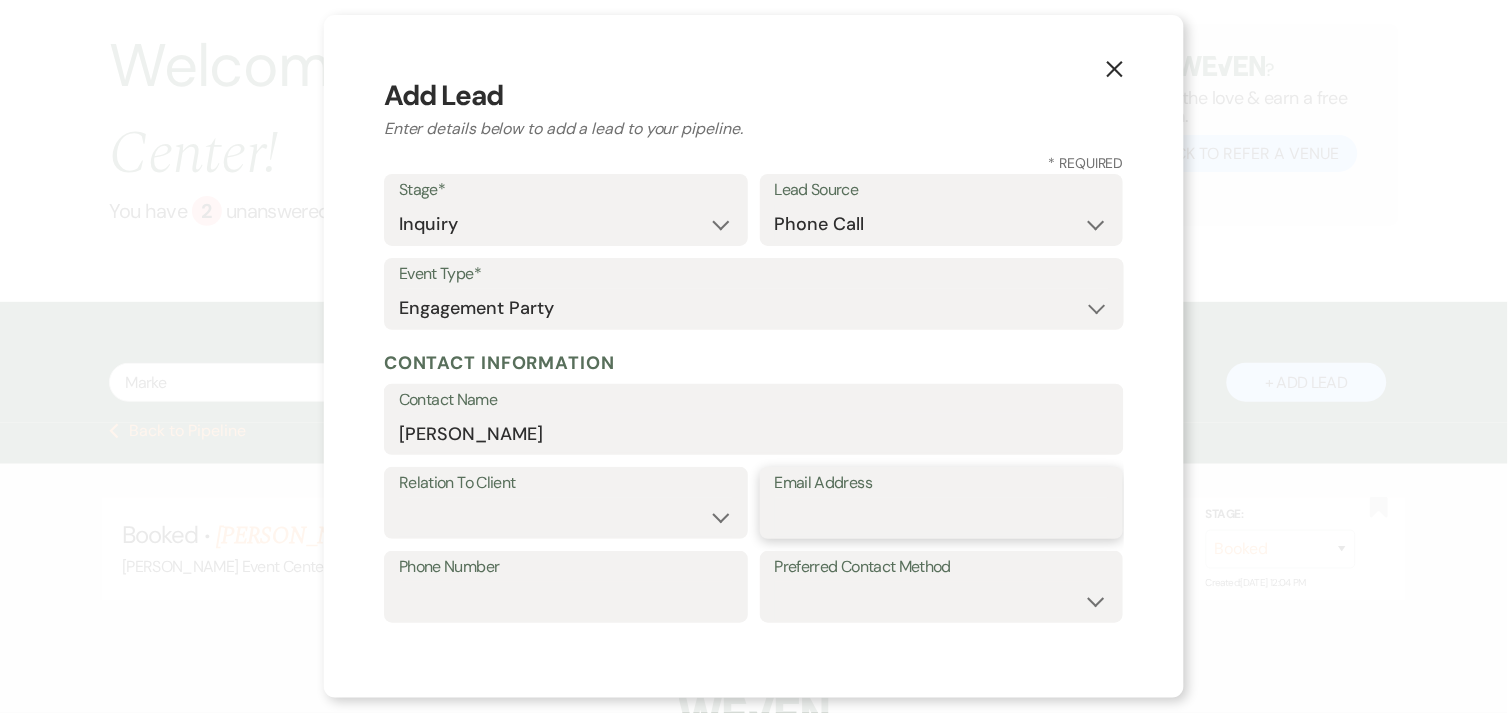 click on "Email Address" at bounding box center (942, 517) 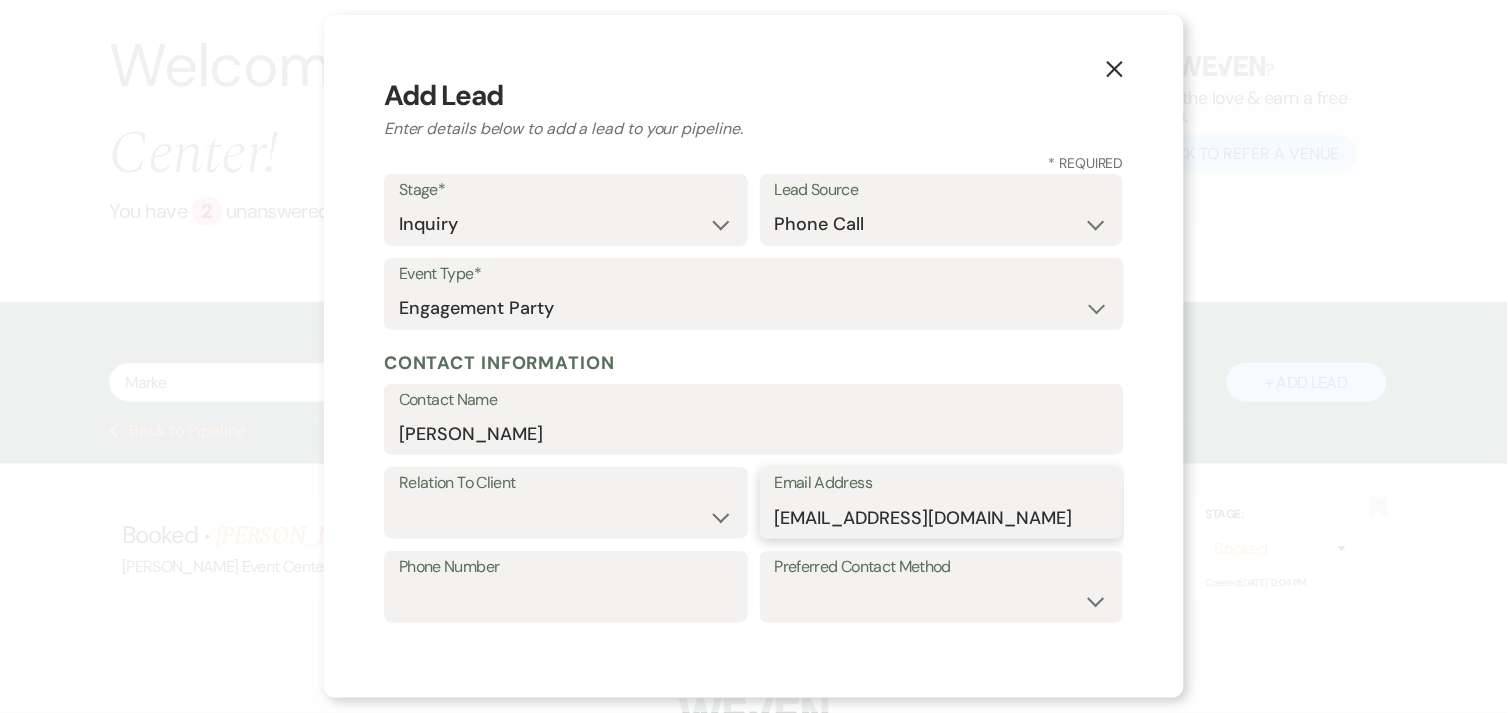 type on "[EMAIL_ADDRESS][DOMAIN_NAME]" 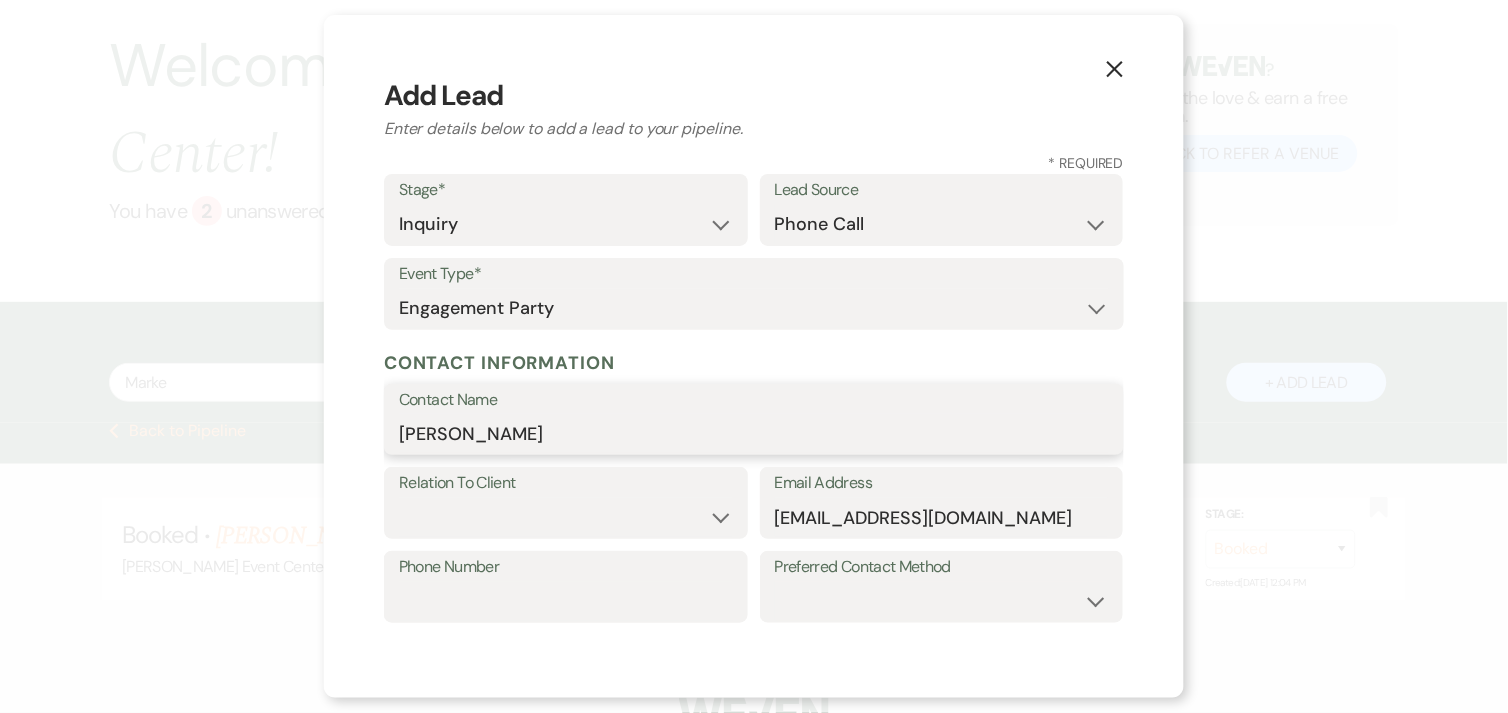 click on "[PERSON_NAME]" at bounding box center (754, 433) 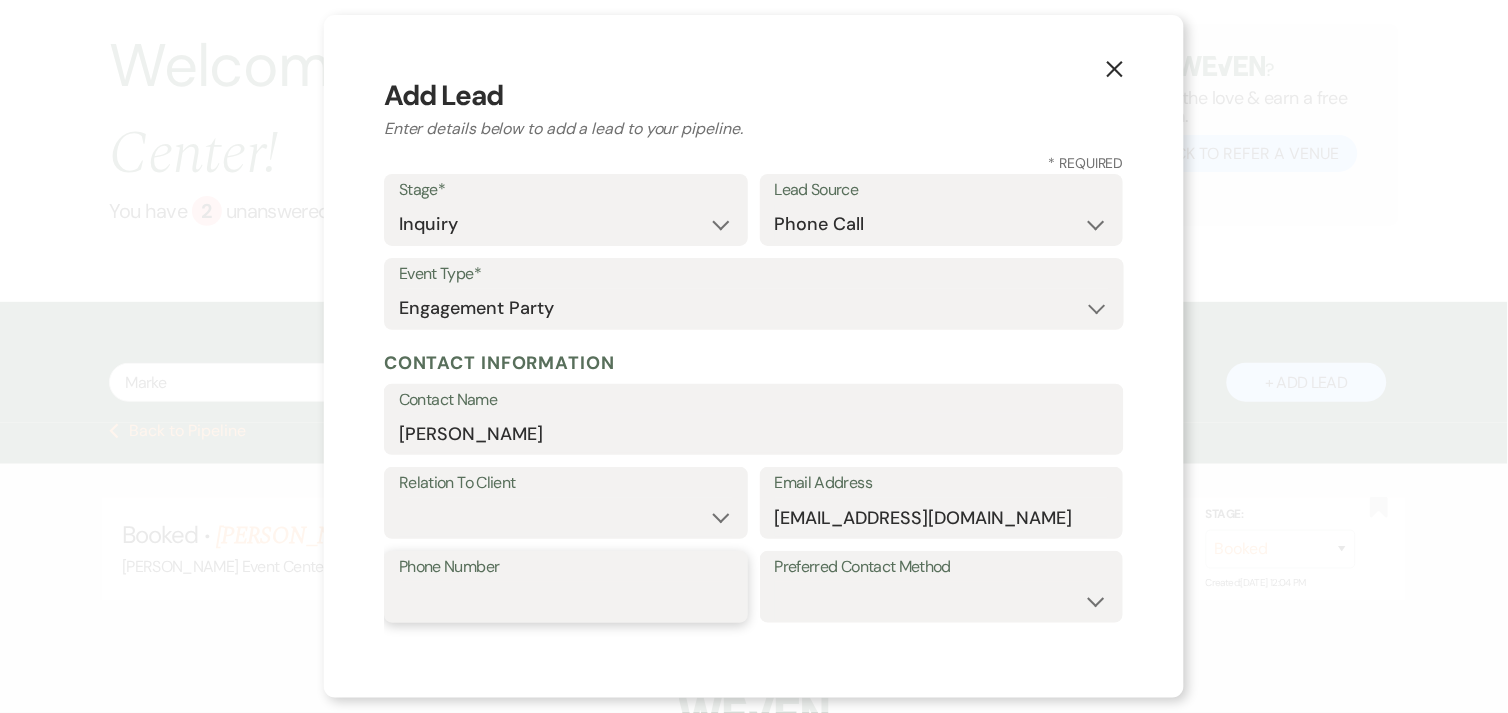 click on "Phone Number" at bounding box center (566, 601) 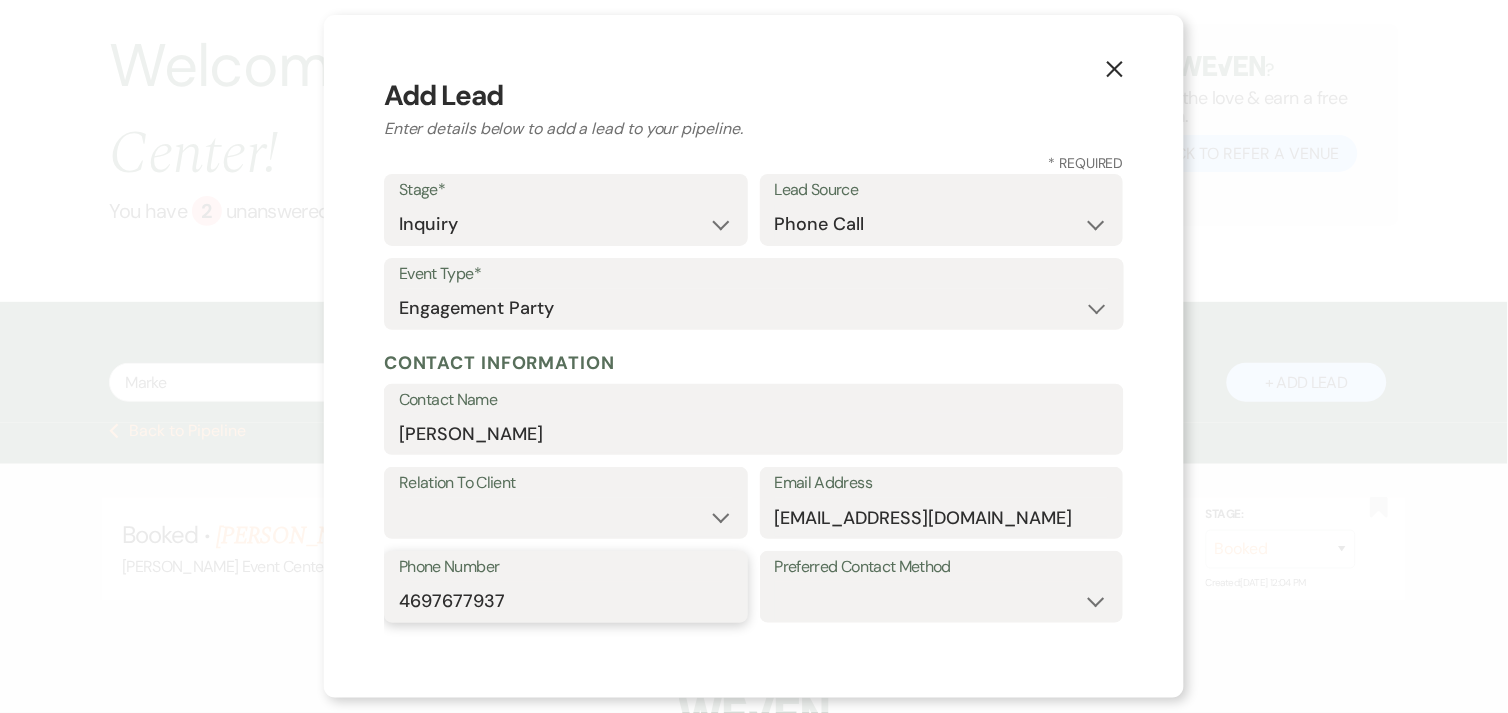 type on "4697677937" 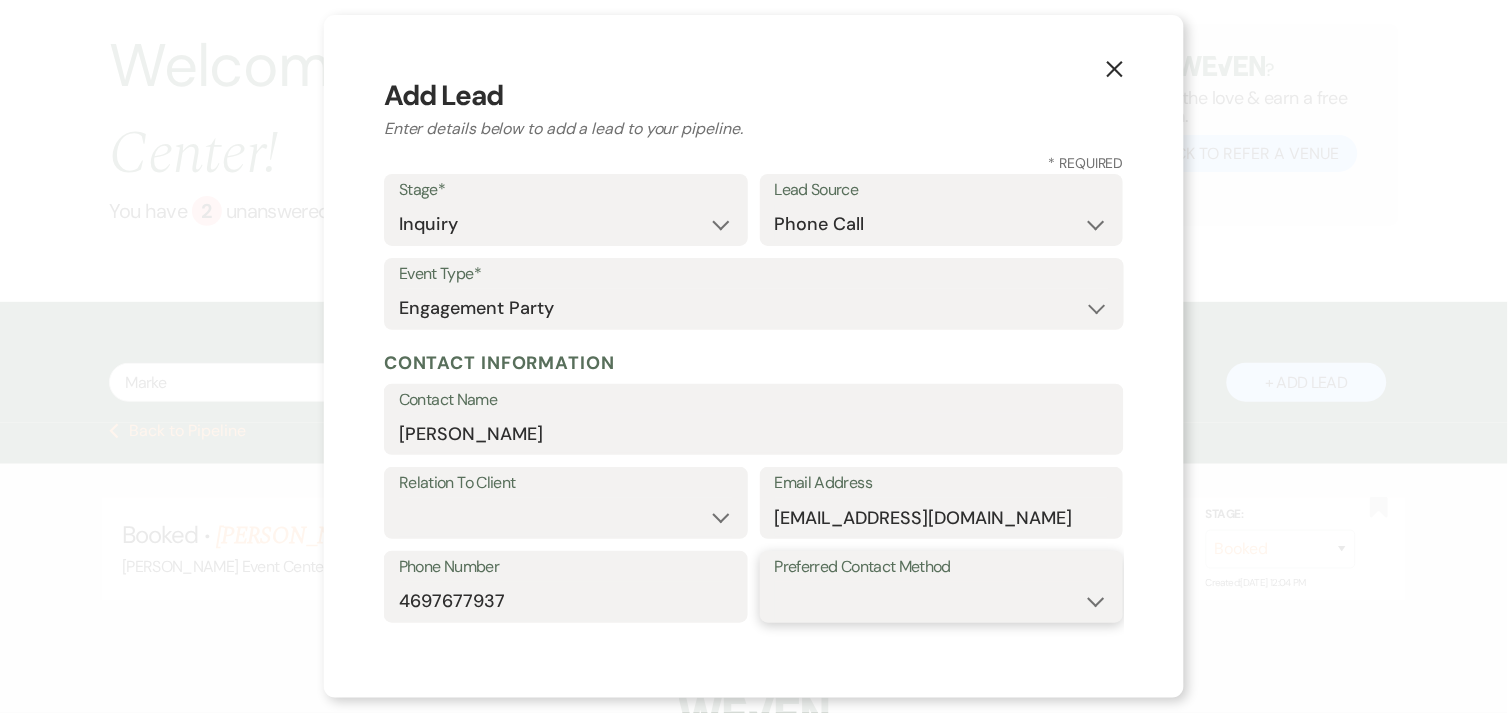 click on "Email Phone Text" at bounding box center [942, 601] 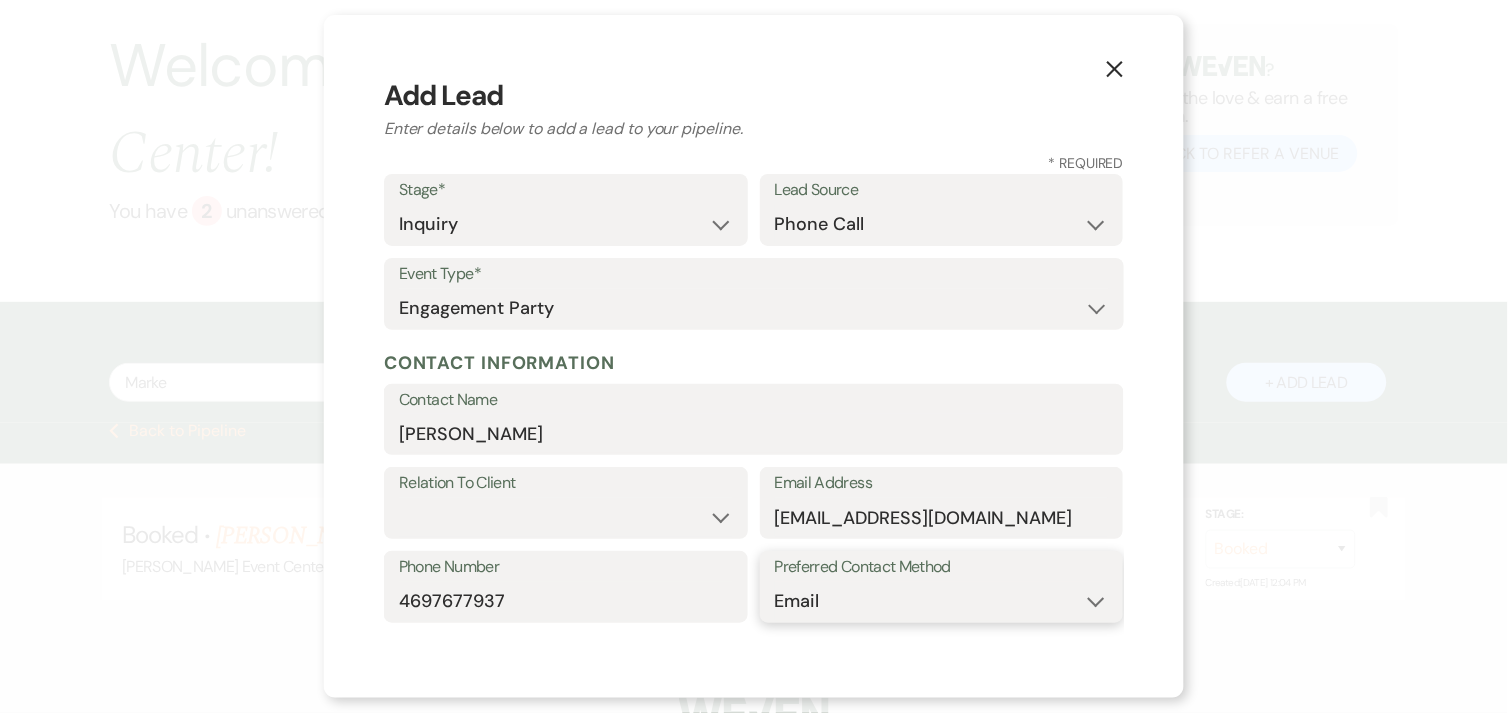 click on "Email Phone Text" at bounding box center [942, 601] 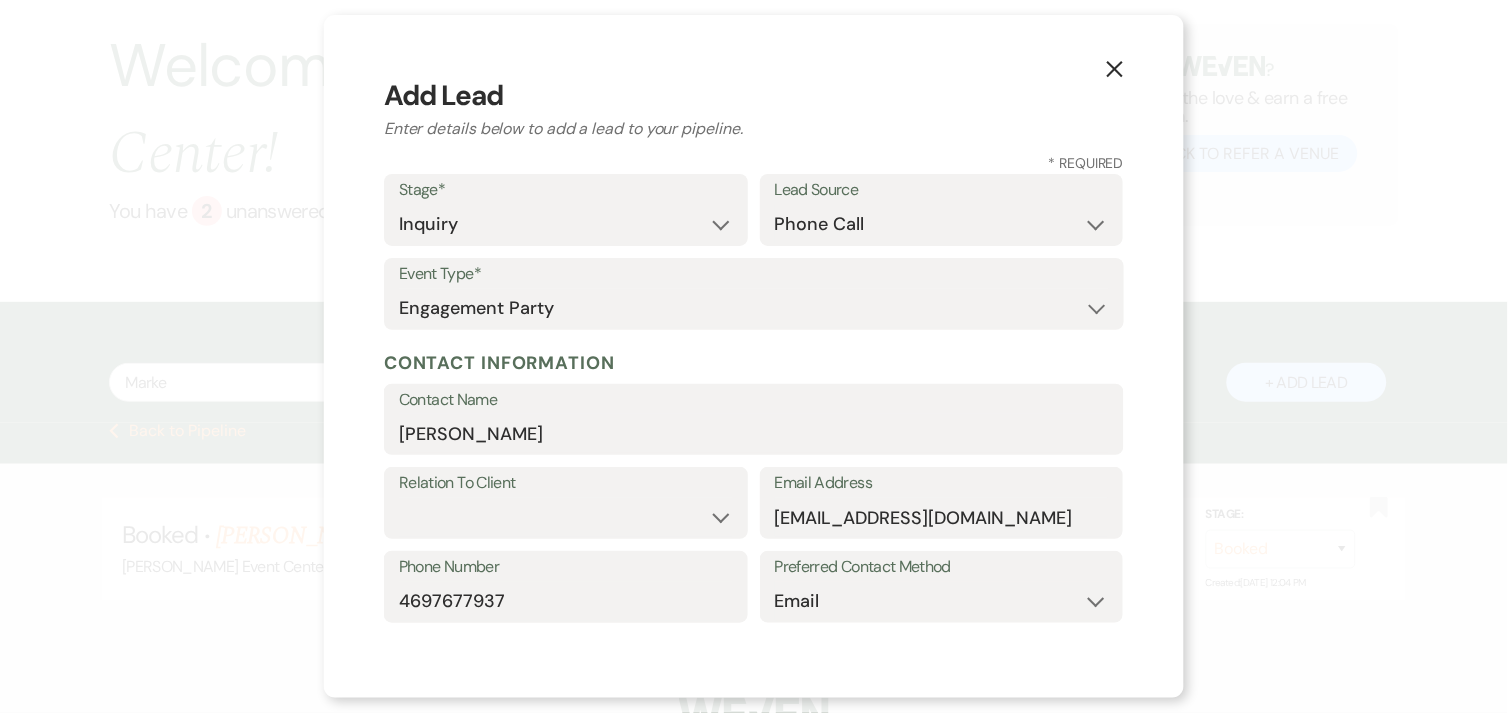 click on "Relation To Client" at bounding box center (566, 483) 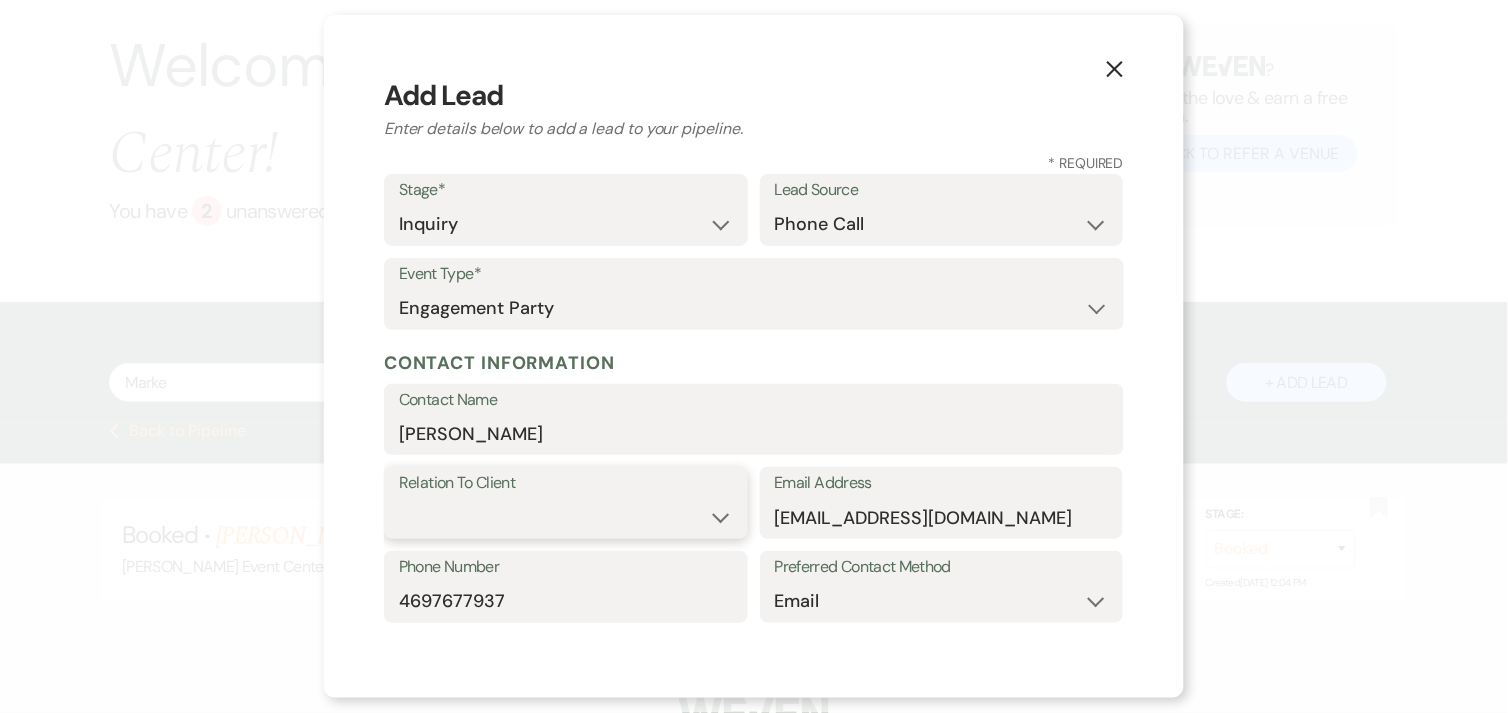 click on "Client Event Planner Parent of Client Family Member Friend Other" at bounding box center (566, 517) 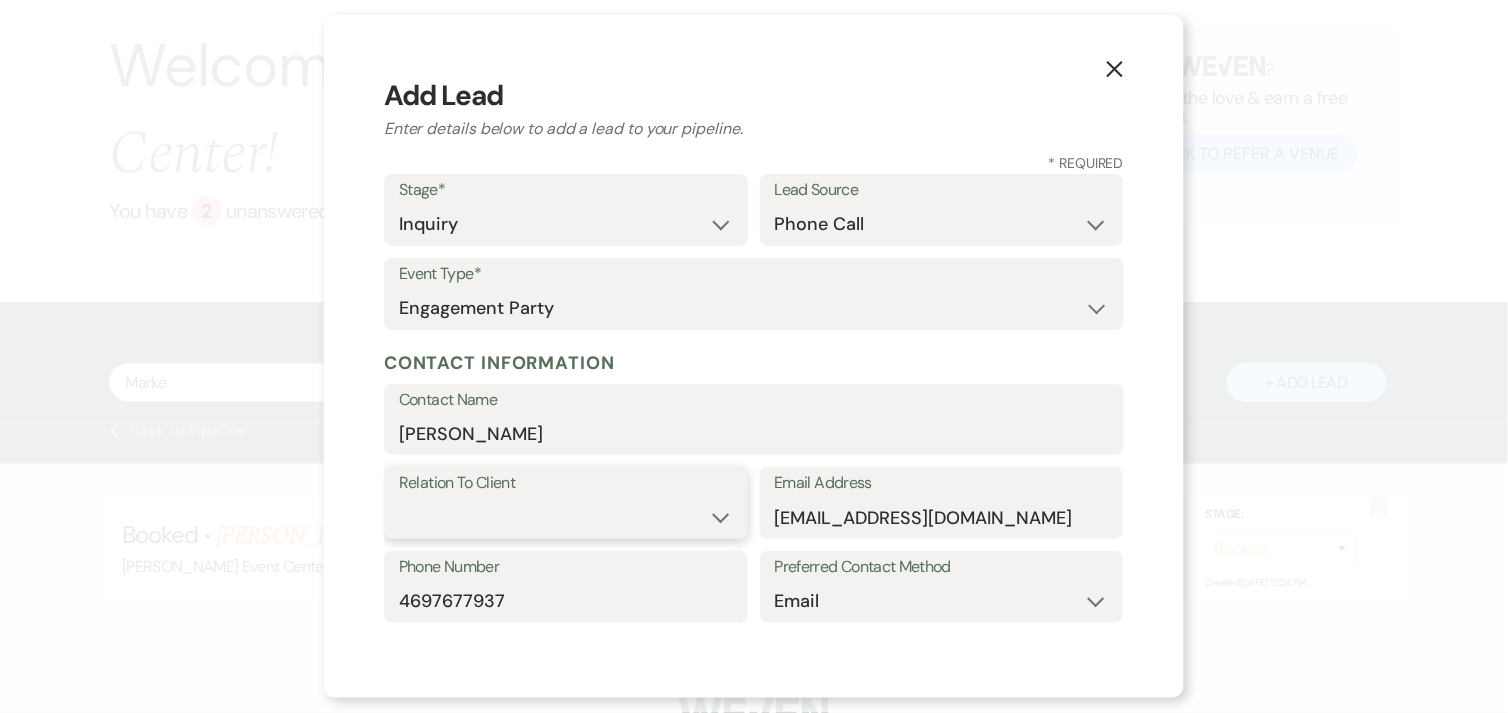 select on "1" 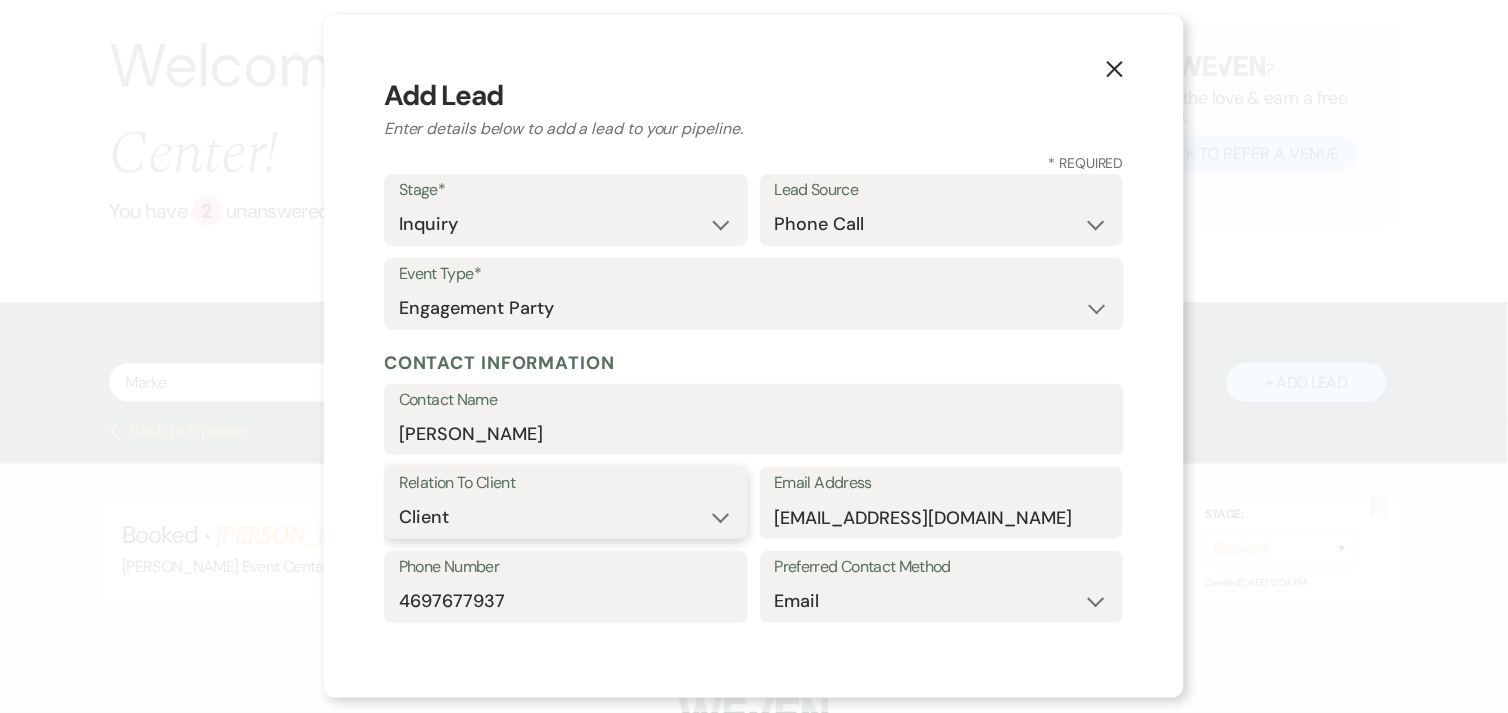 click on "Client Event Planner Parent of Client Family Member Friend Other" at bounding box center (566, 517) 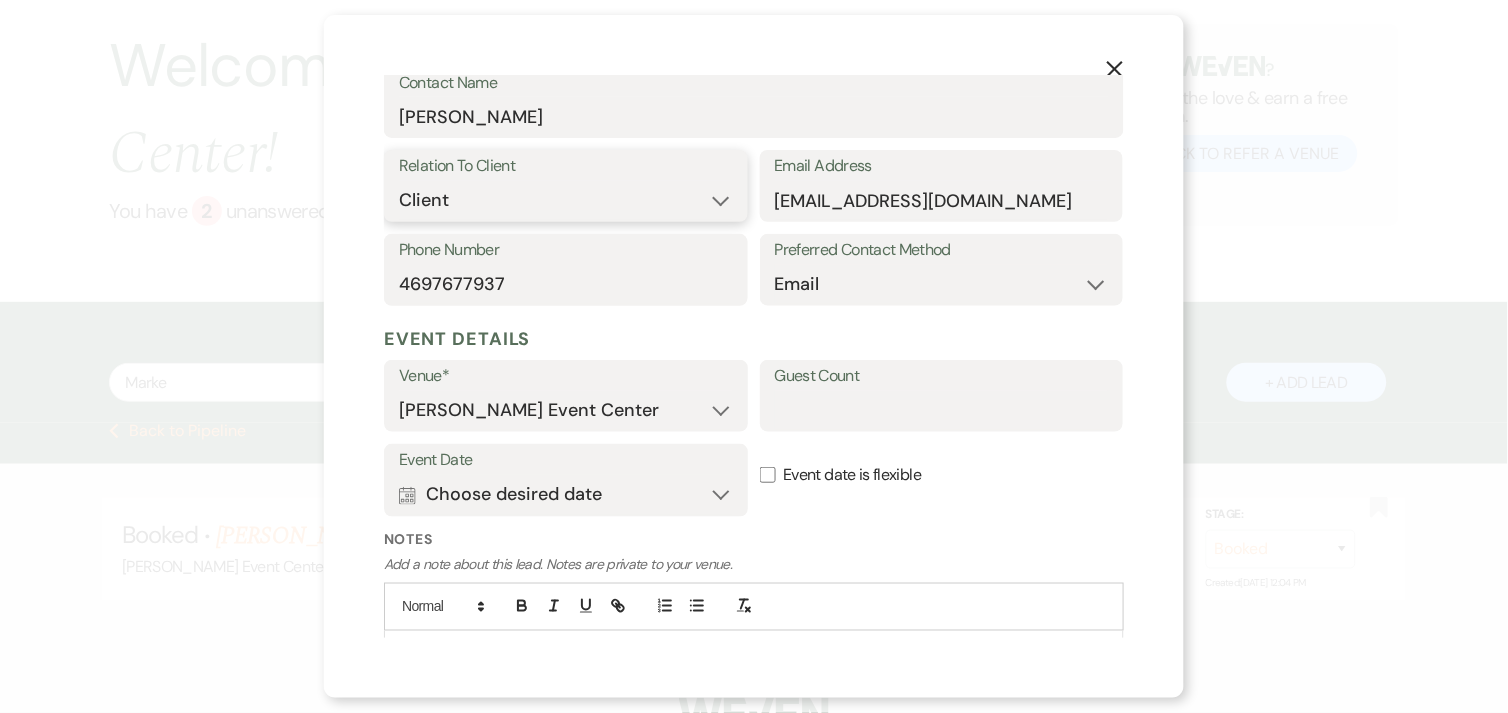 scroll, scrollTop: 318, scrollLeft: 0, axis: vertical 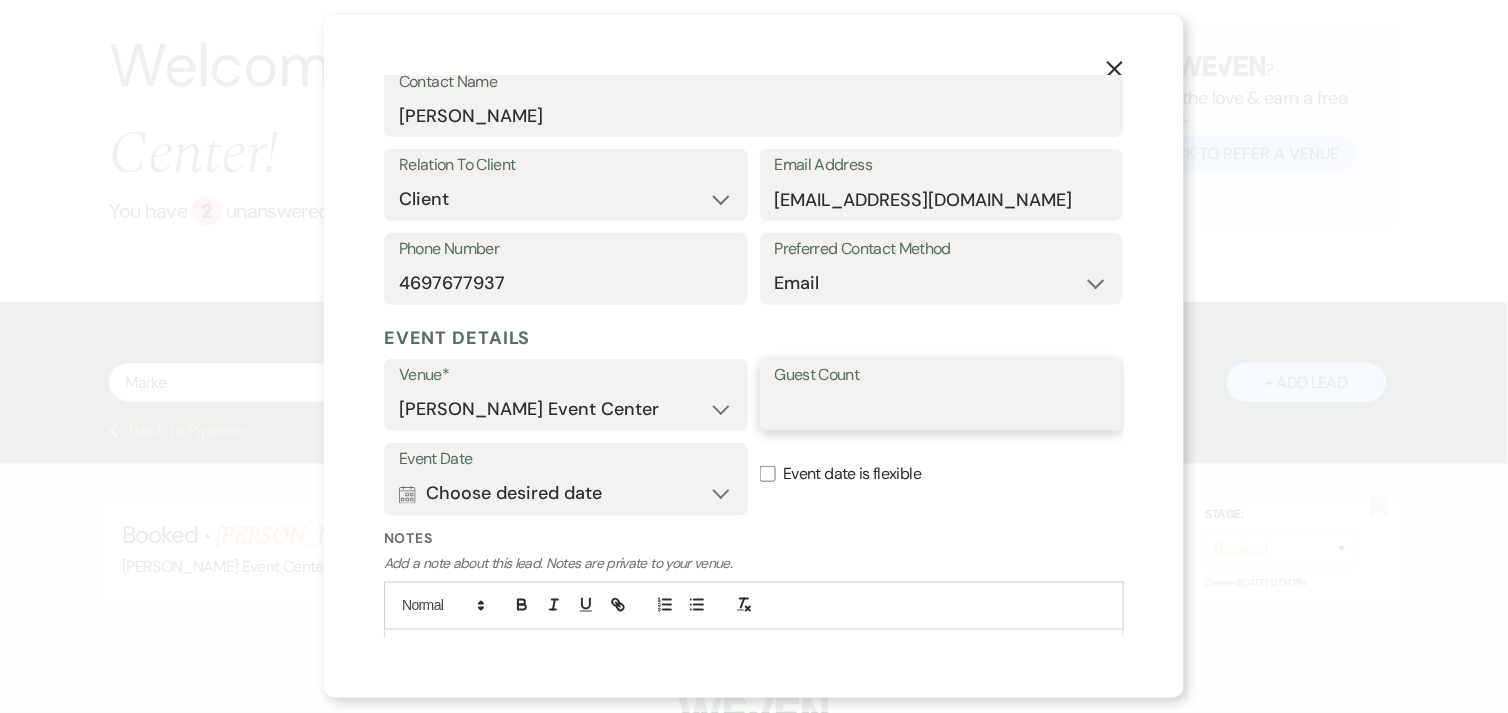 click on "Guest Count" at bounding box center [942, 409] 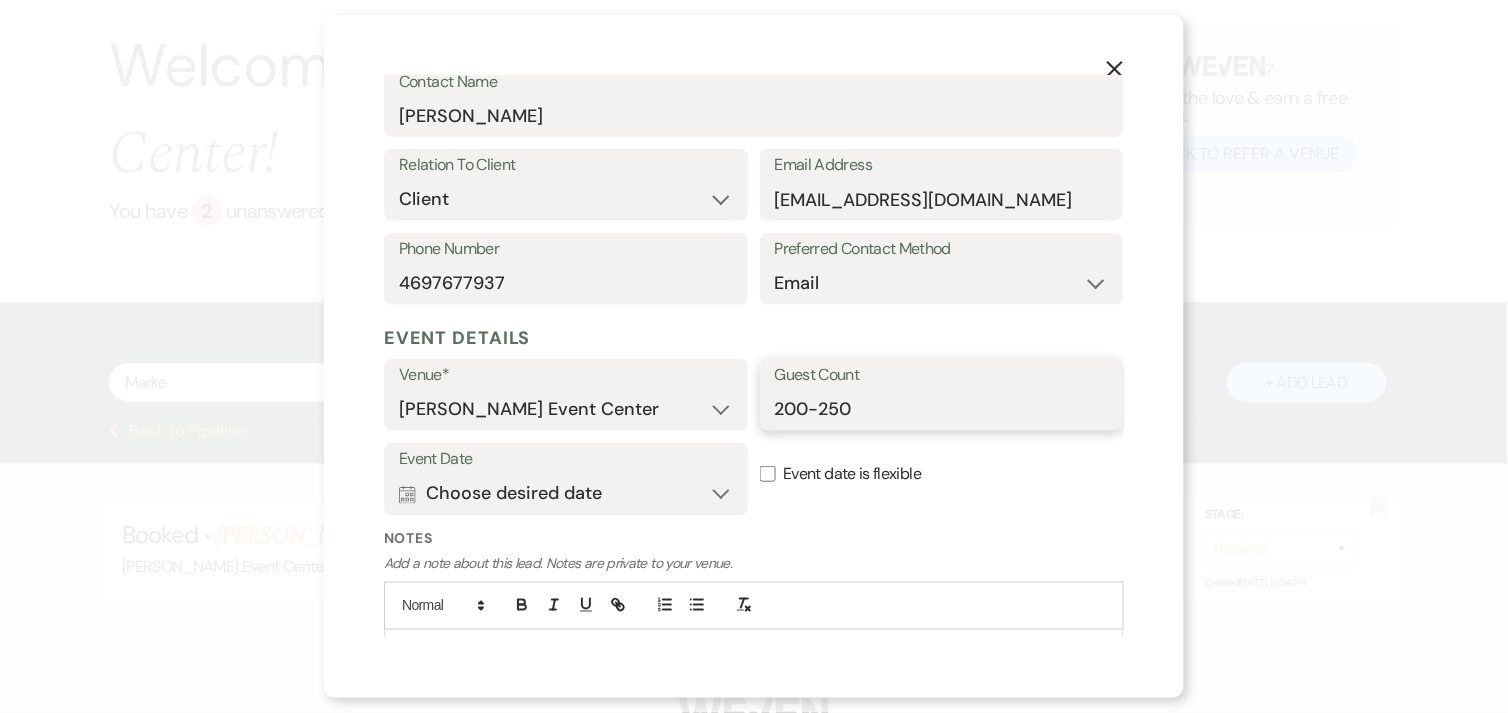 type on "200-250" 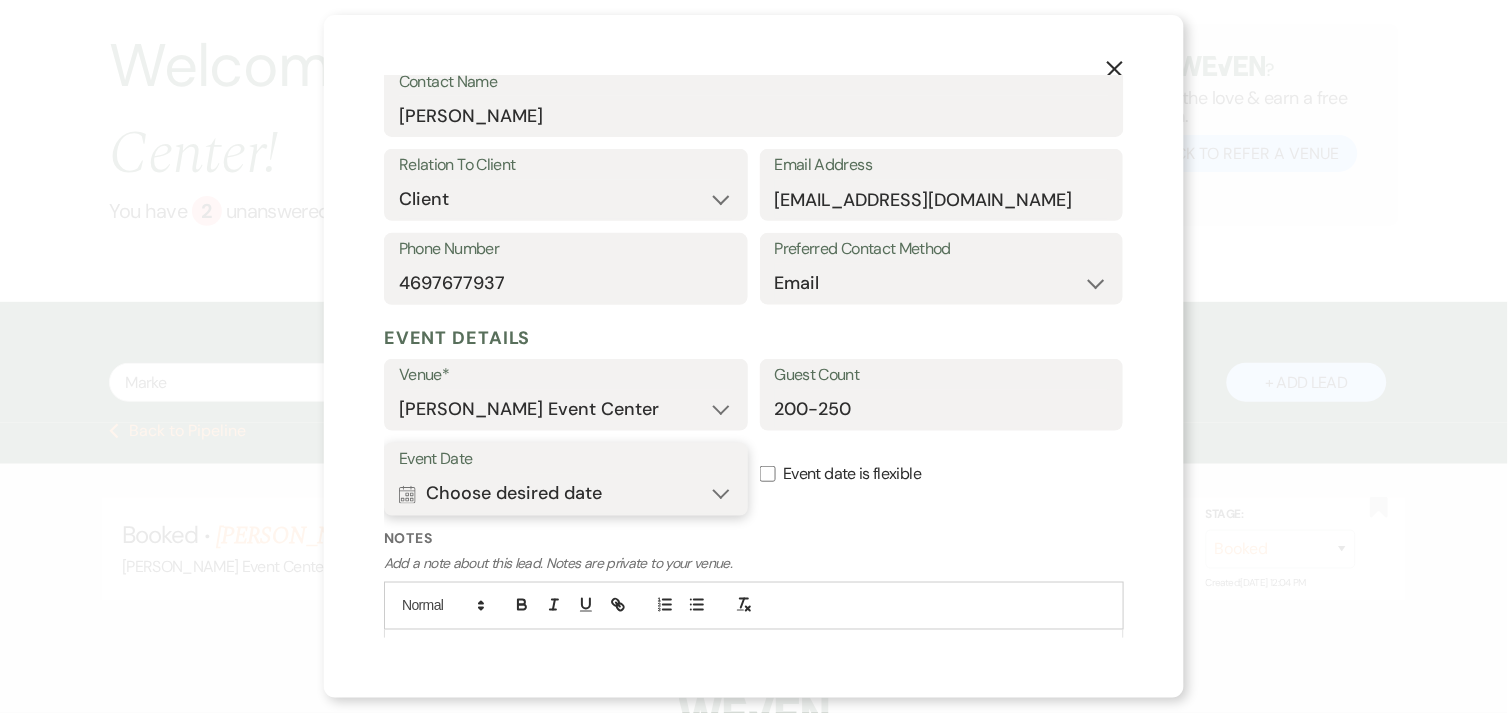 click on "Calendar Choose desired date Expand" at bounding box center (566, 494) 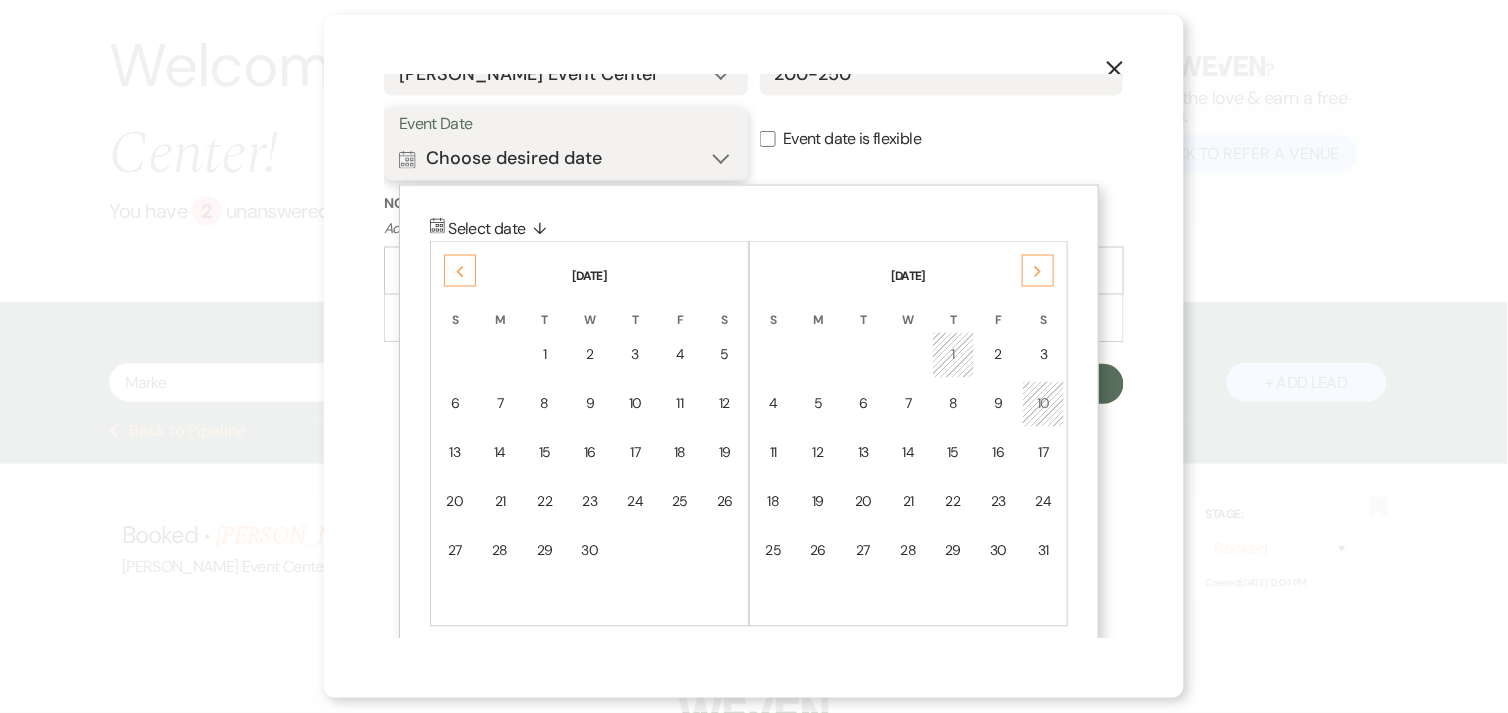 scroll, scrollTop: 654, scrollLeft: 0, axis: vertical 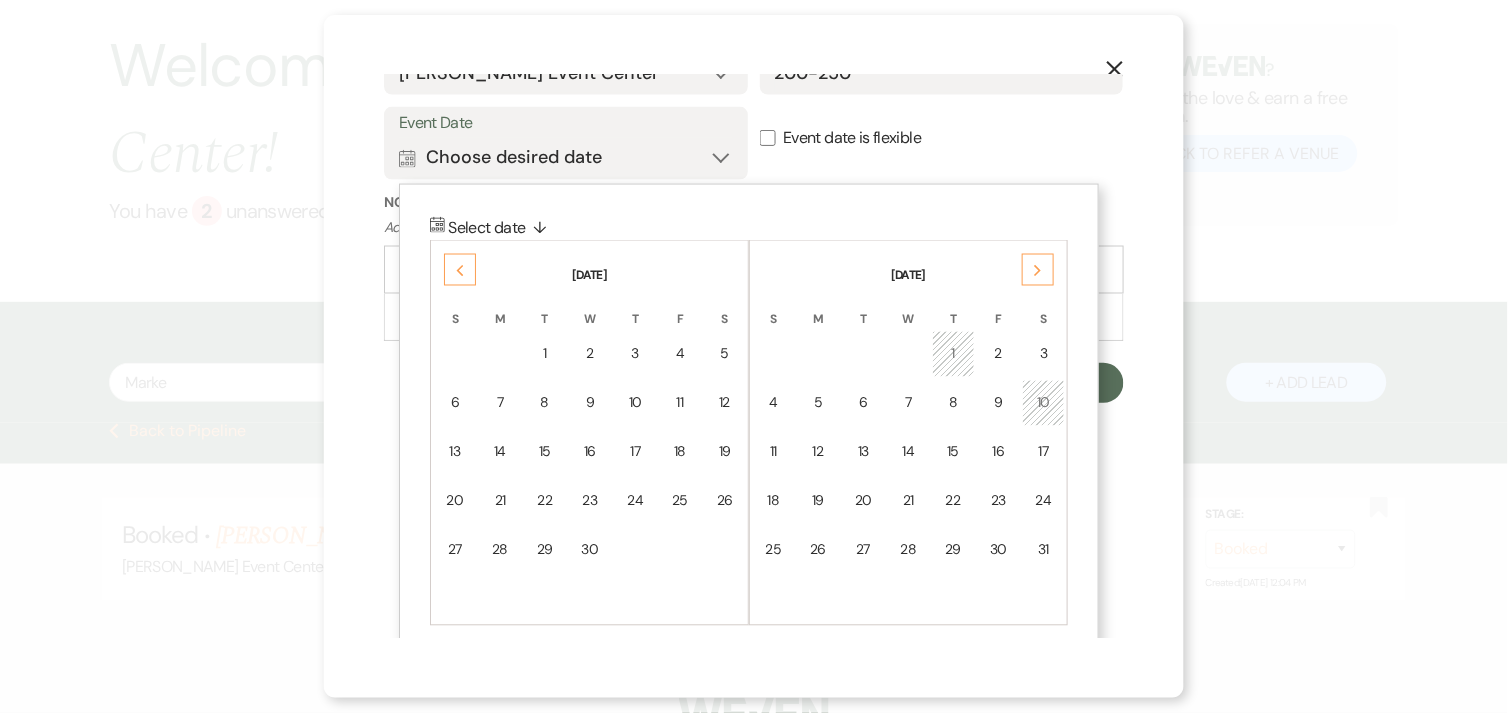 click on "Previous" 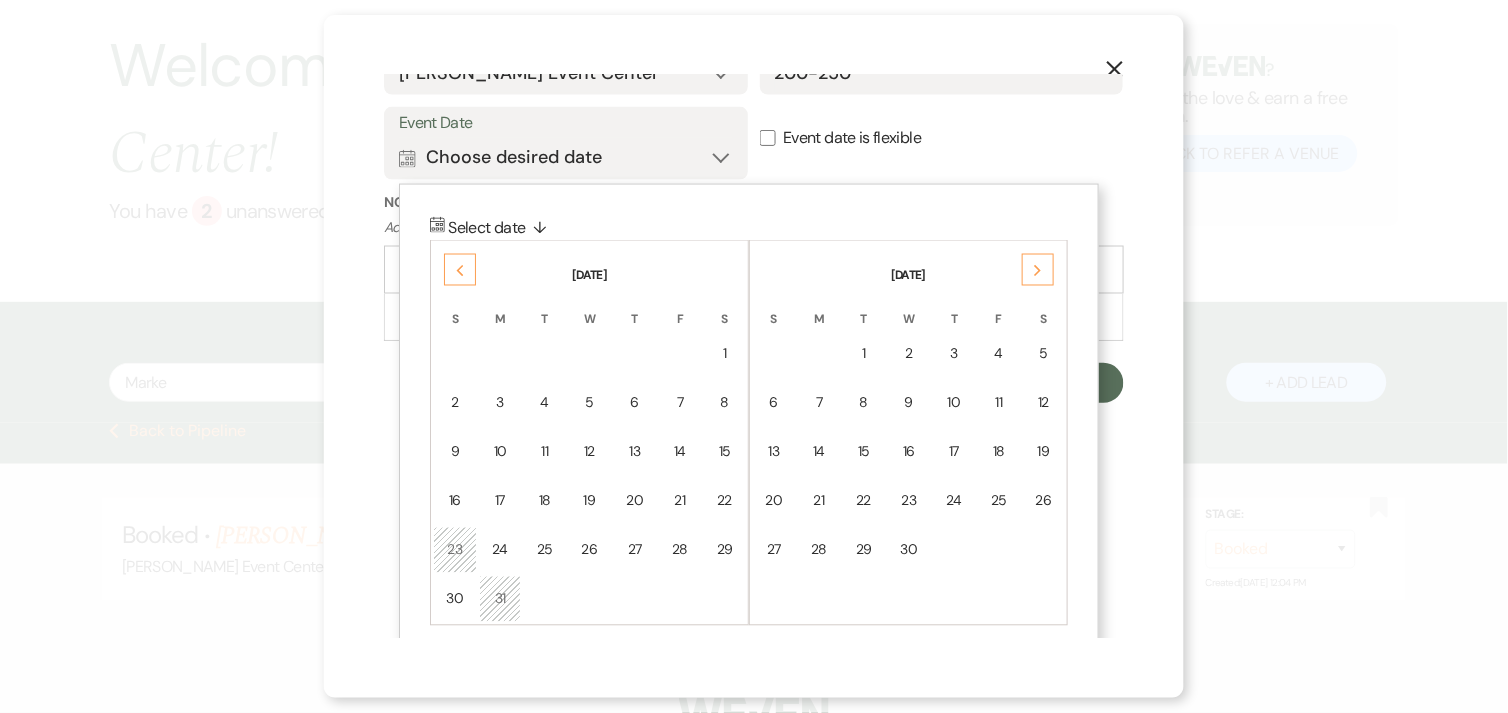 click on "Previous" 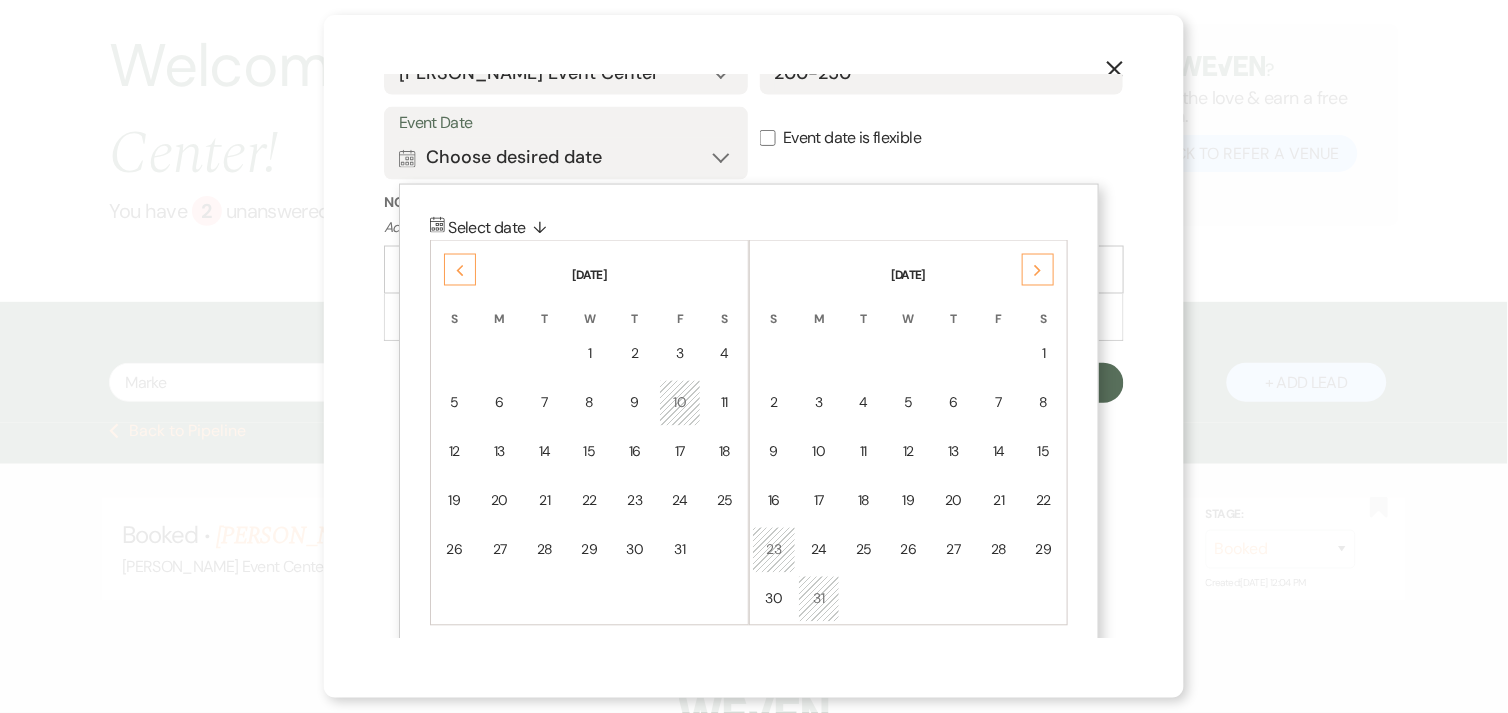 click on "Previous" 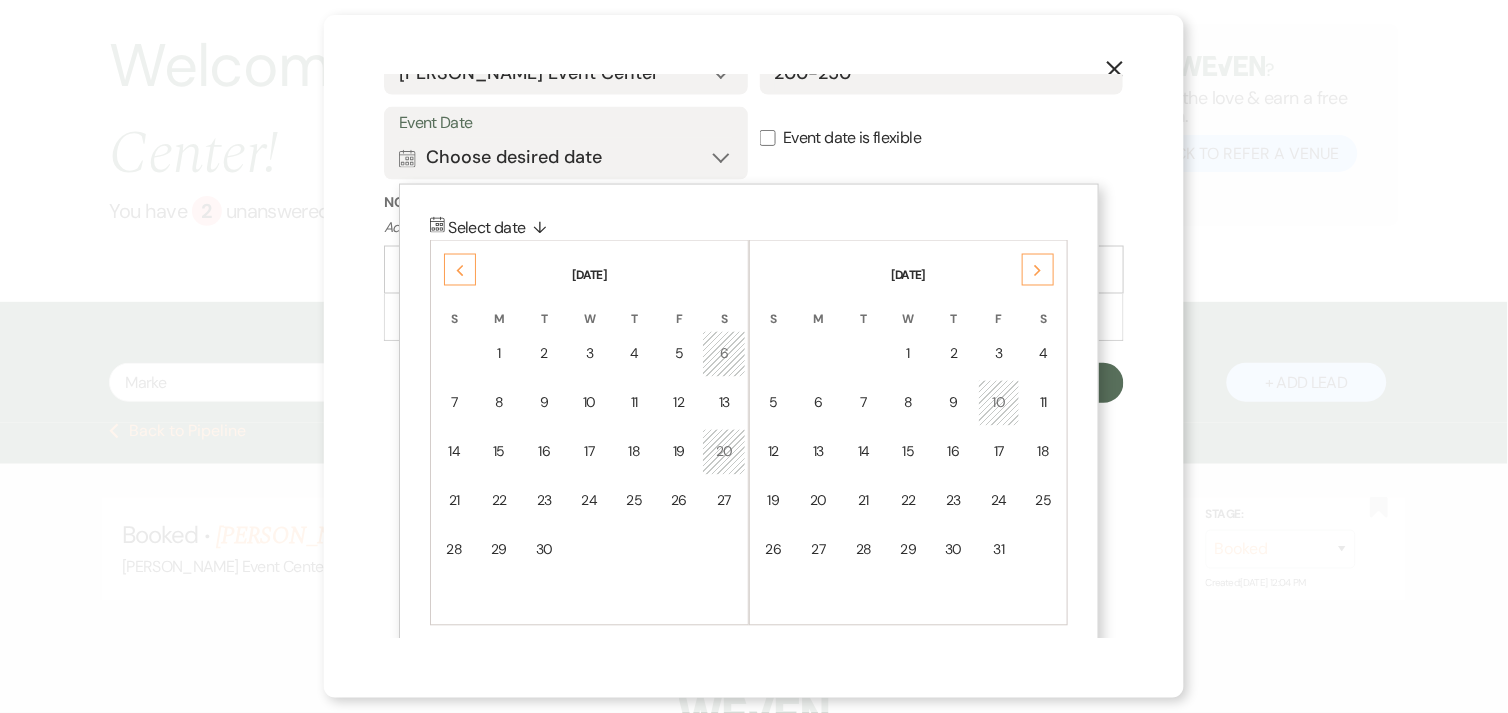 click on "Previous" 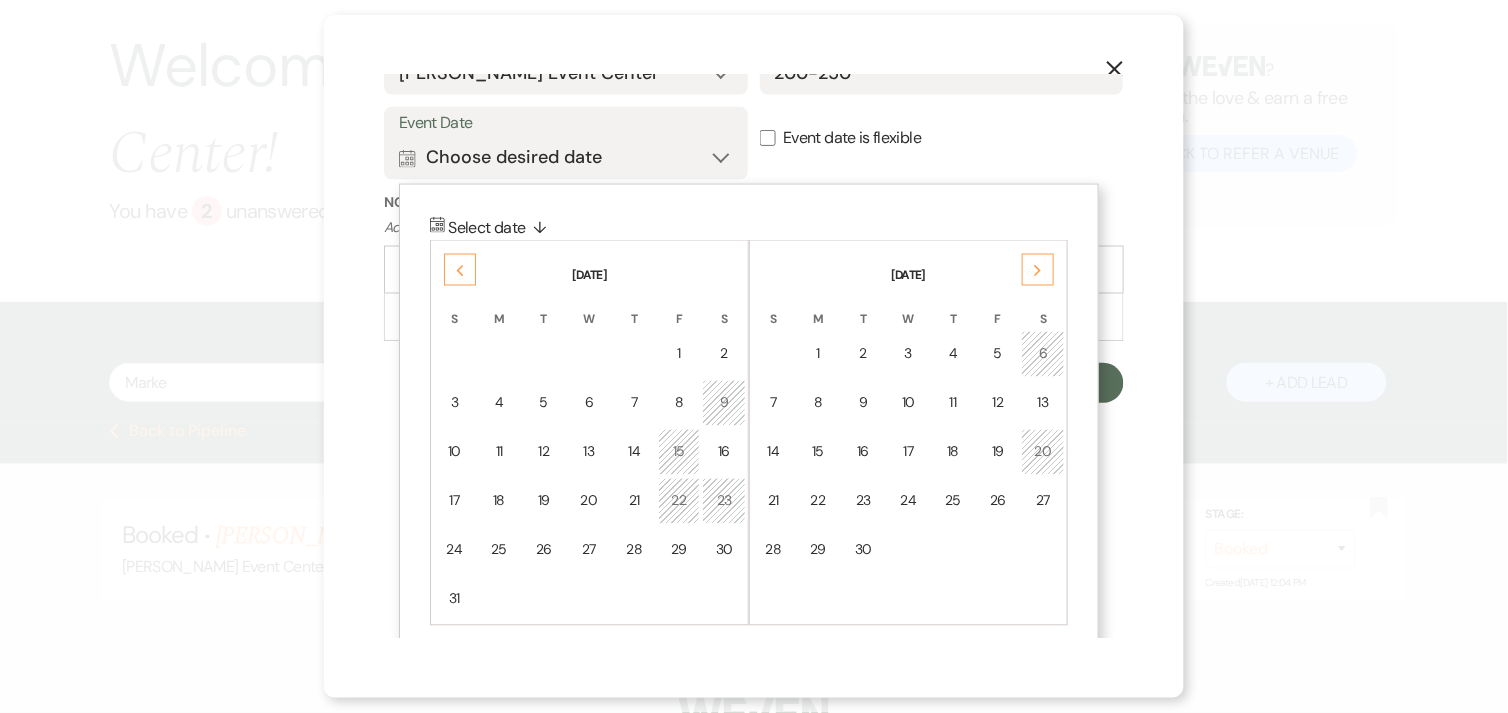 click on "Next" 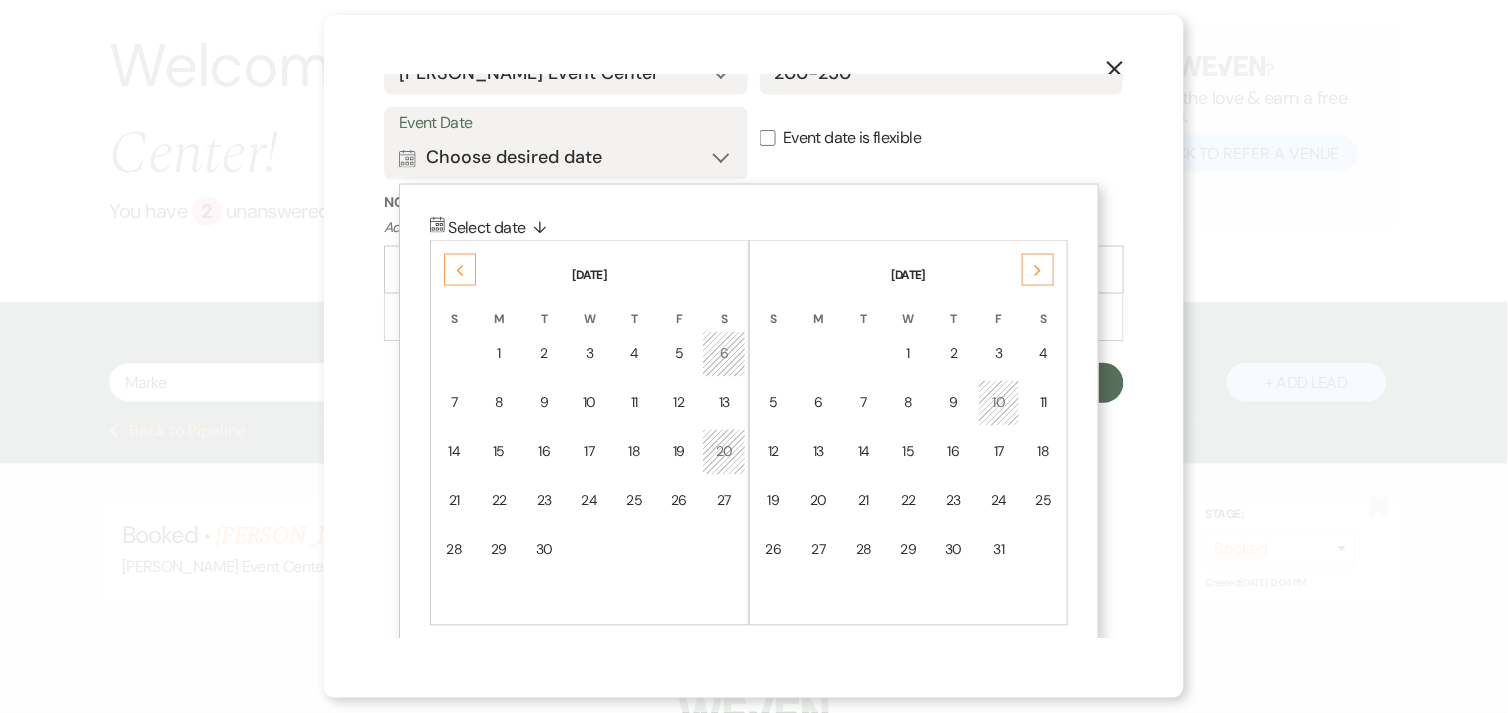 click on "Next" 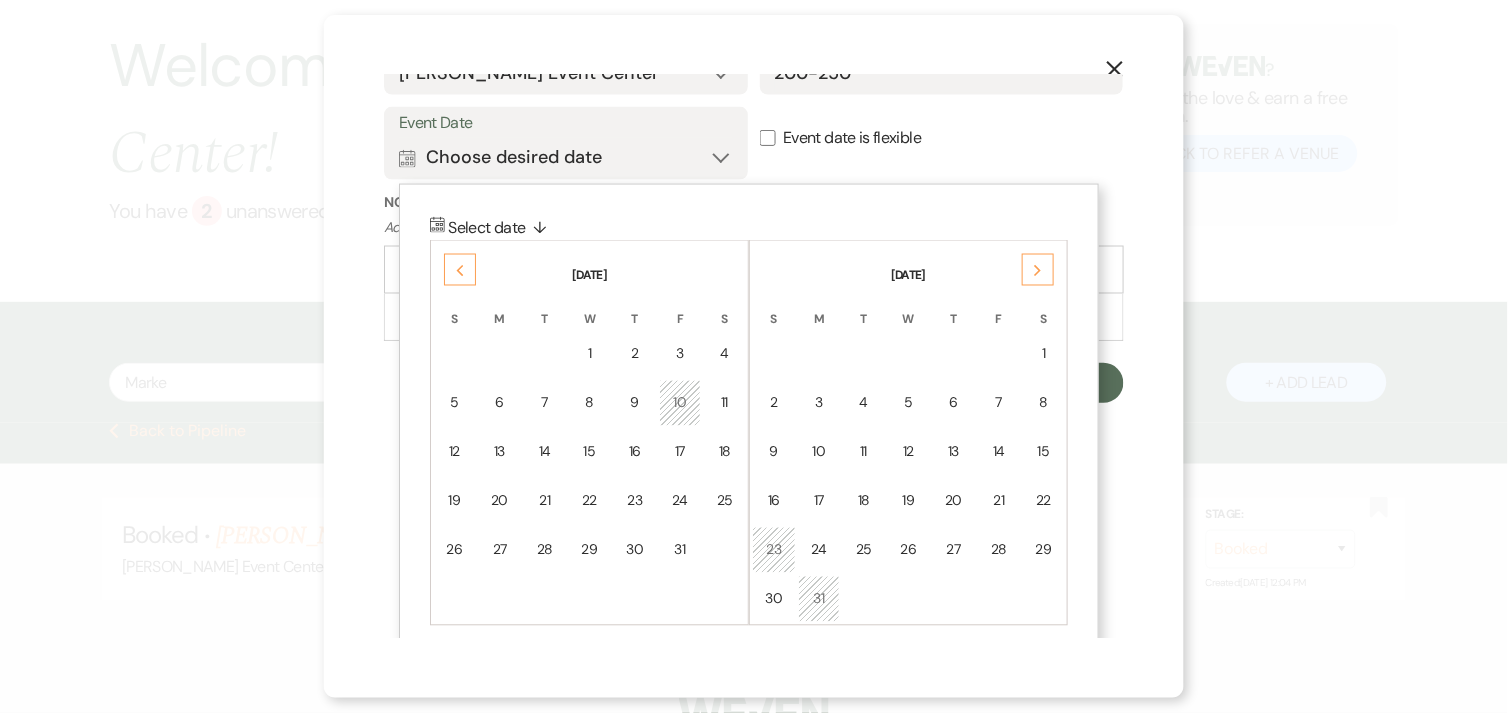 click on "Next" 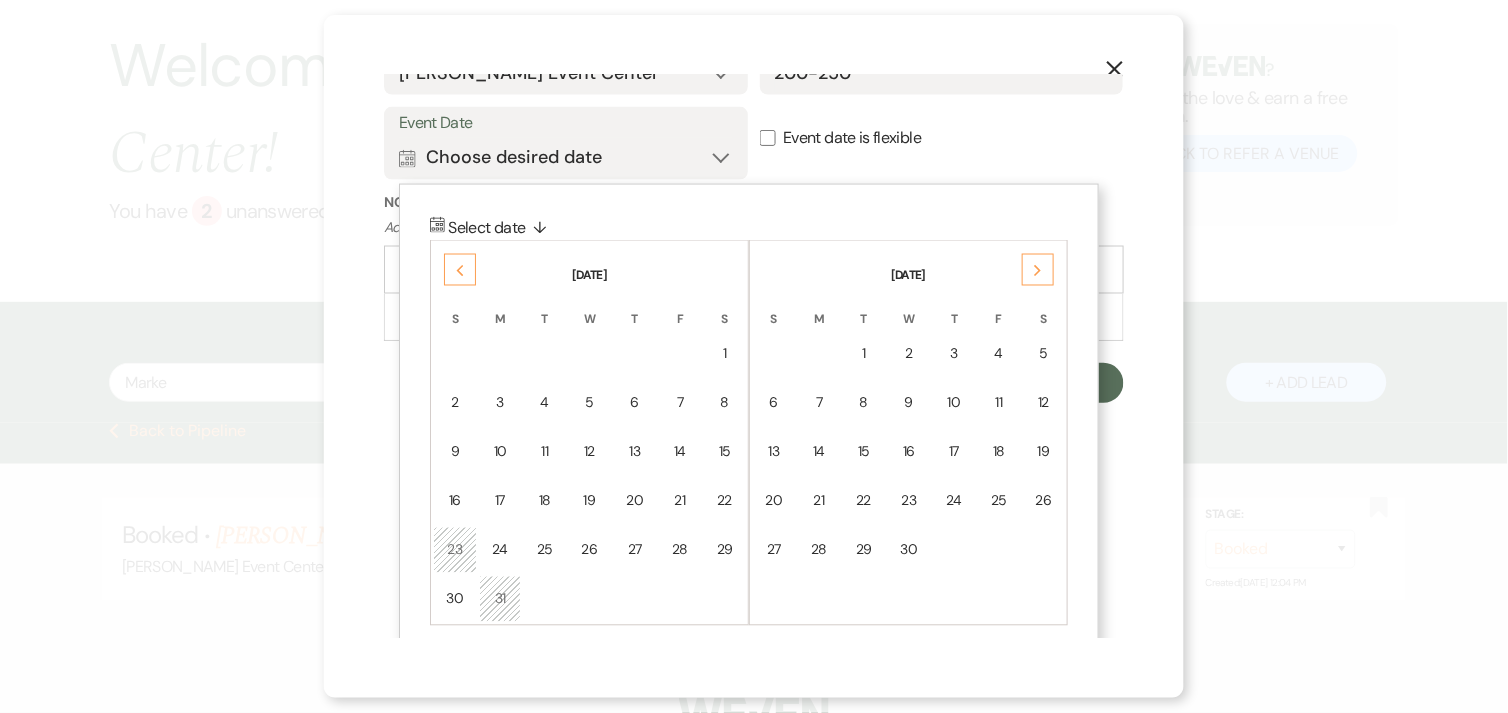click 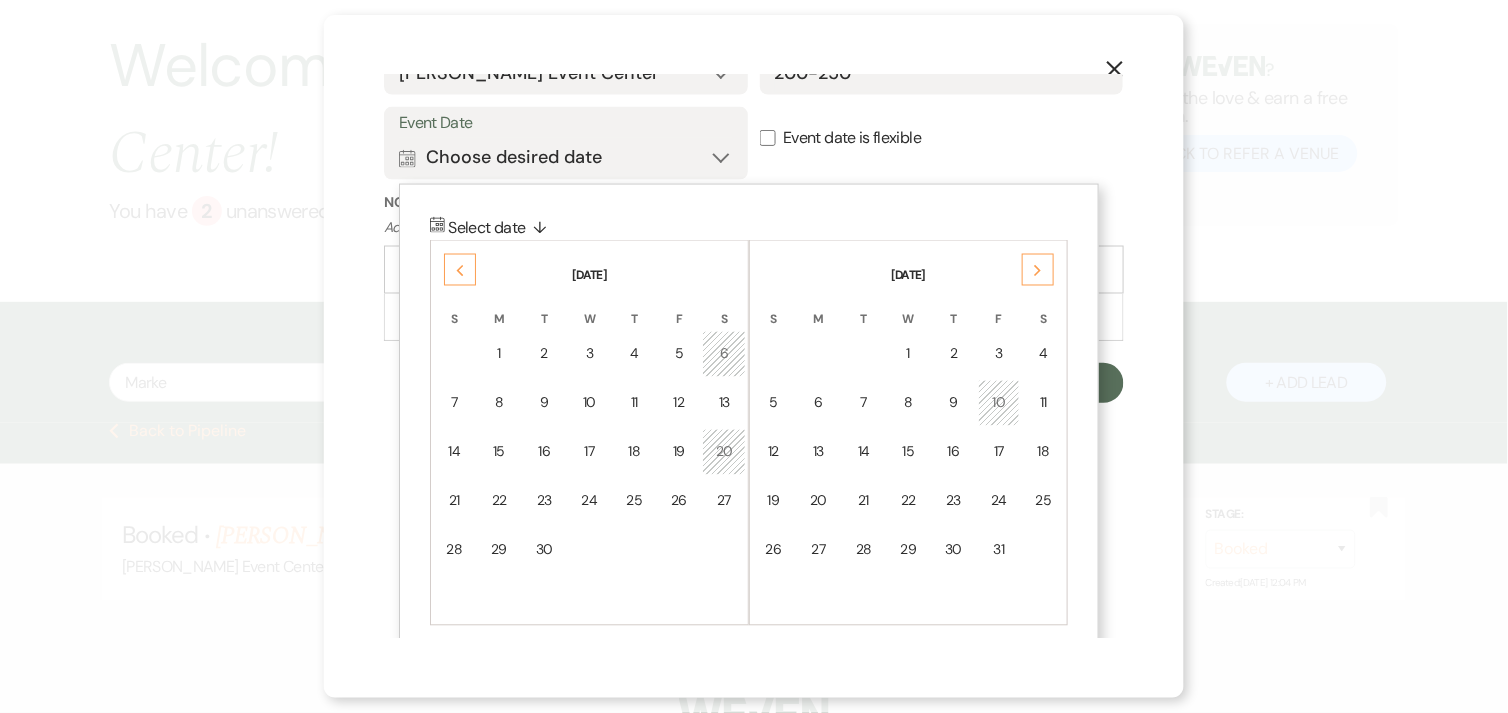 click 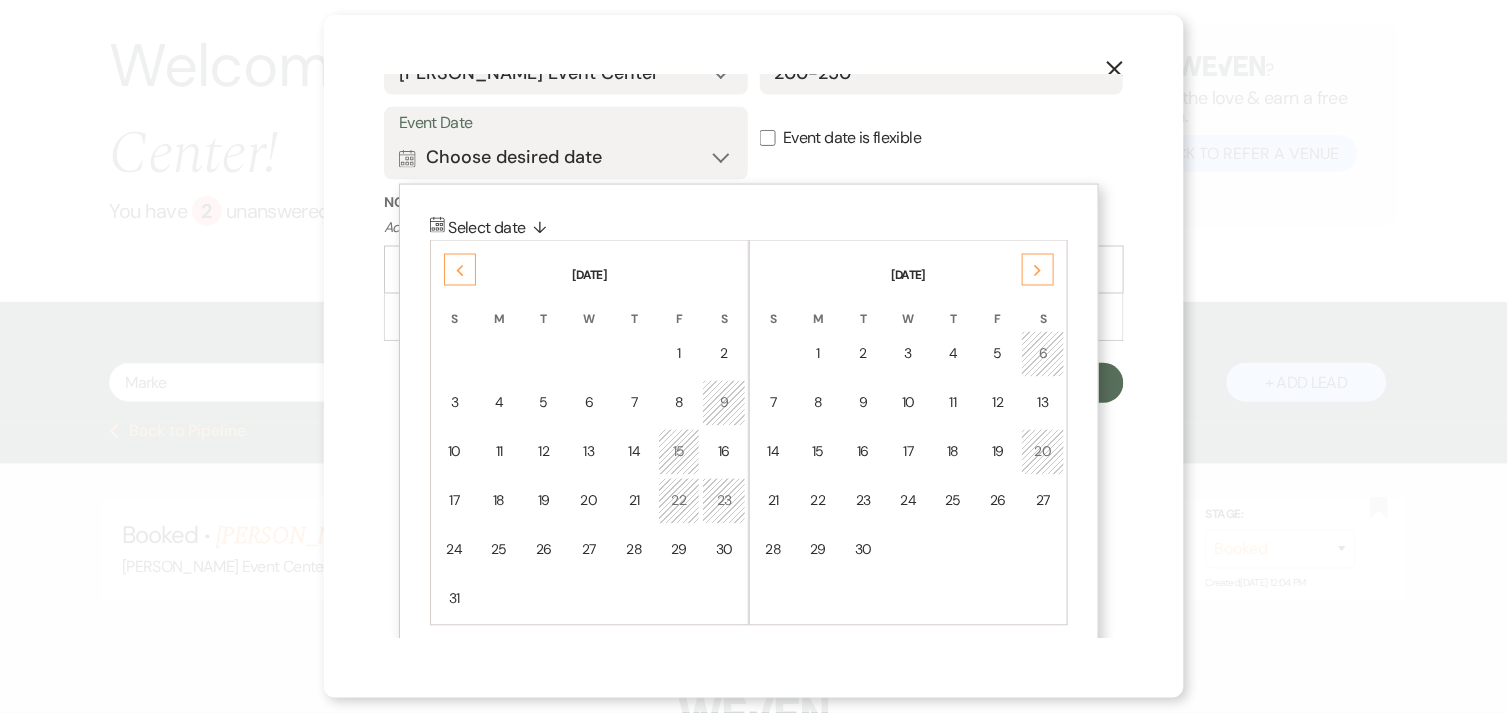 click 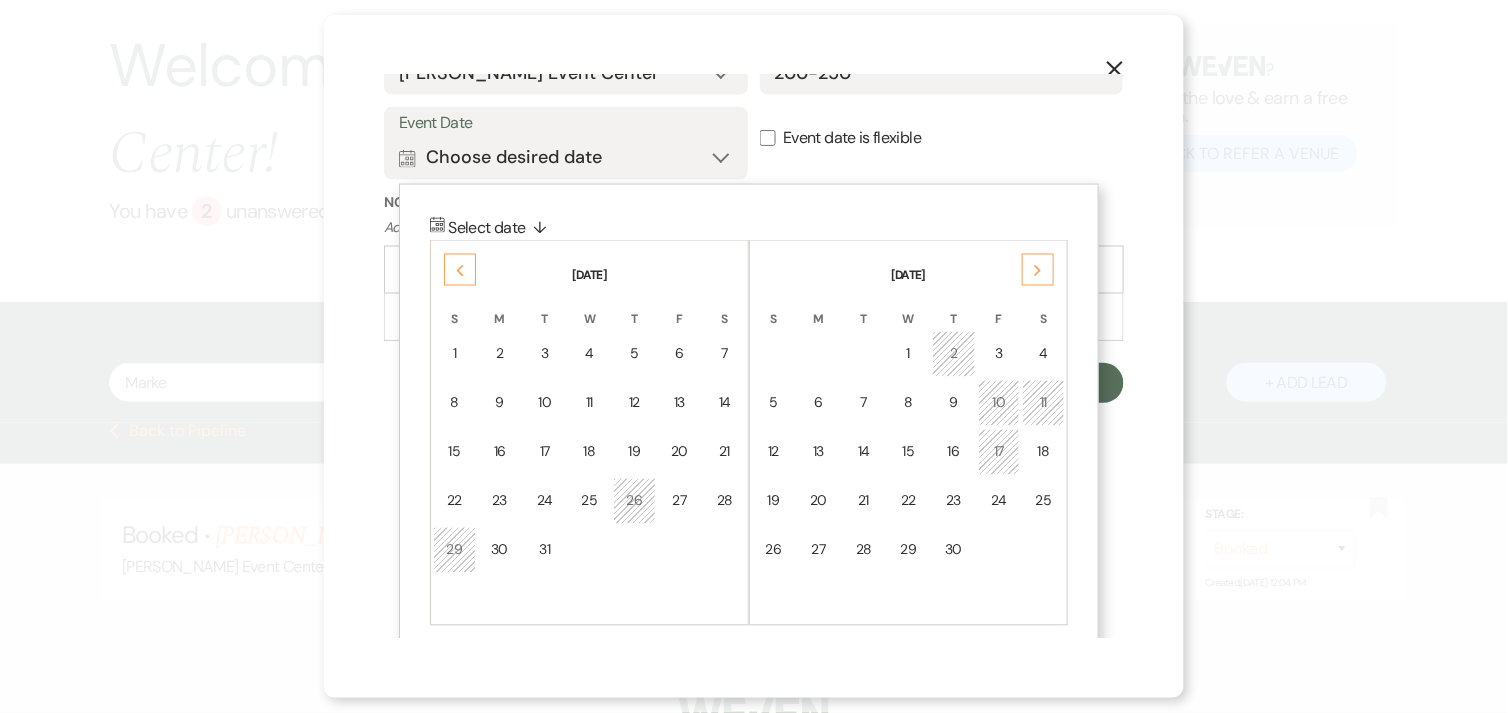 click 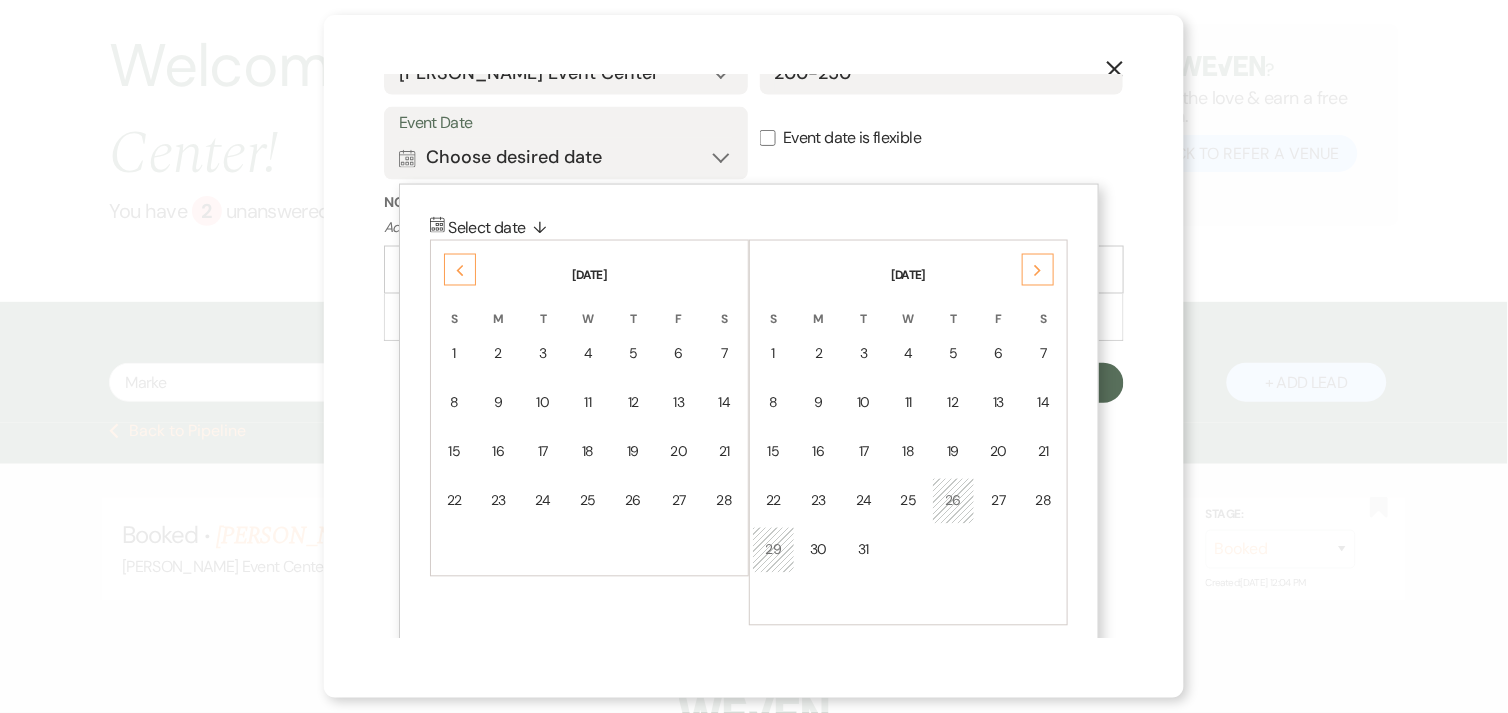 click 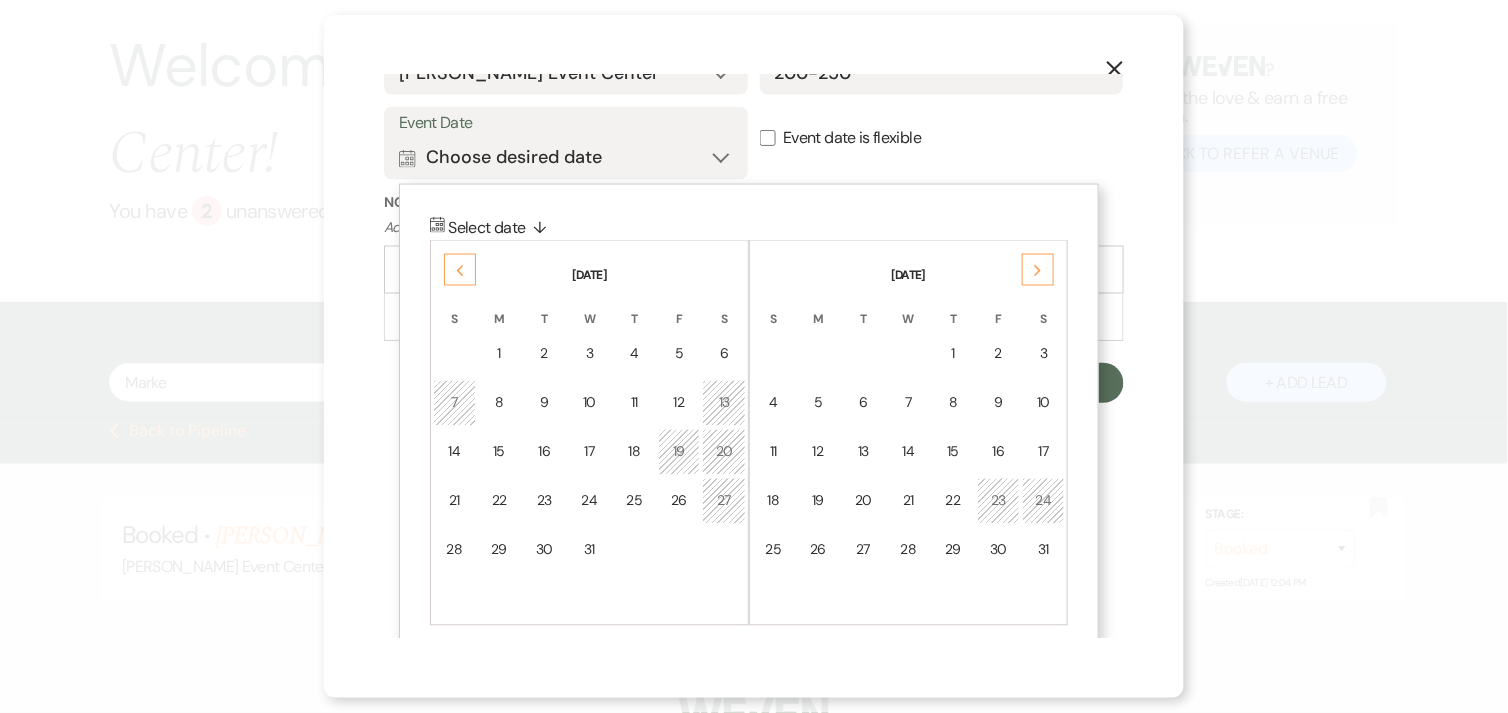 click 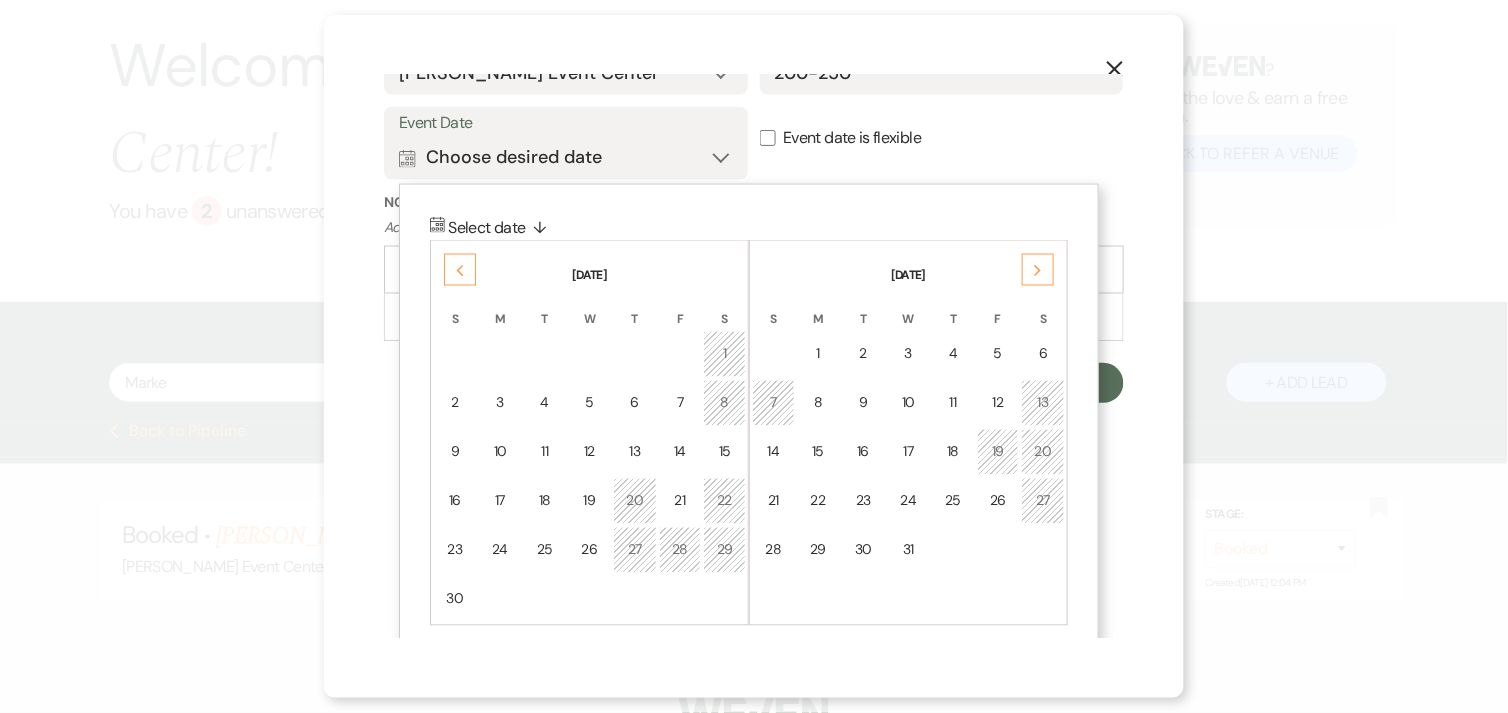 click 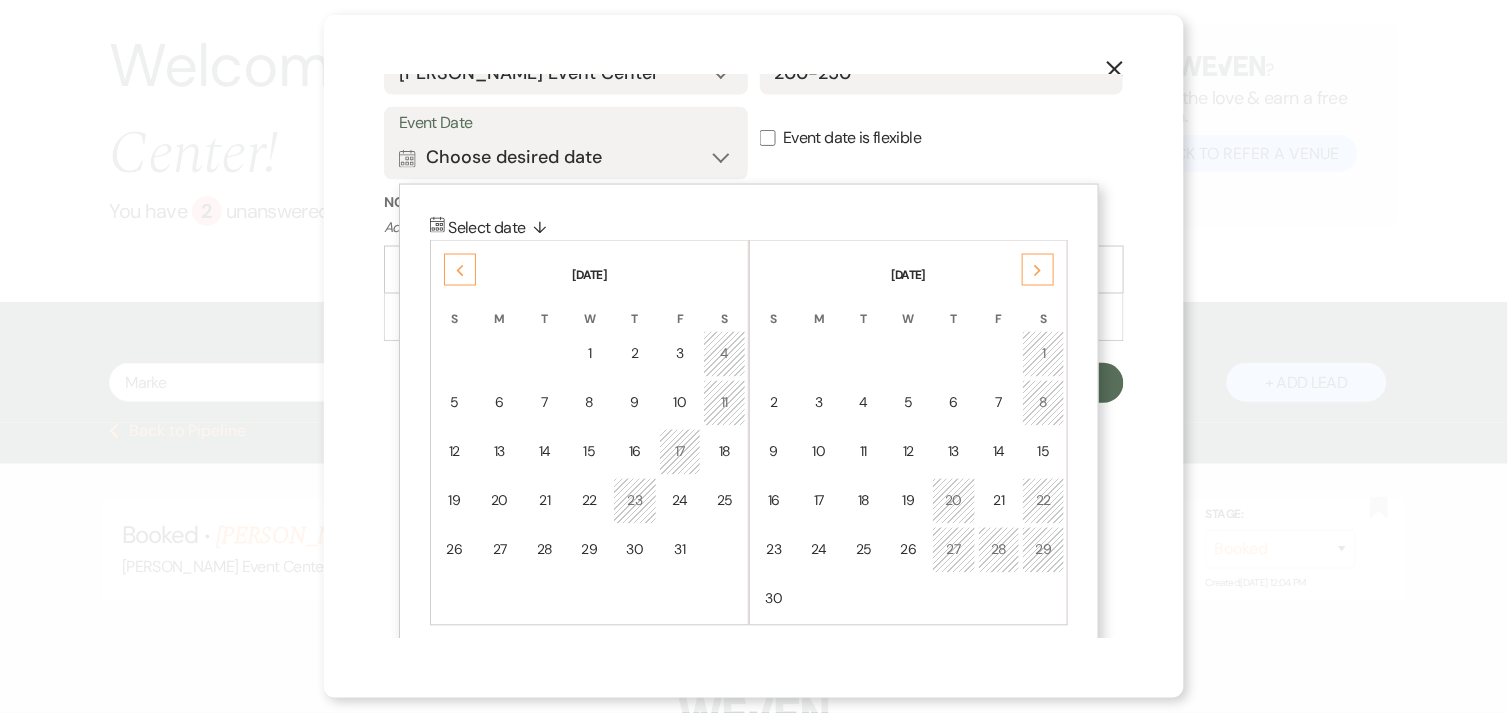 click 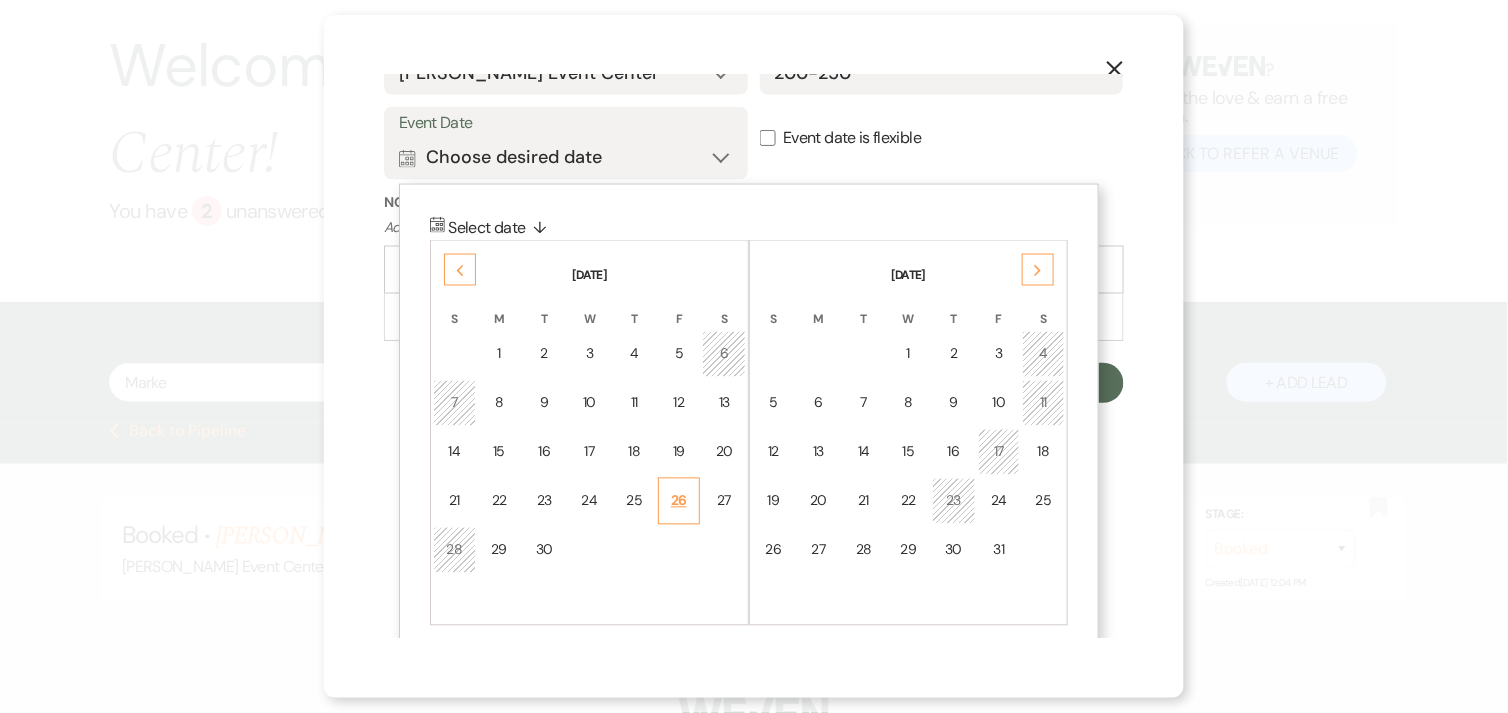 click on "26" at bounding box center (679, 501) 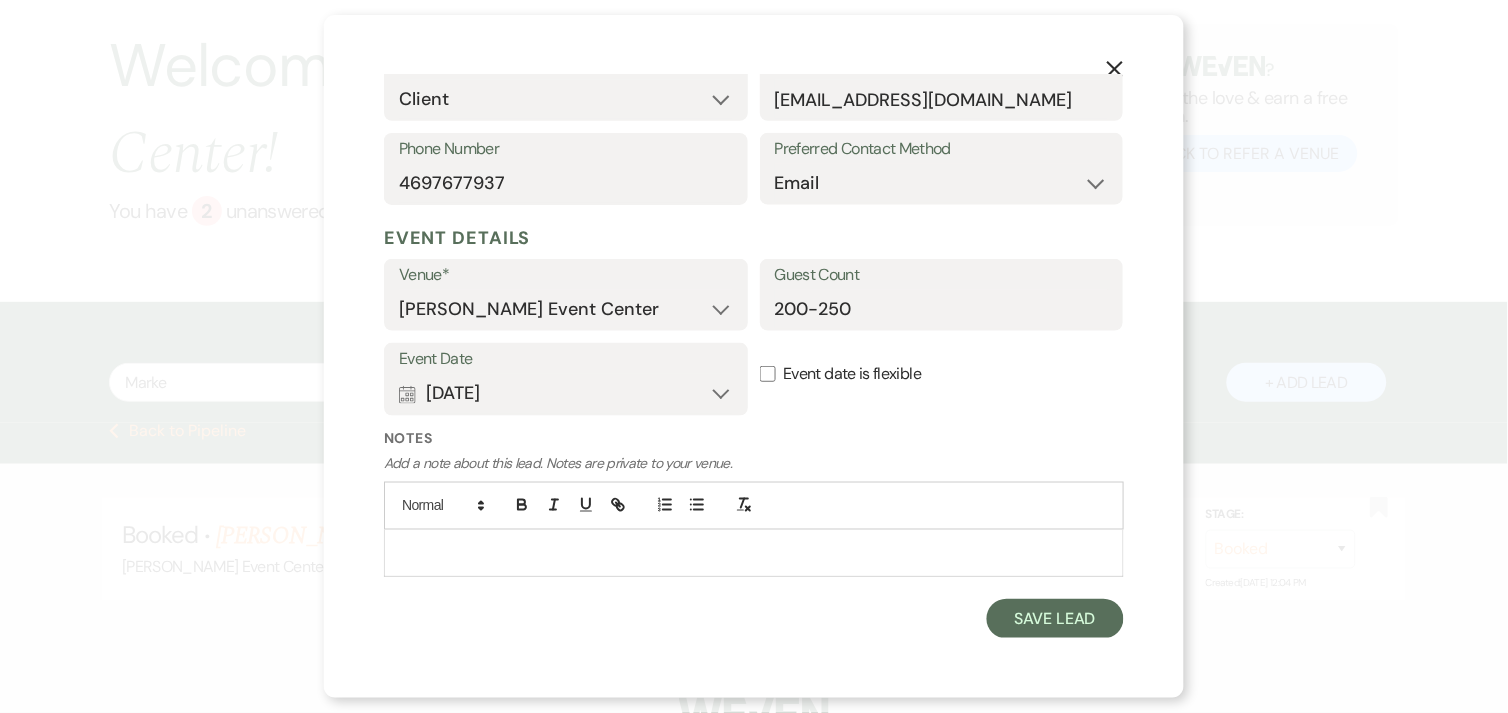 click at bounding box center [754, 553] 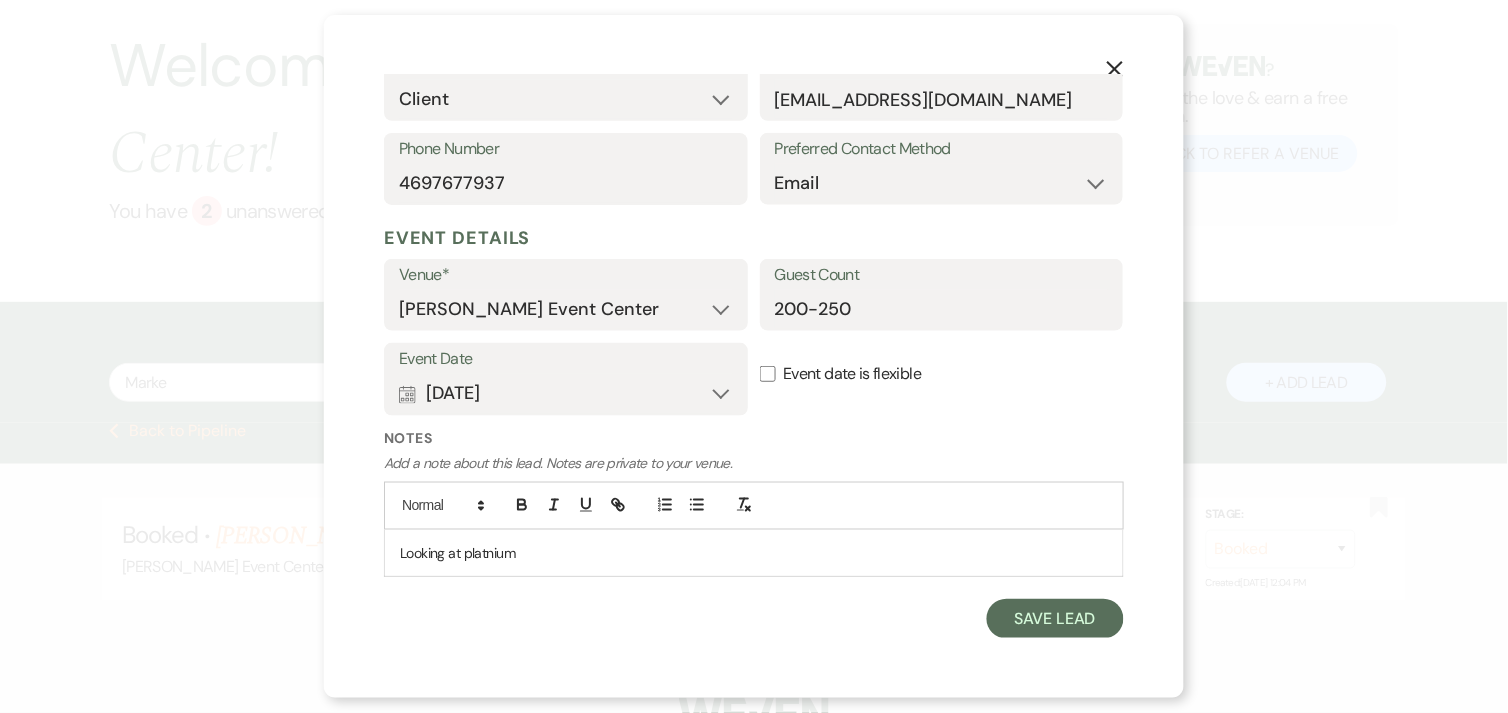 click on "Looking at platnium" at bounding box center [754, 553] 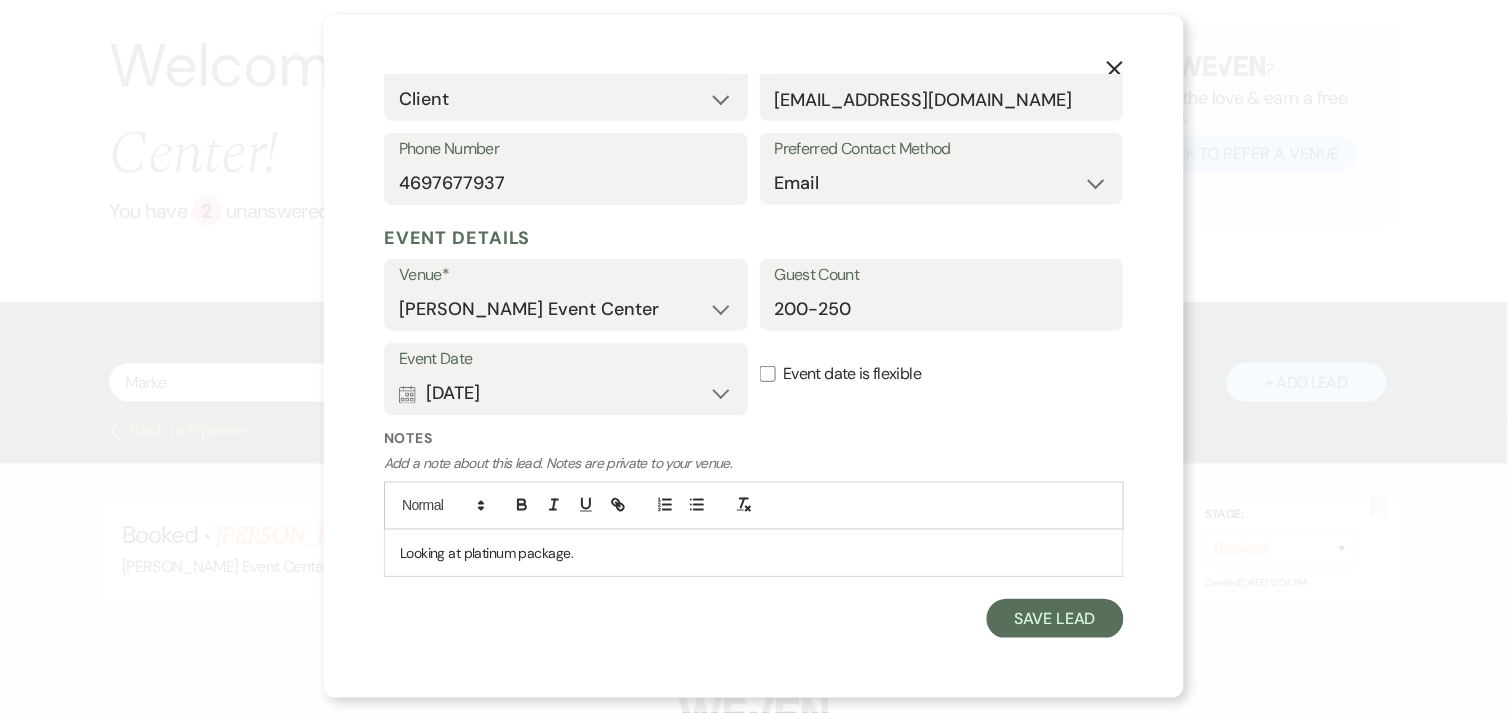click on "Looking at platinum package." at bounding box center [754, 553] 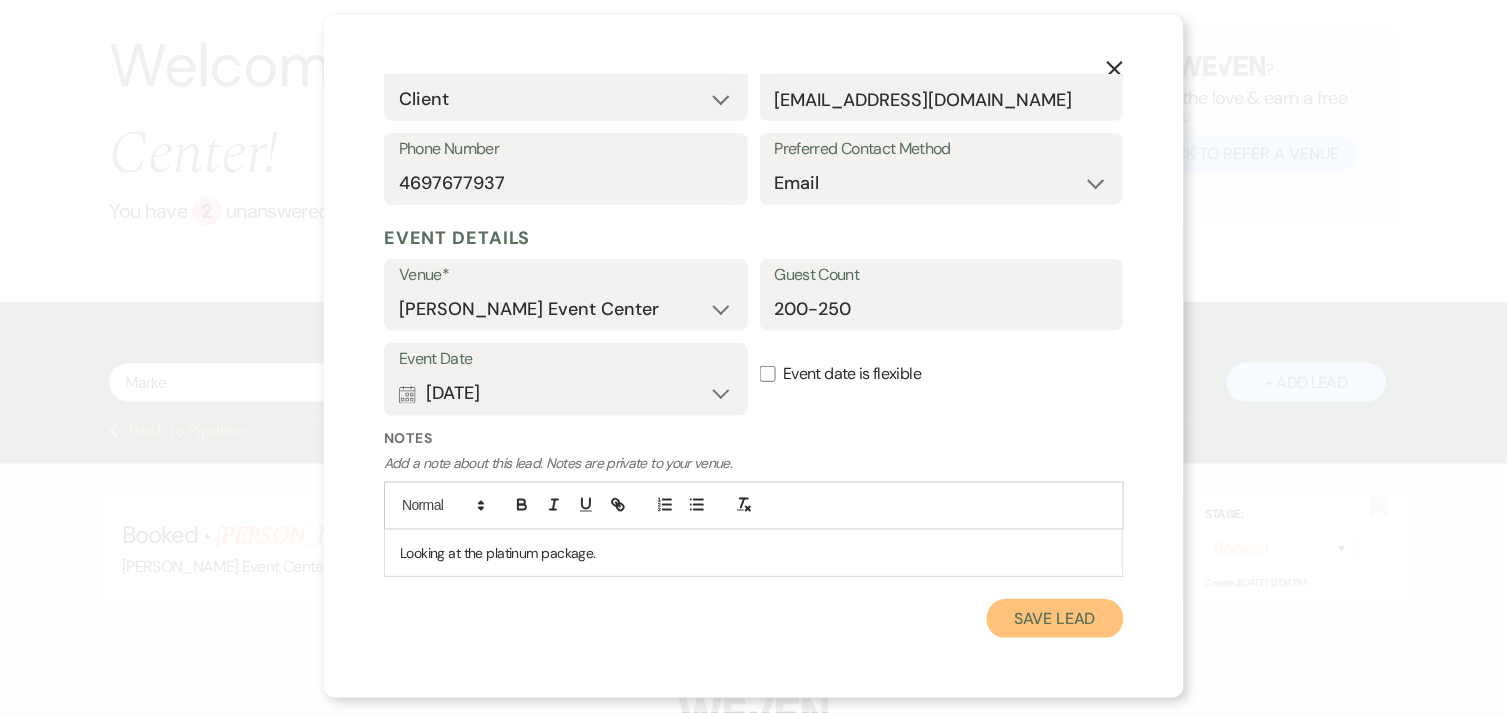 click on "Save Lead" at bounding box center (1055, 619) 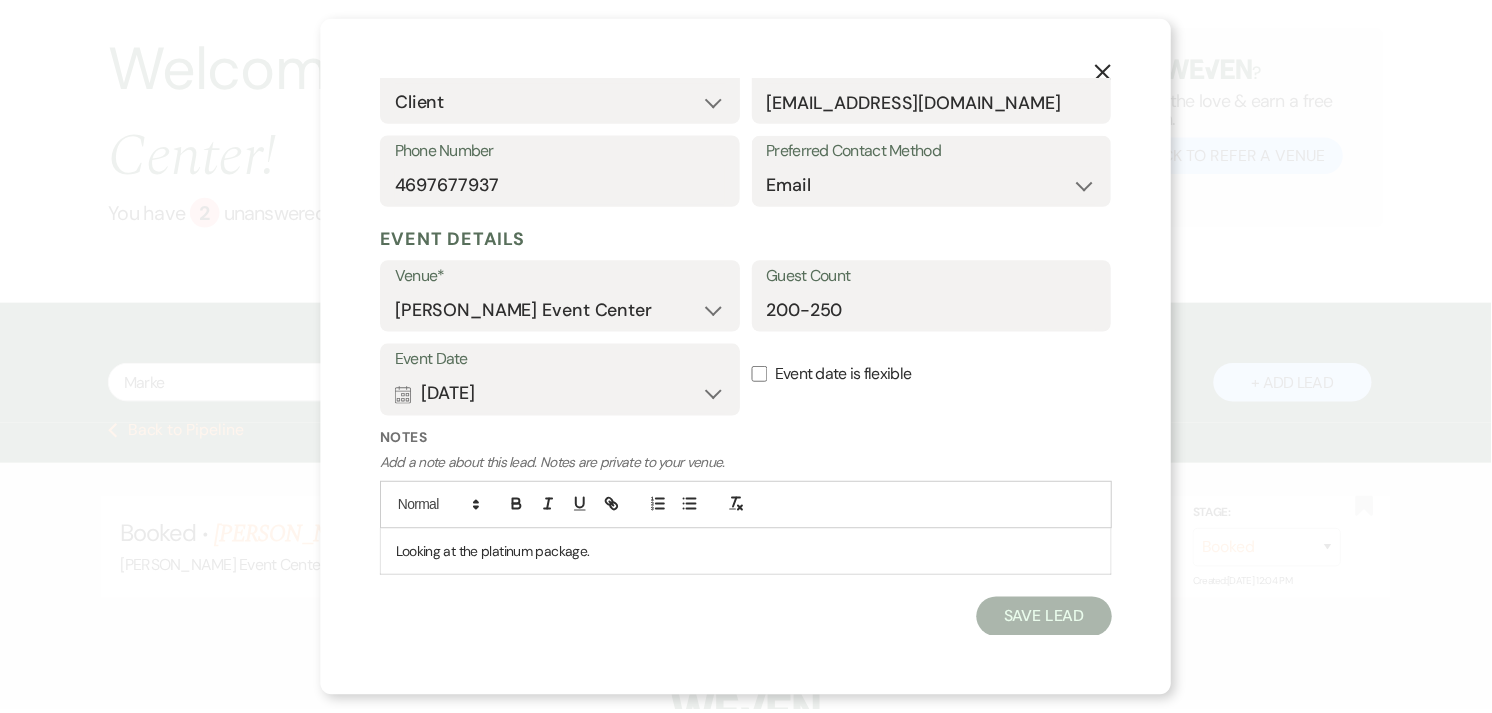 scroll, scrollTop: 102, scrollLeft: 0, axis: vertical 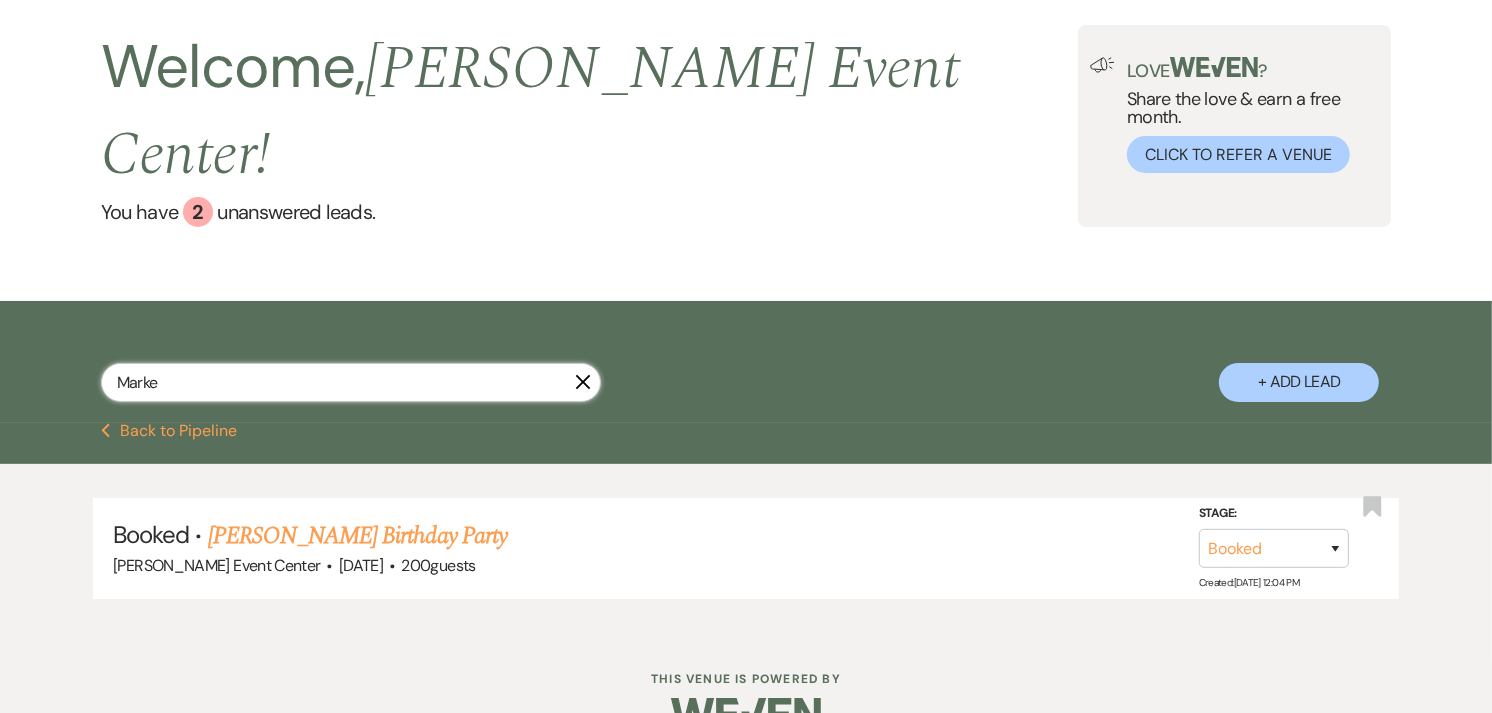 click on "Marke" at bounding box center (351, 382) 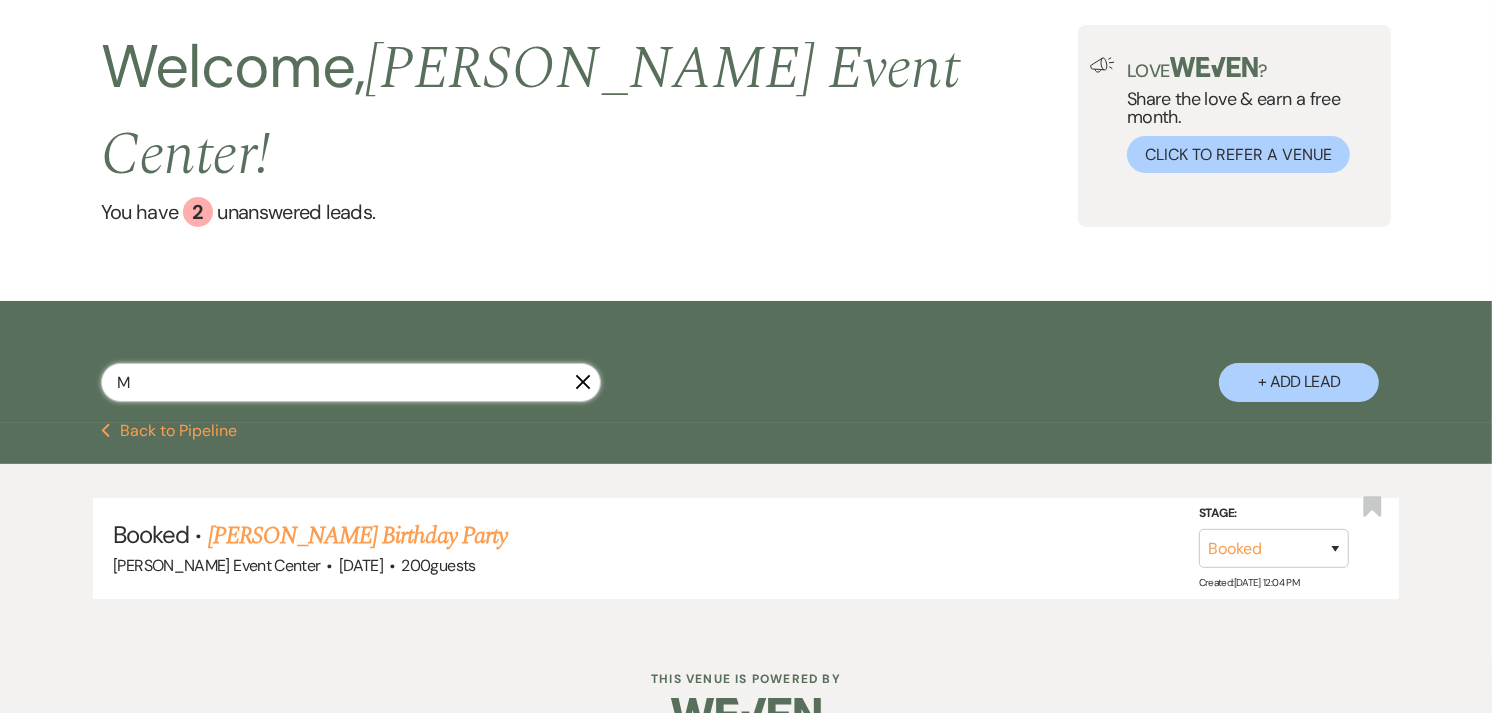 scroll, scrollTop: 52, scrollLeft: 0, axis: vertical 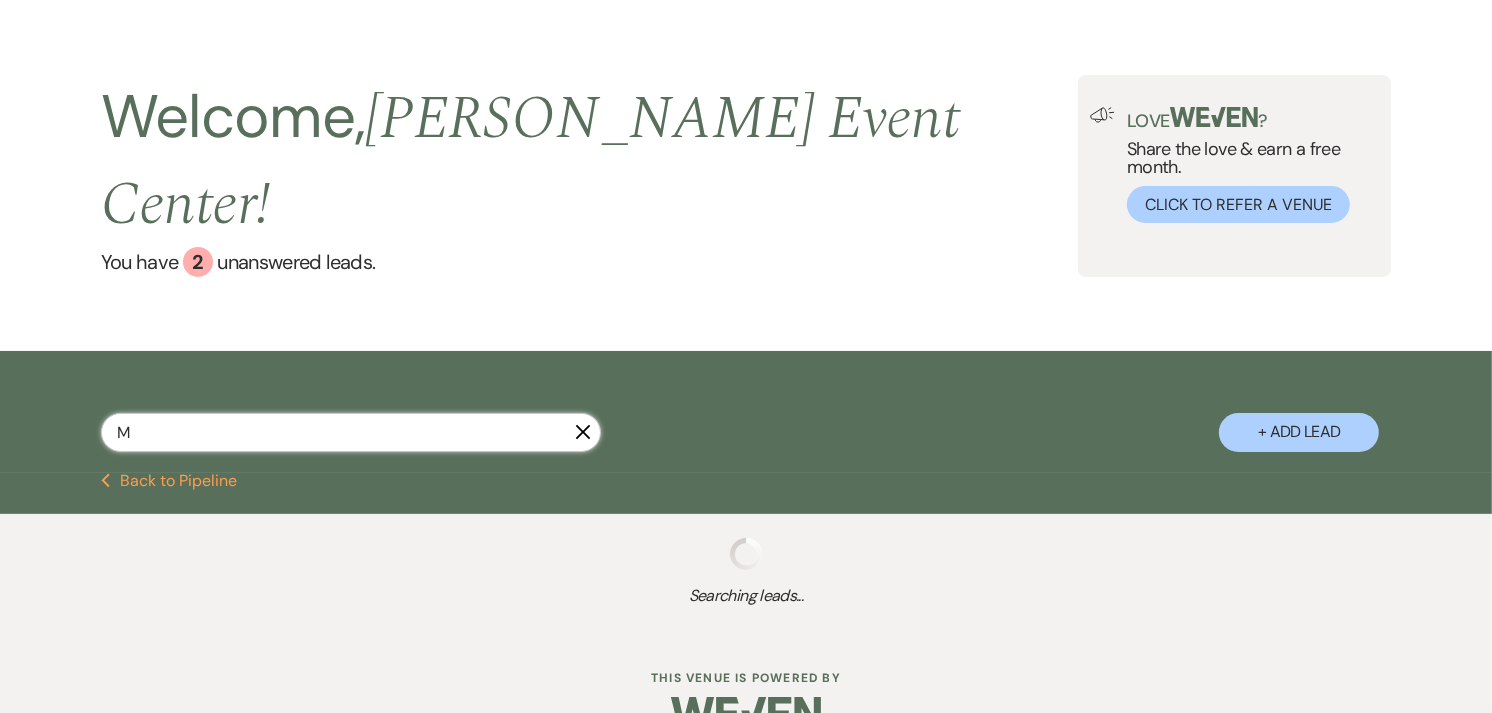 type on "Mo" 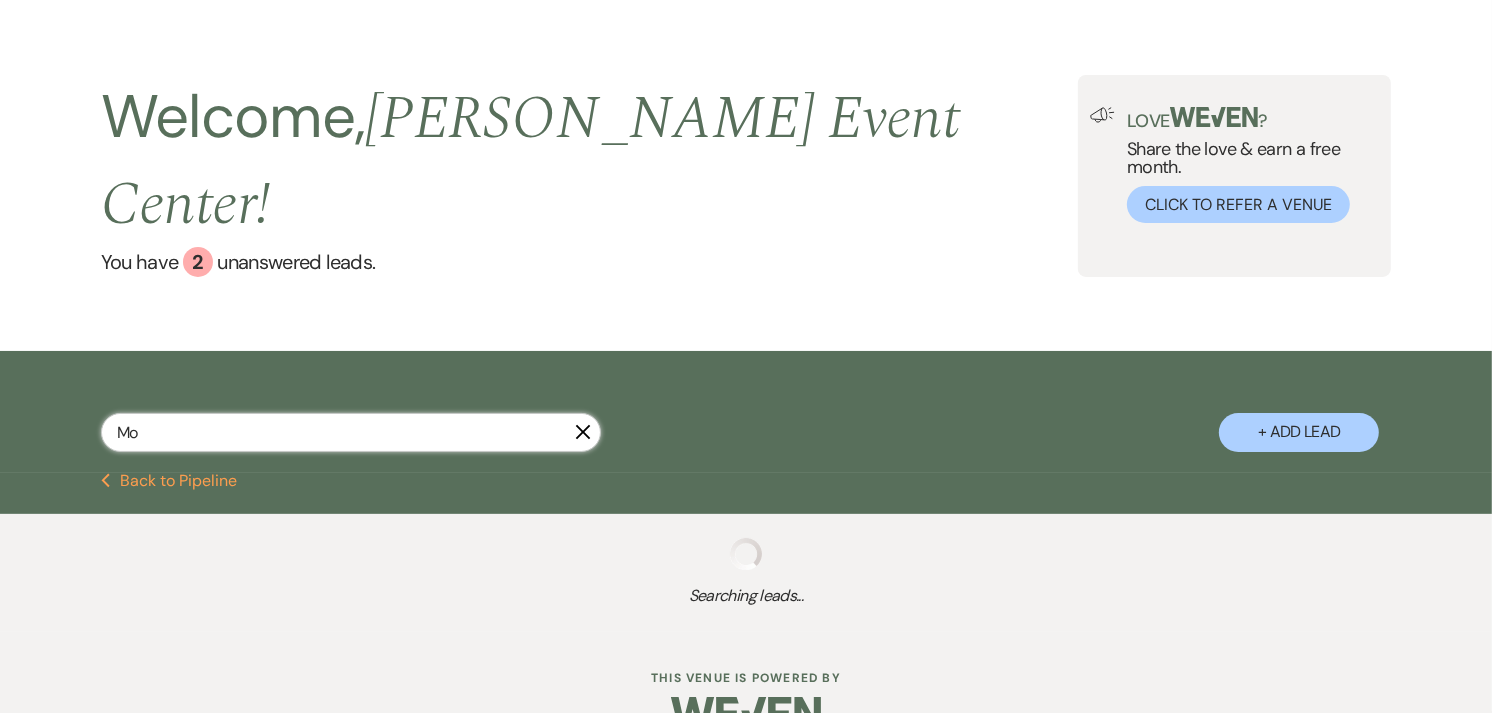 select on "5" 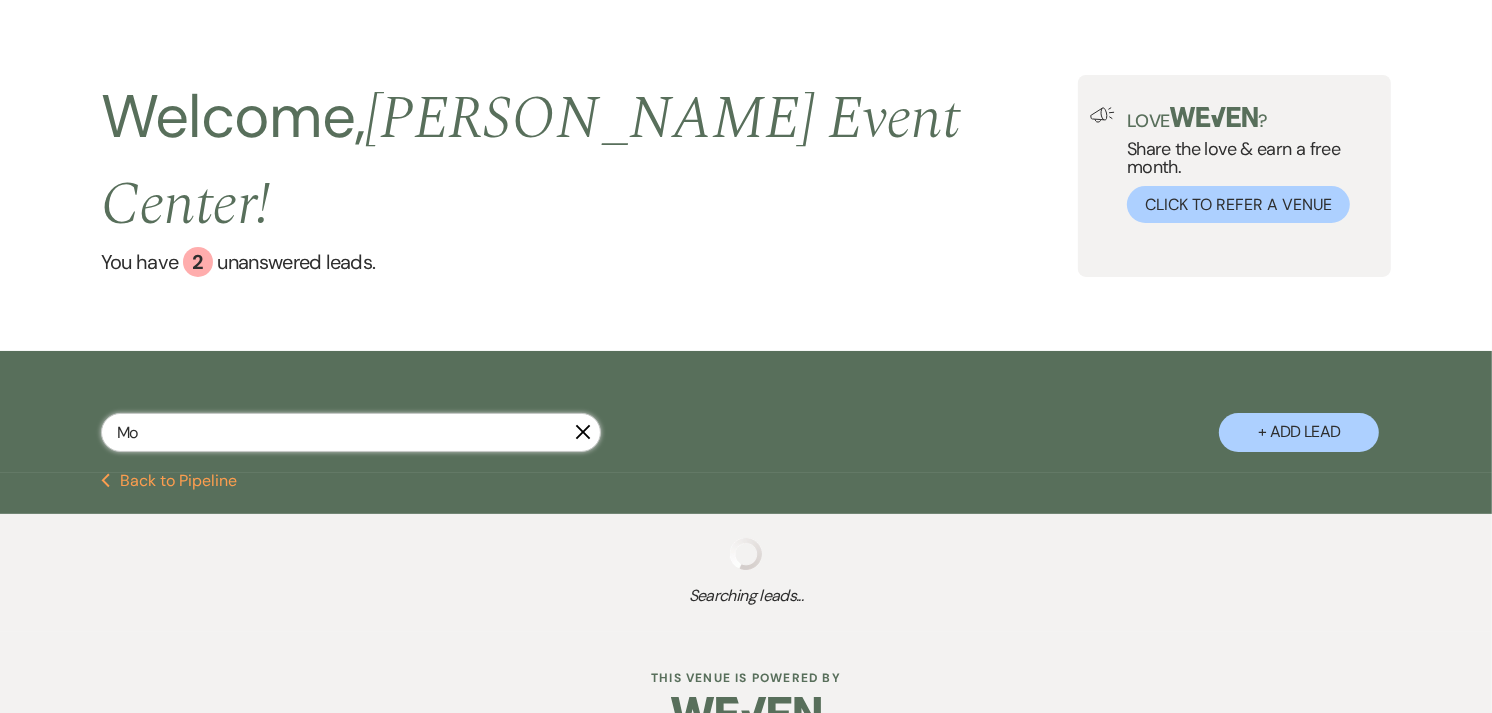 select on "5" 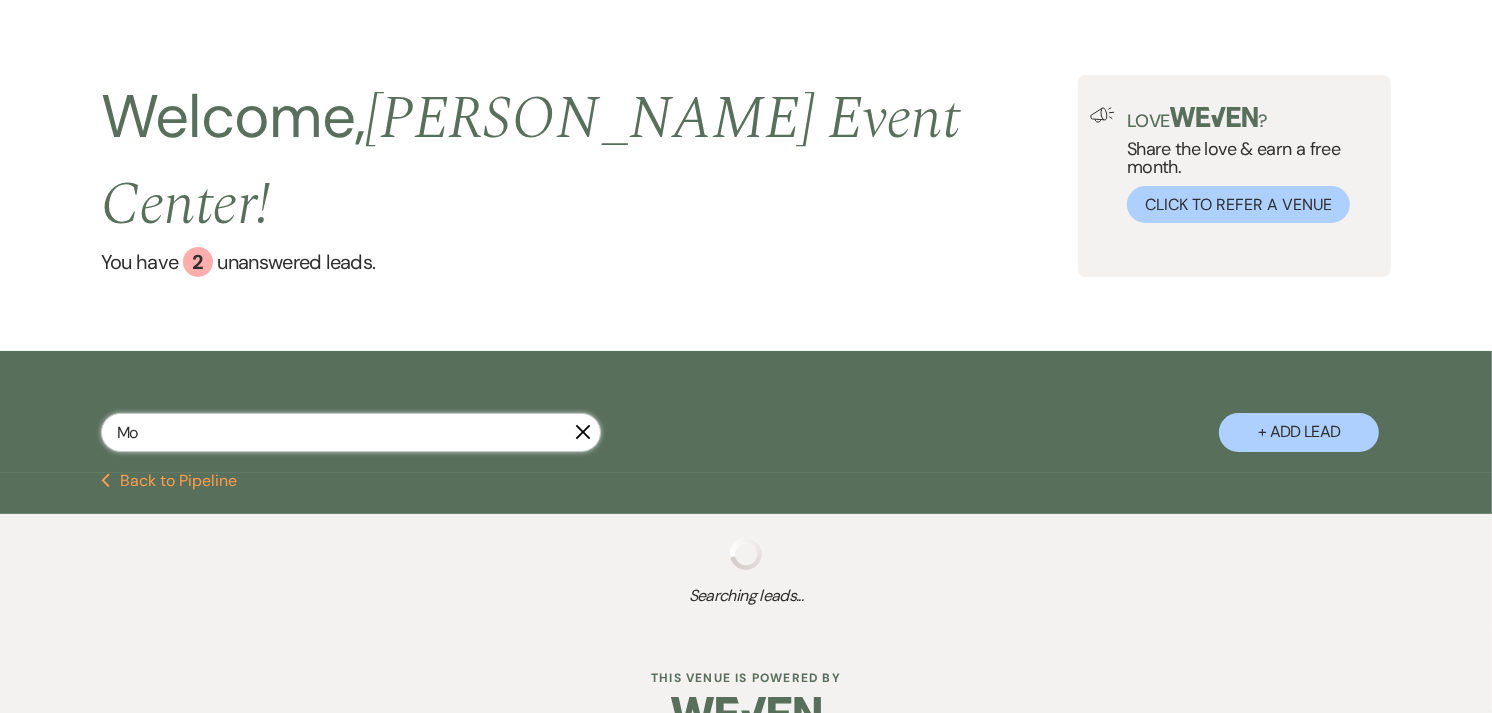 select on "4" 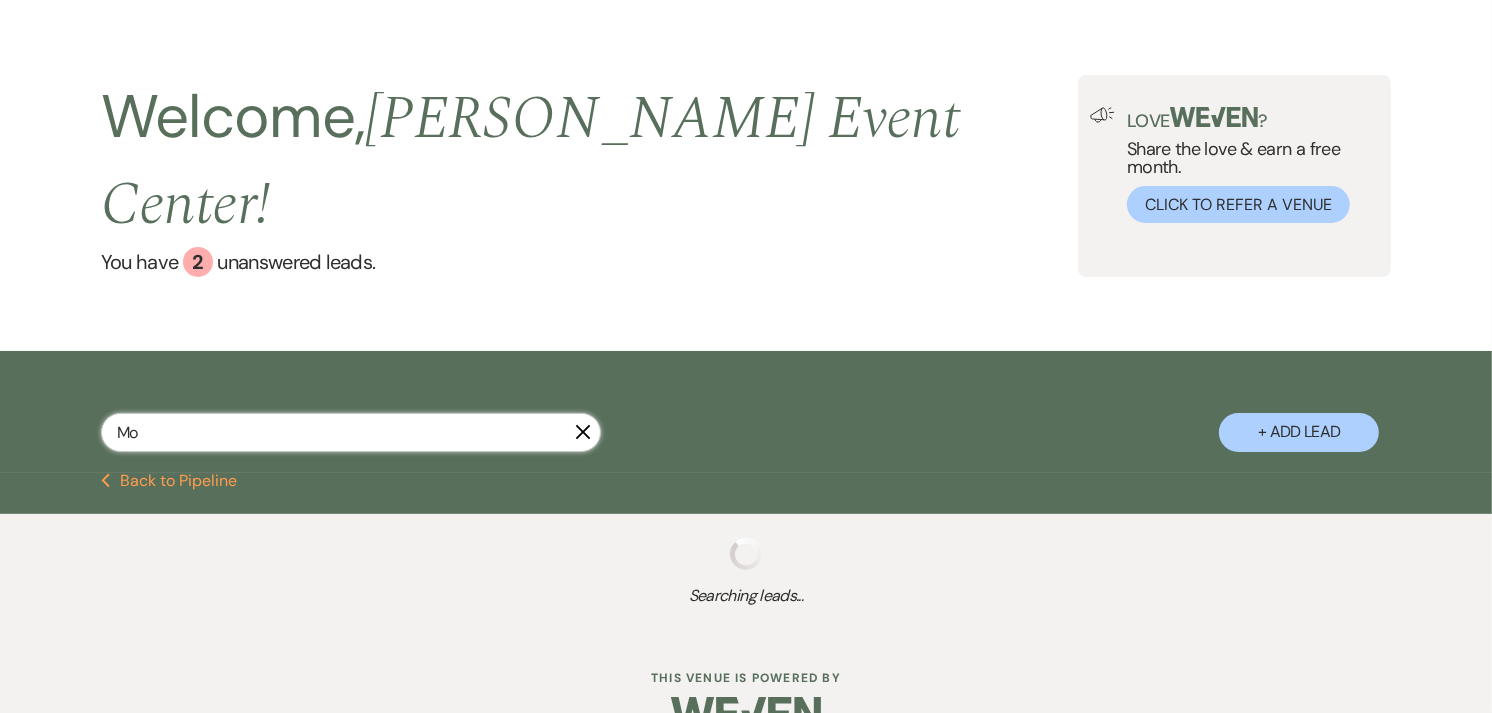 select on "8" 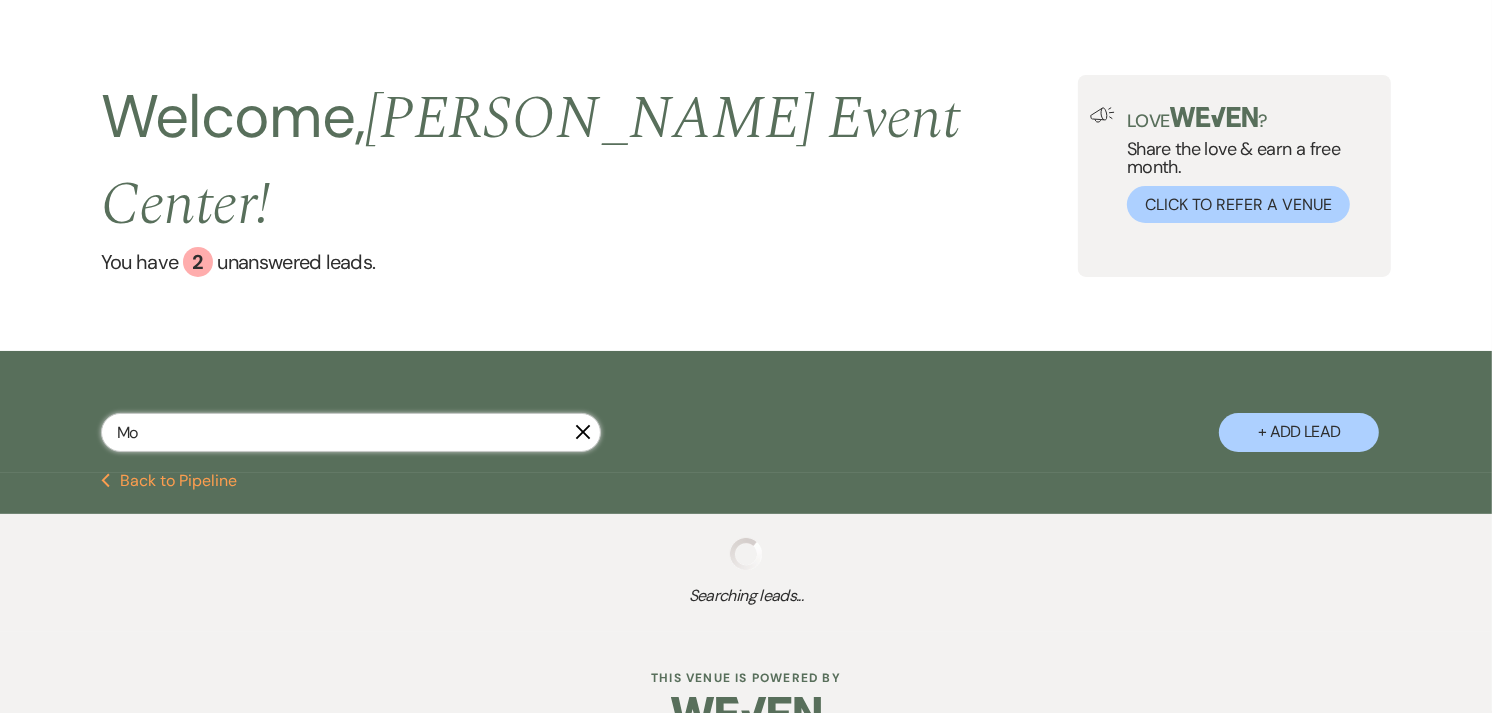 select on "4" 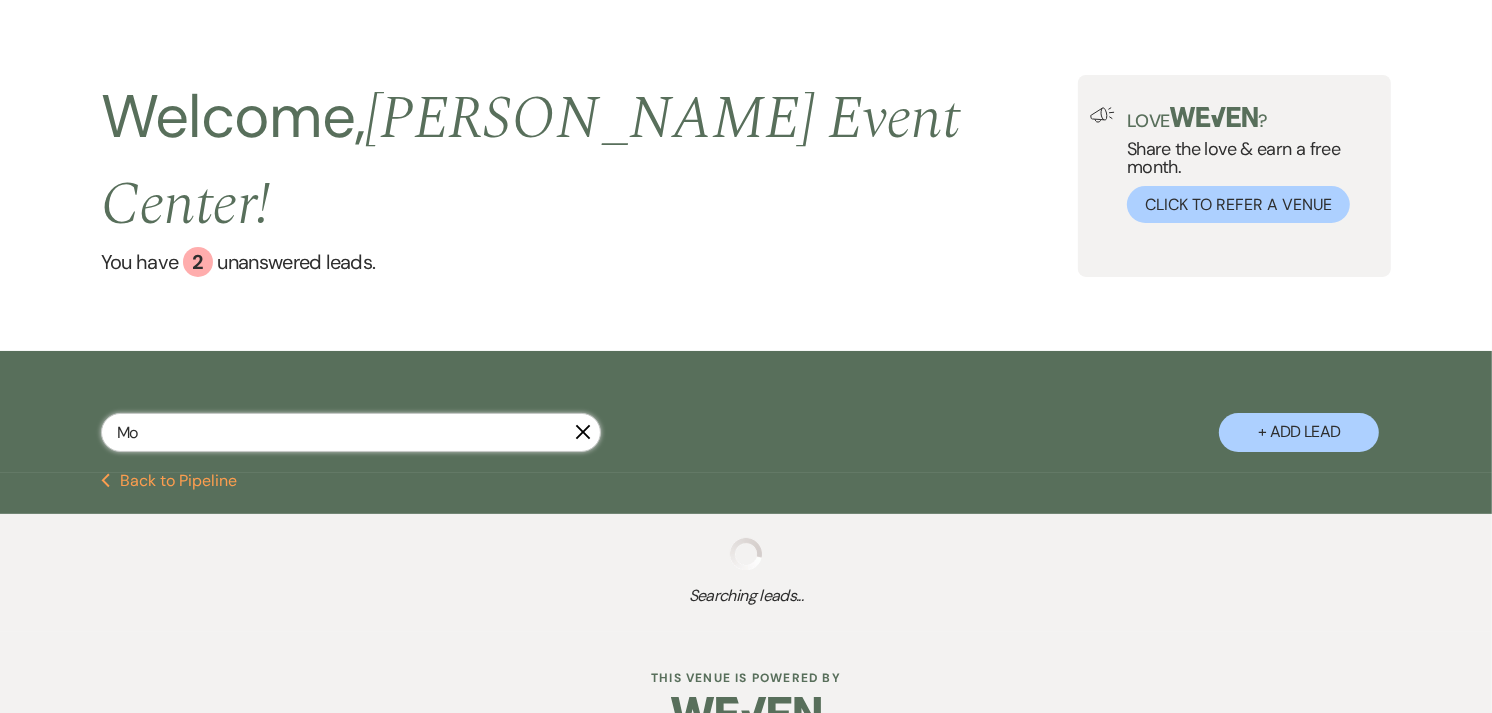 select on "6" 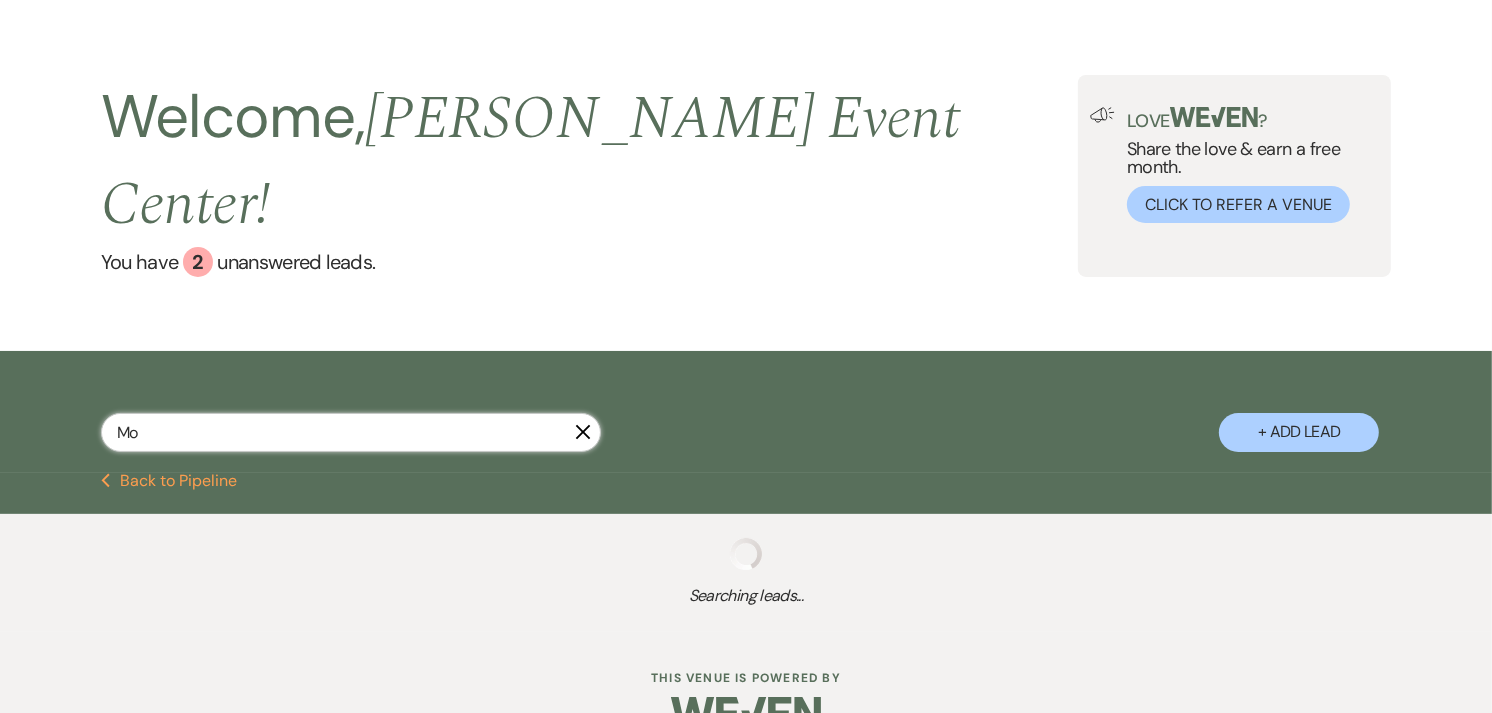 select on "4" 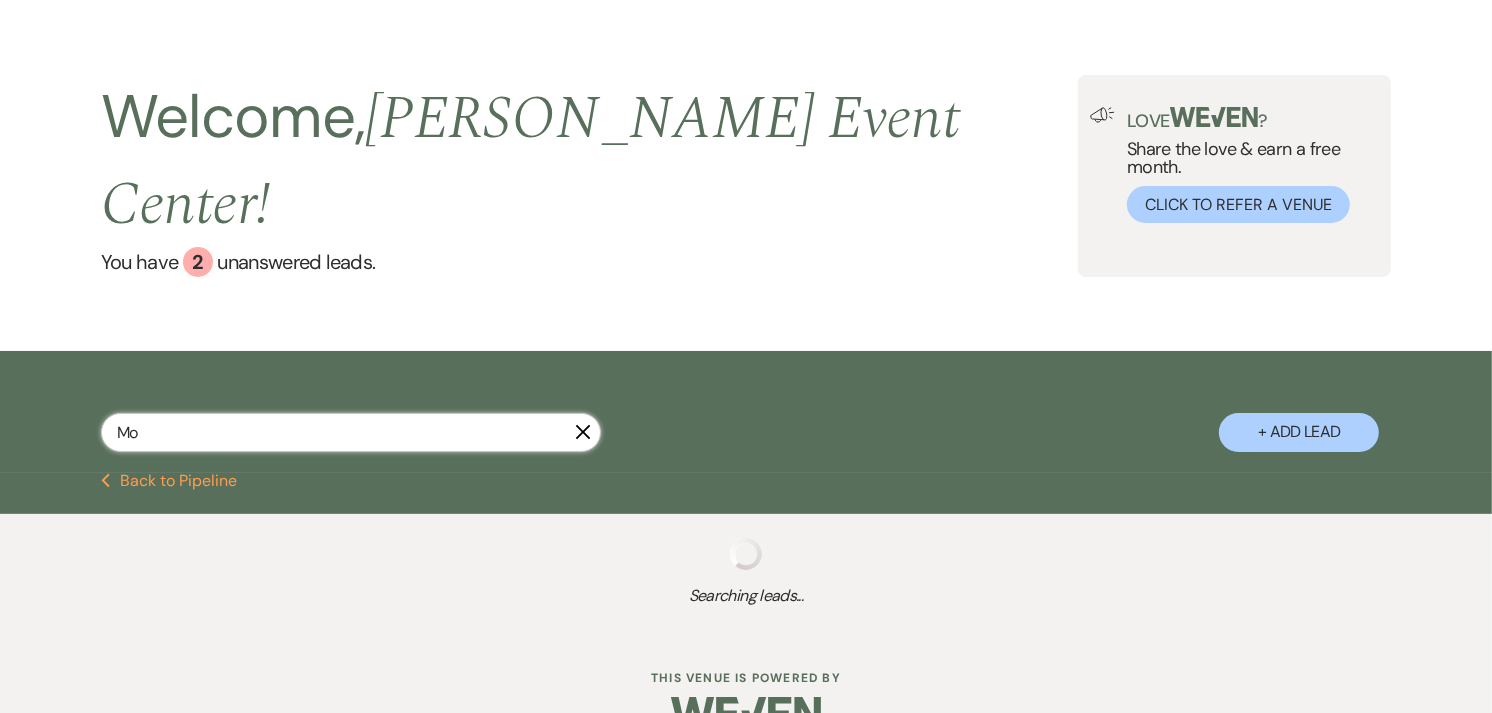 select on "2" 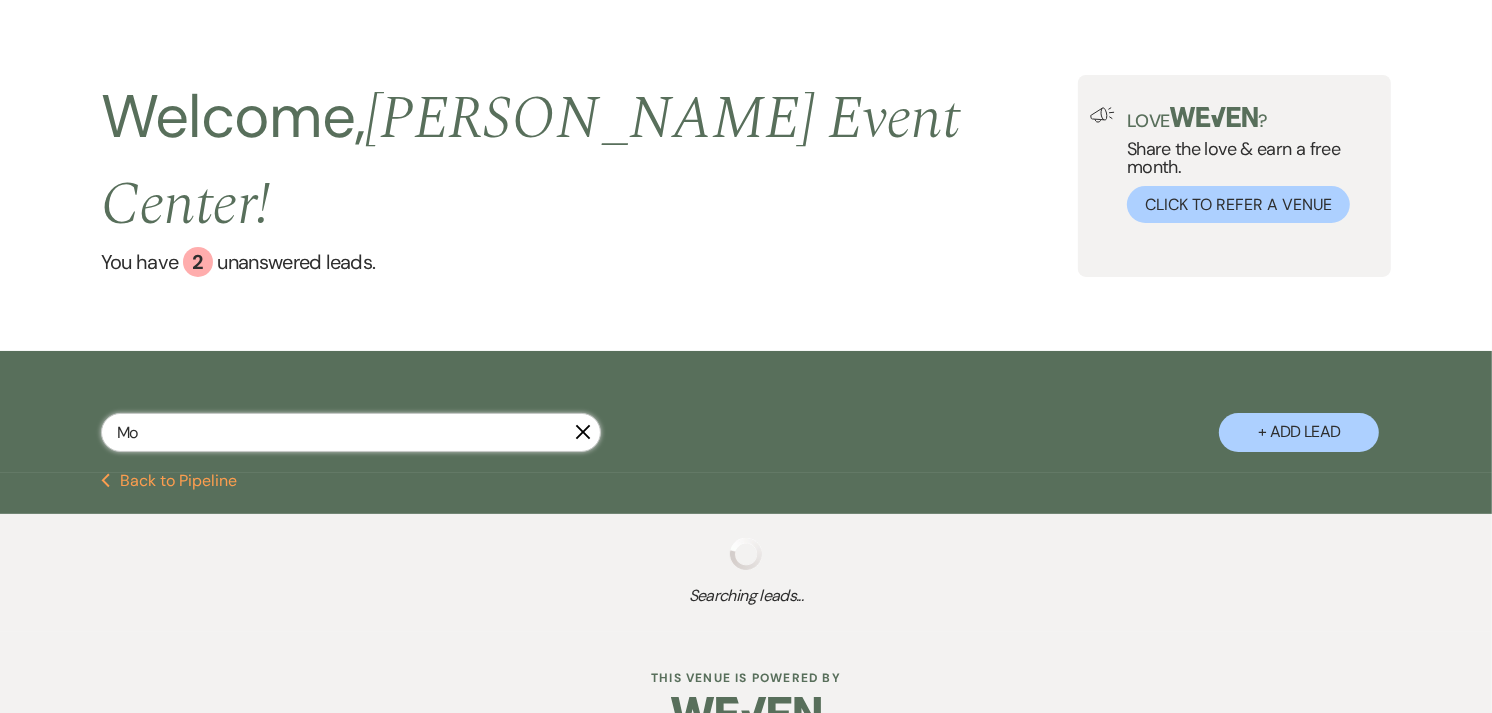 select on "6" 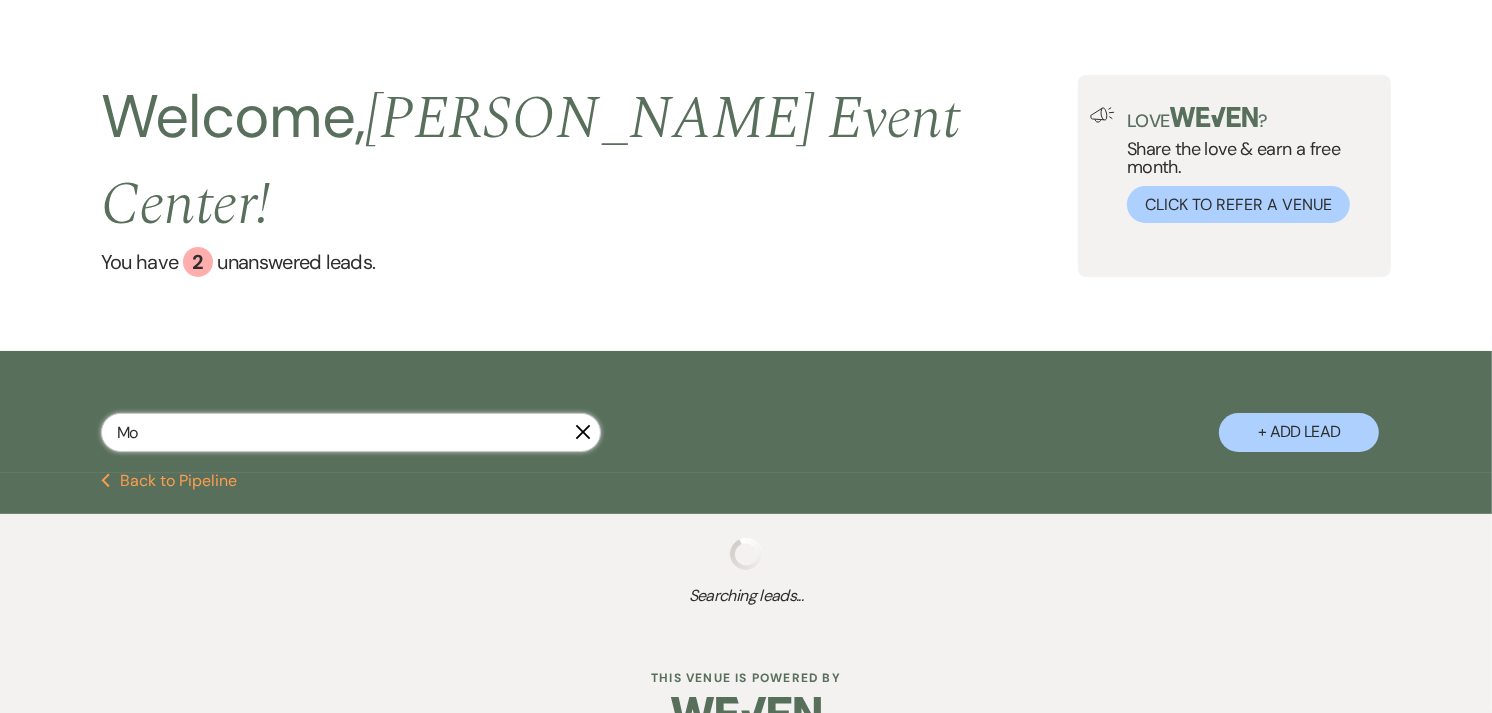 select on "5" 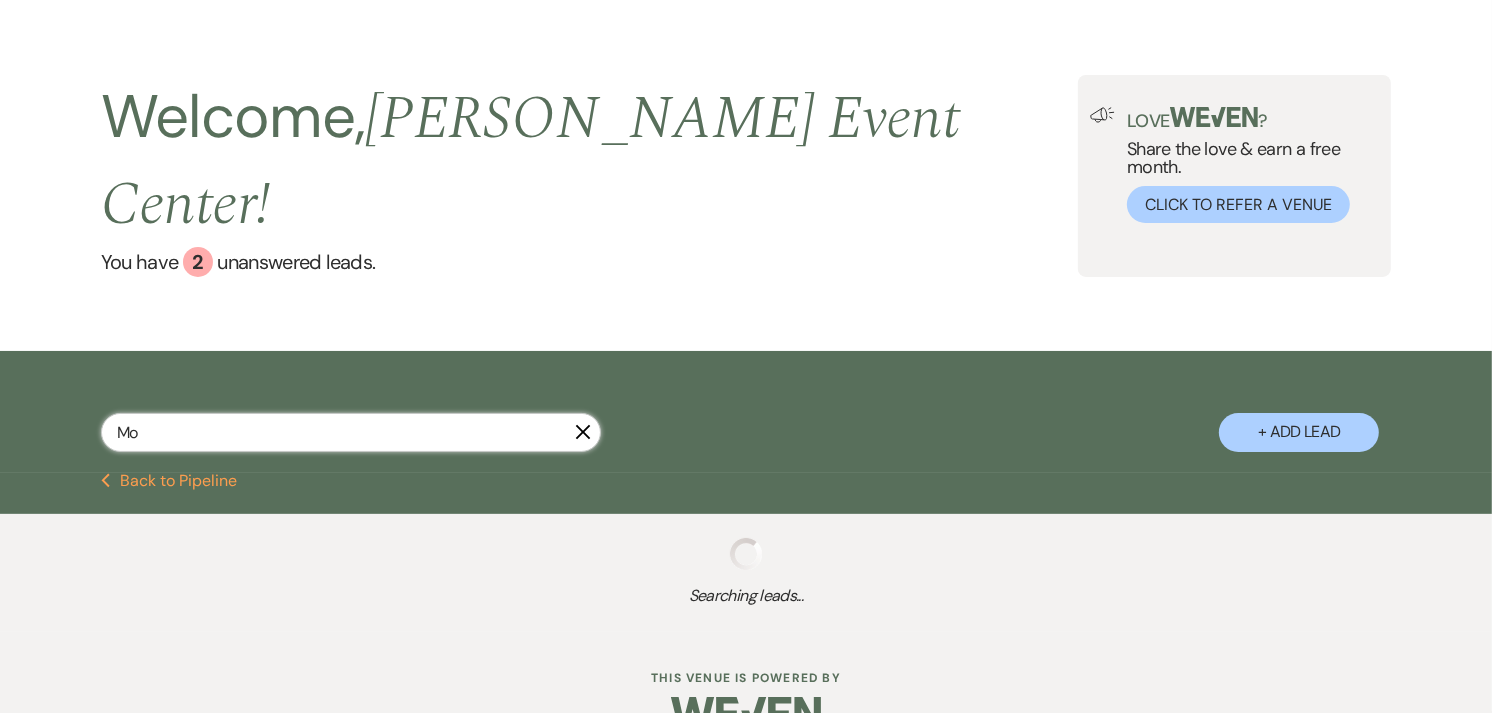 select on "8" 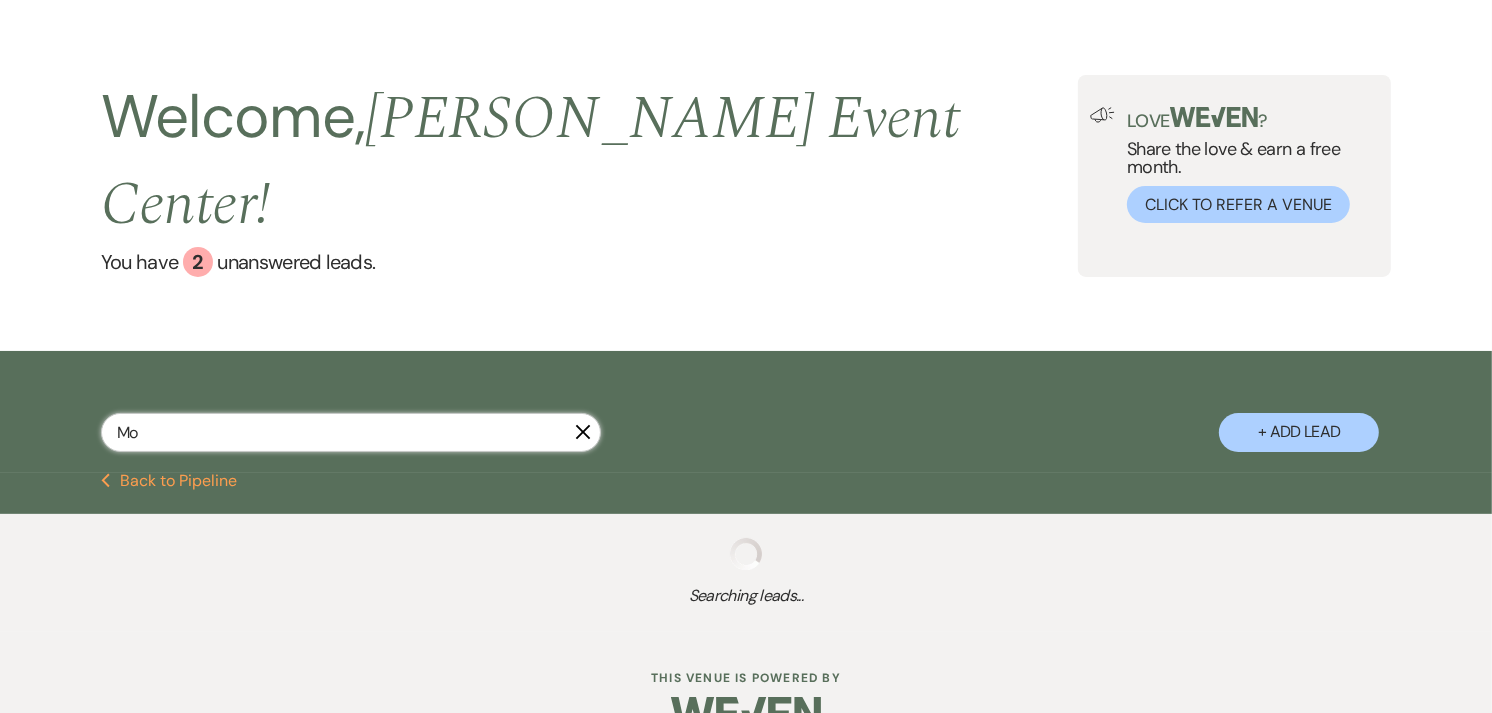 select on "7" 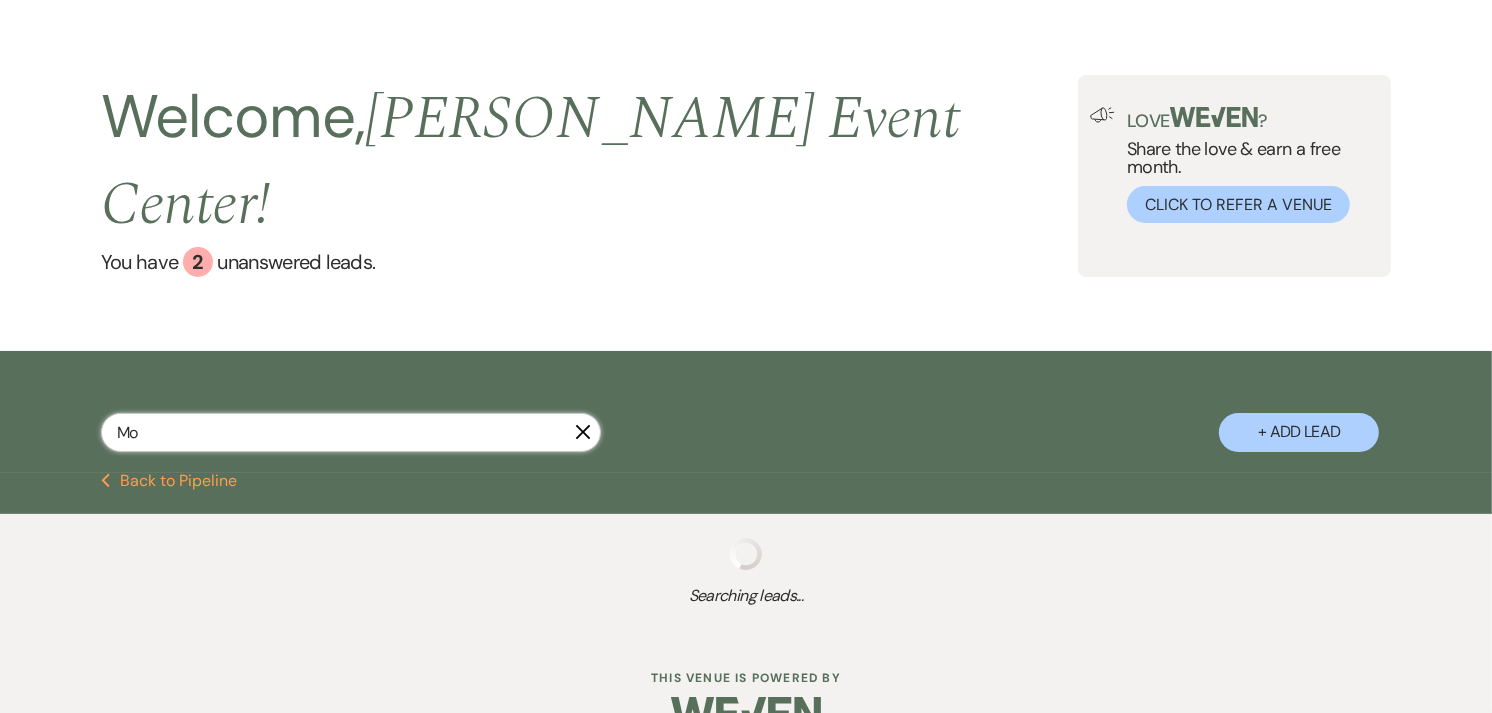 select on "9" 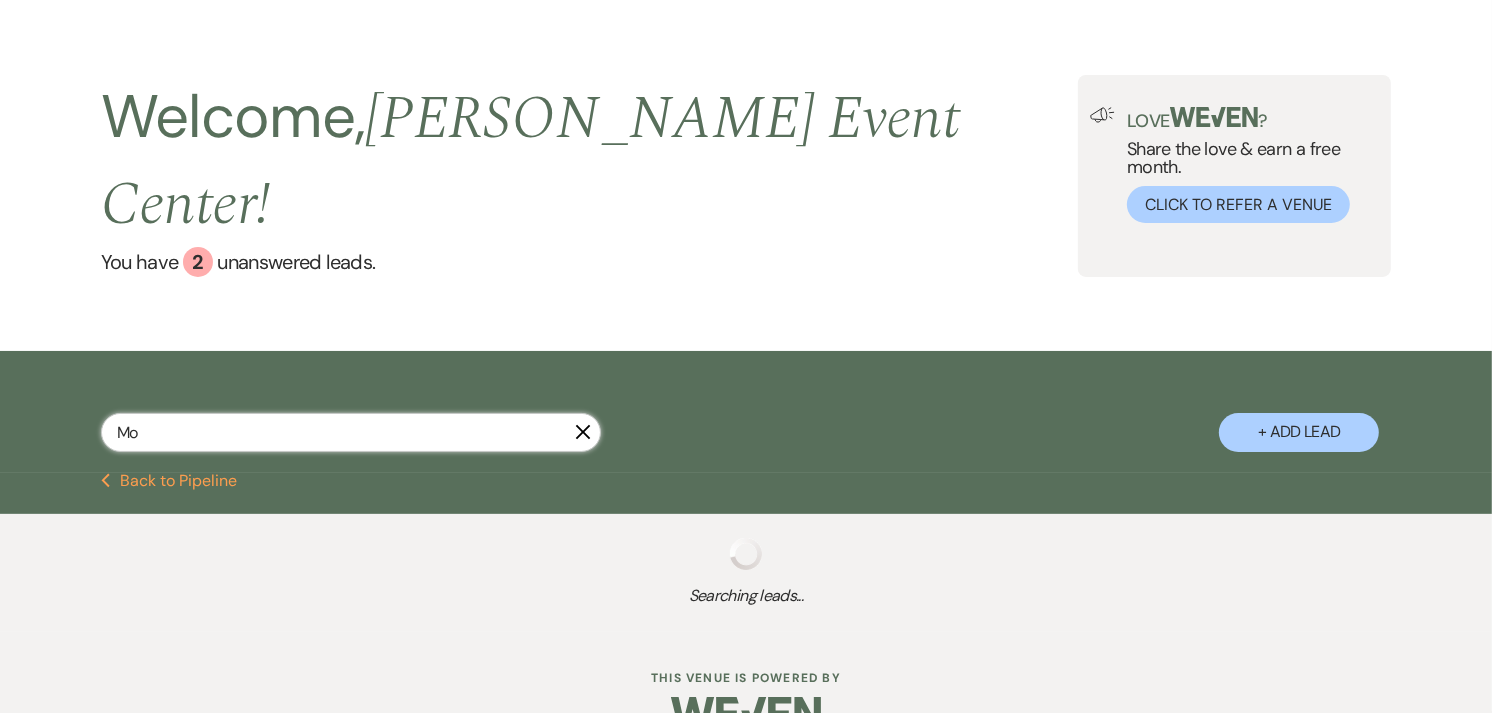 select on "5" 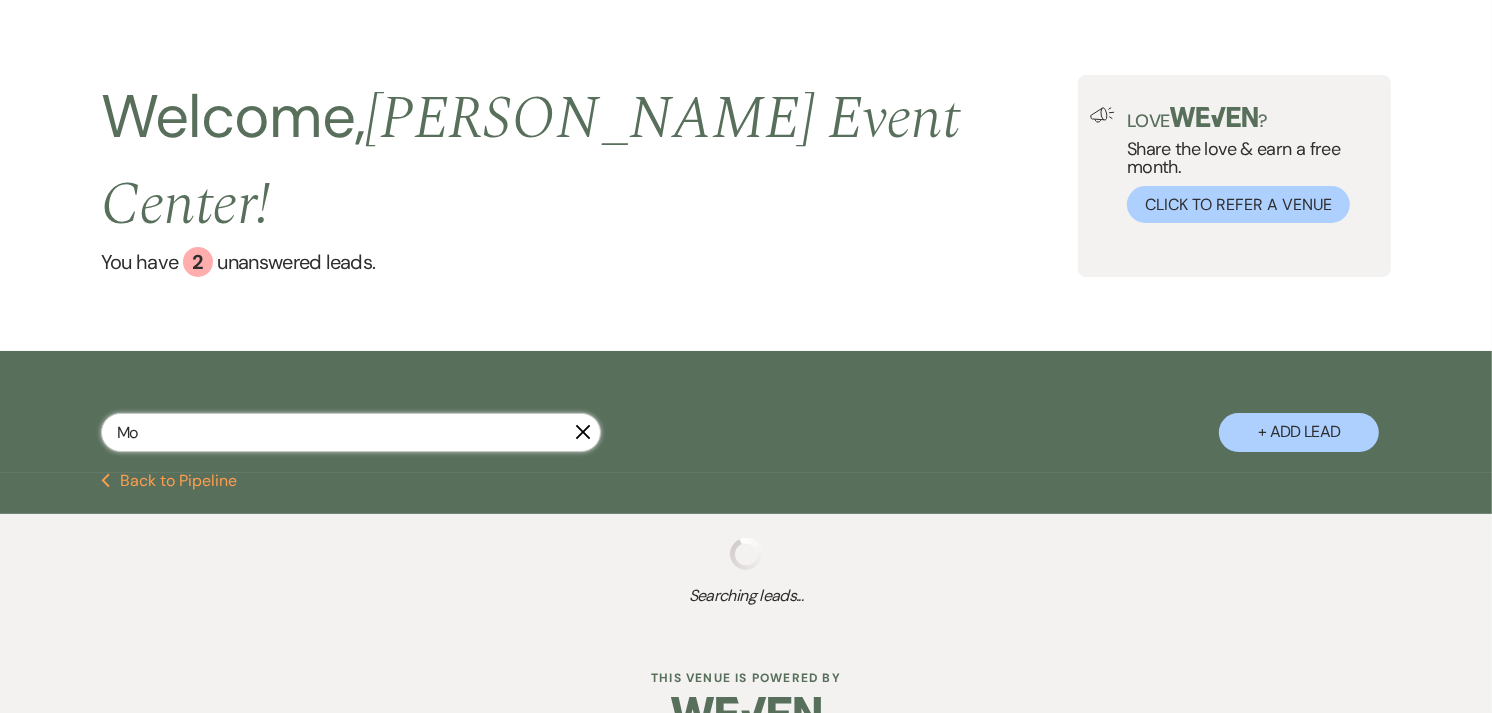 select on "6" 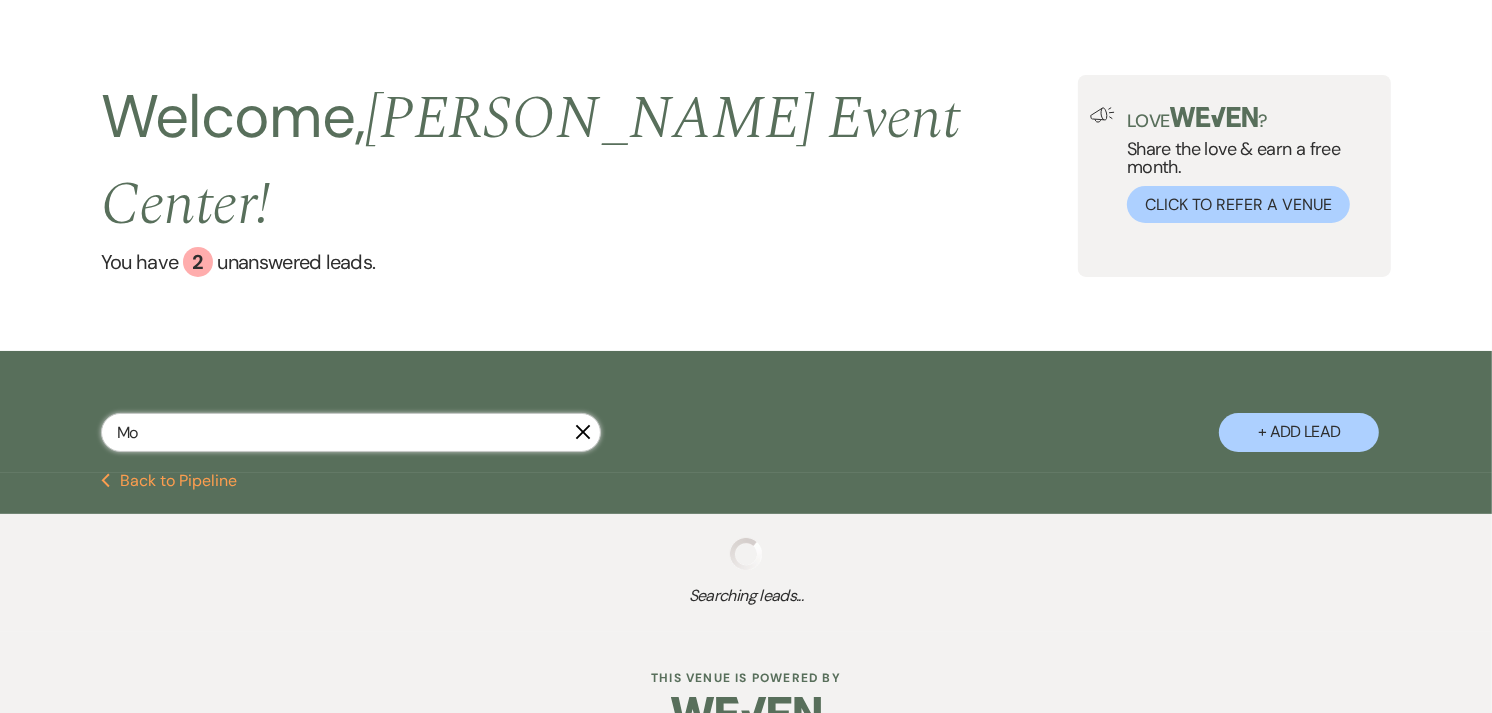 select on "8" 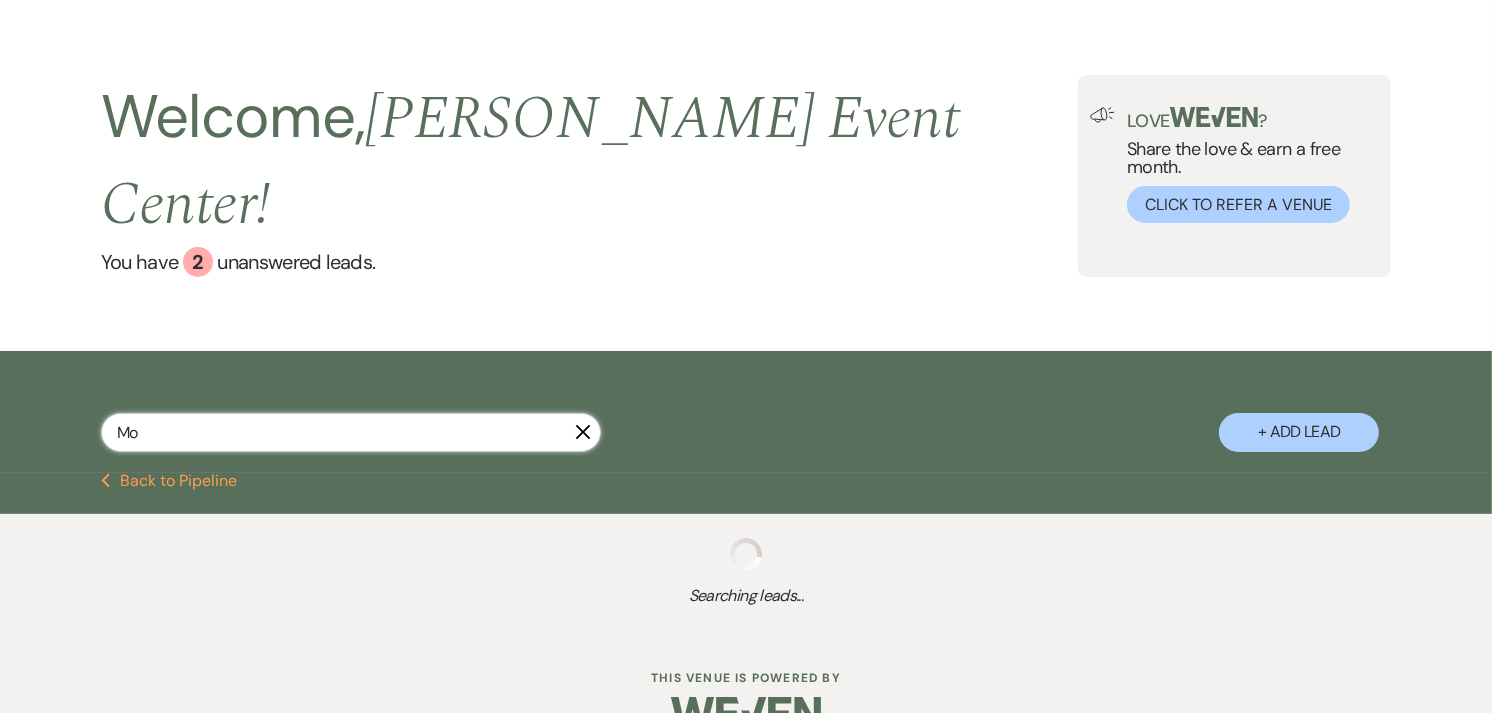 select on "4" 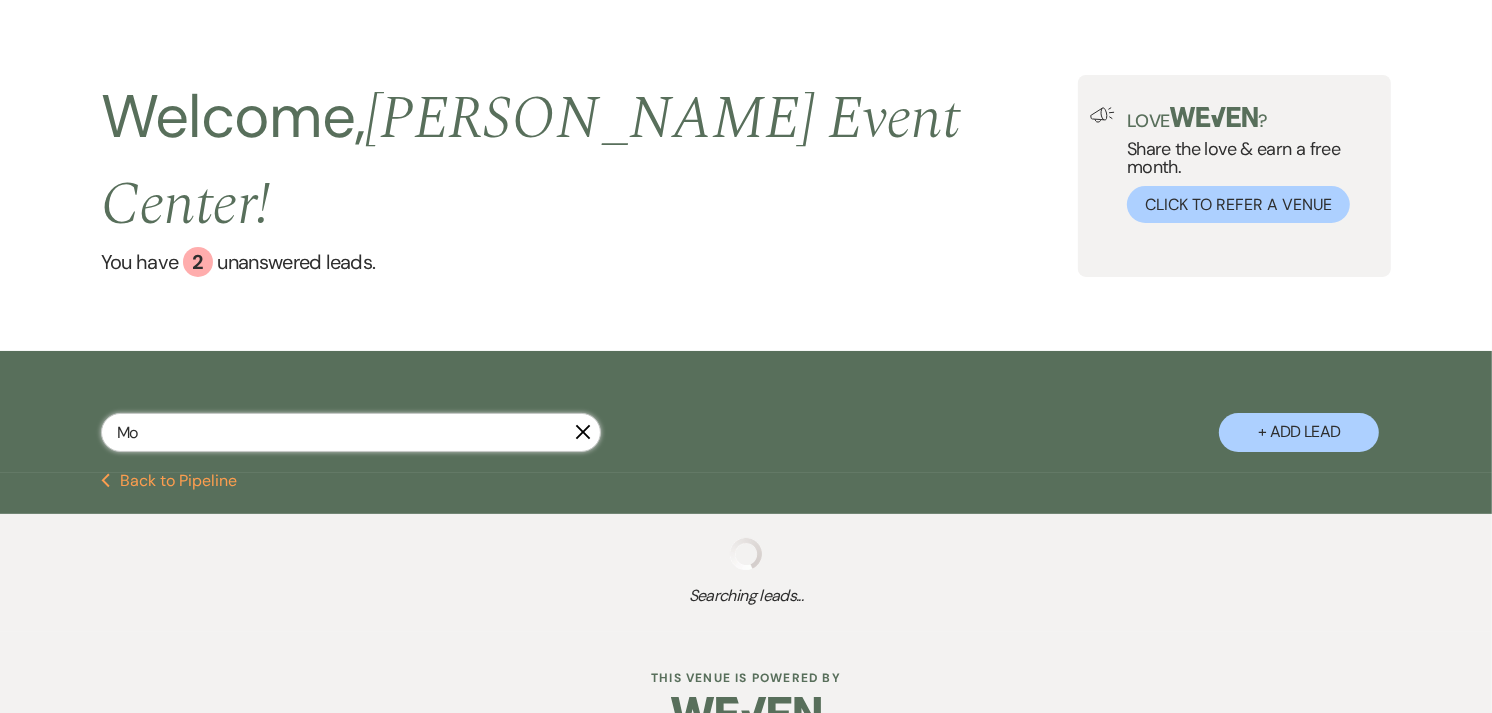 select on "8" 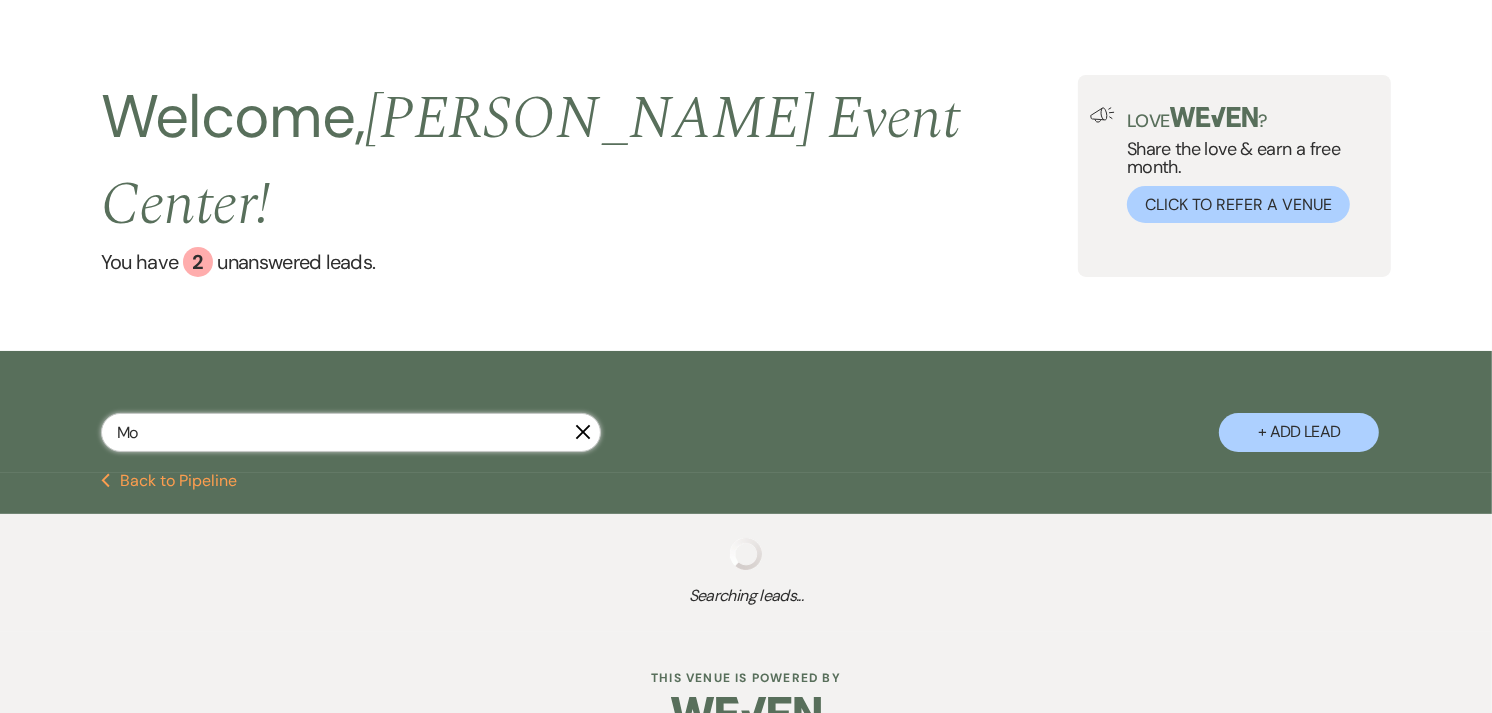 select on "6" 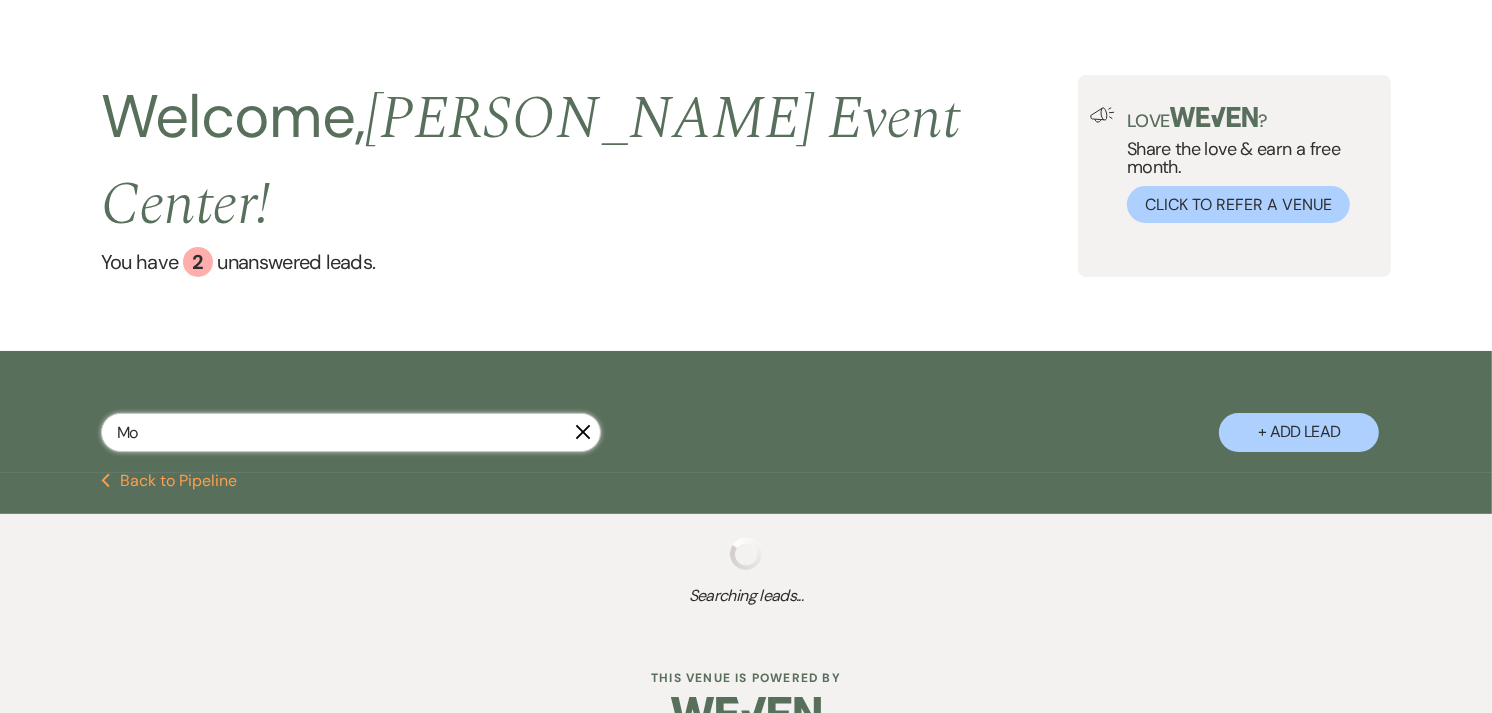 select on "2" 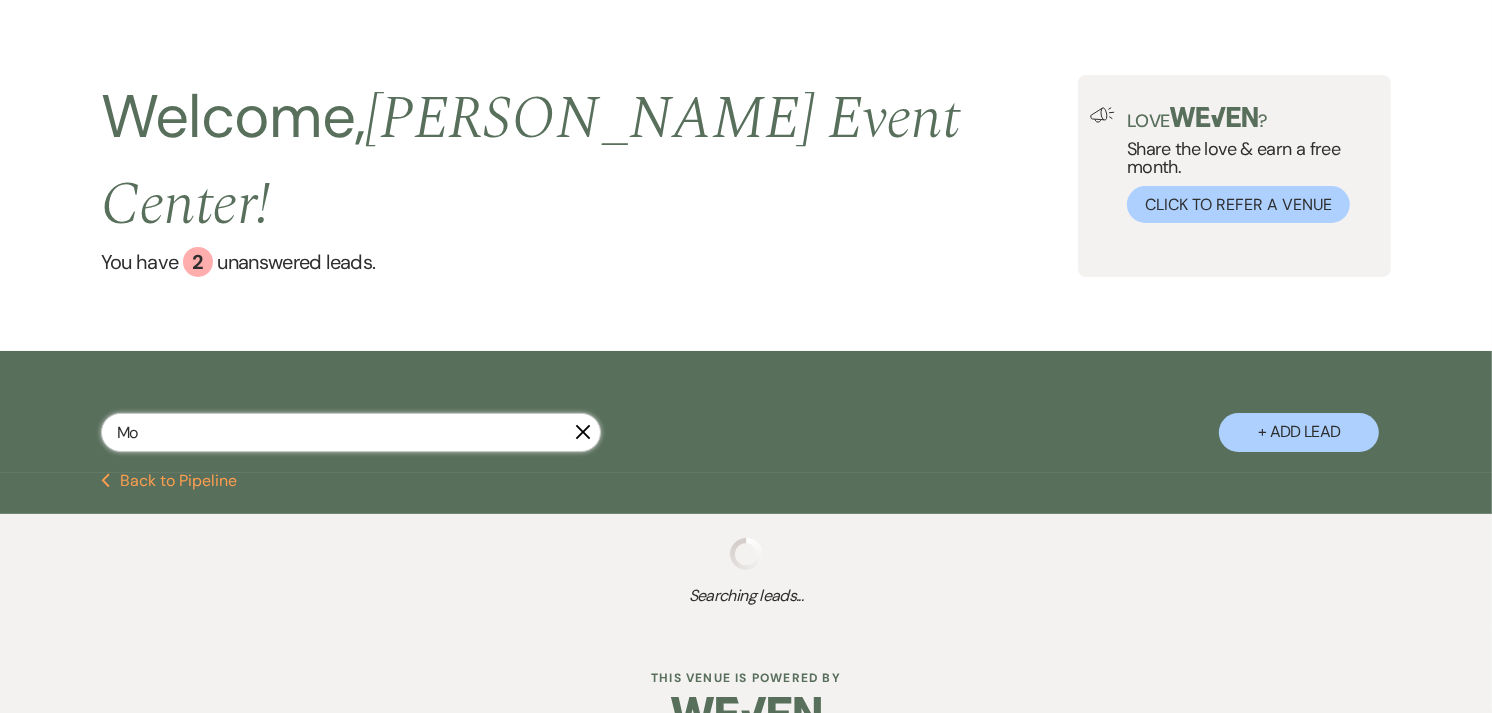 select on "4" 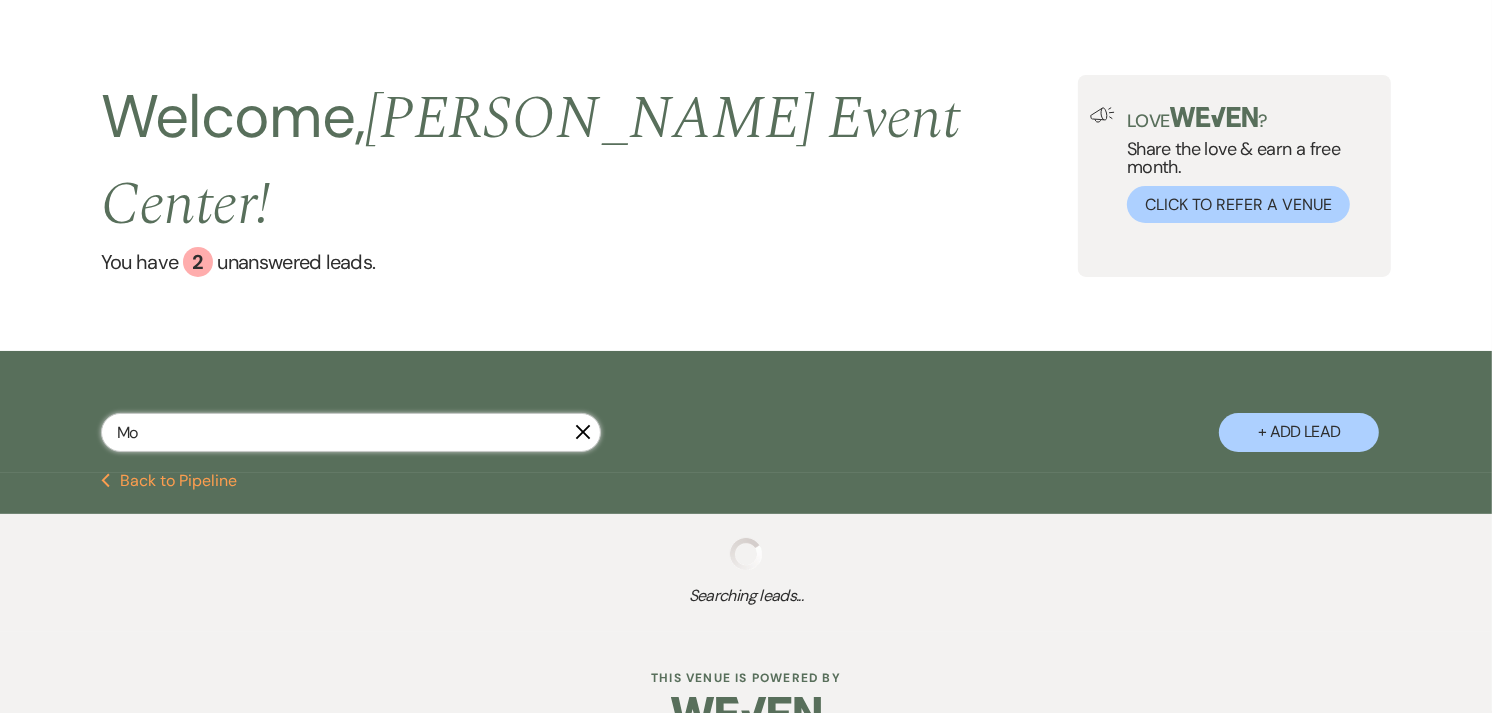 select on "5" 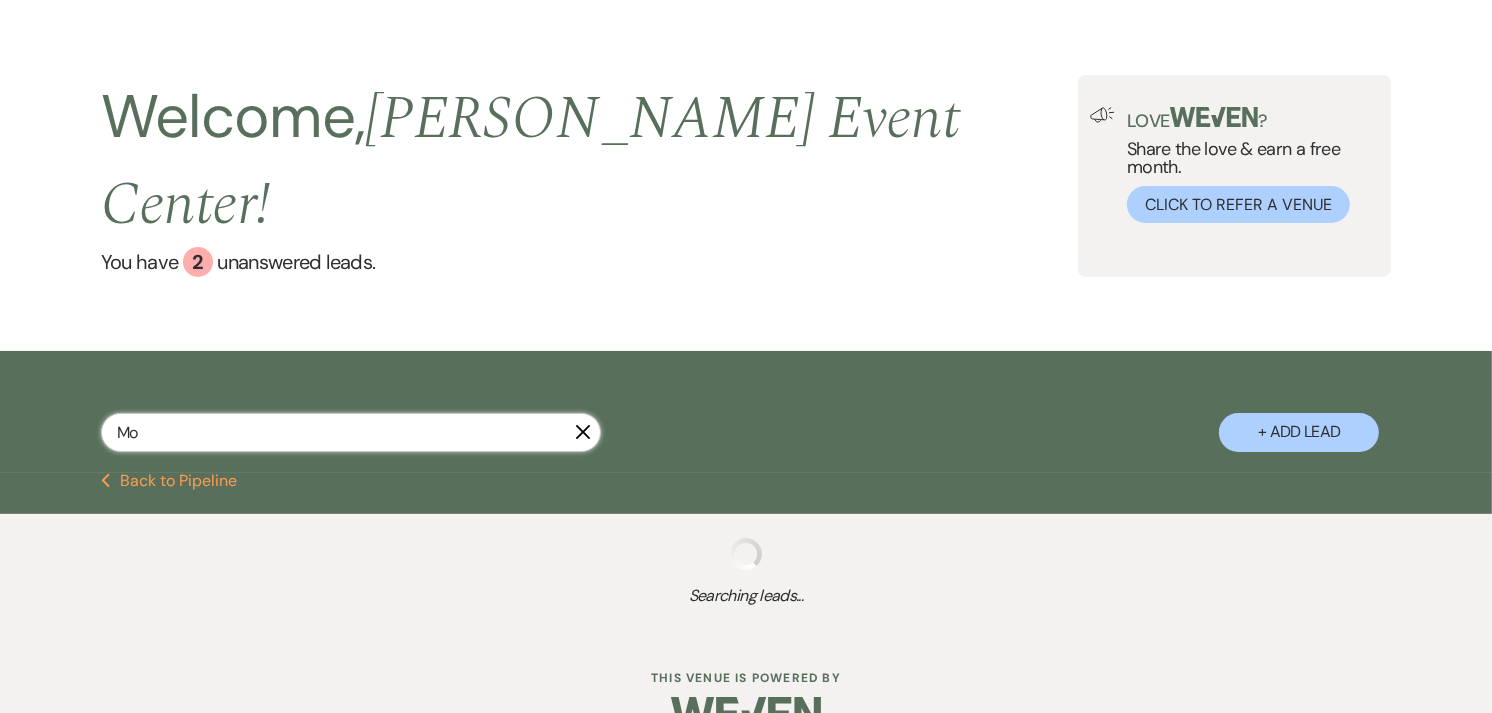 select on "5" 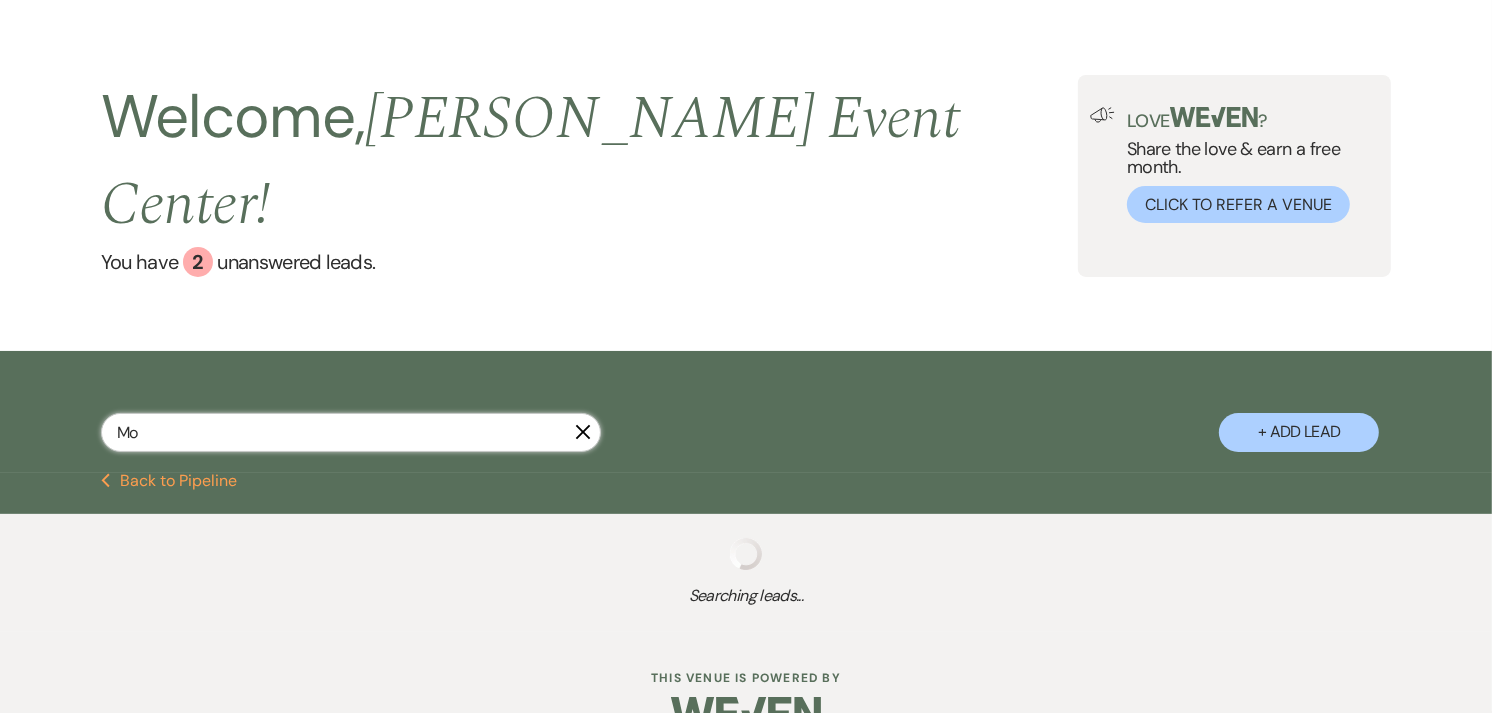 select on "8" 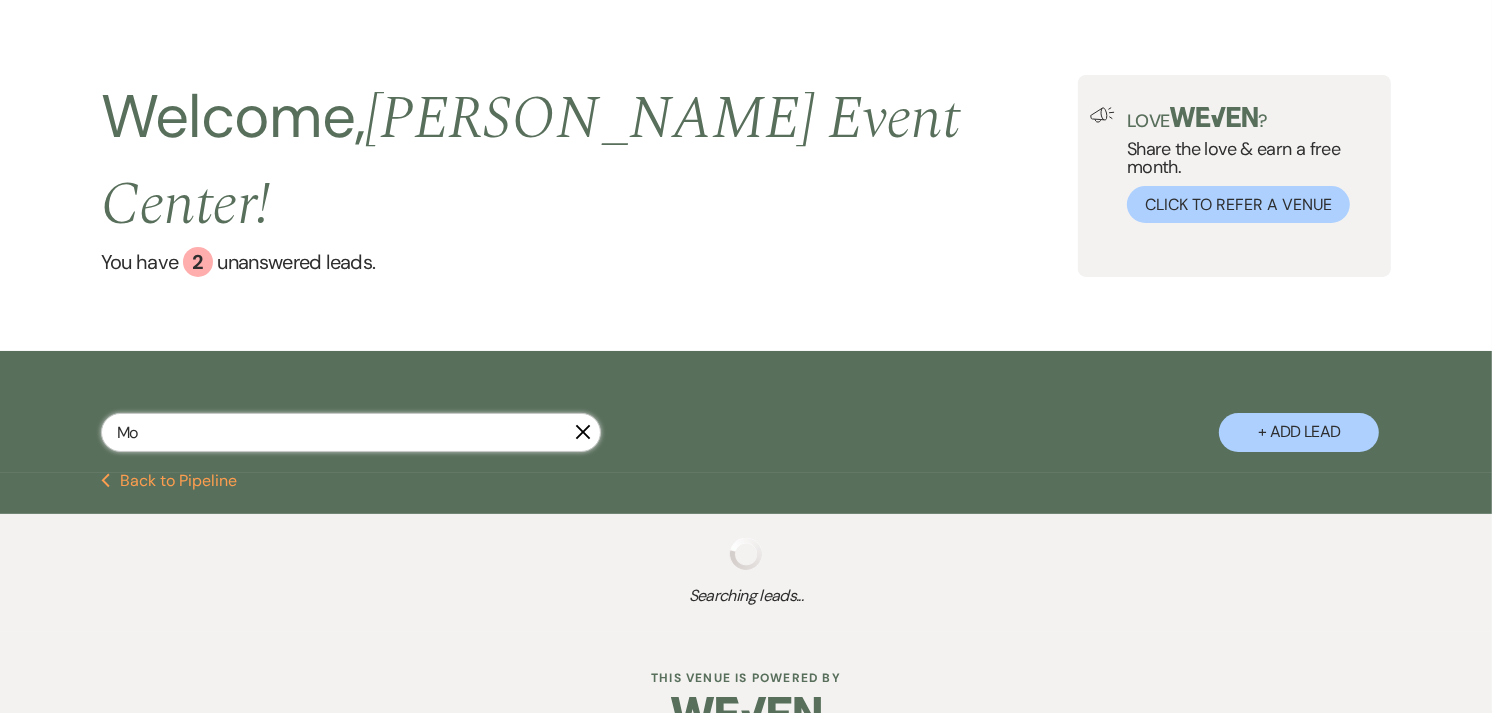 select on "6" 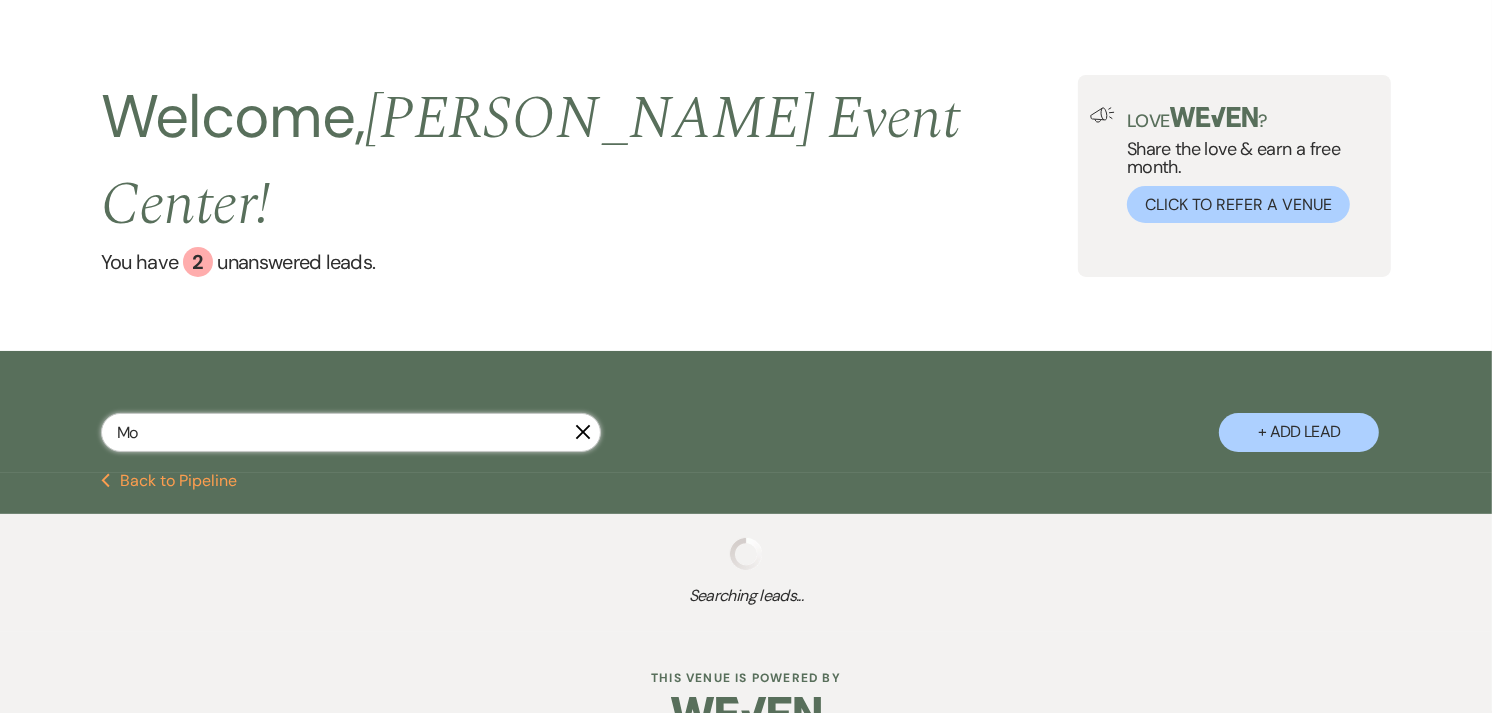 select on "8" 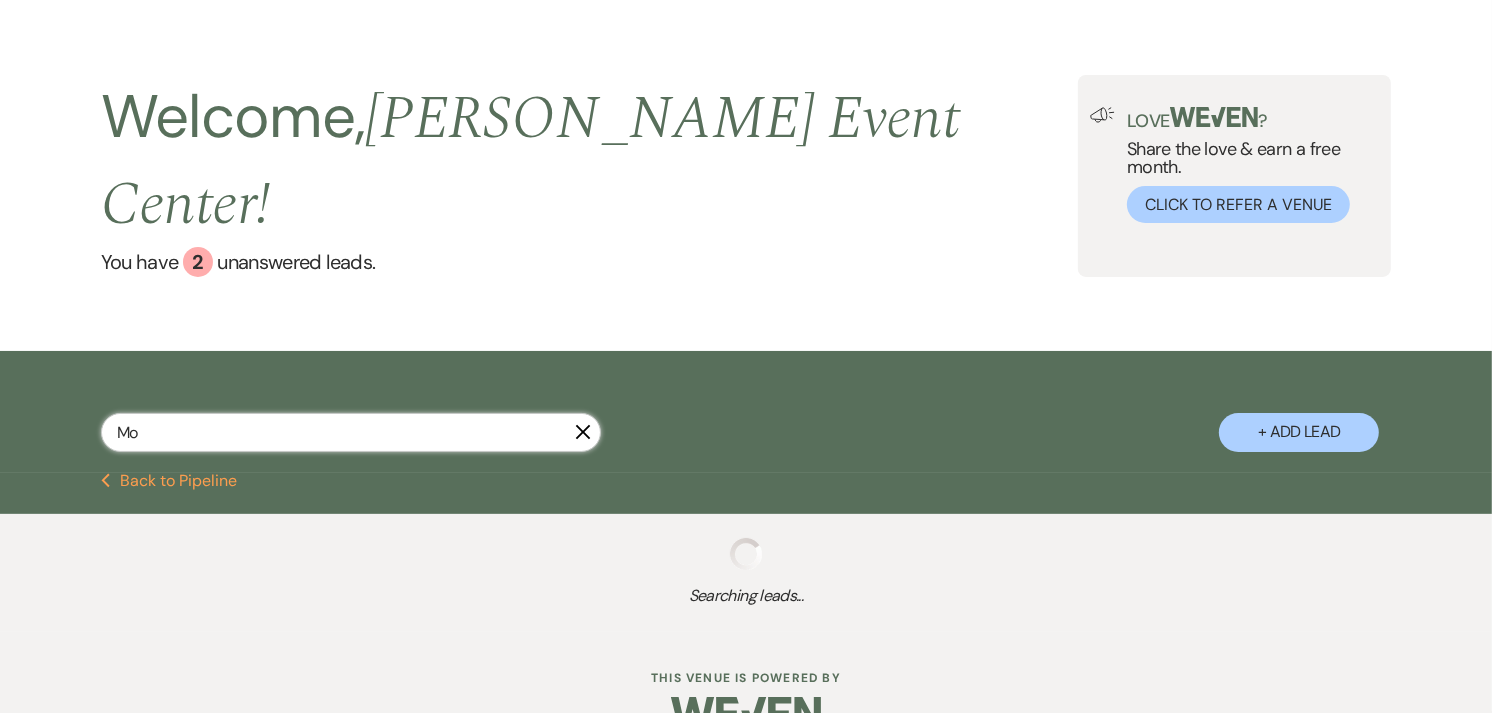 select on "7" 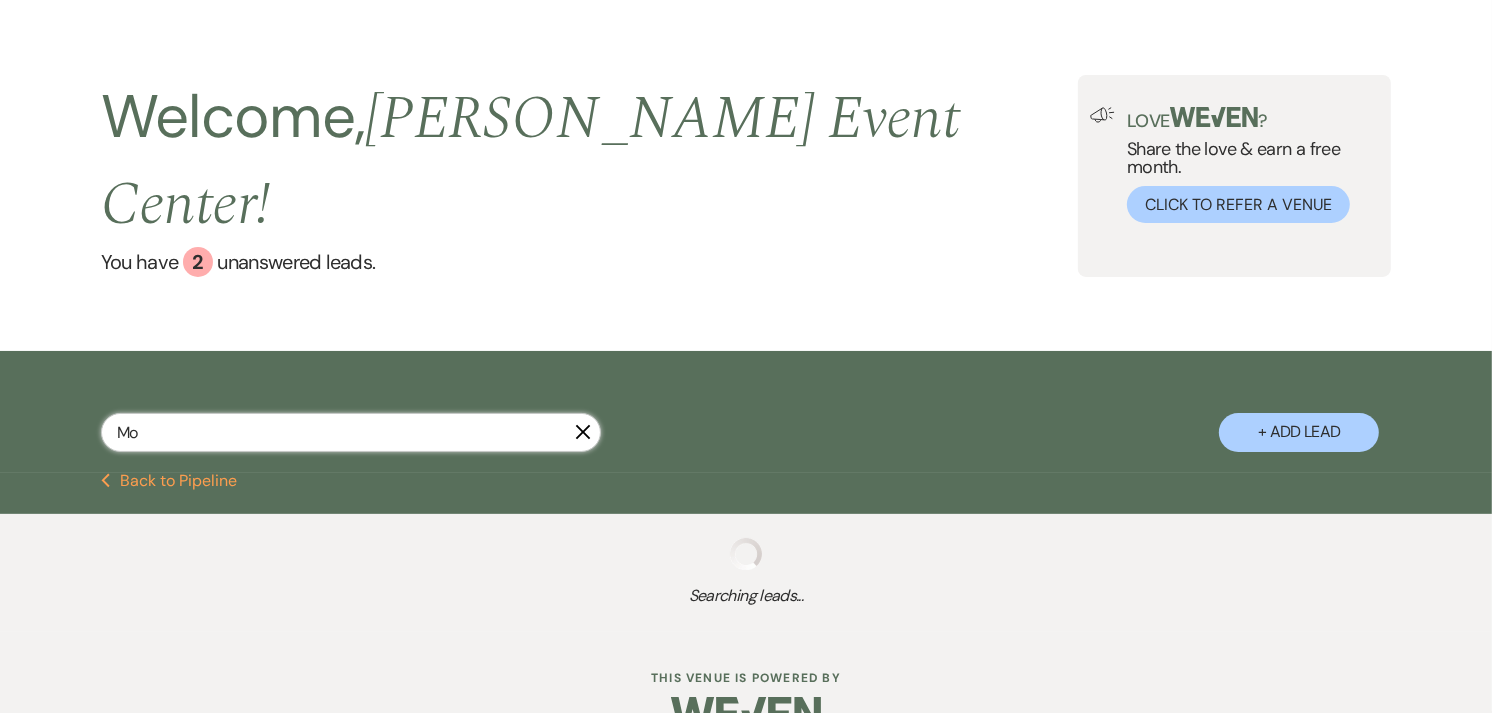 select on "4" 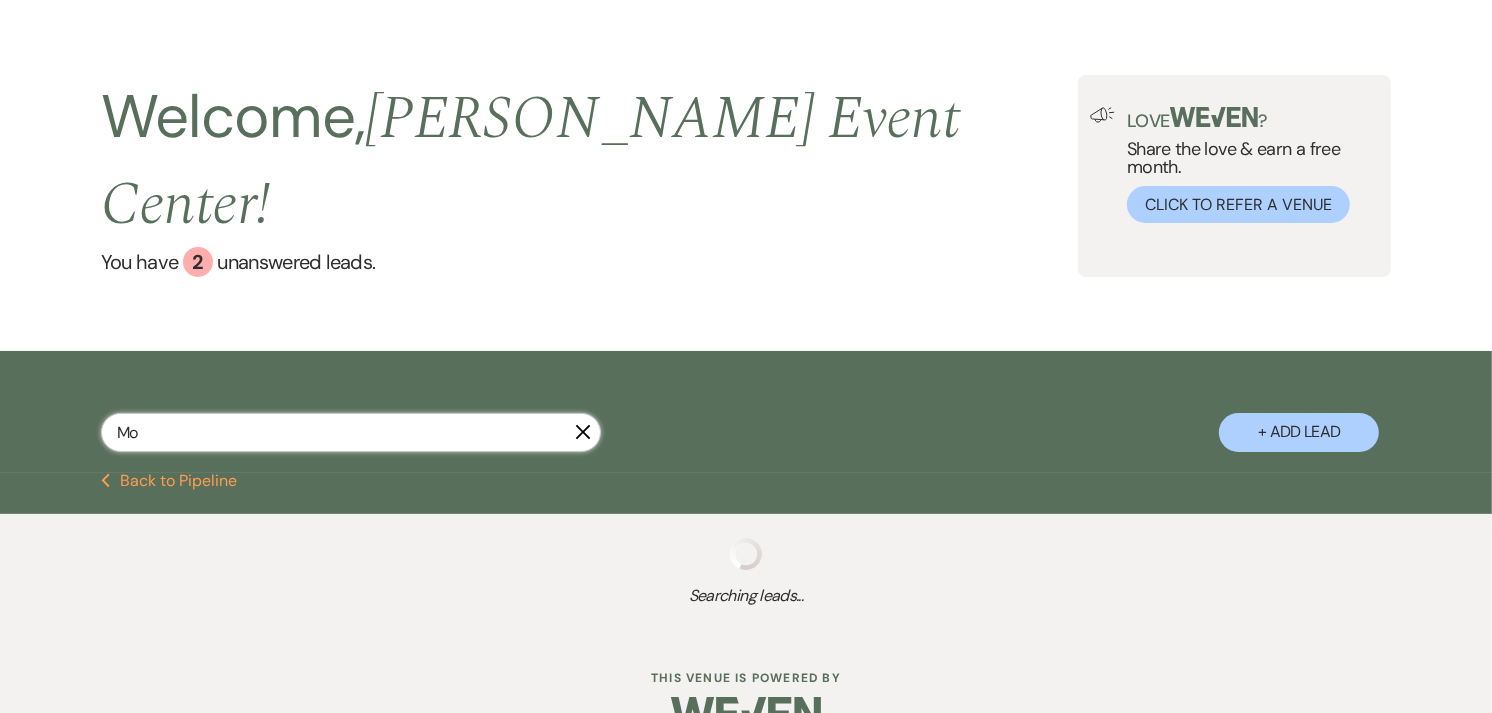 select on "6" 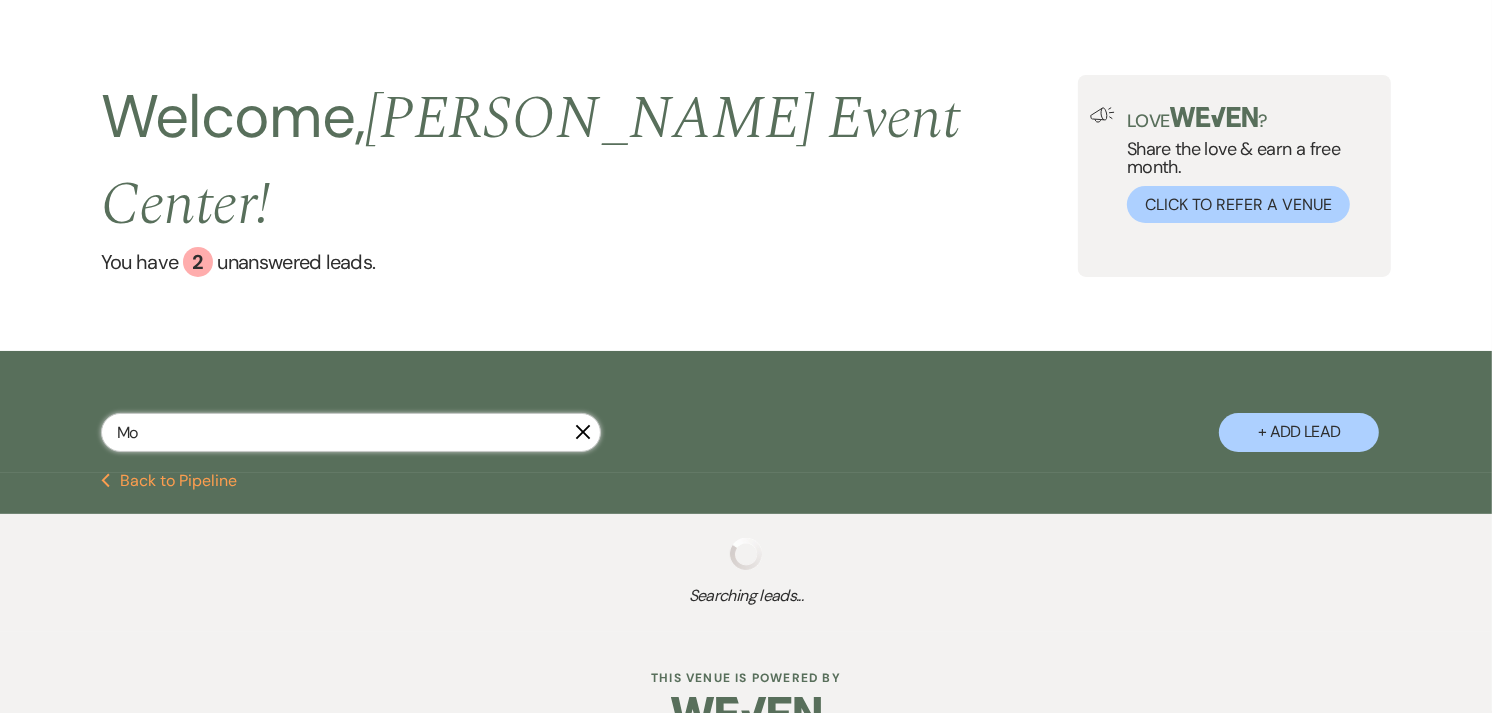 select on "8" 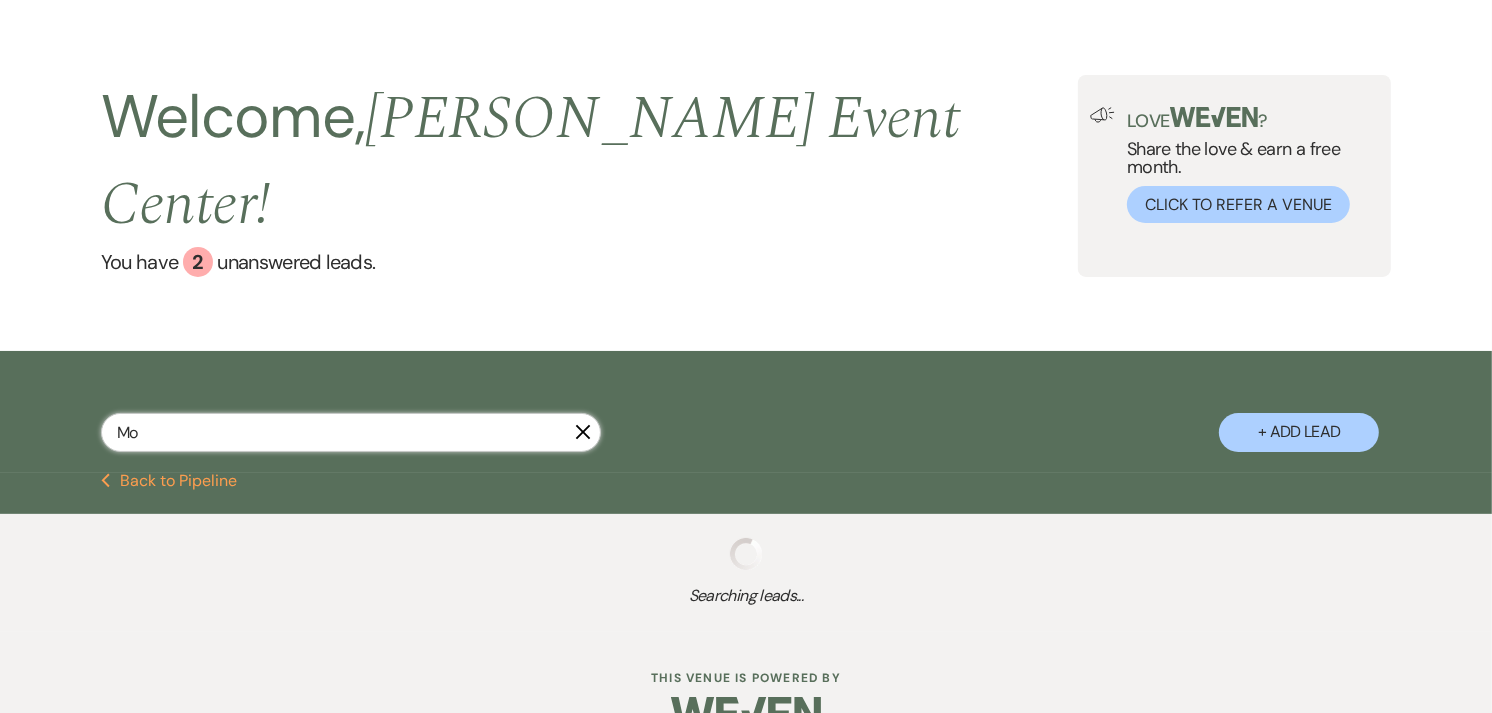 select on "11" 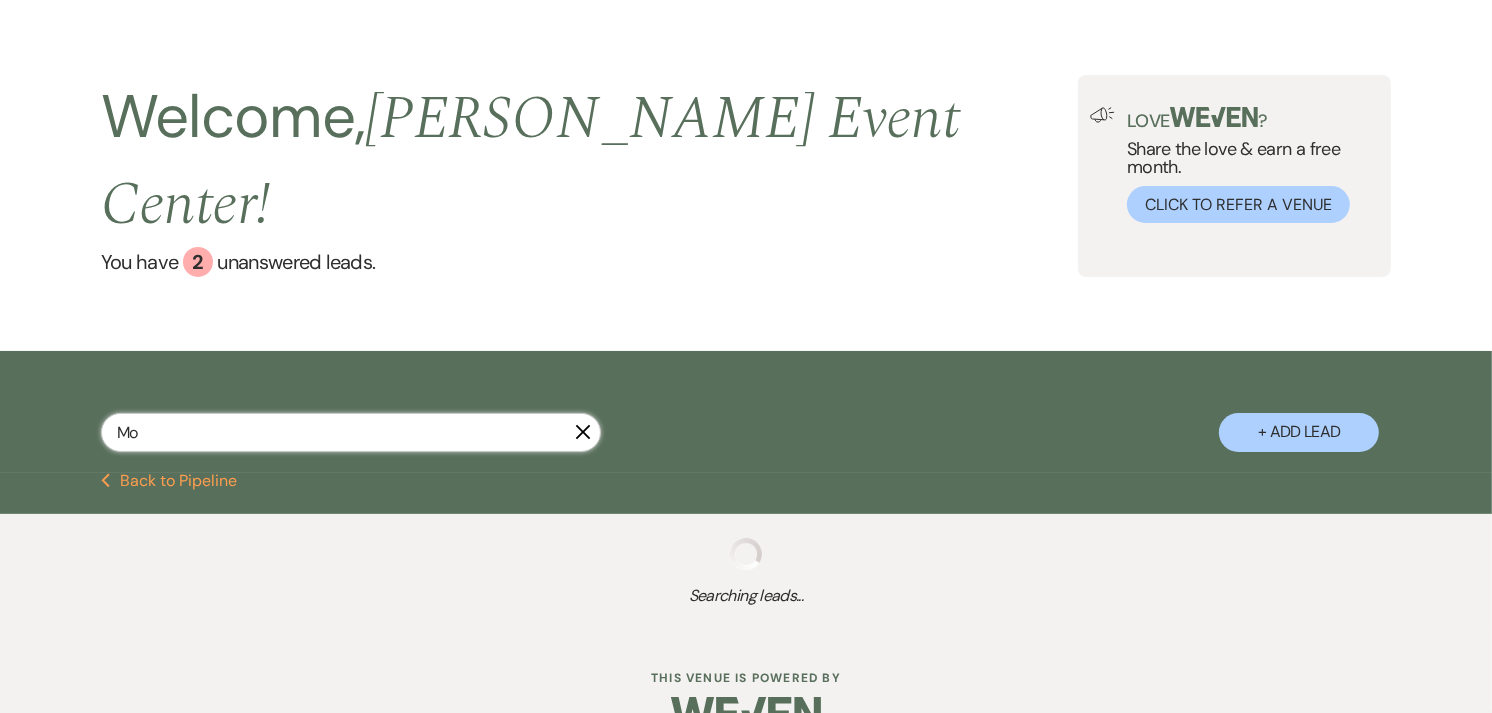 select on "8" 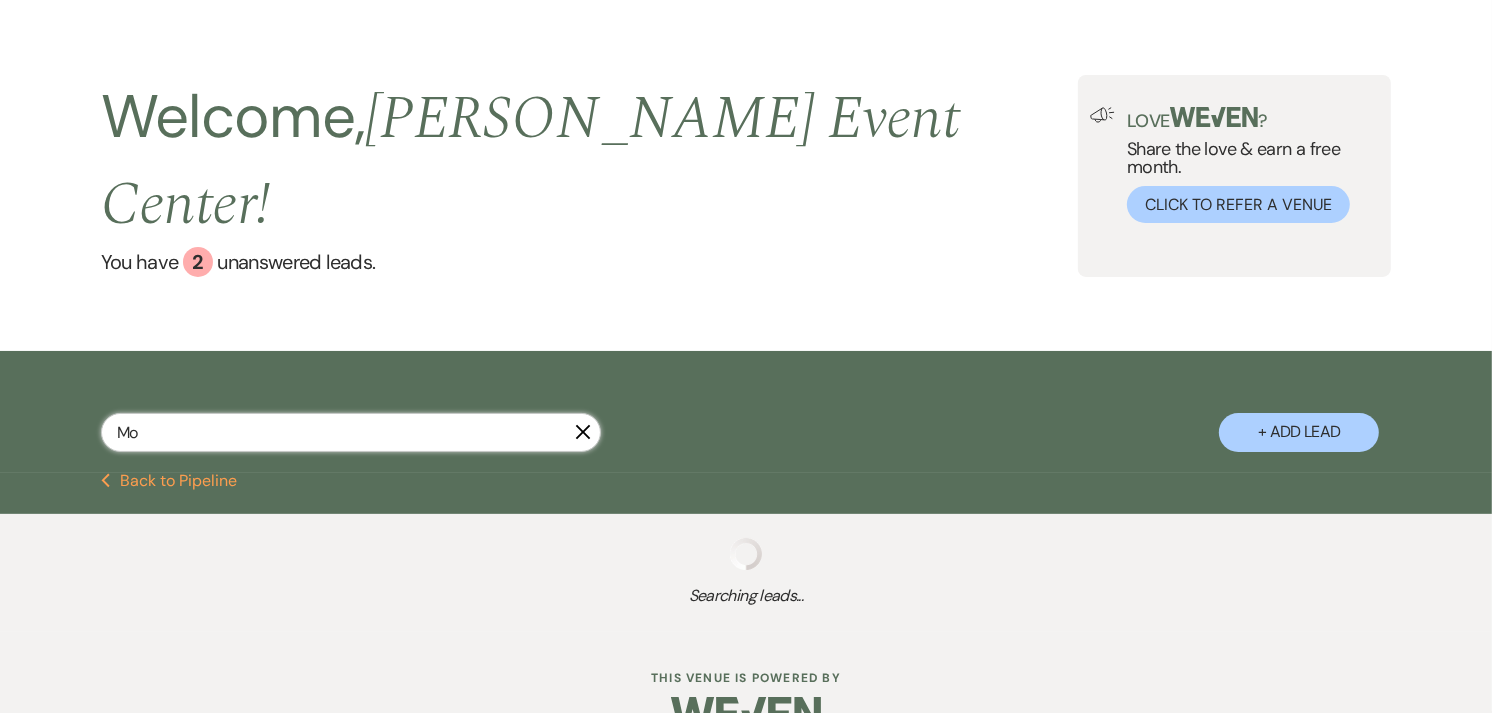 select on "7" 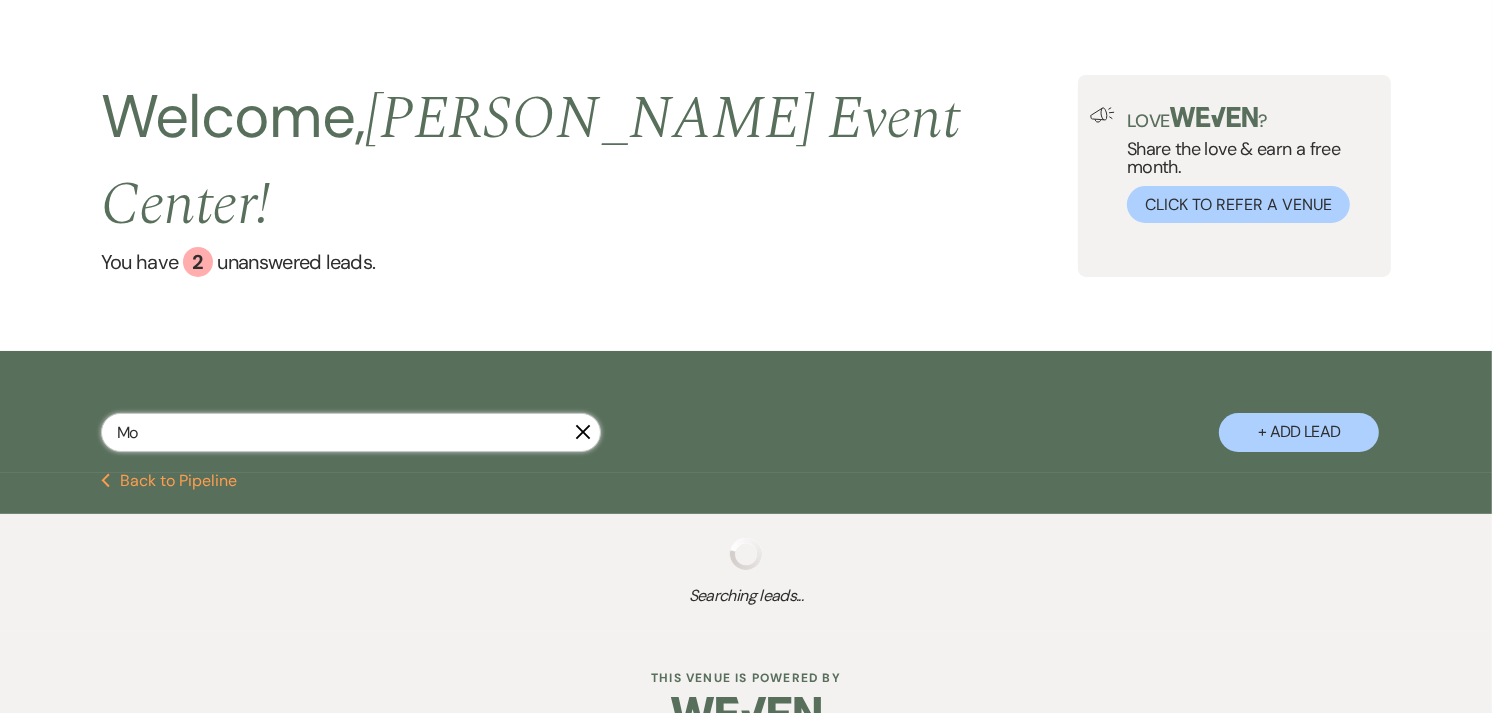 select on "8" 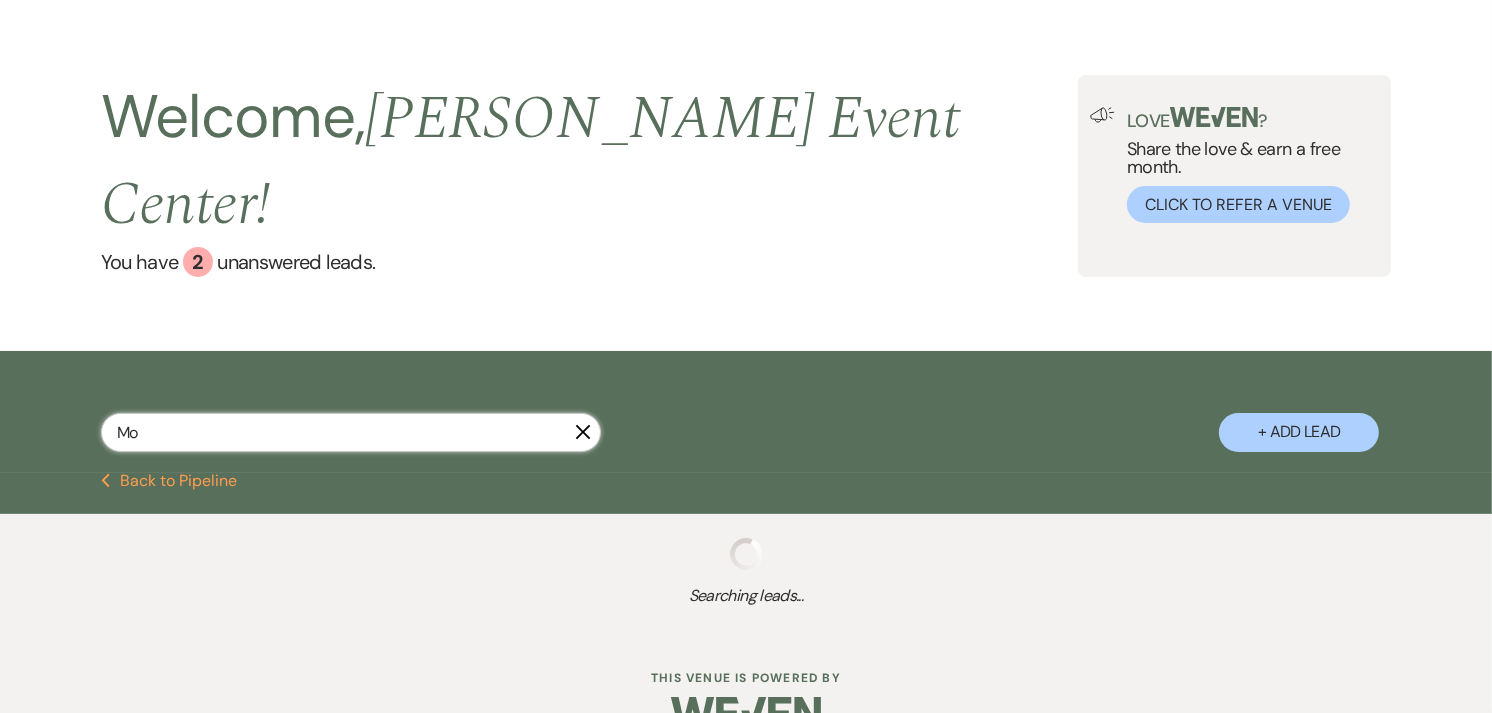 select on "10" 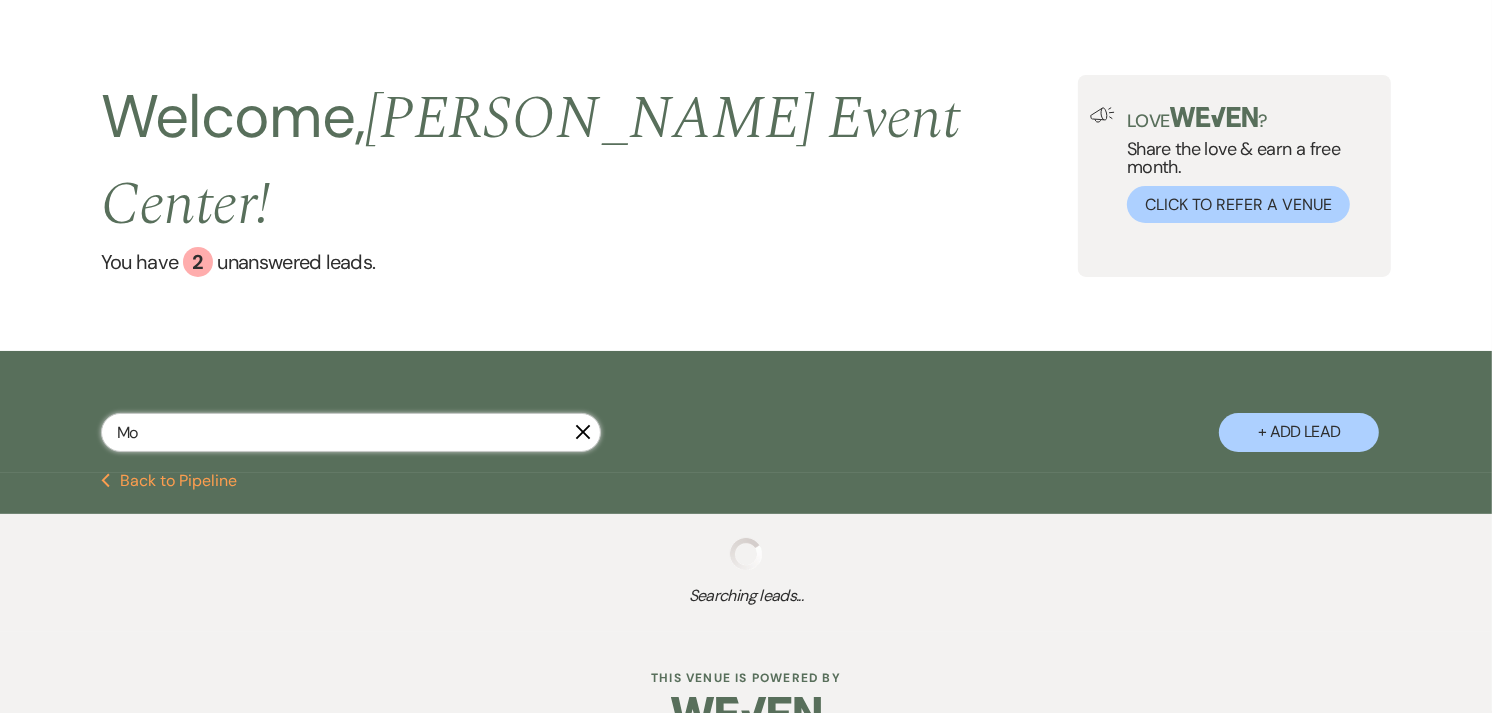 select on "5" 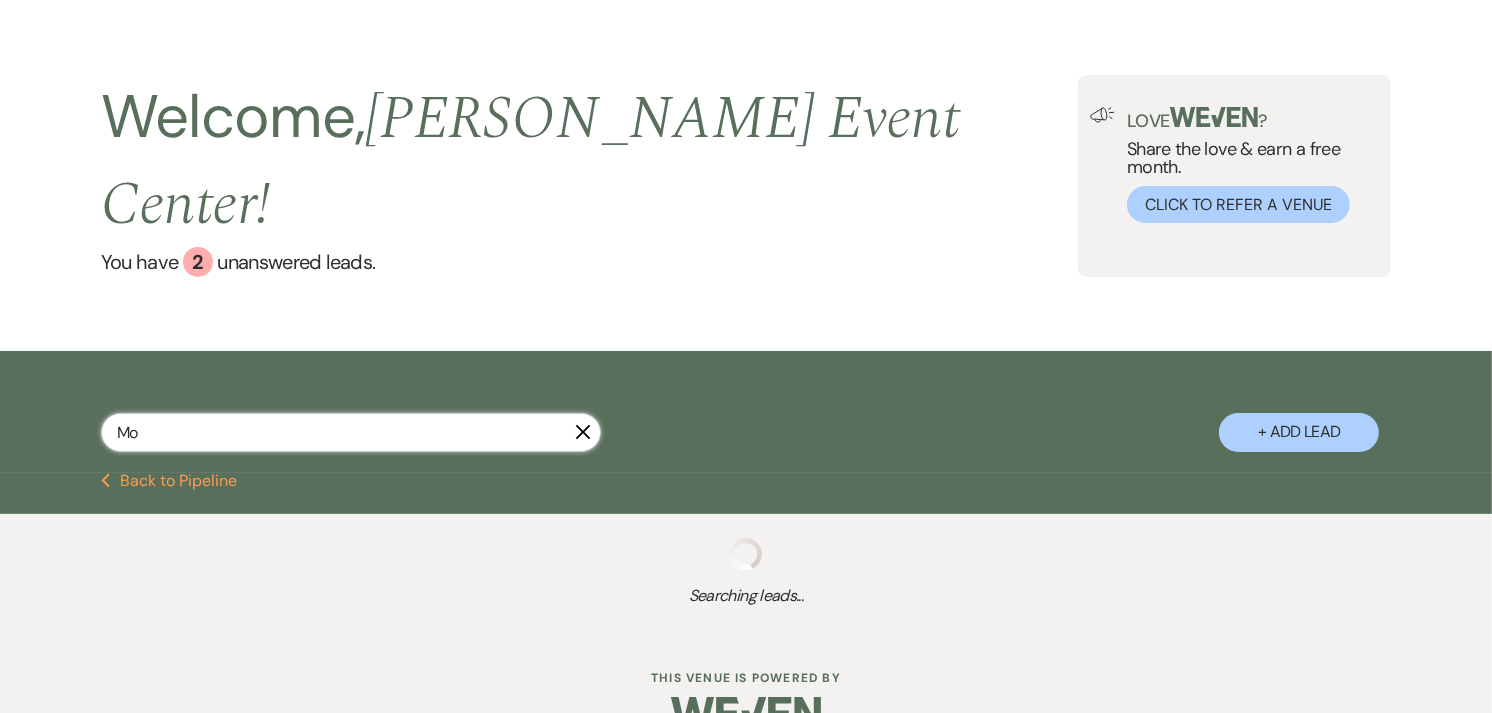 select on "8" 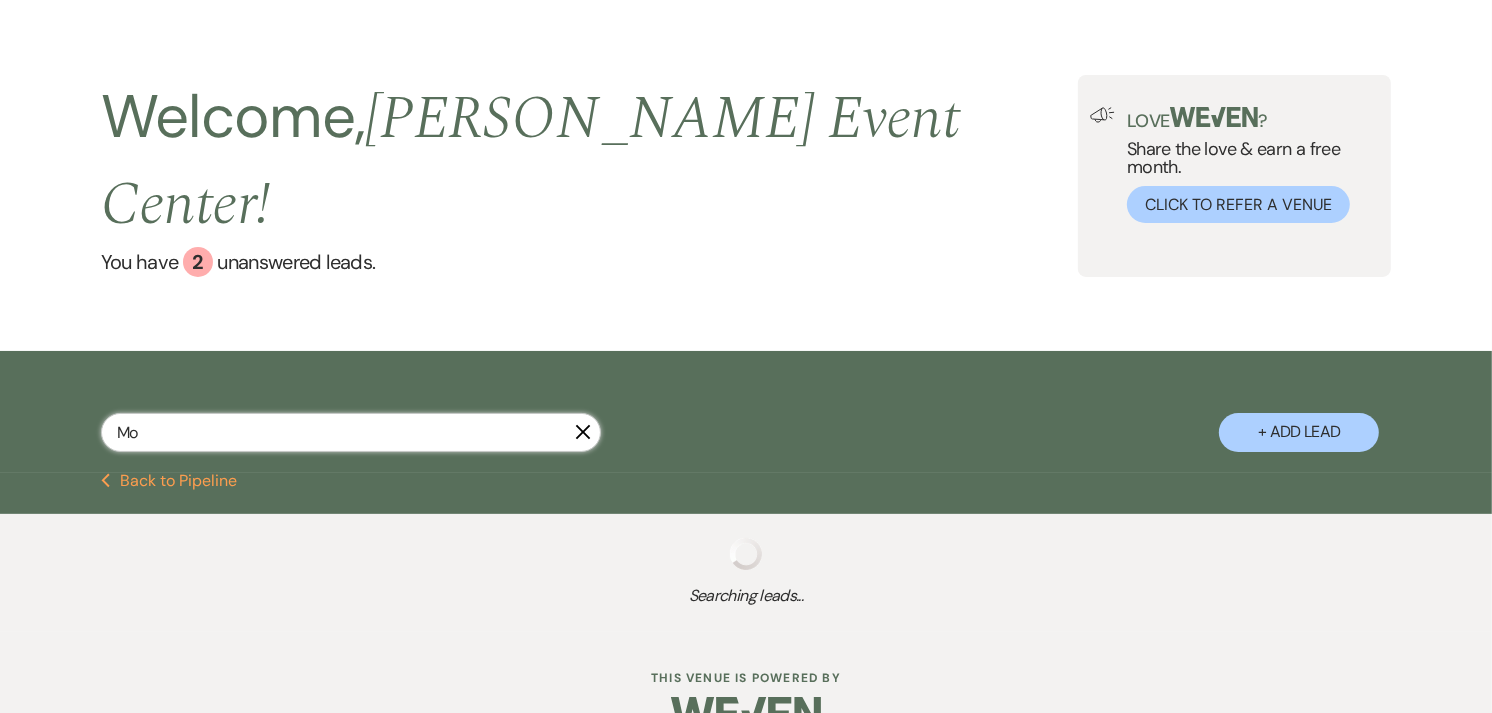 select on "6" 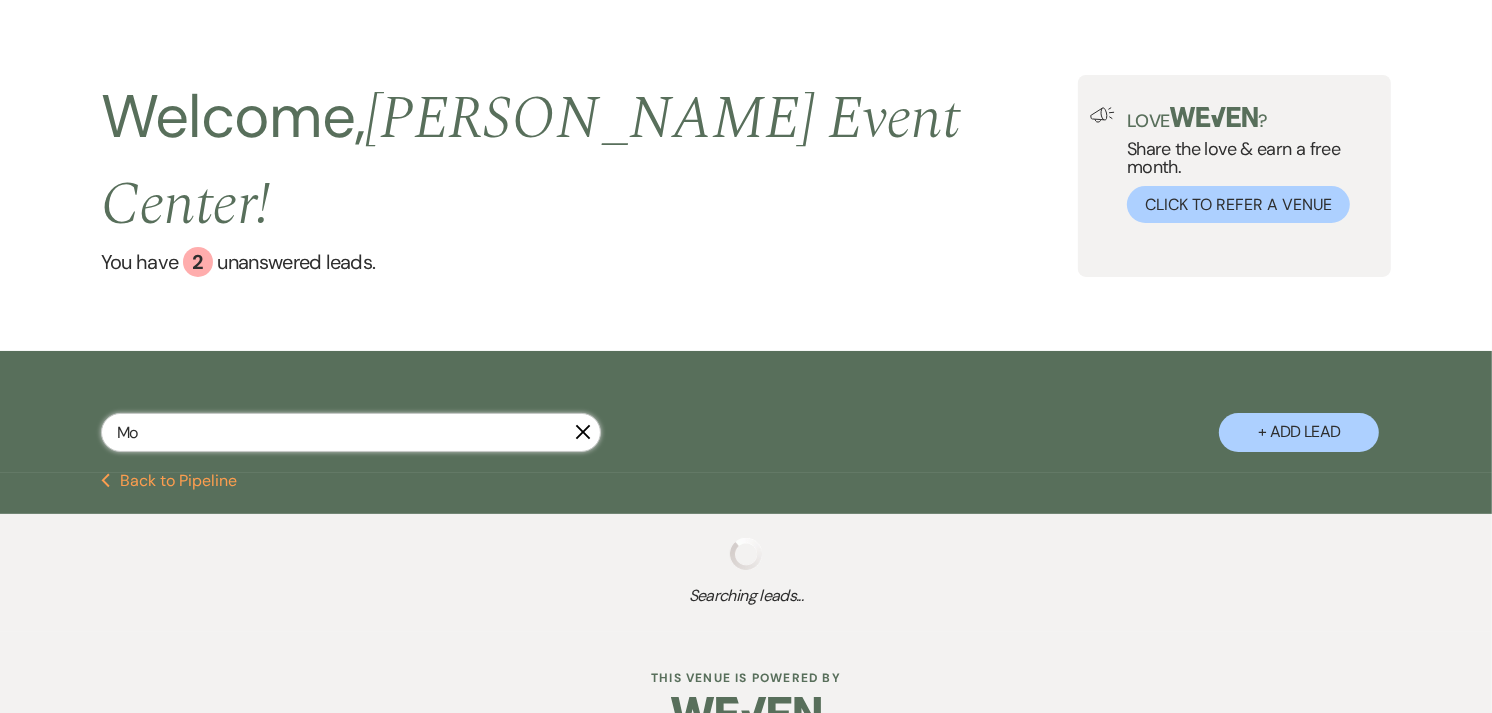 select on "4" 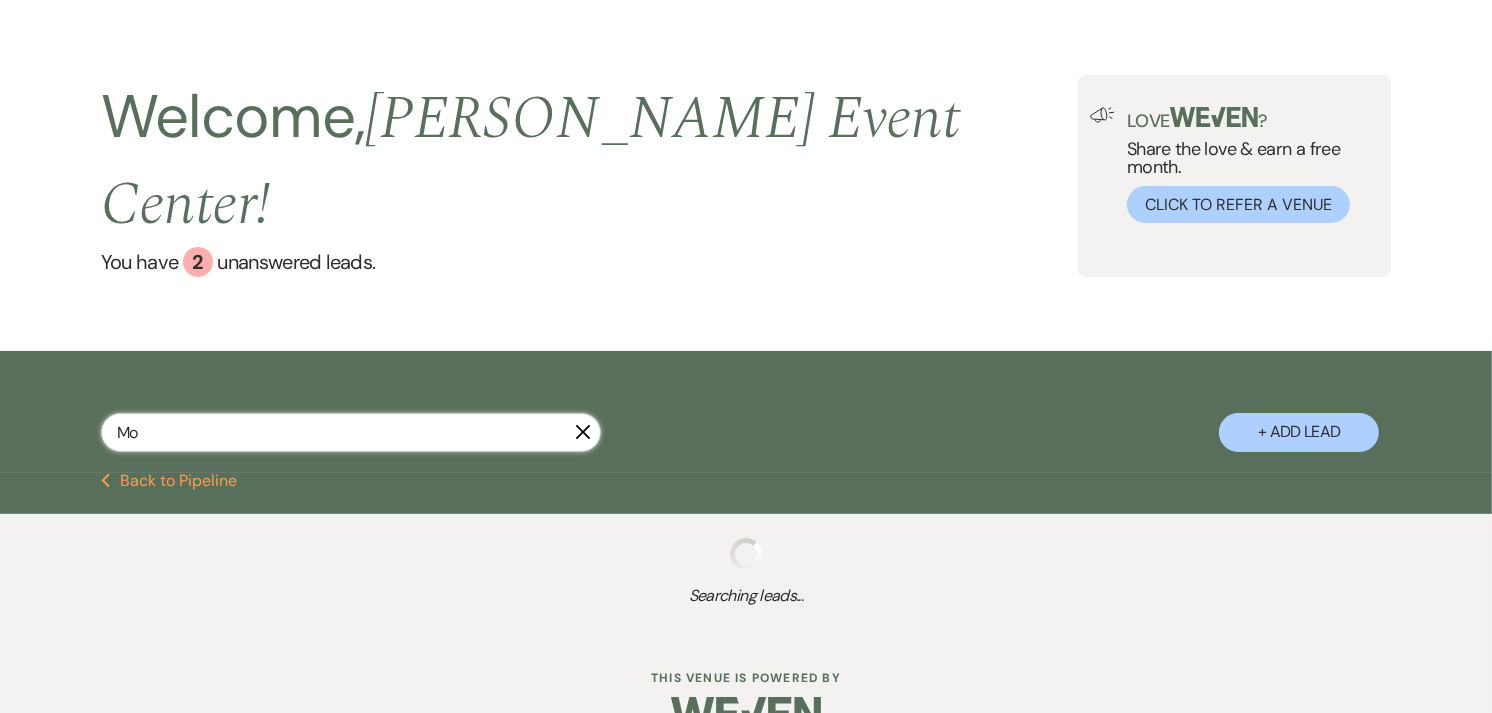 select on "8" 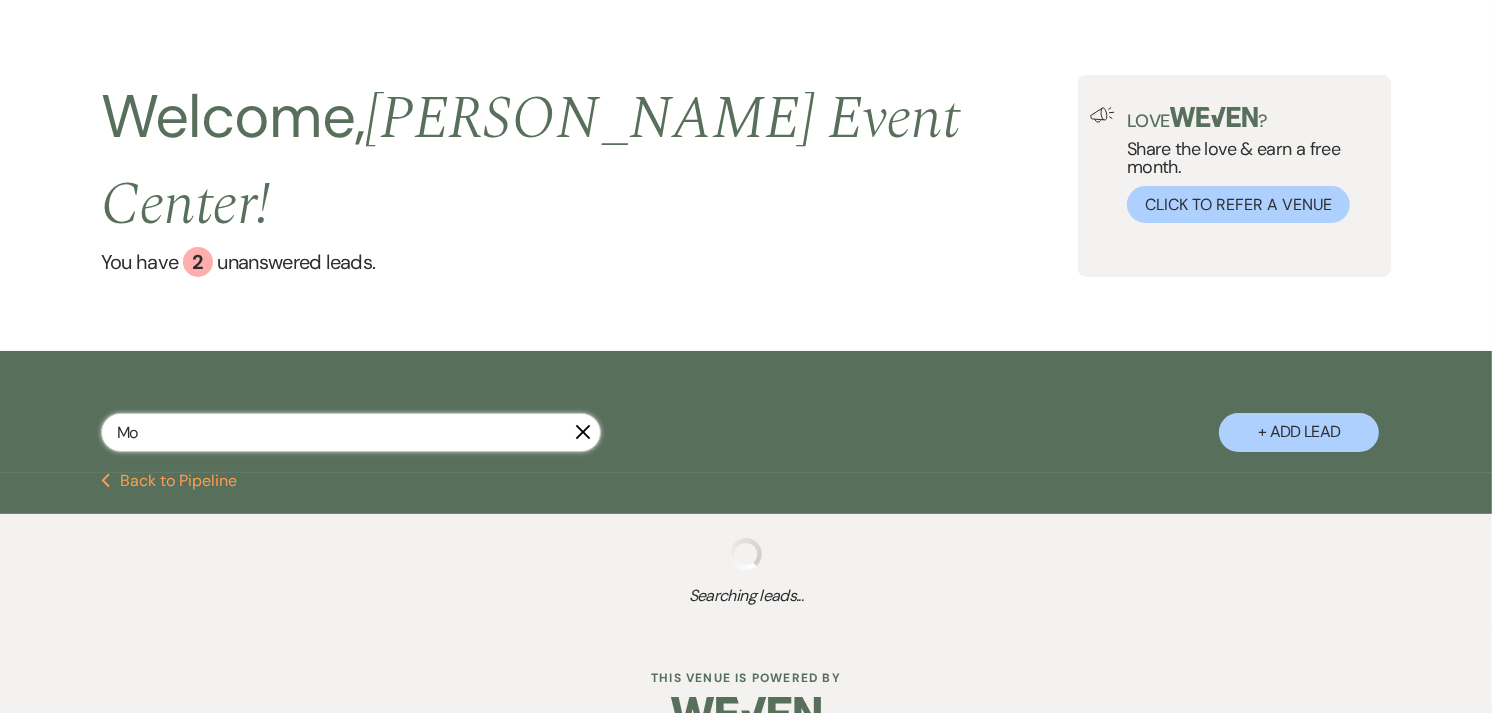 select on "7" 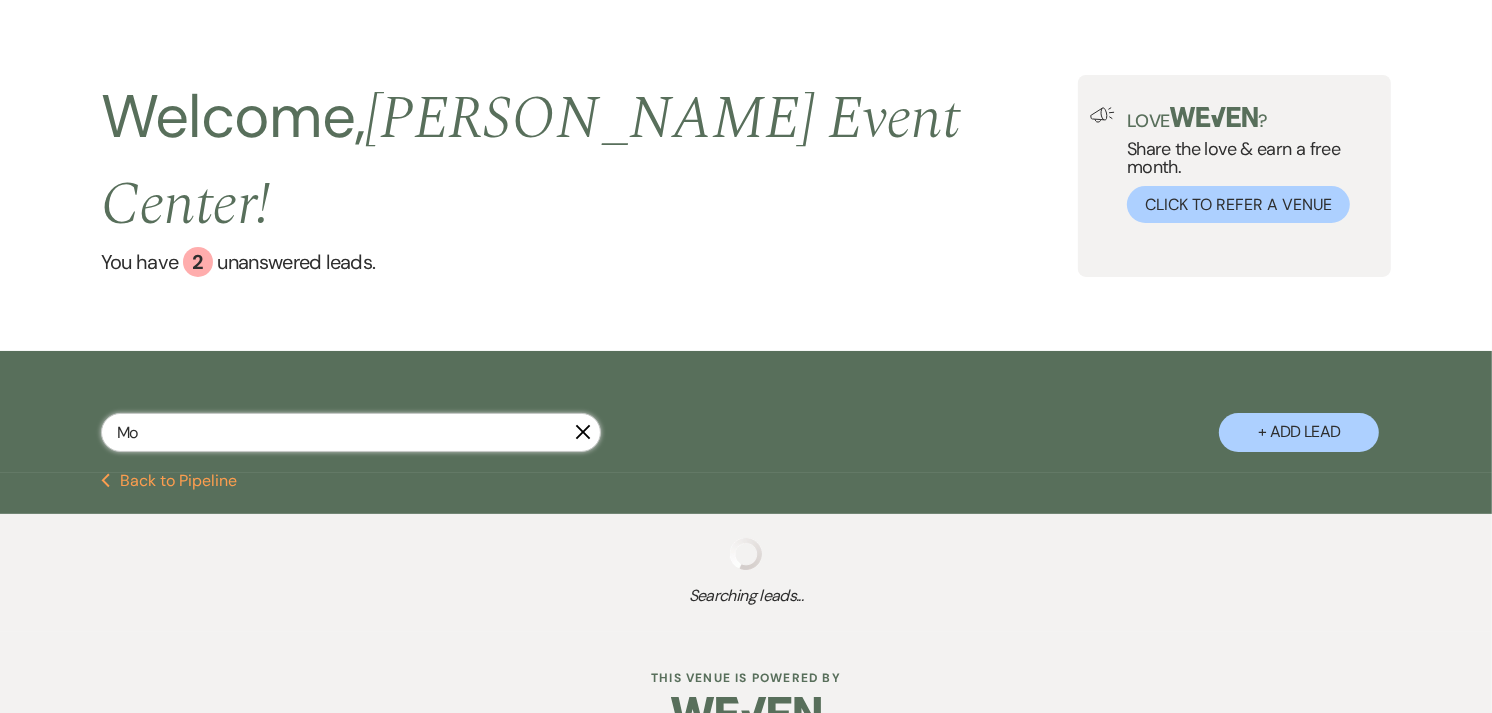 select on "8" 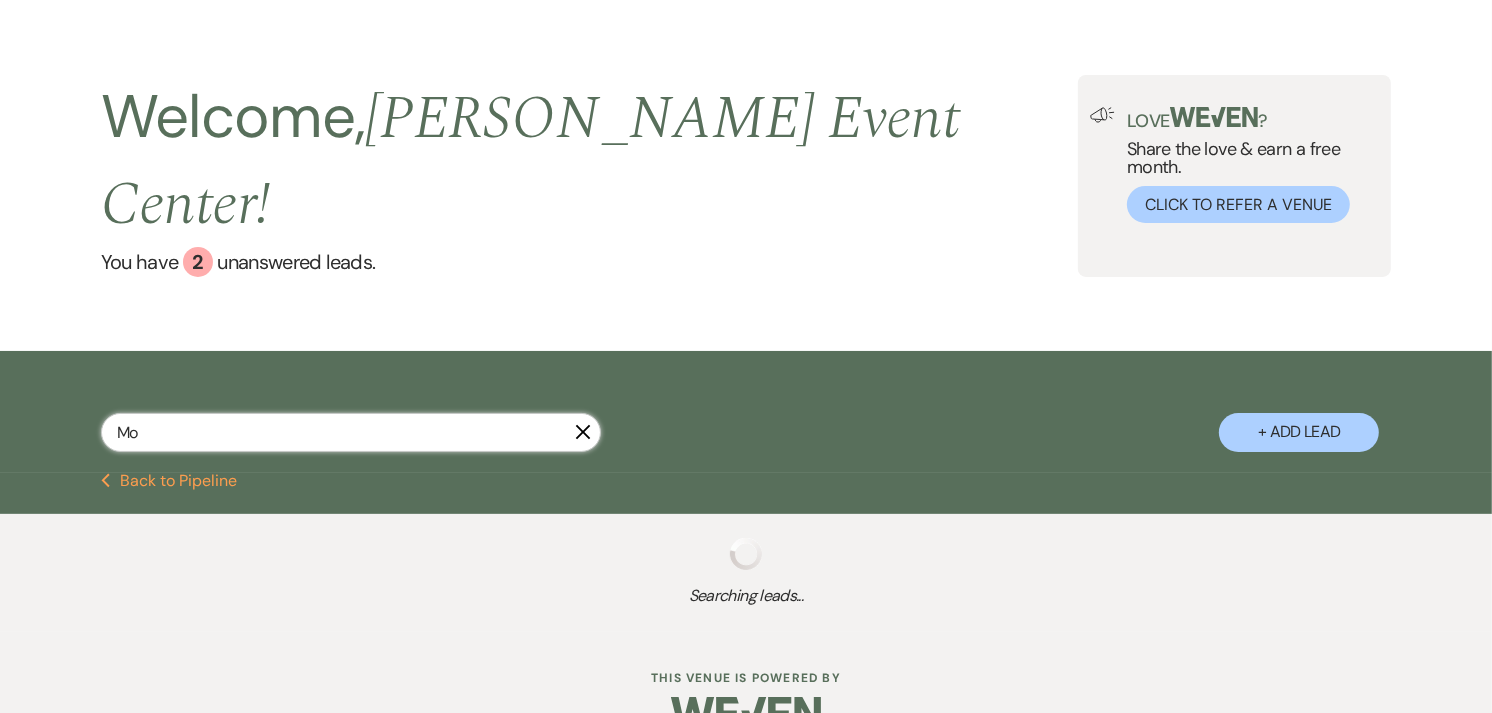 select on "10" 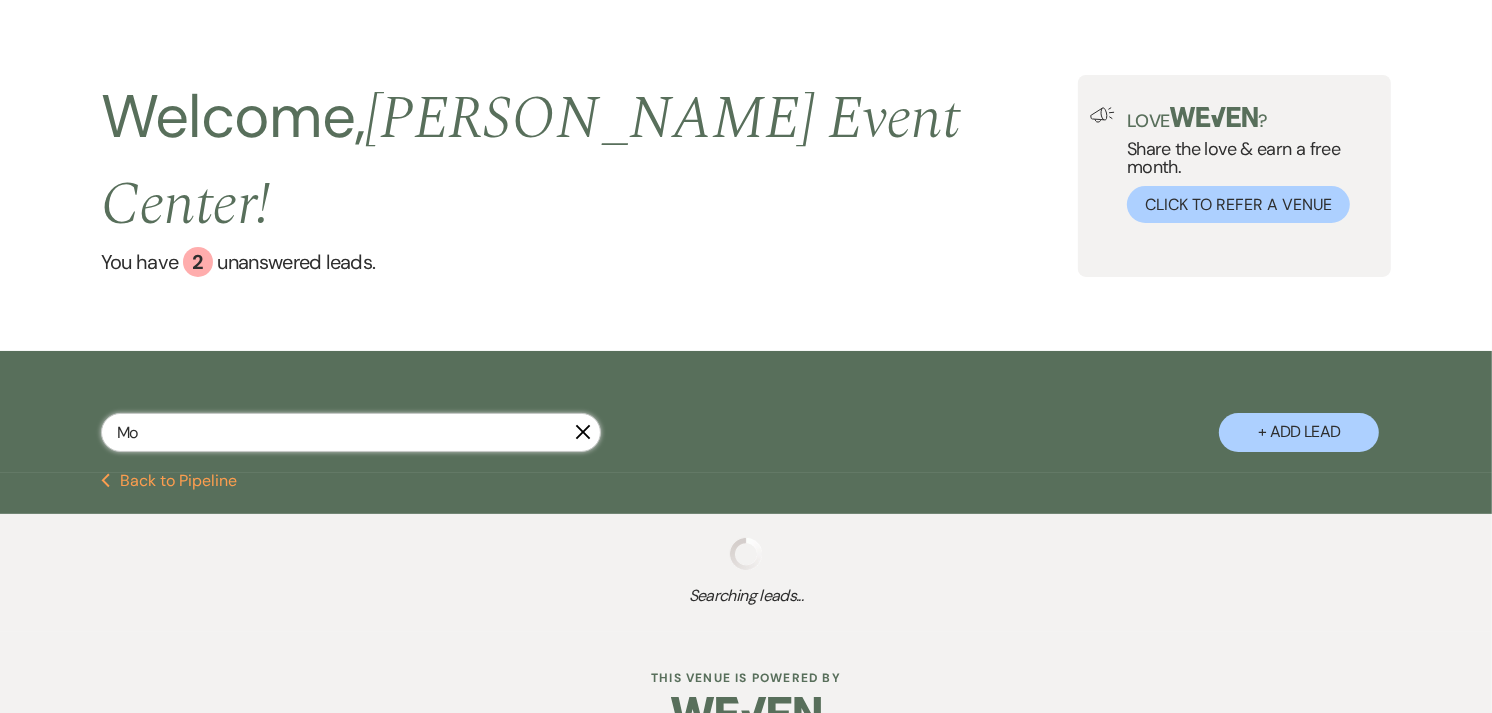 select on "8" 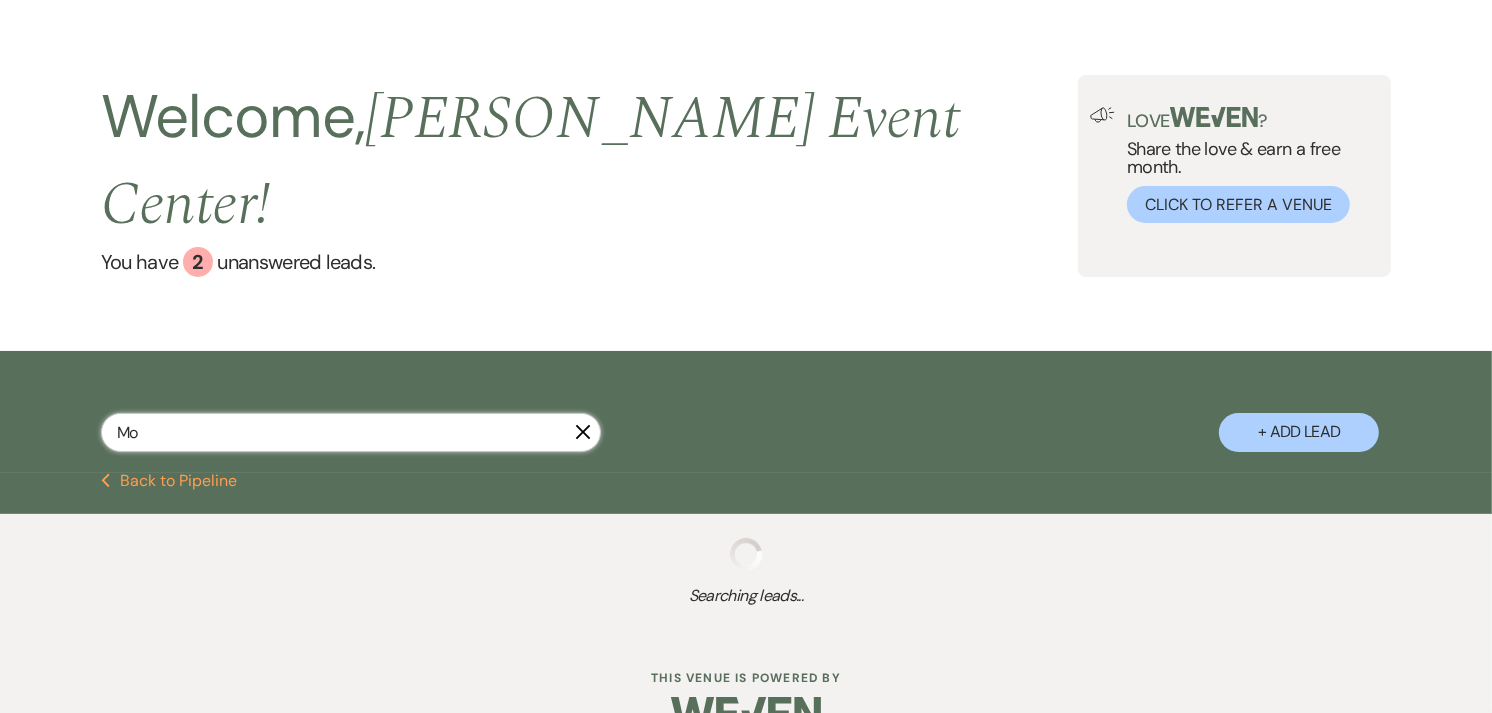 select on "10" 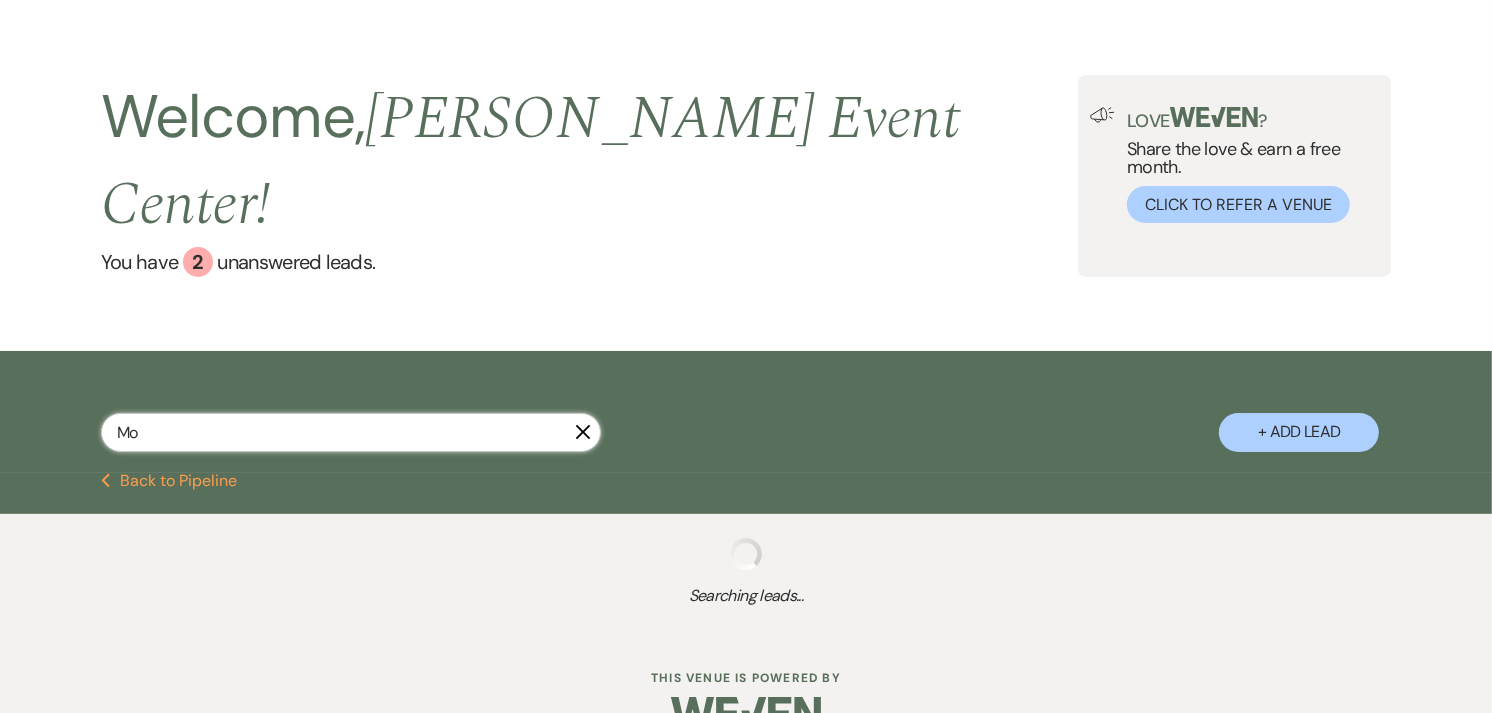select on "8" 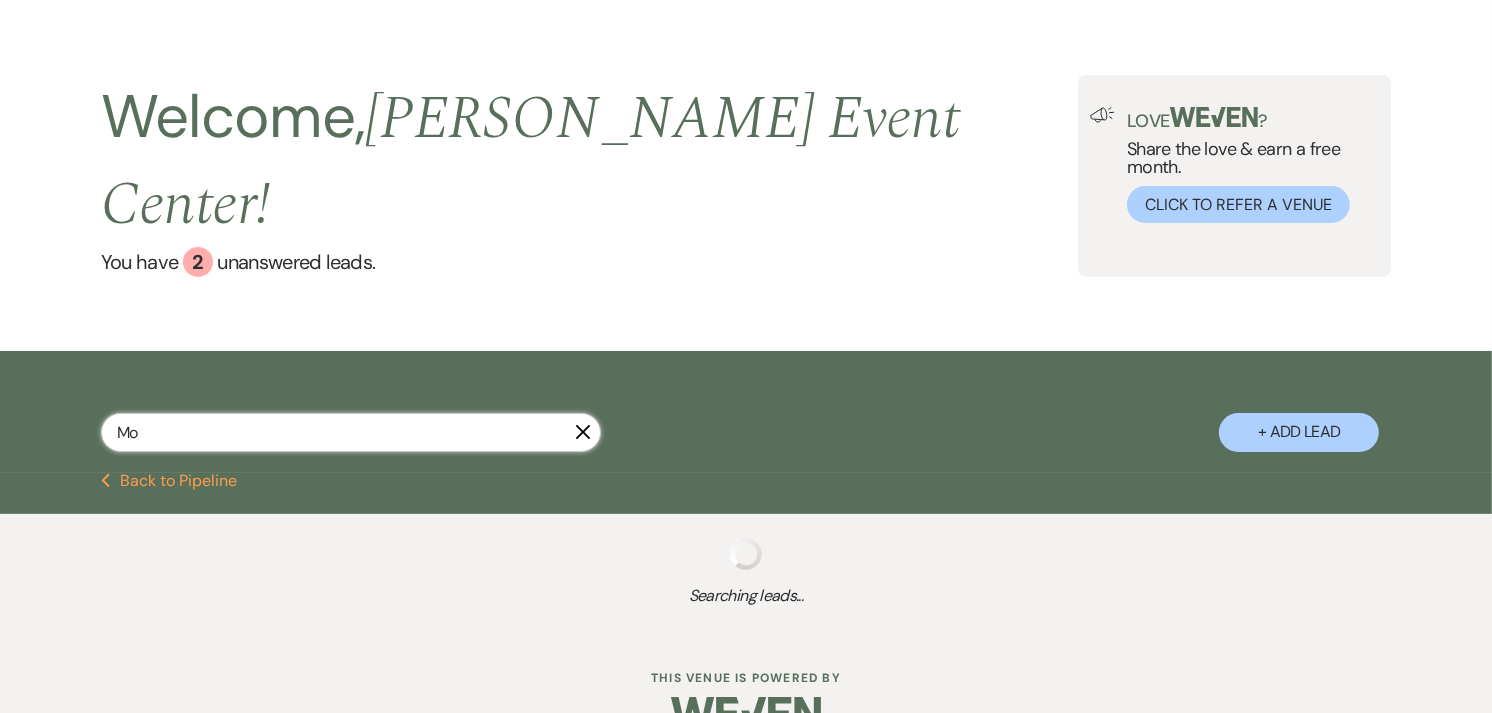 select on "1" 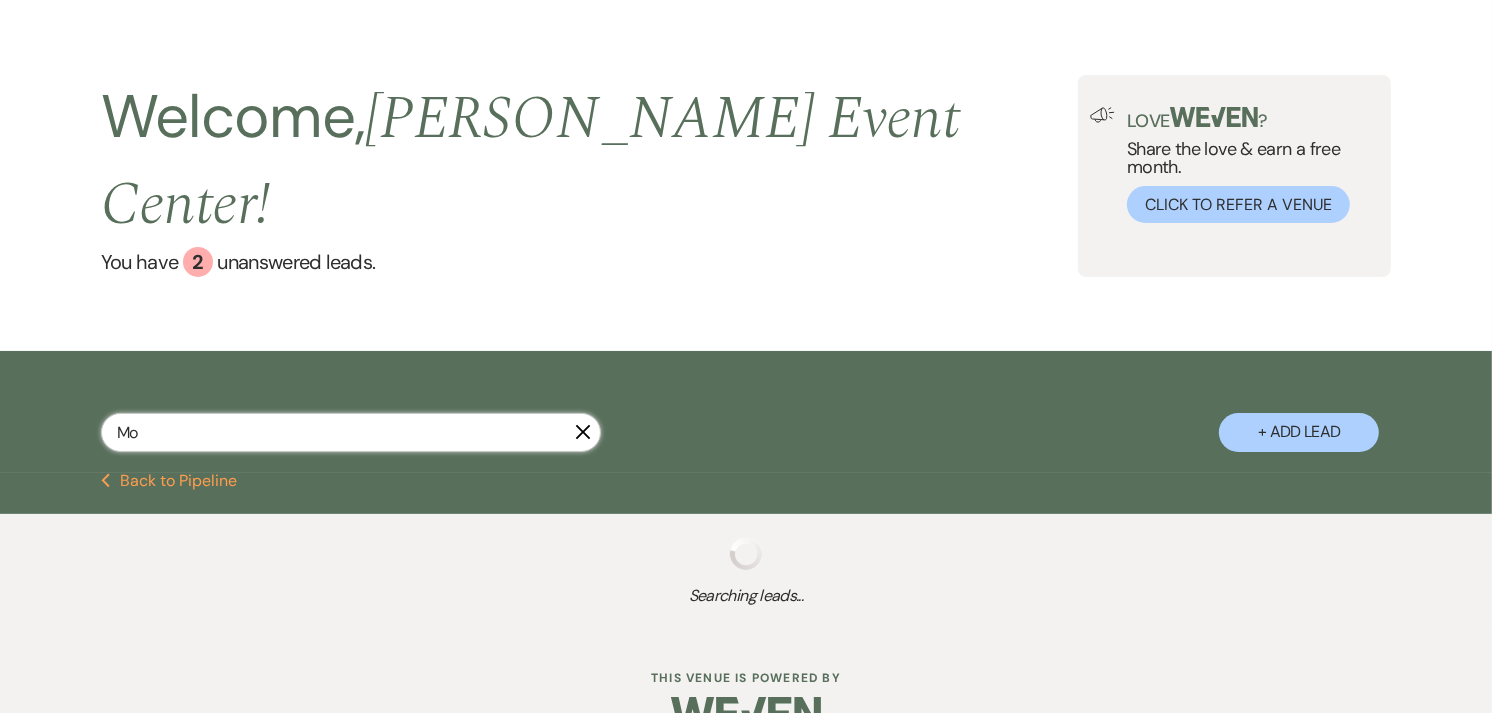 select on "8" 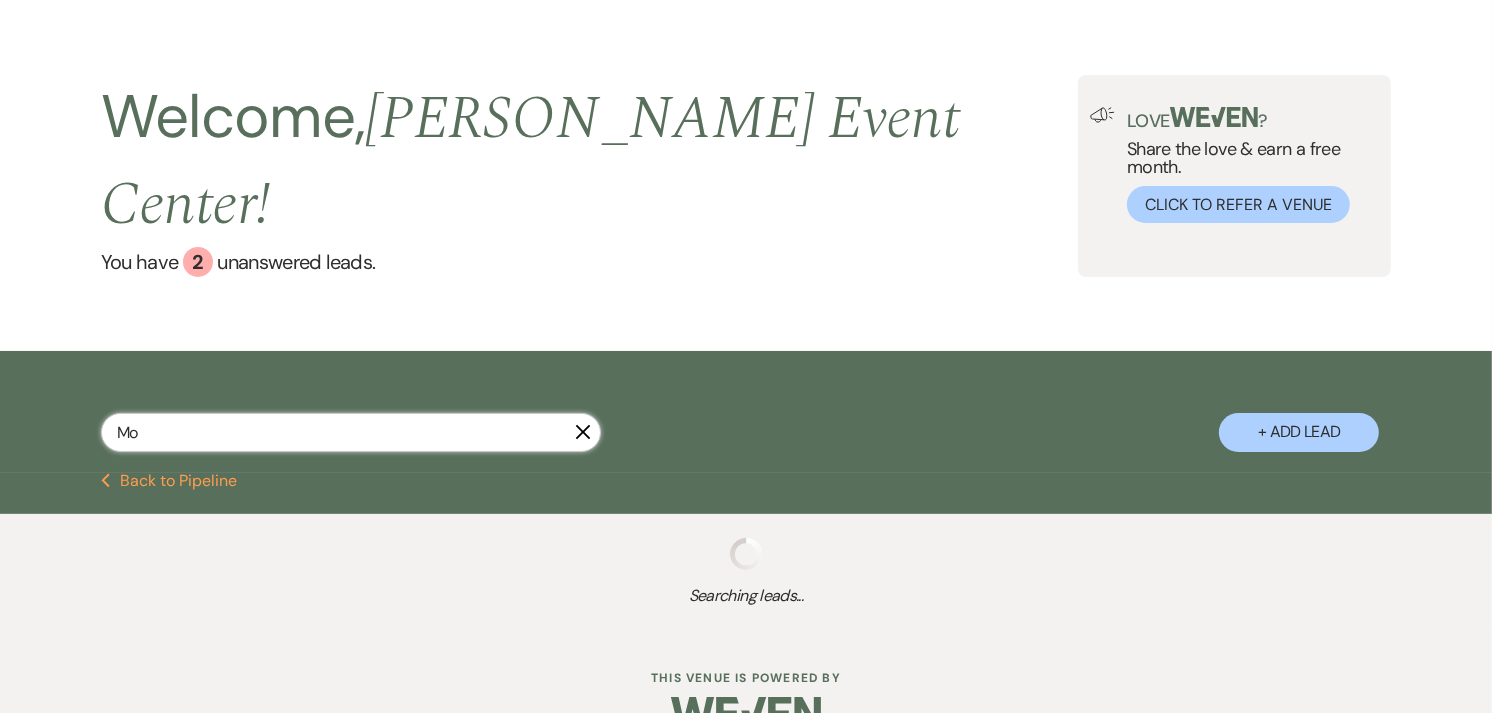 select on "5" 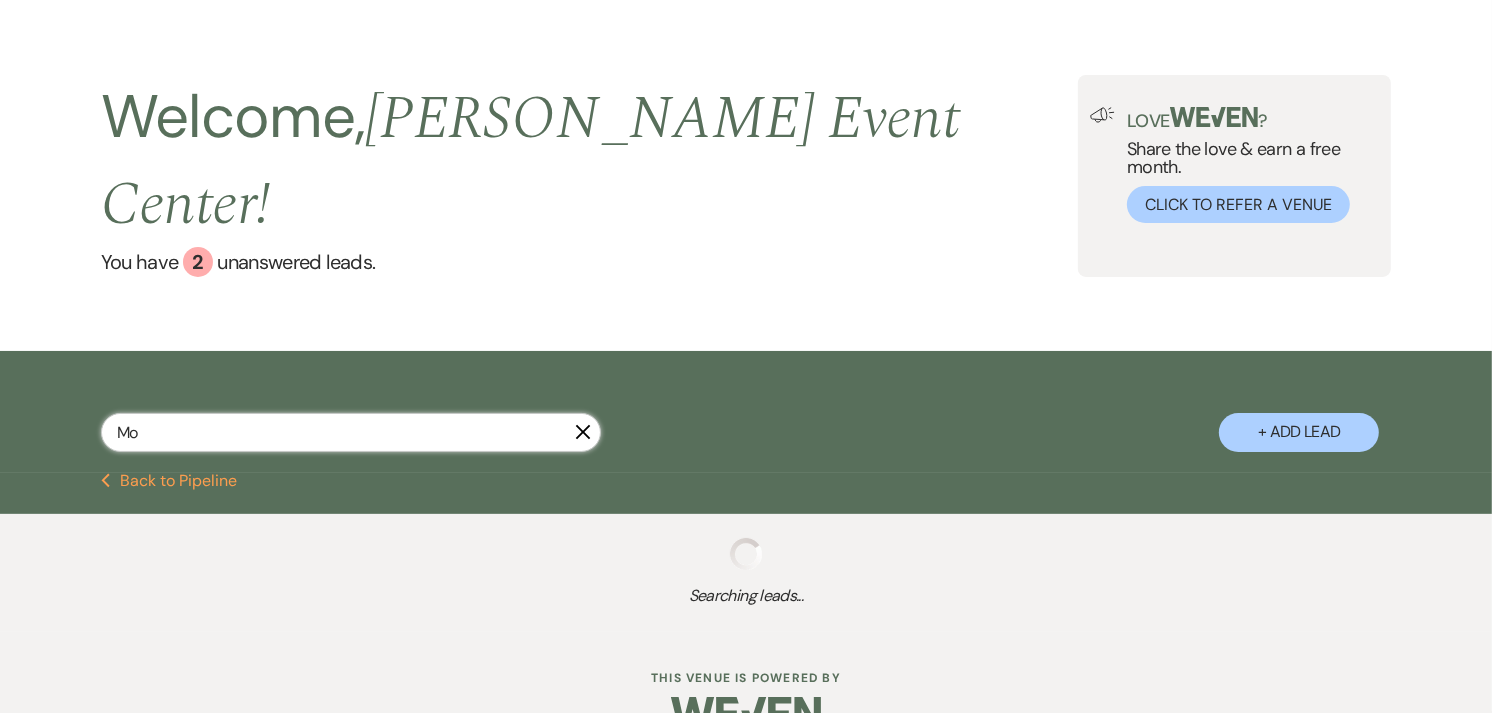 select on "8" 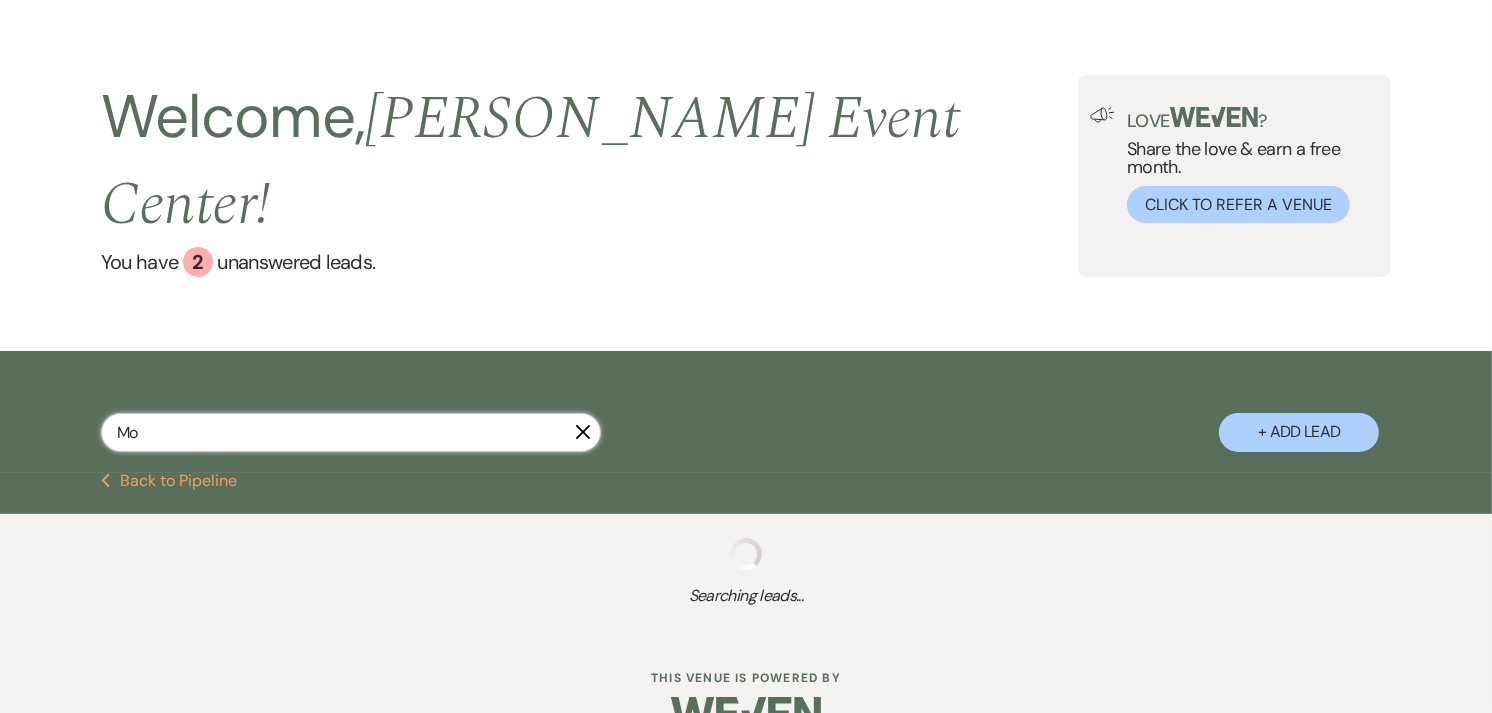 select on "6" 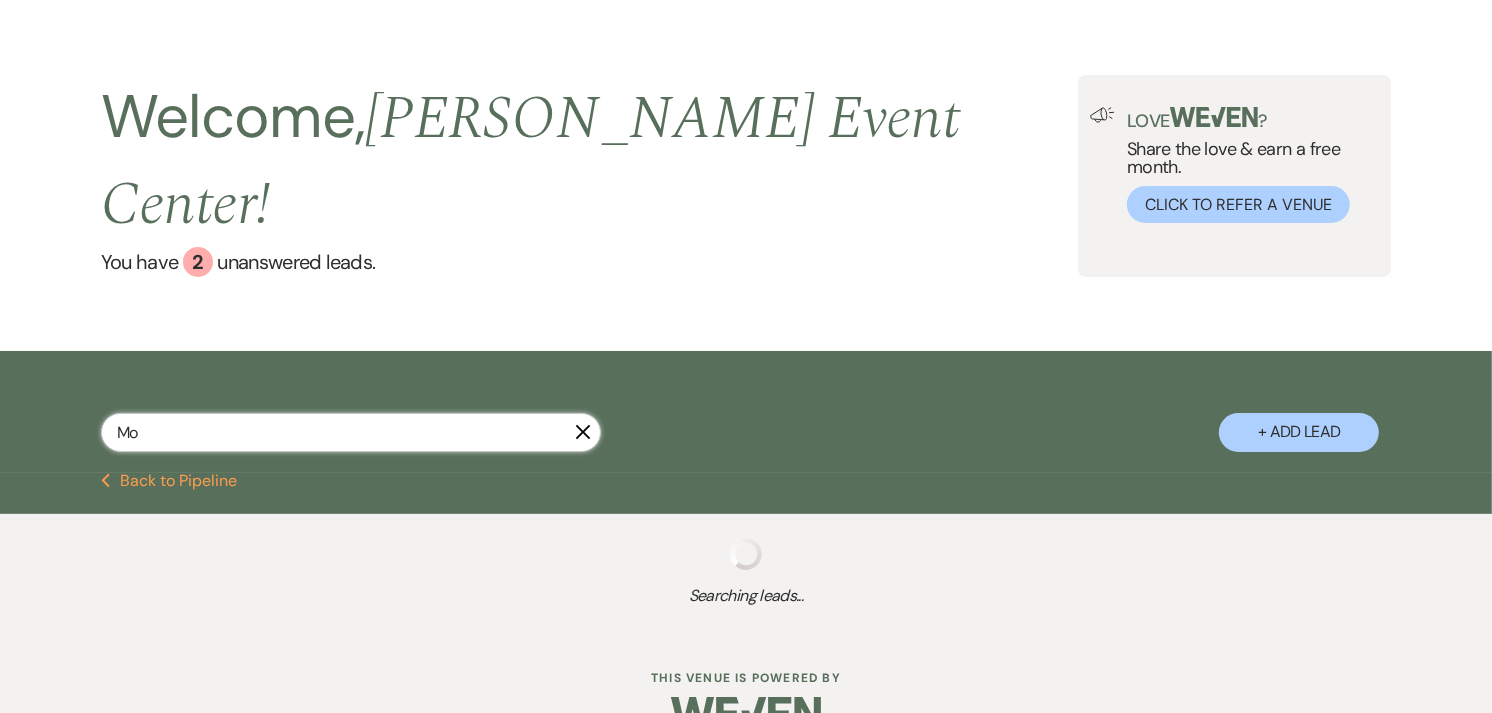 select on "8" 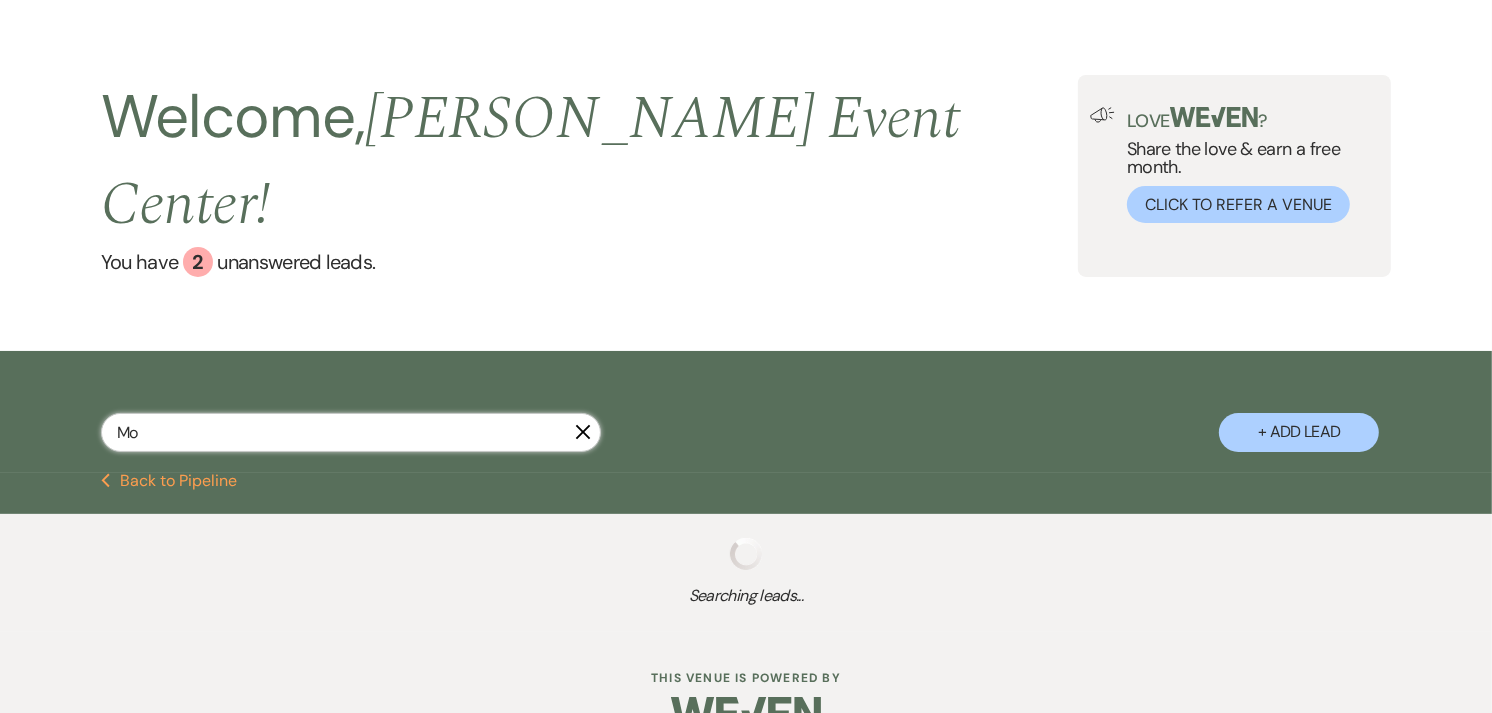 select on "5" 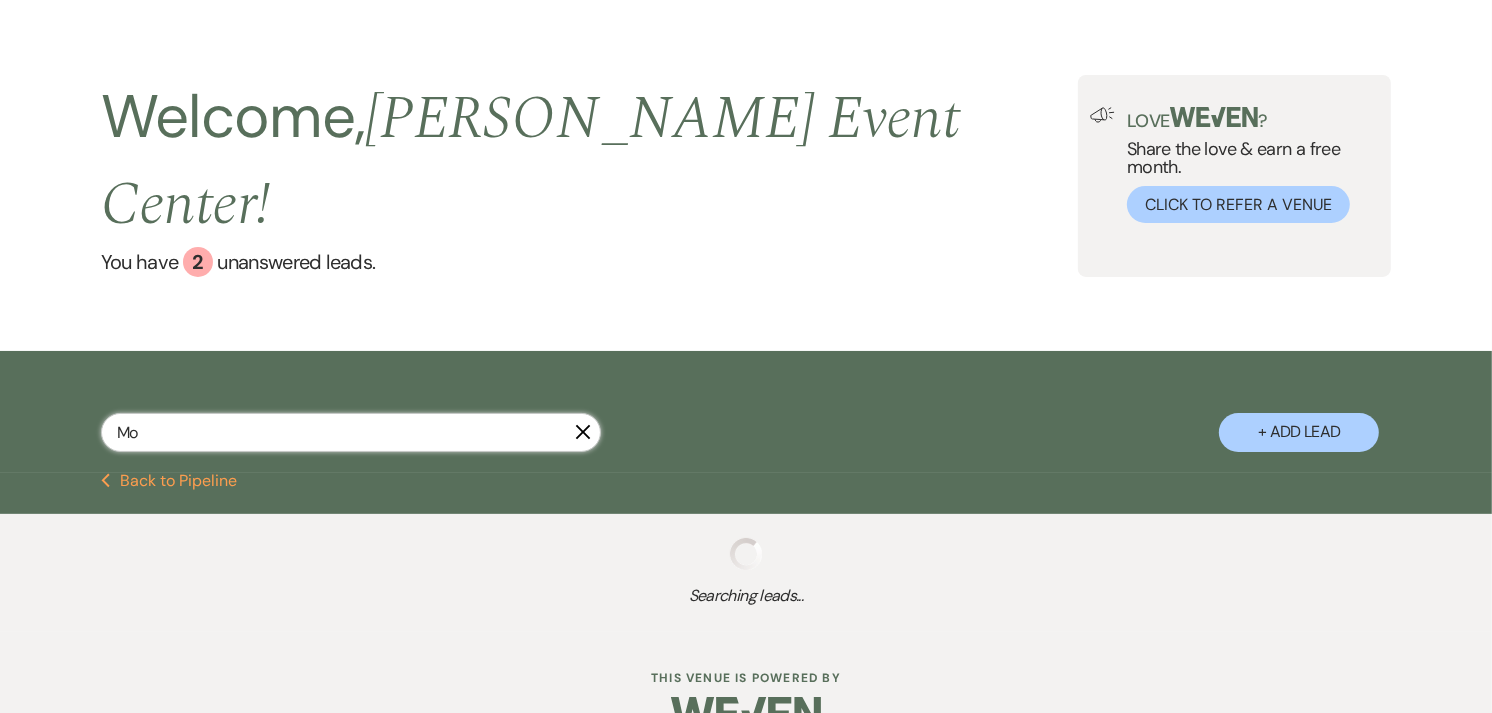 select on "8" 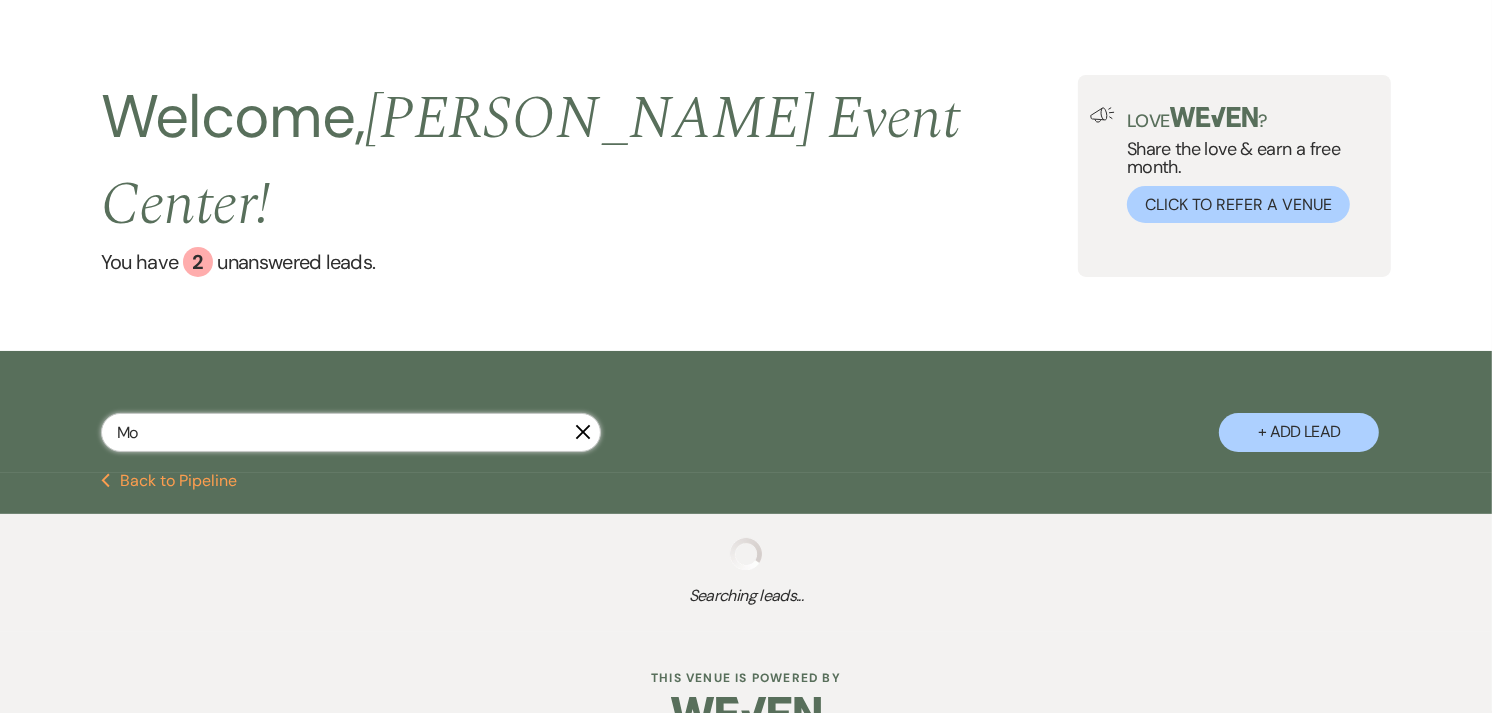 select on "4" 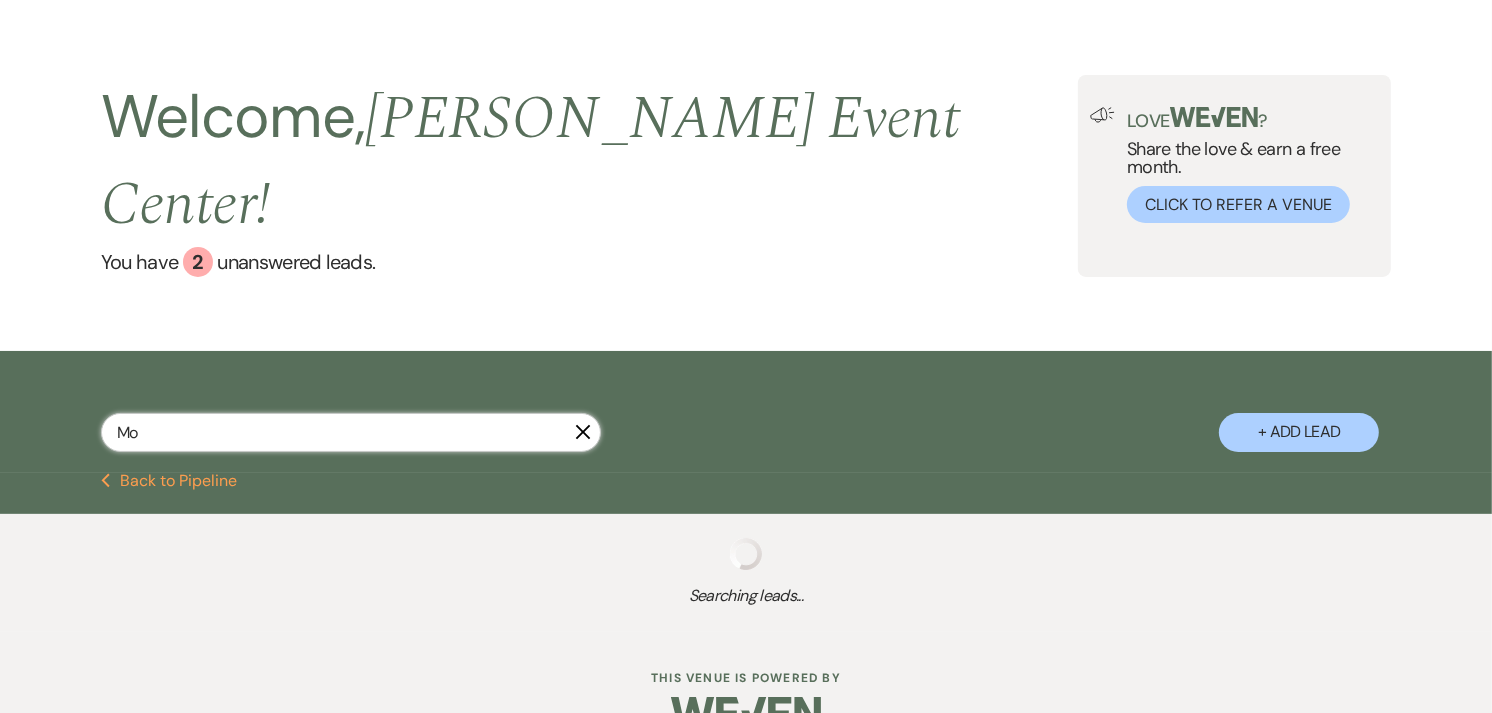 select on "8" 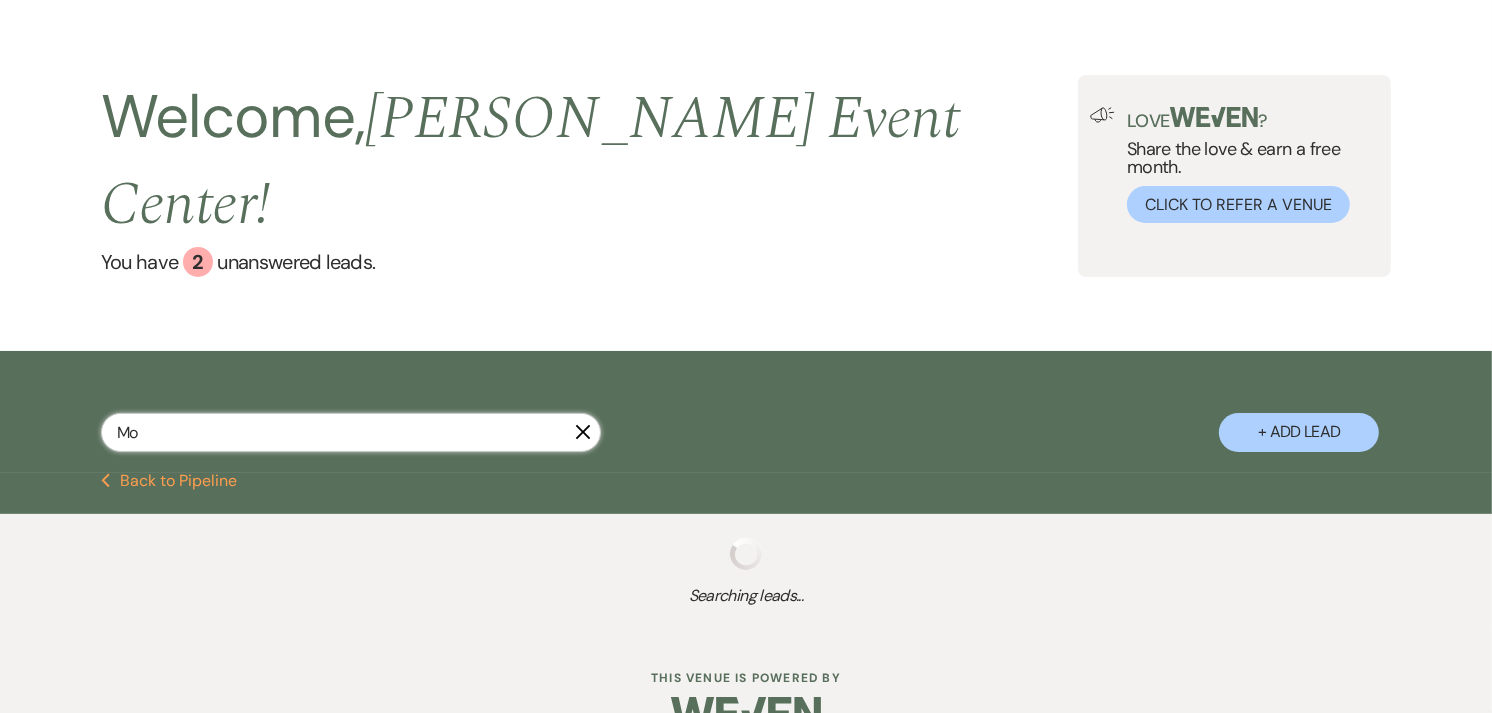 select on "6" 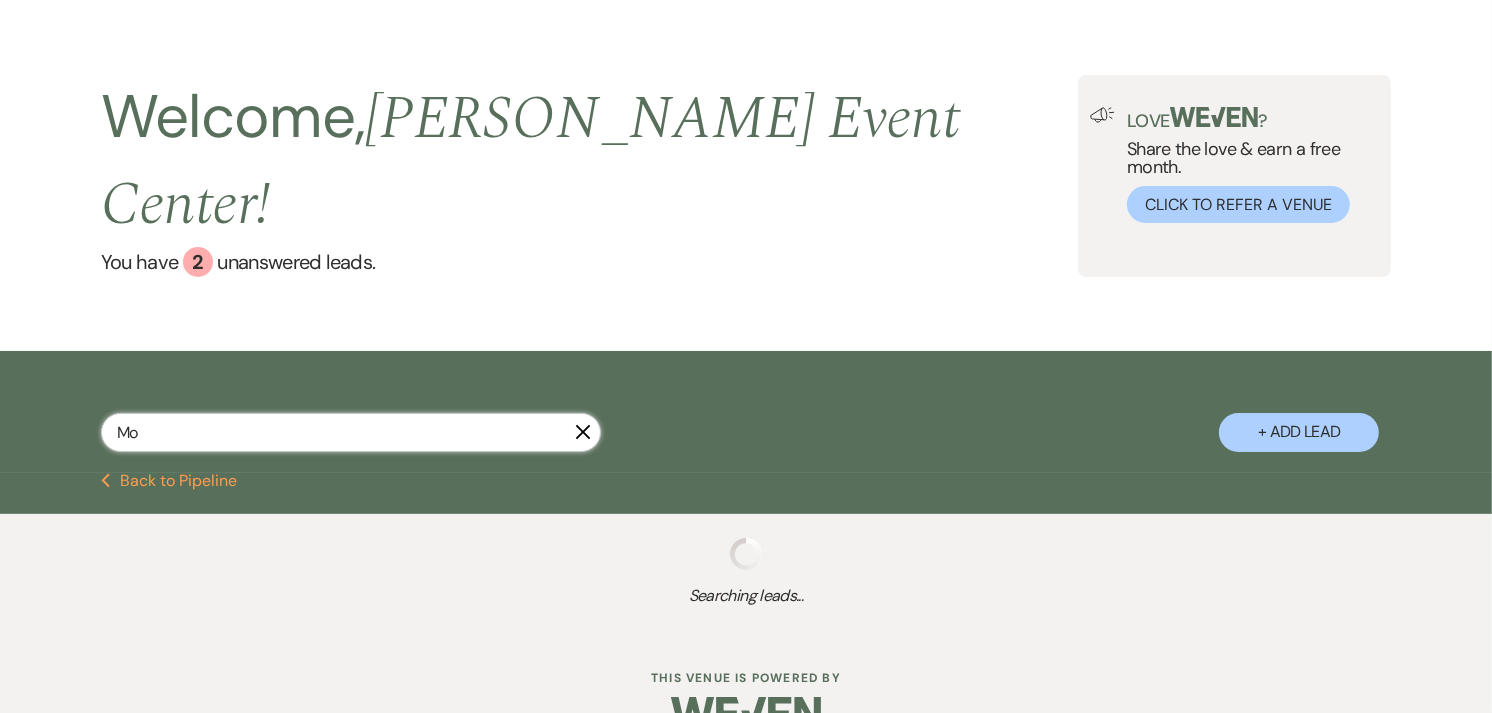 select on "8" 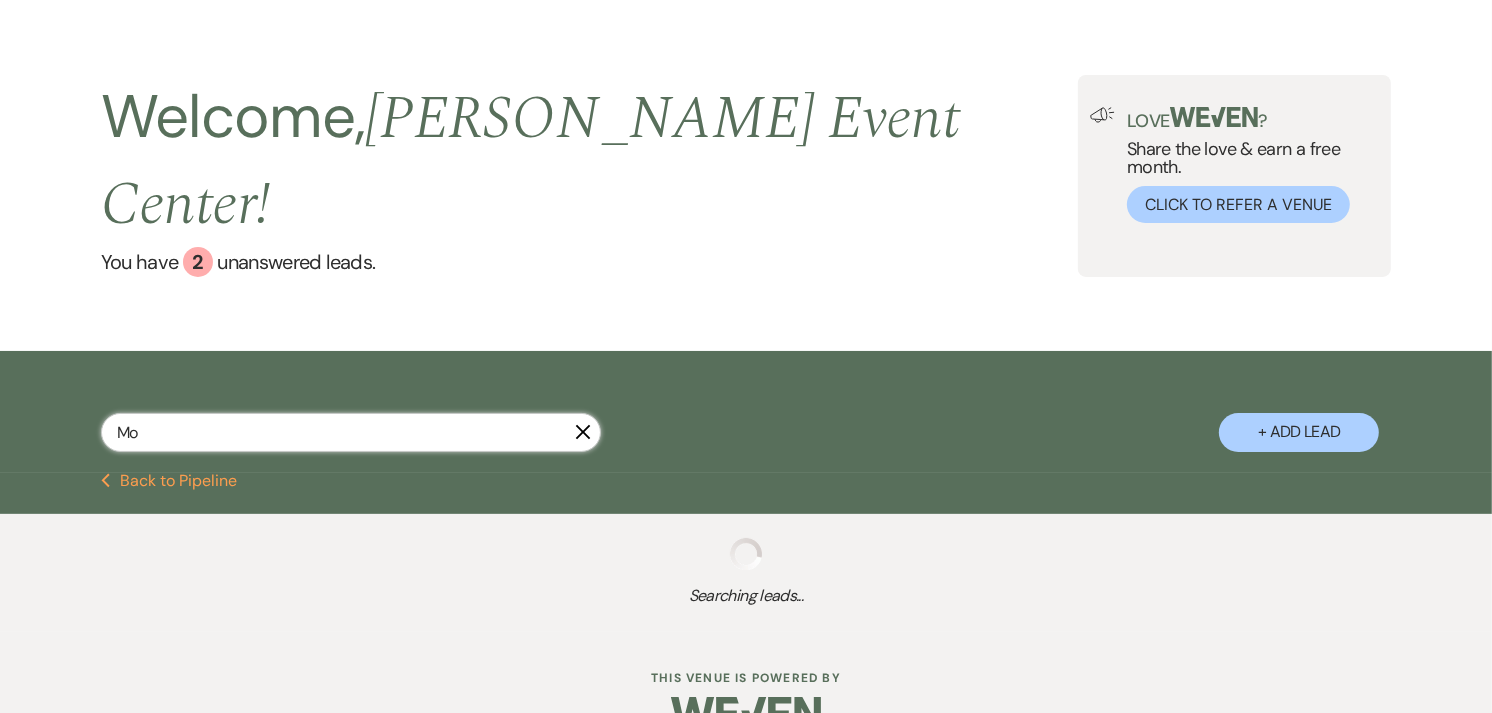 select on "5" 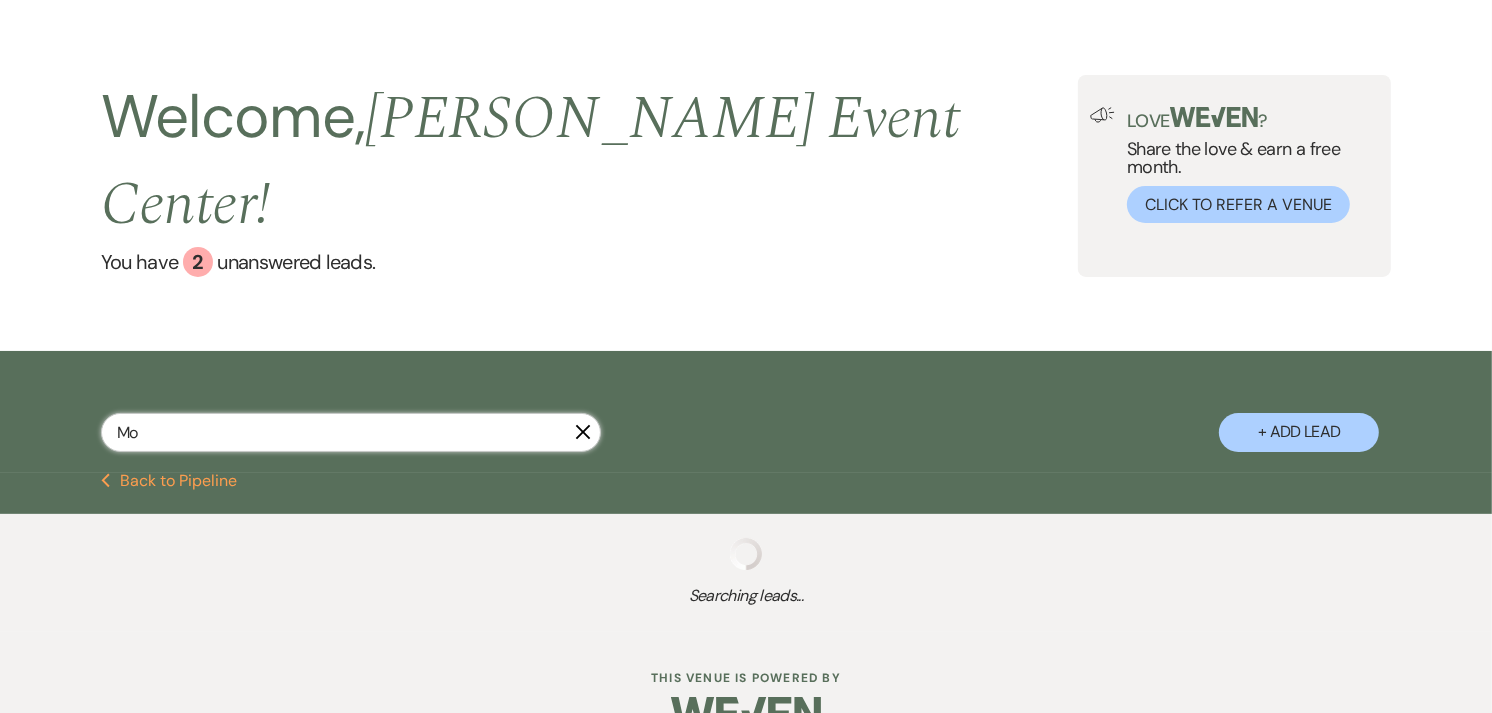 select on "8" 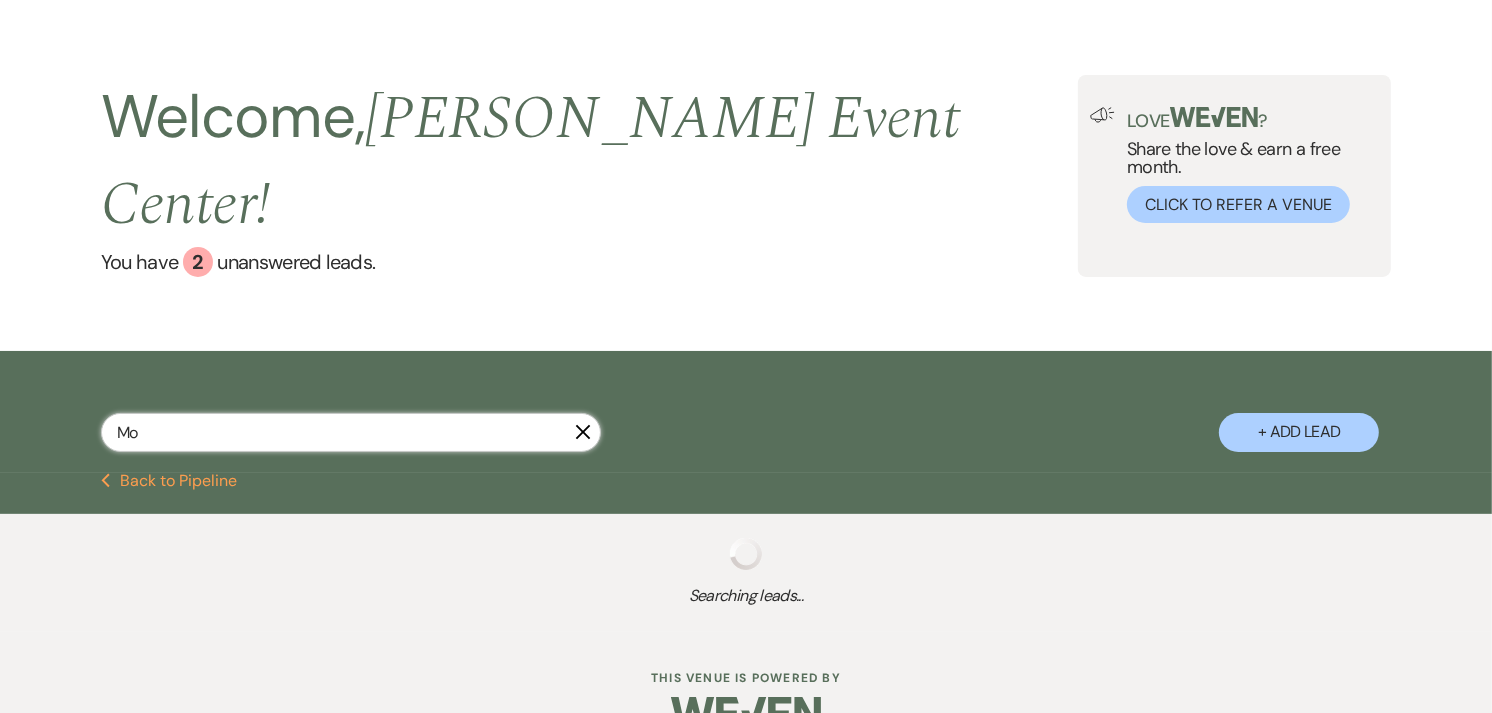 select on "5" 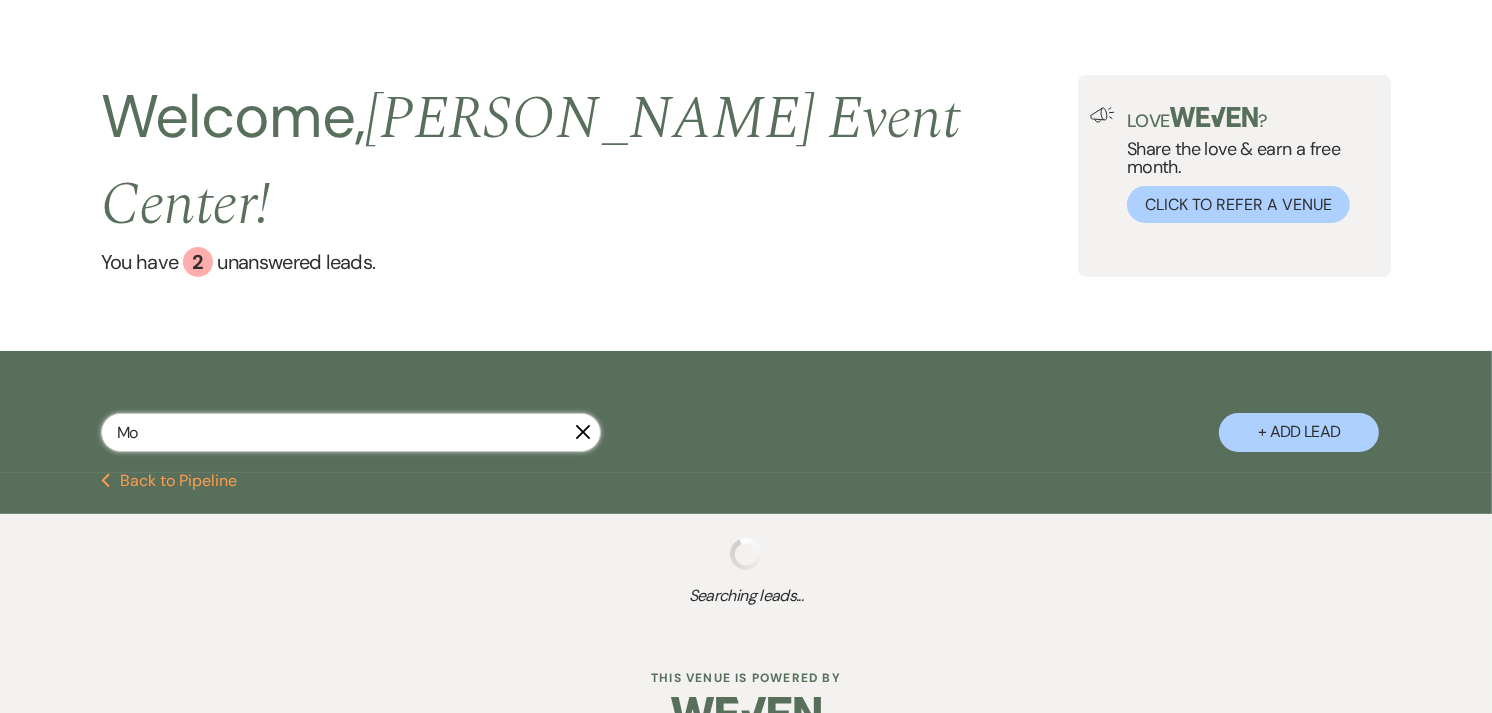 select on "8" 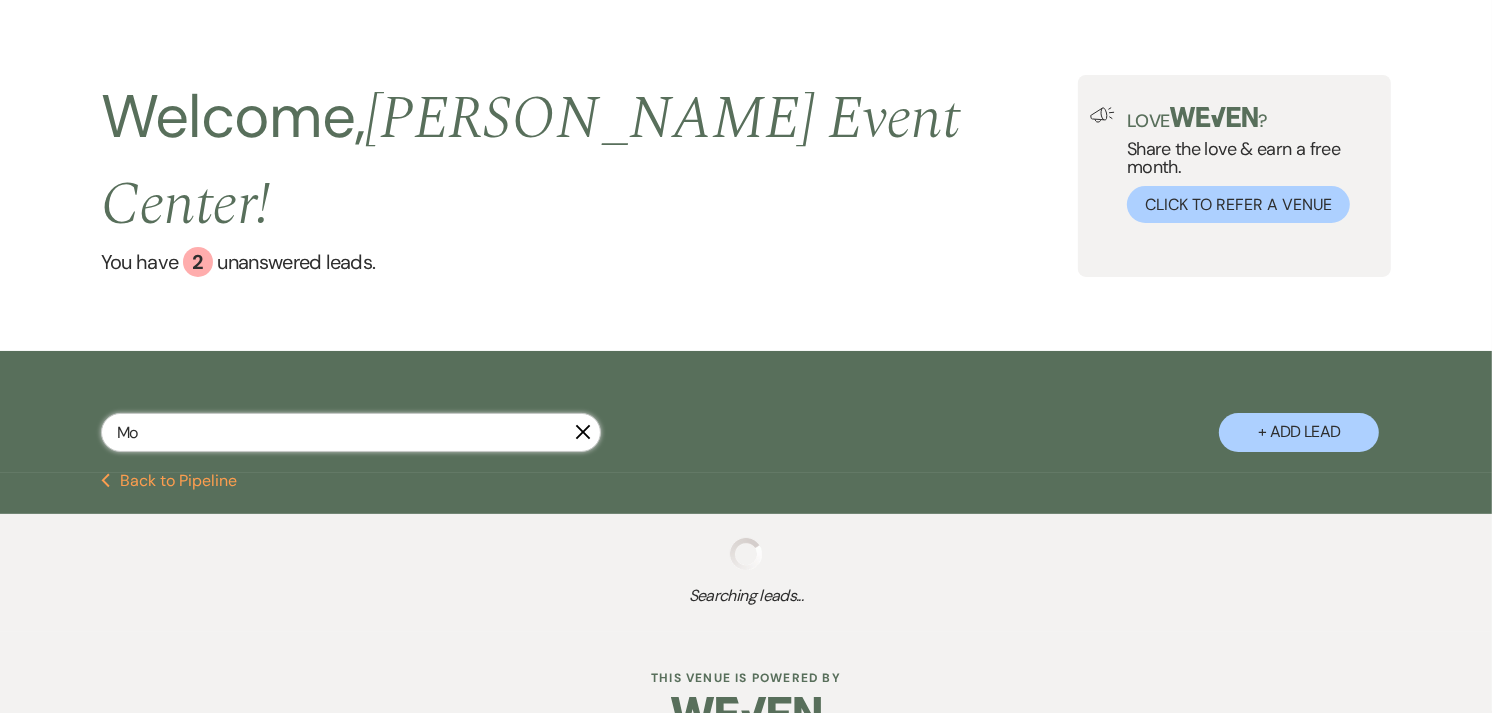 select on "1" 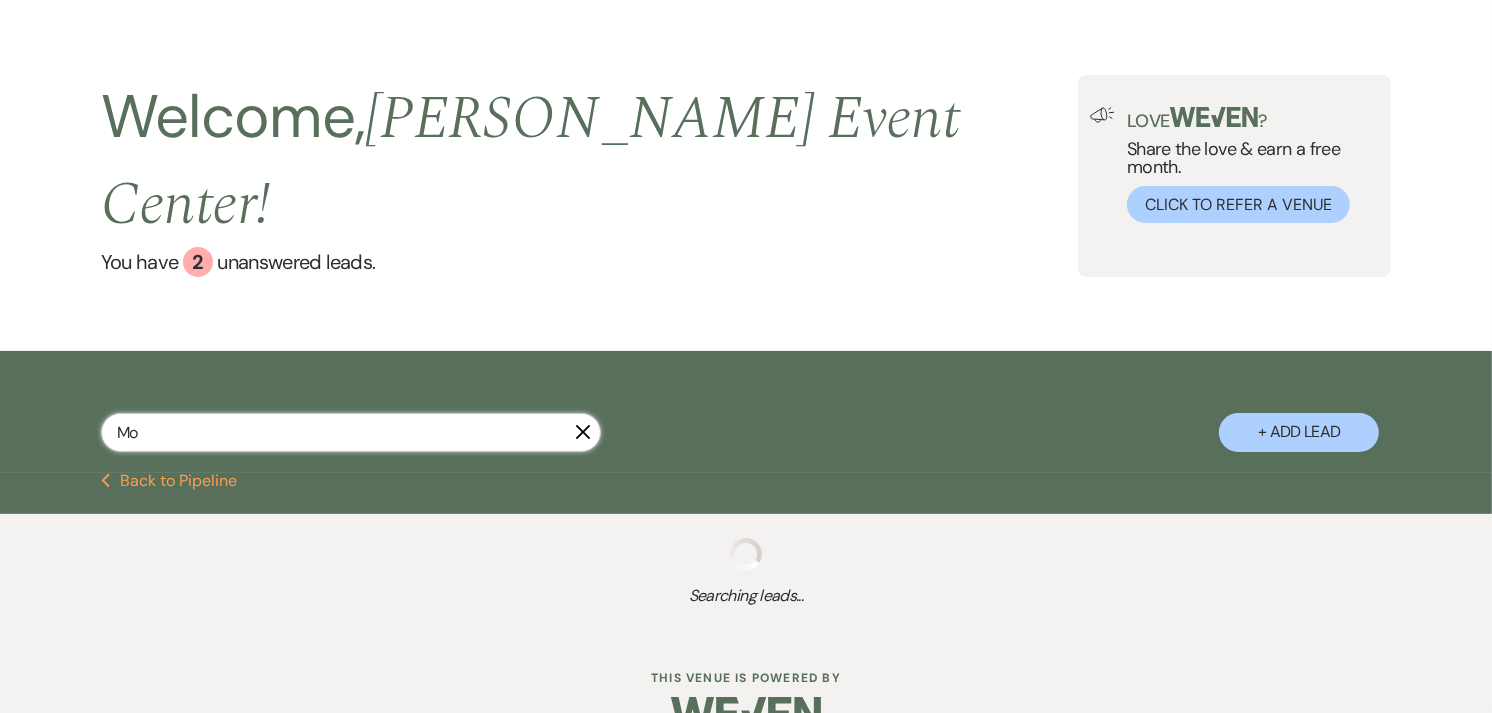 select on "8" 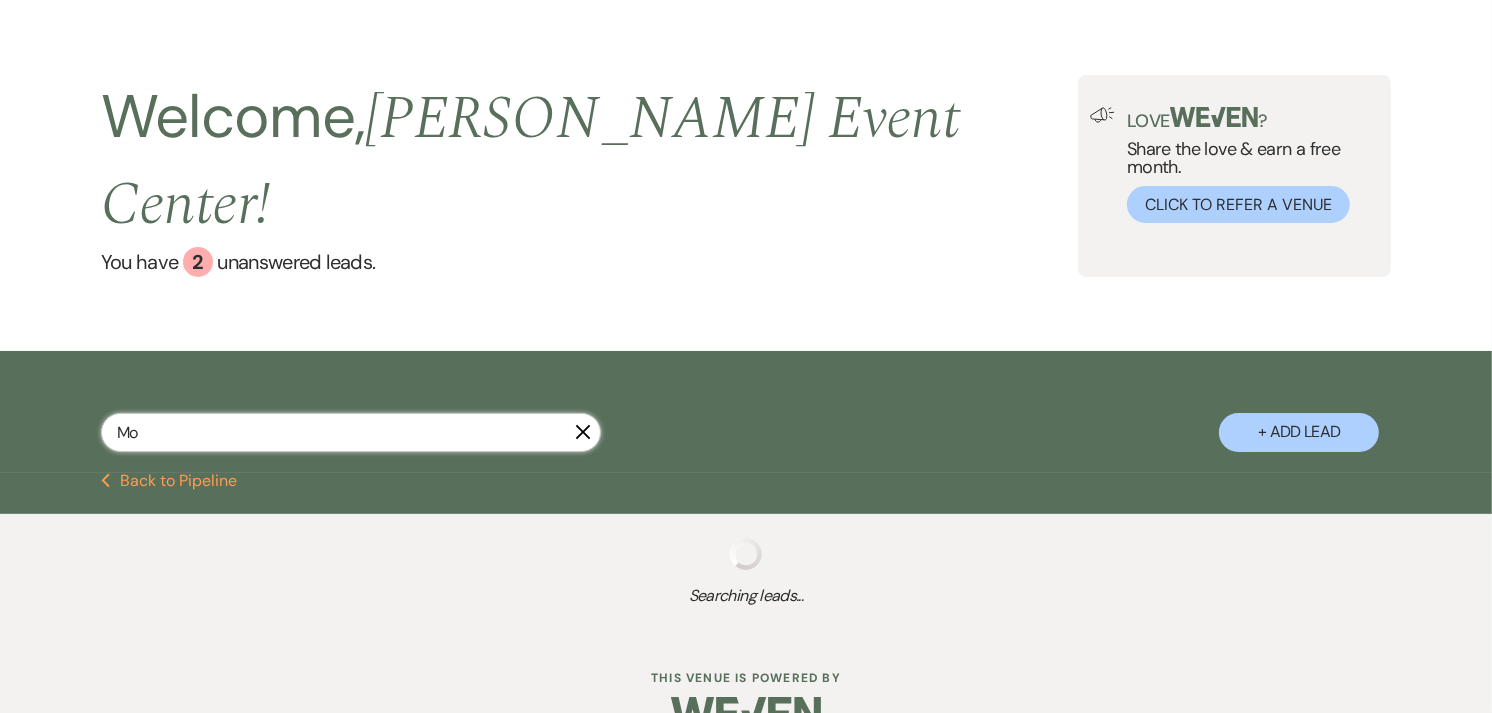 select on "6" 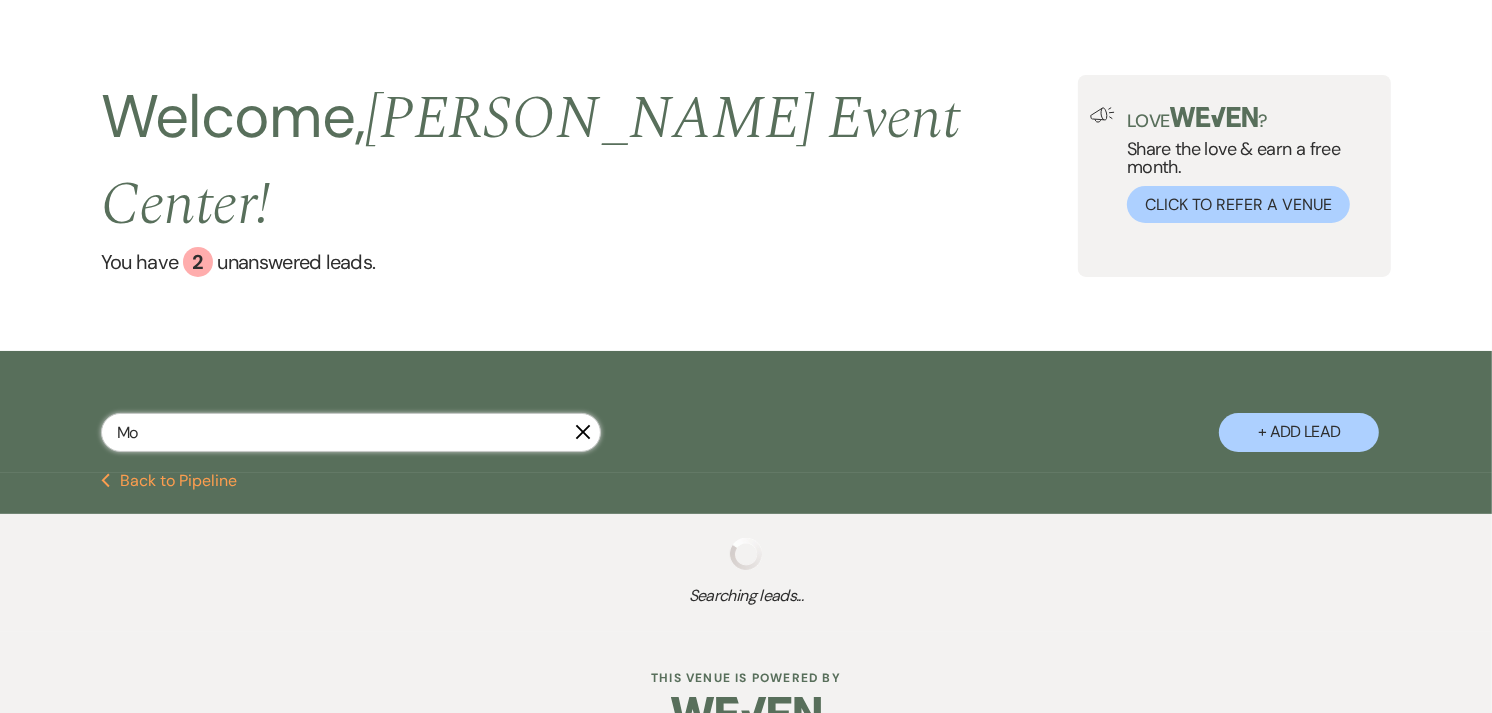 select on "8" 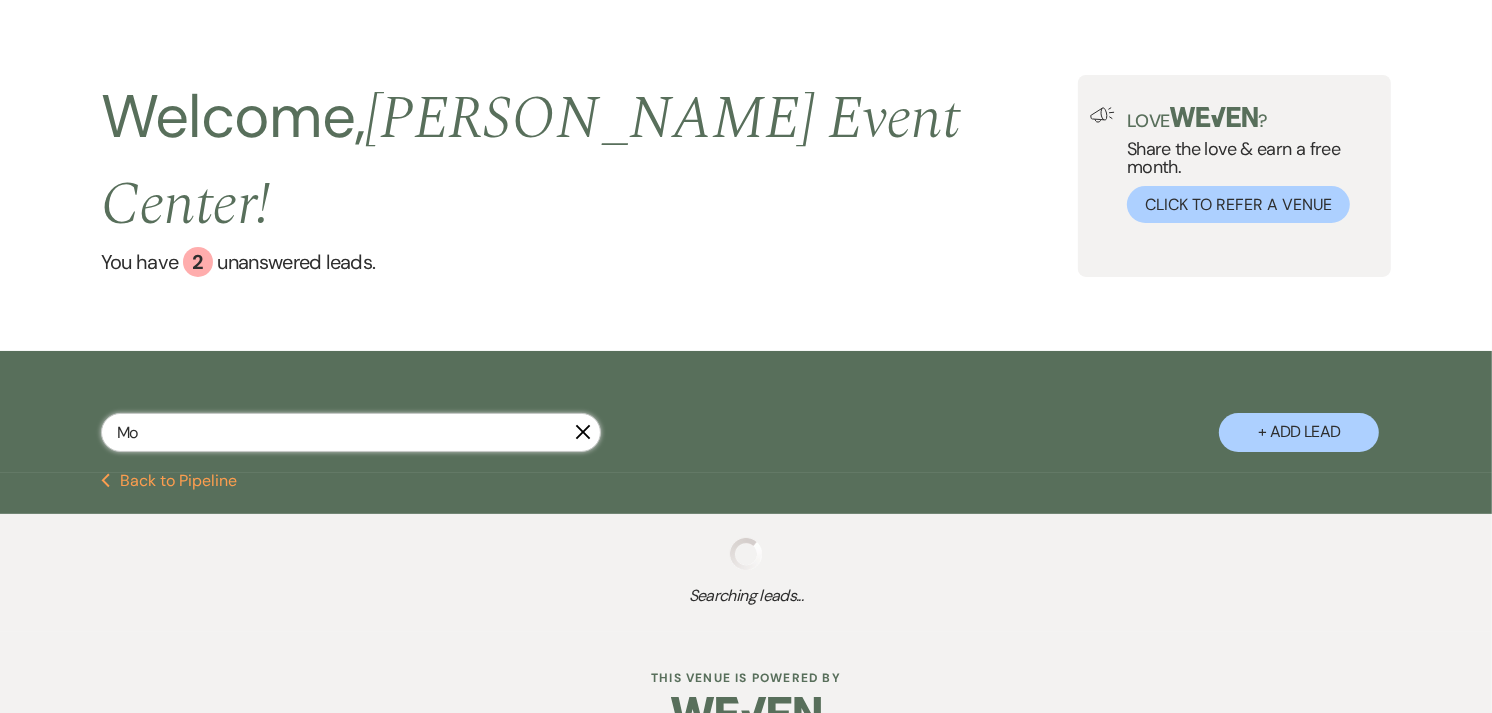 select on "6" 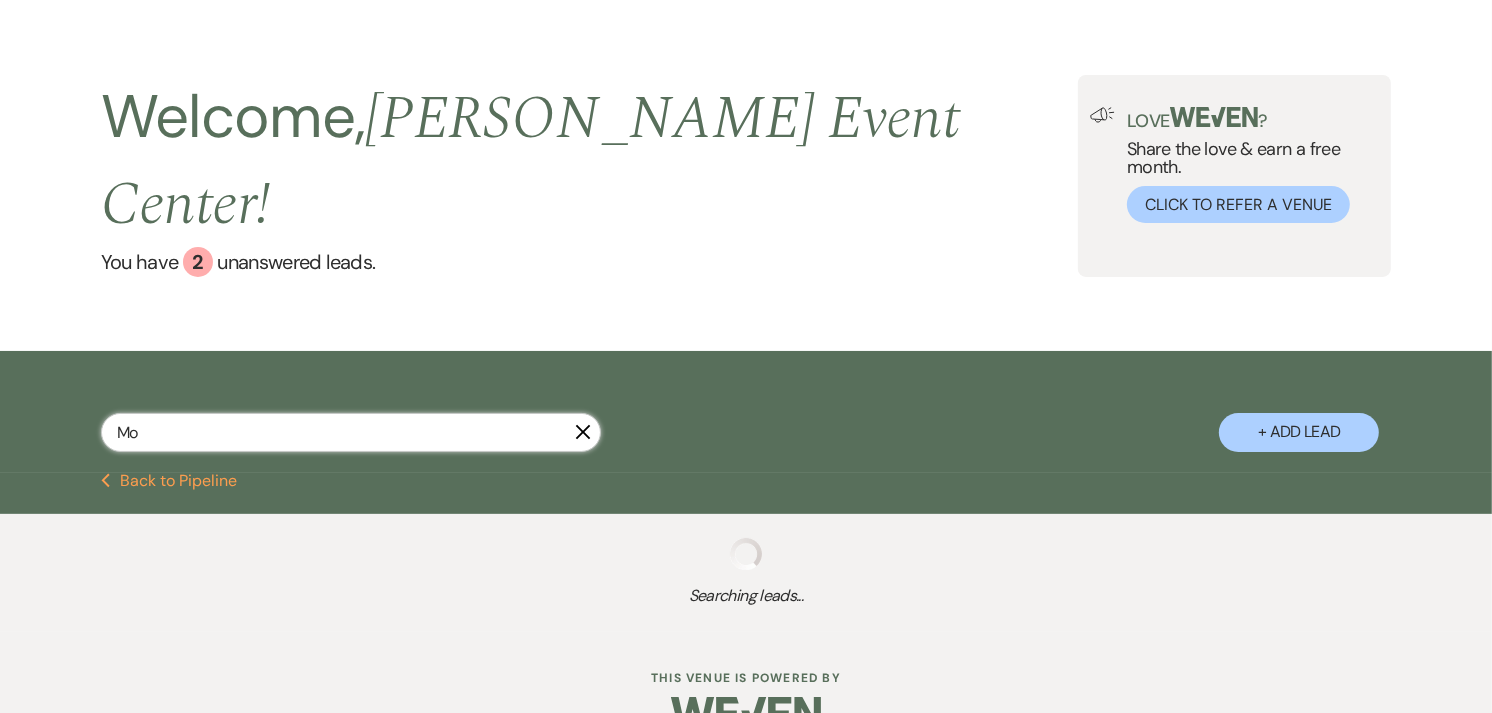 select on "8" 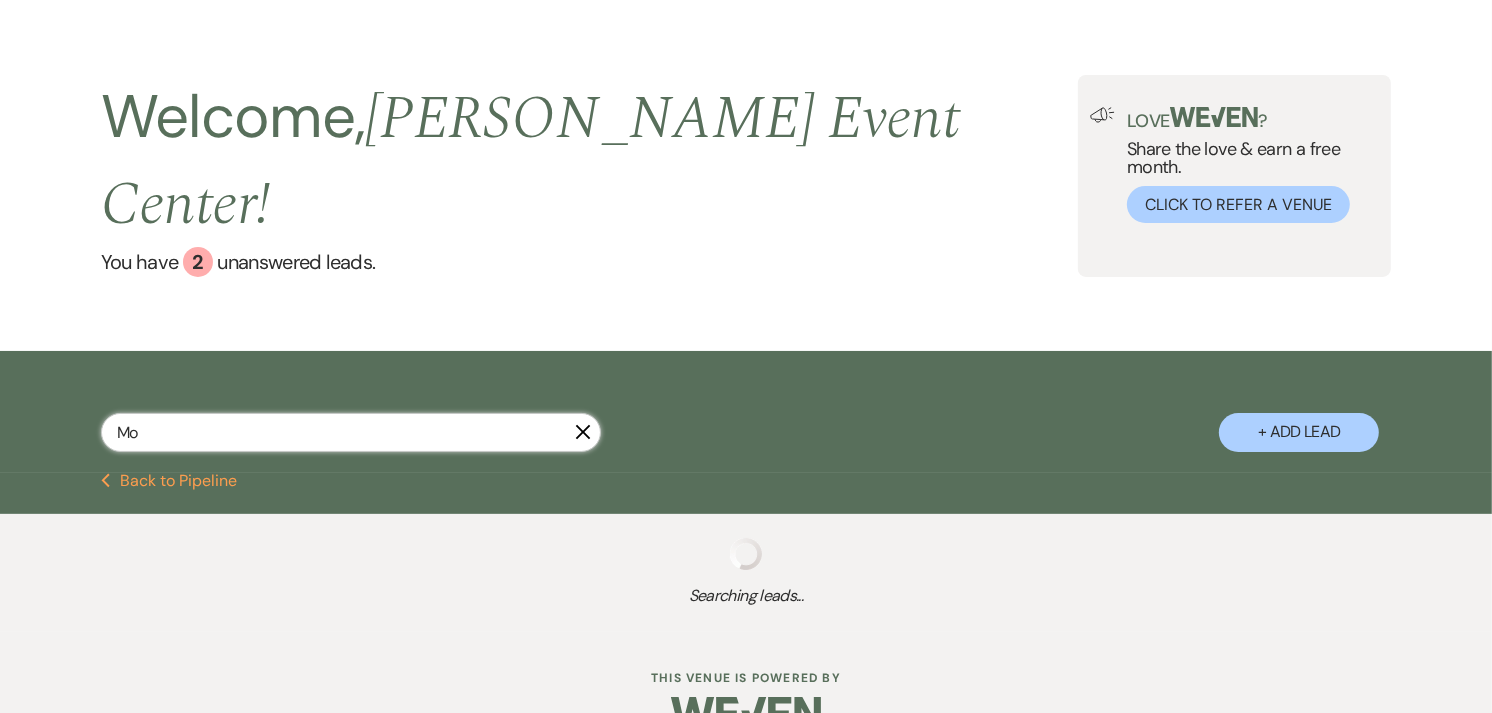 select on "4" 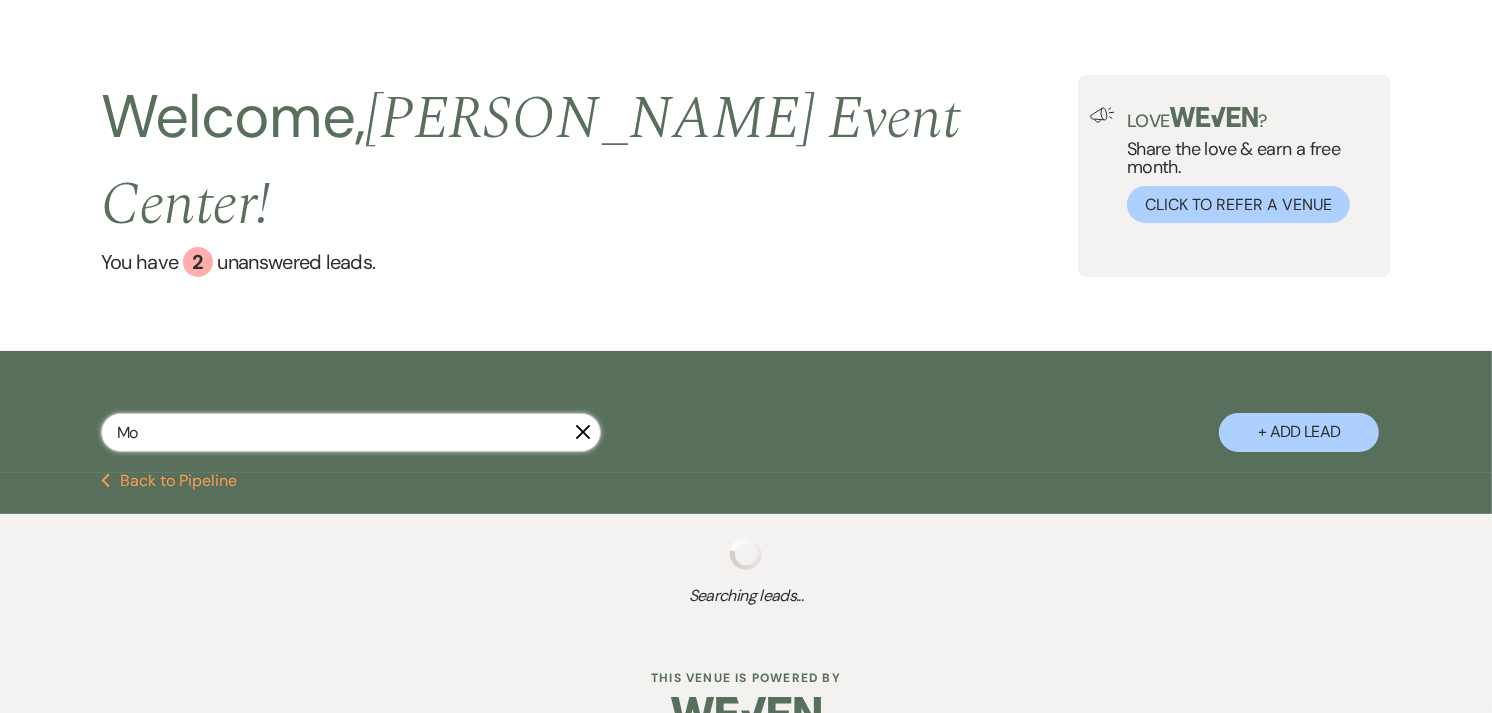 select on "8" 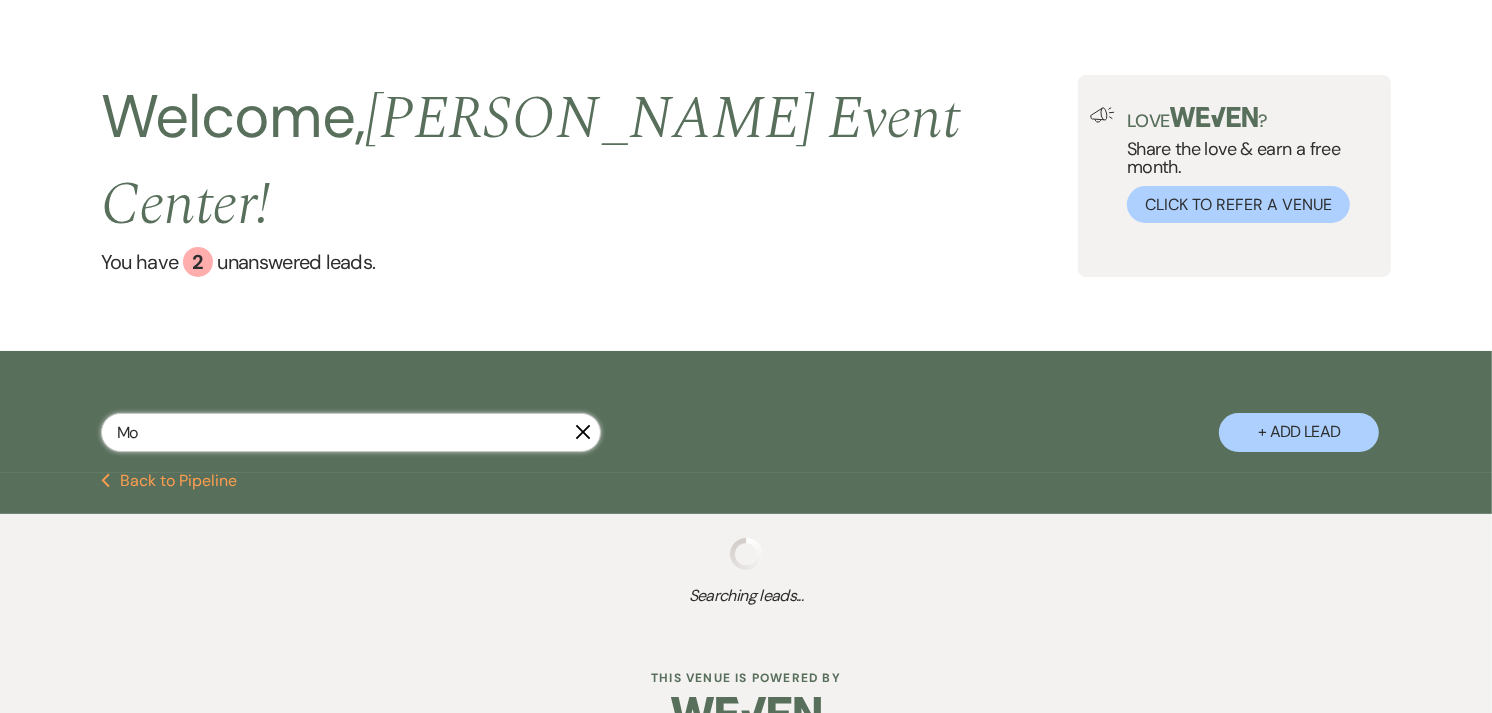 select on "11" 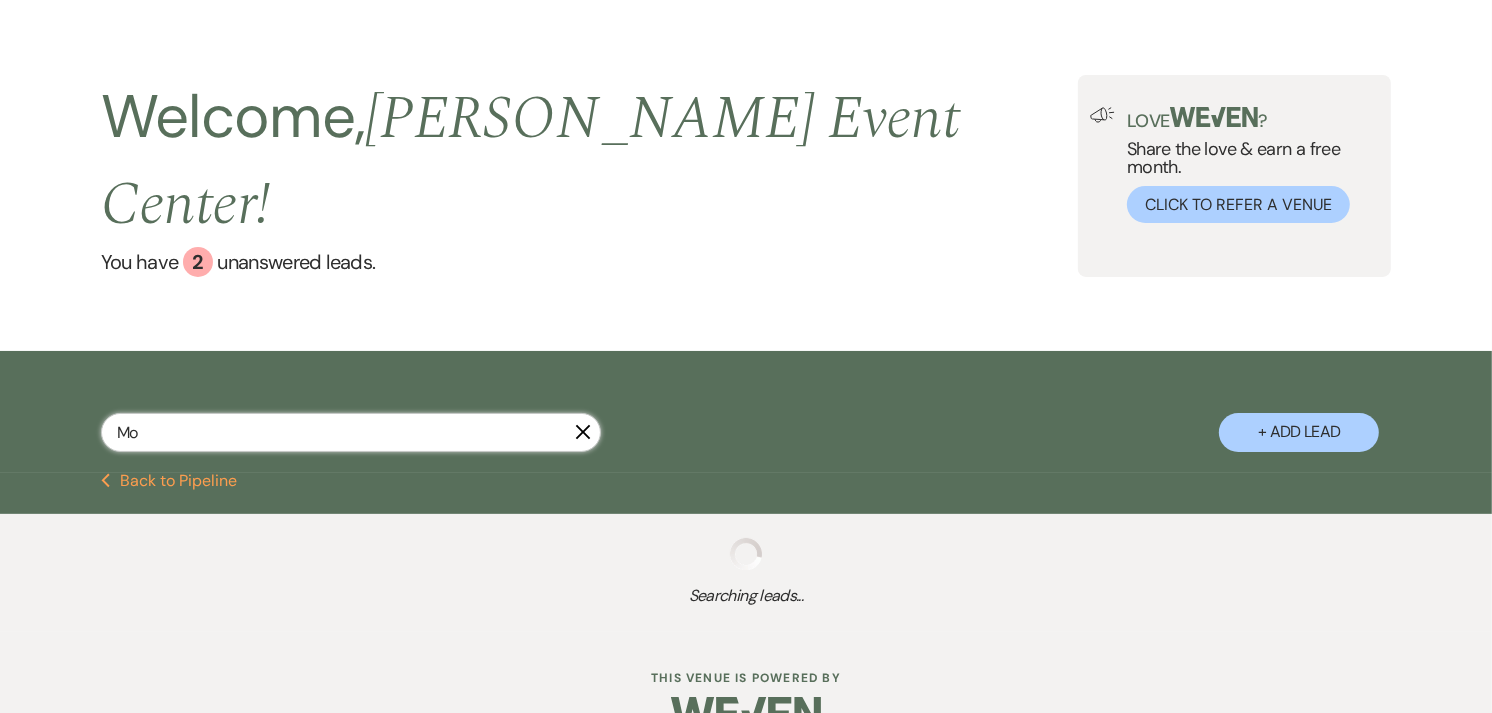 select on "8" 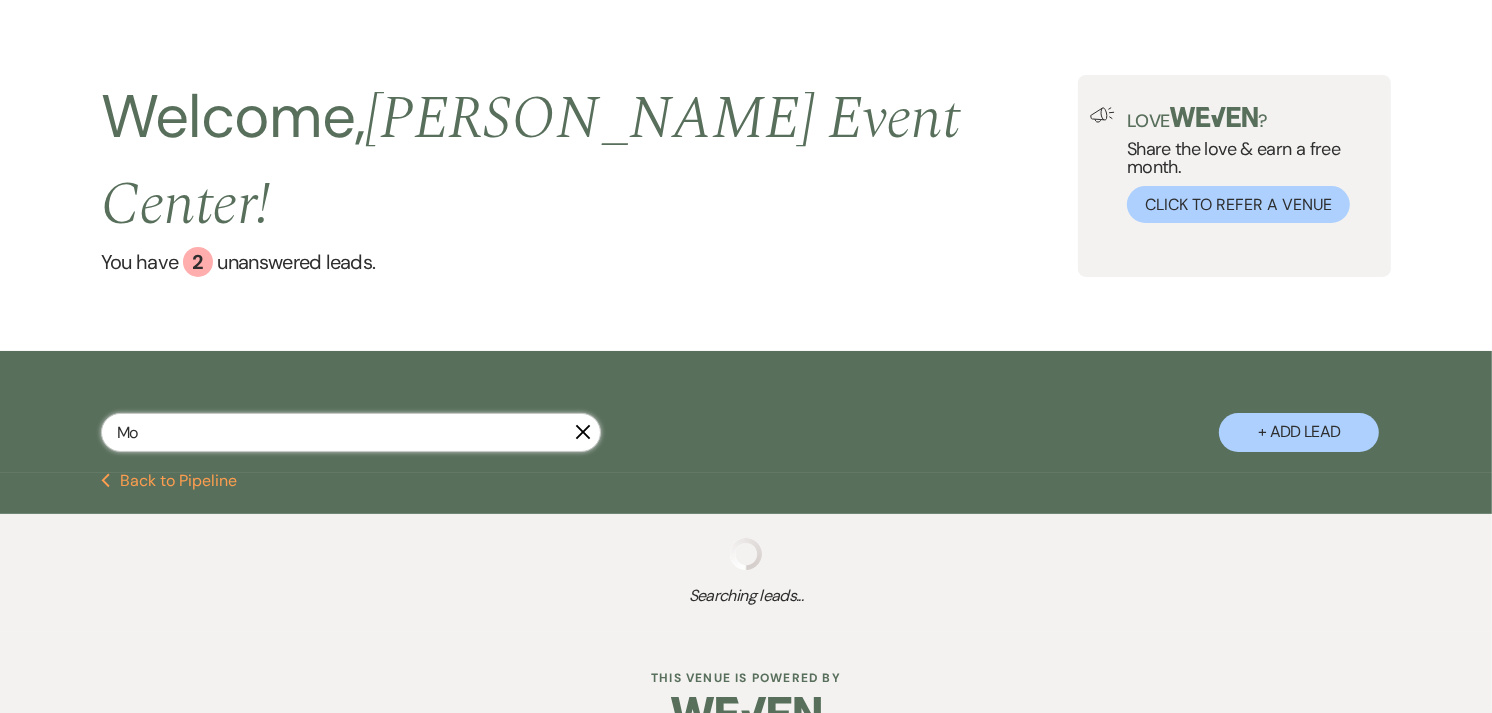 select on "6" 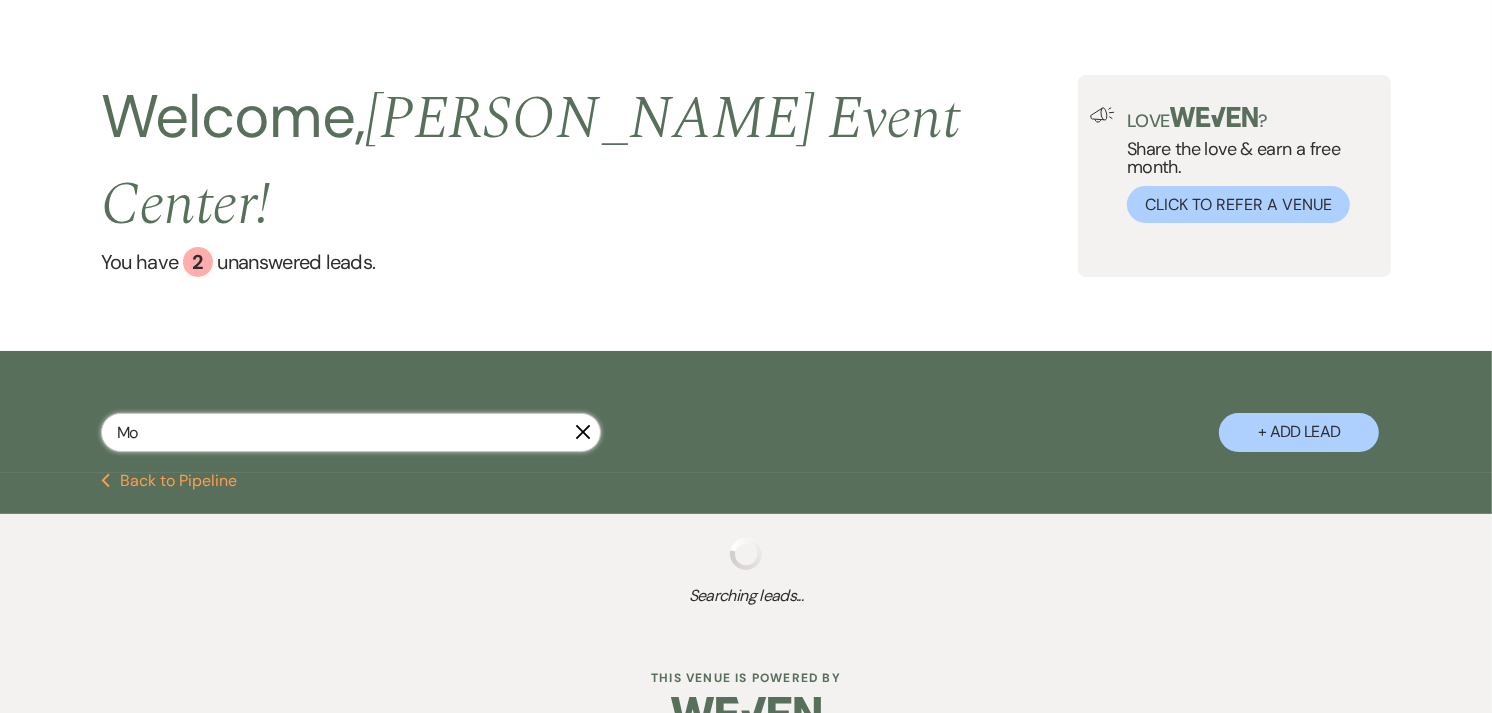 select on "2" 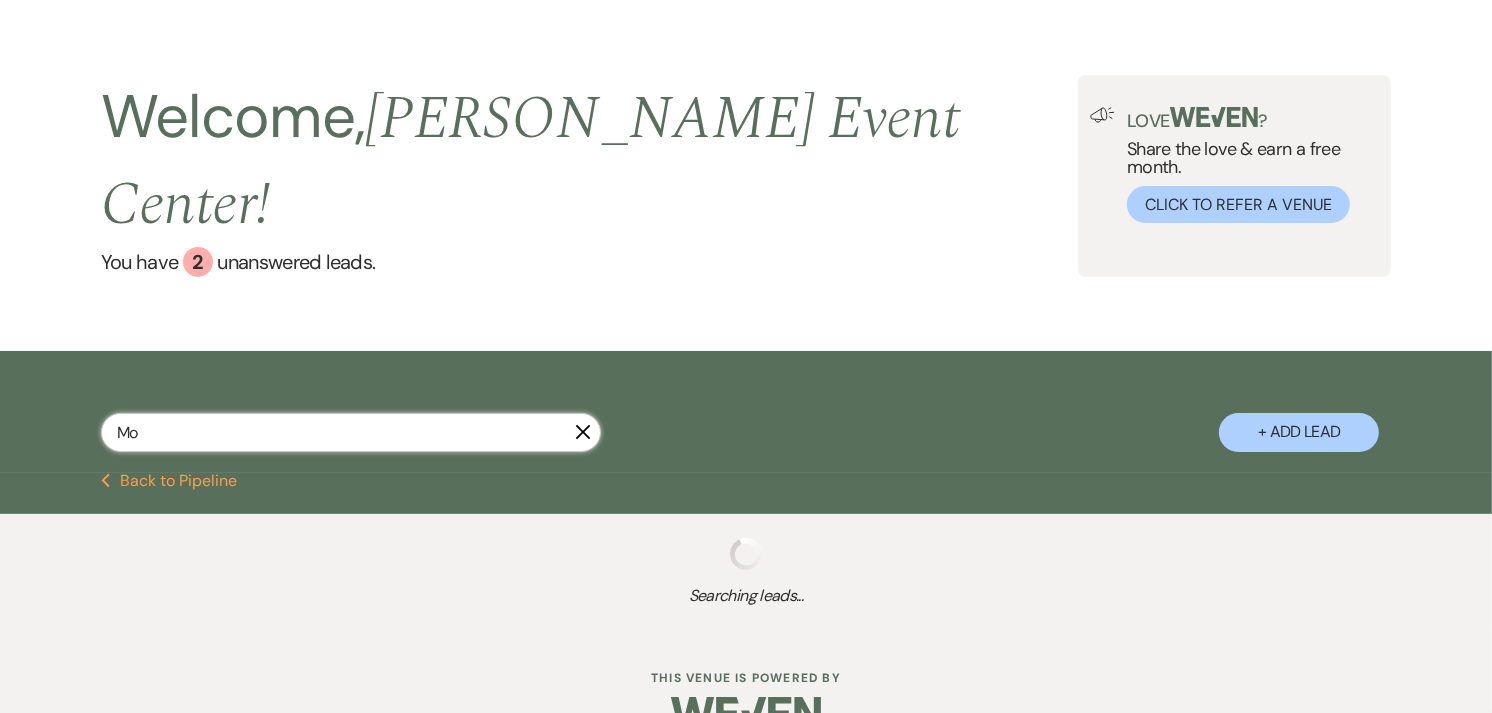 select on "8" 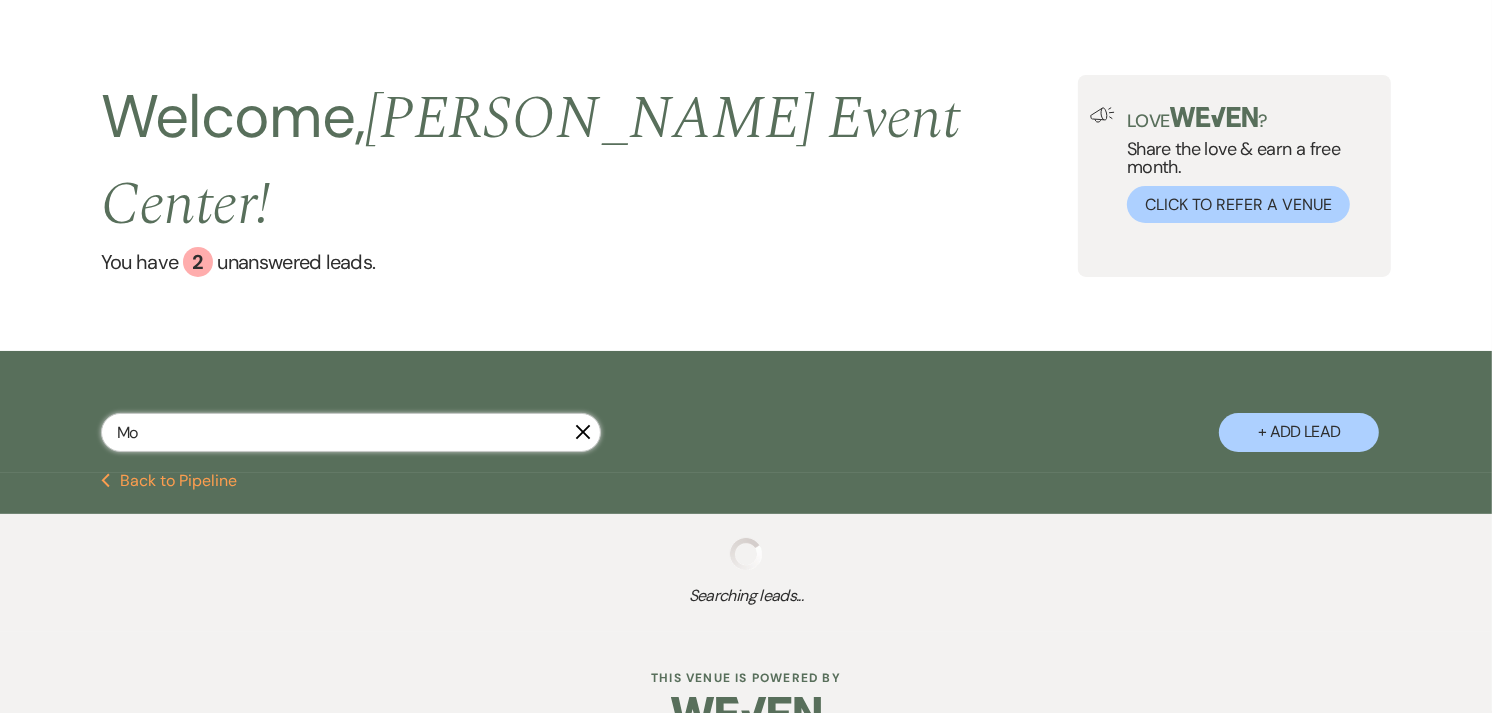 select on "3" 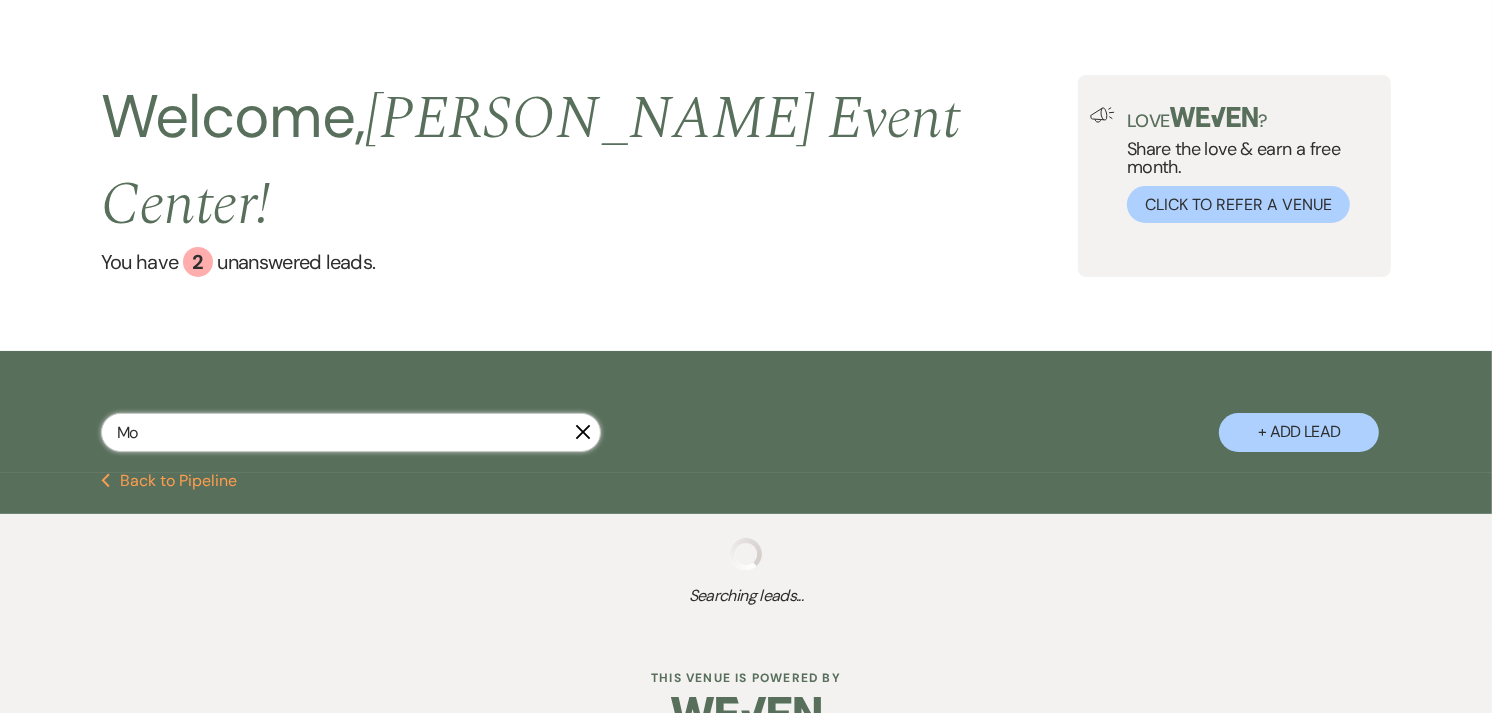 select on "8" 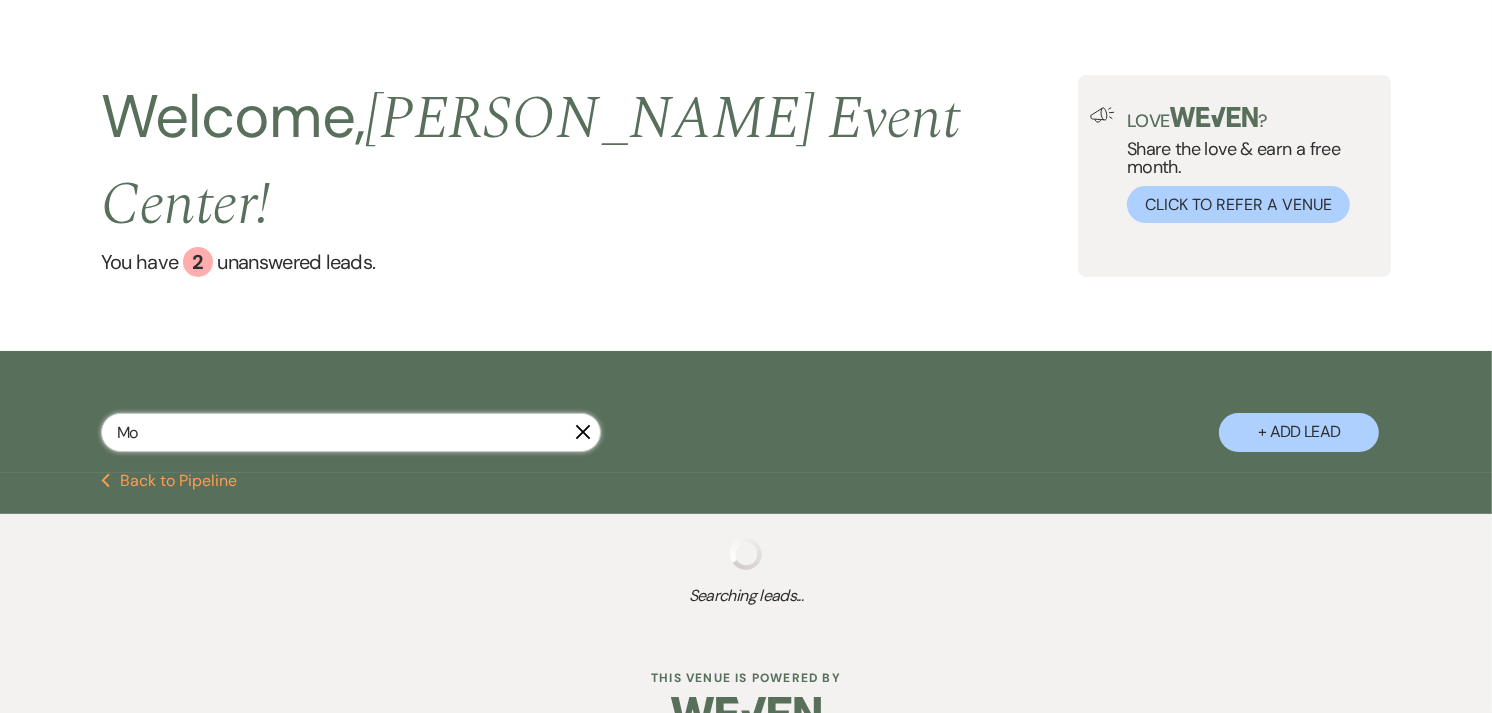 select on "8" 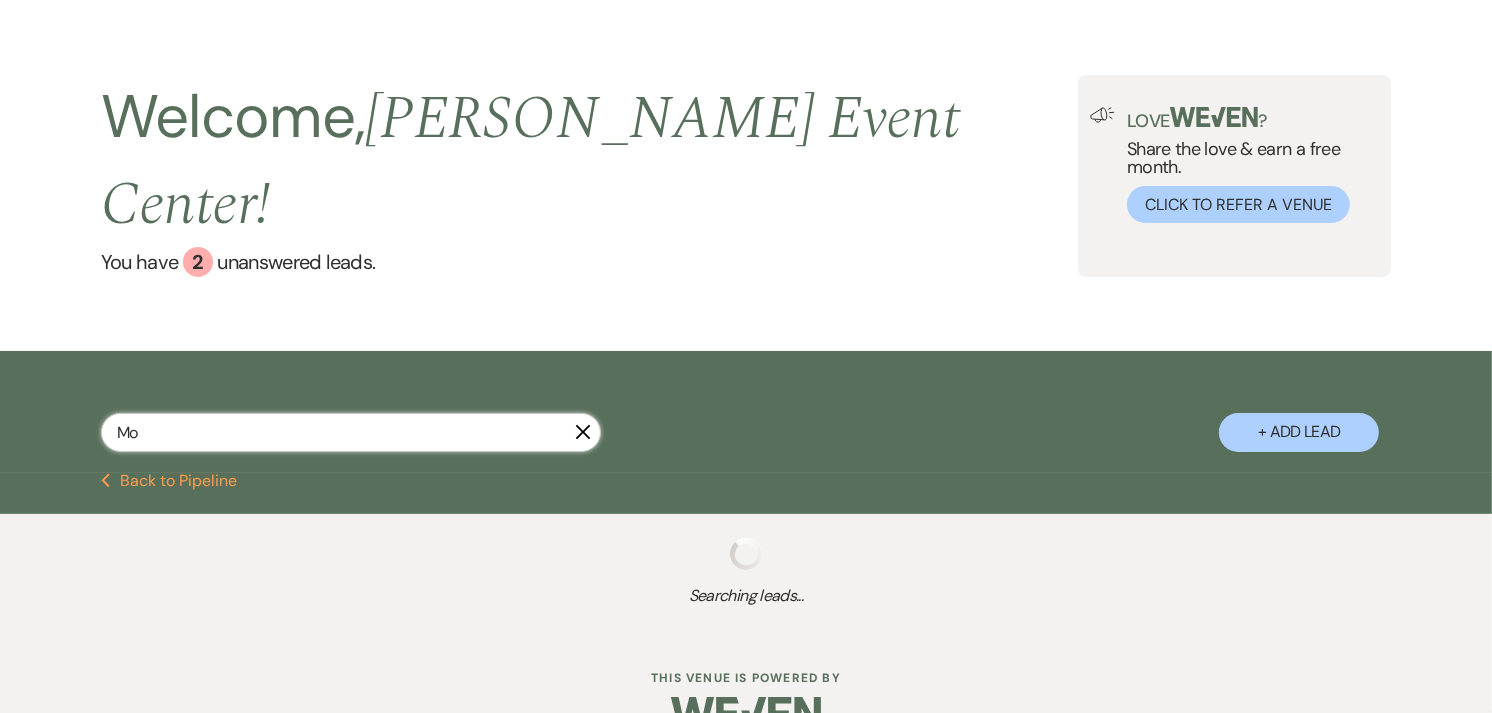 select on "8" 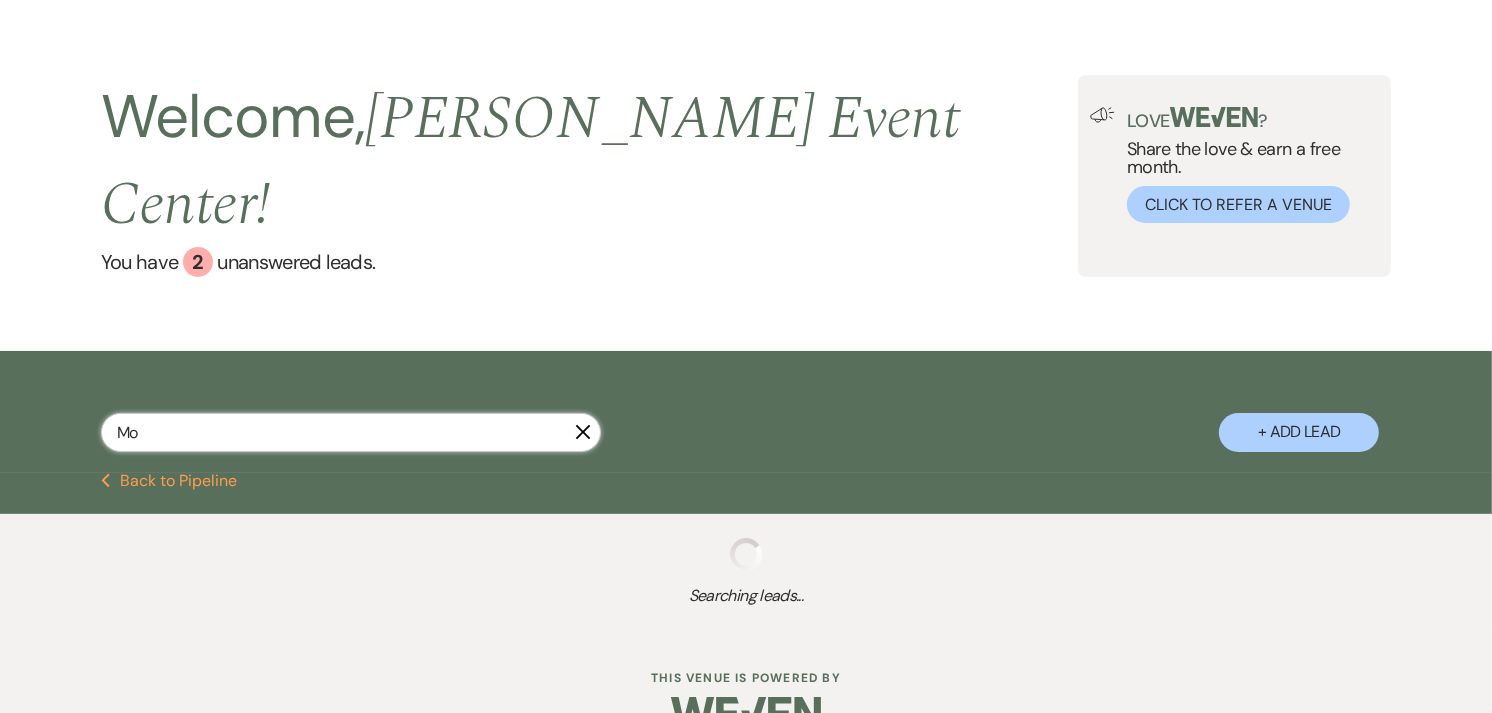 select on "8" 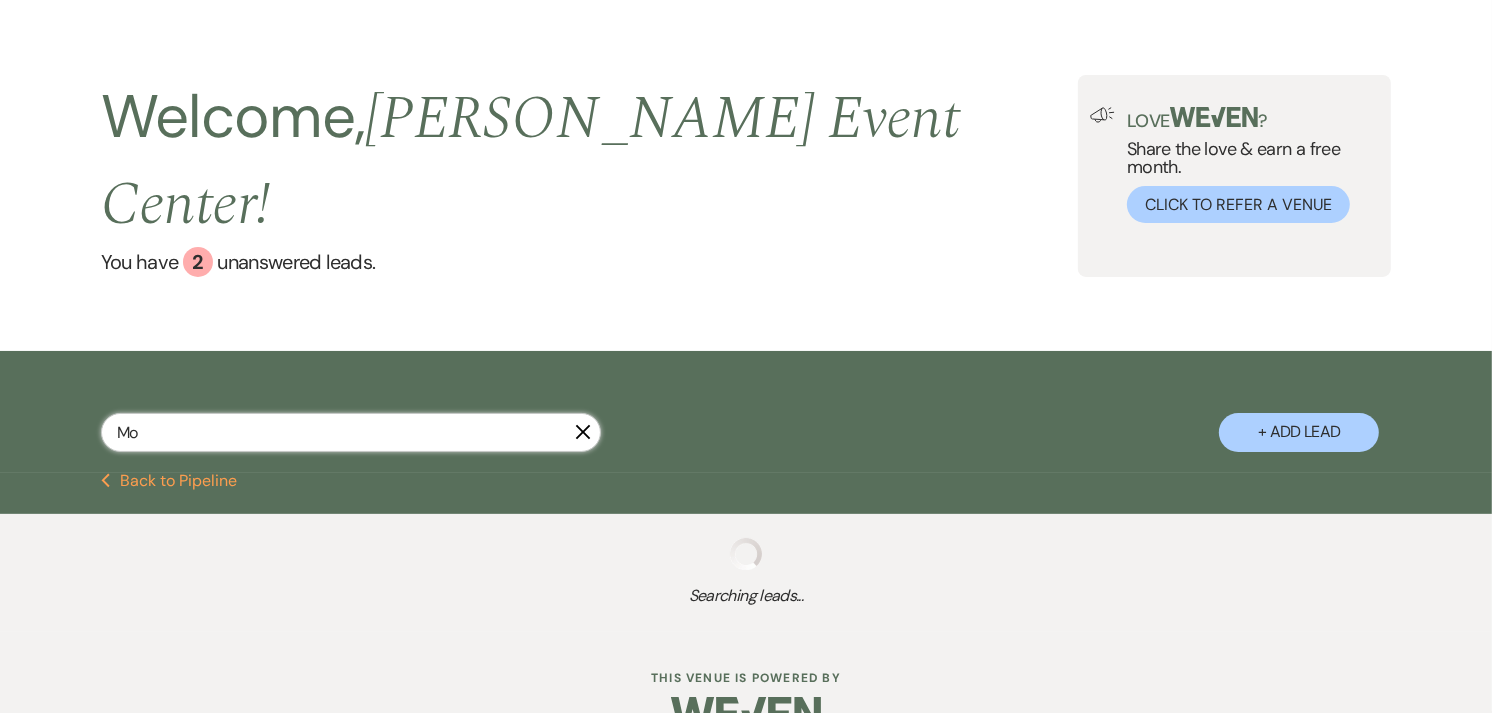 select on "8" 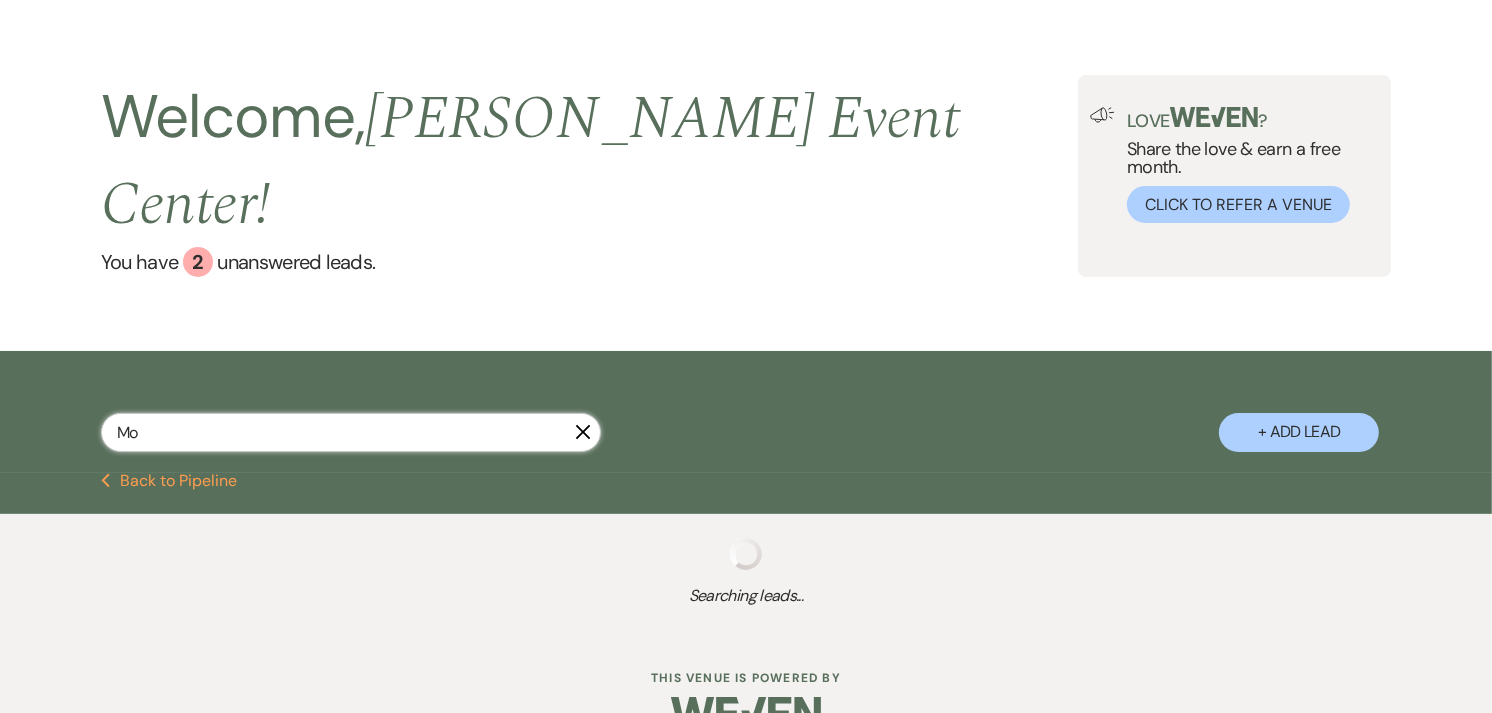 select on "8" 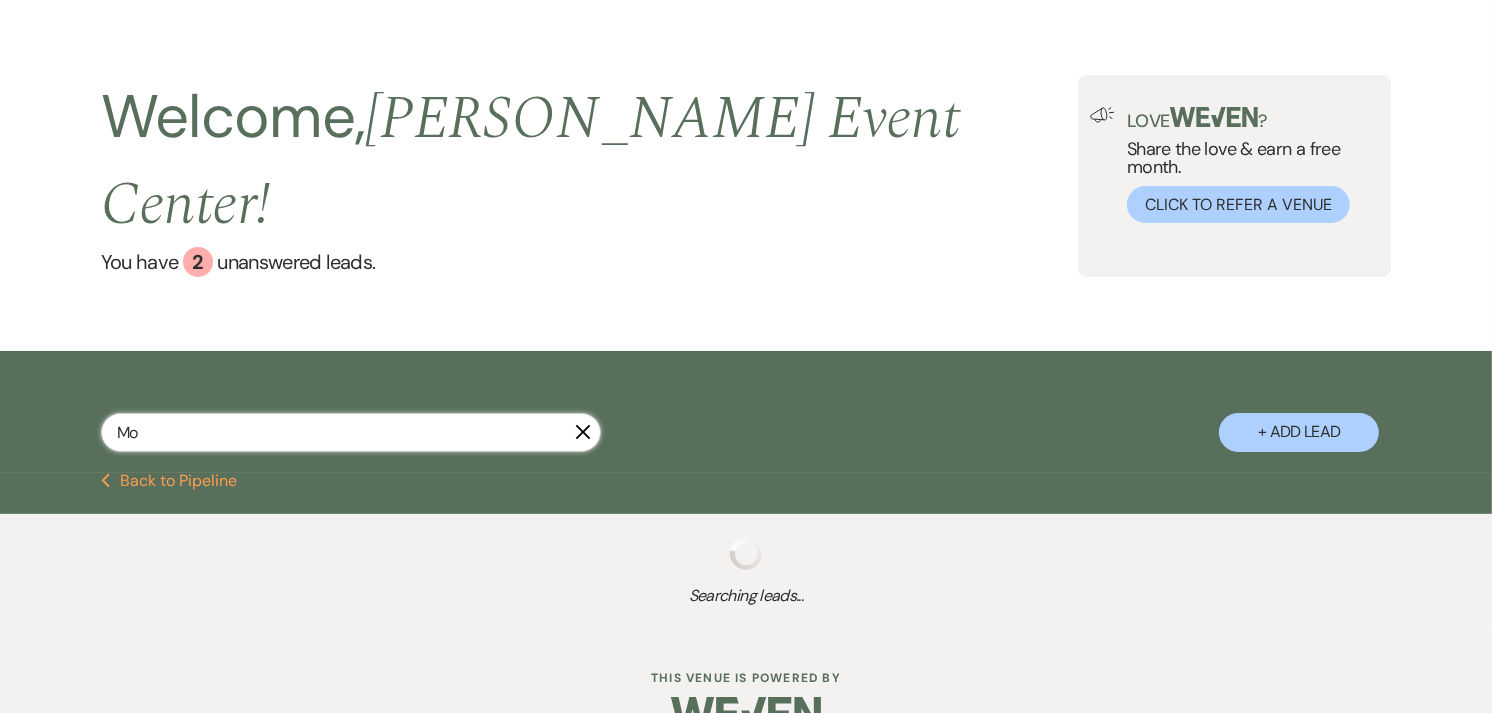 select on "8" 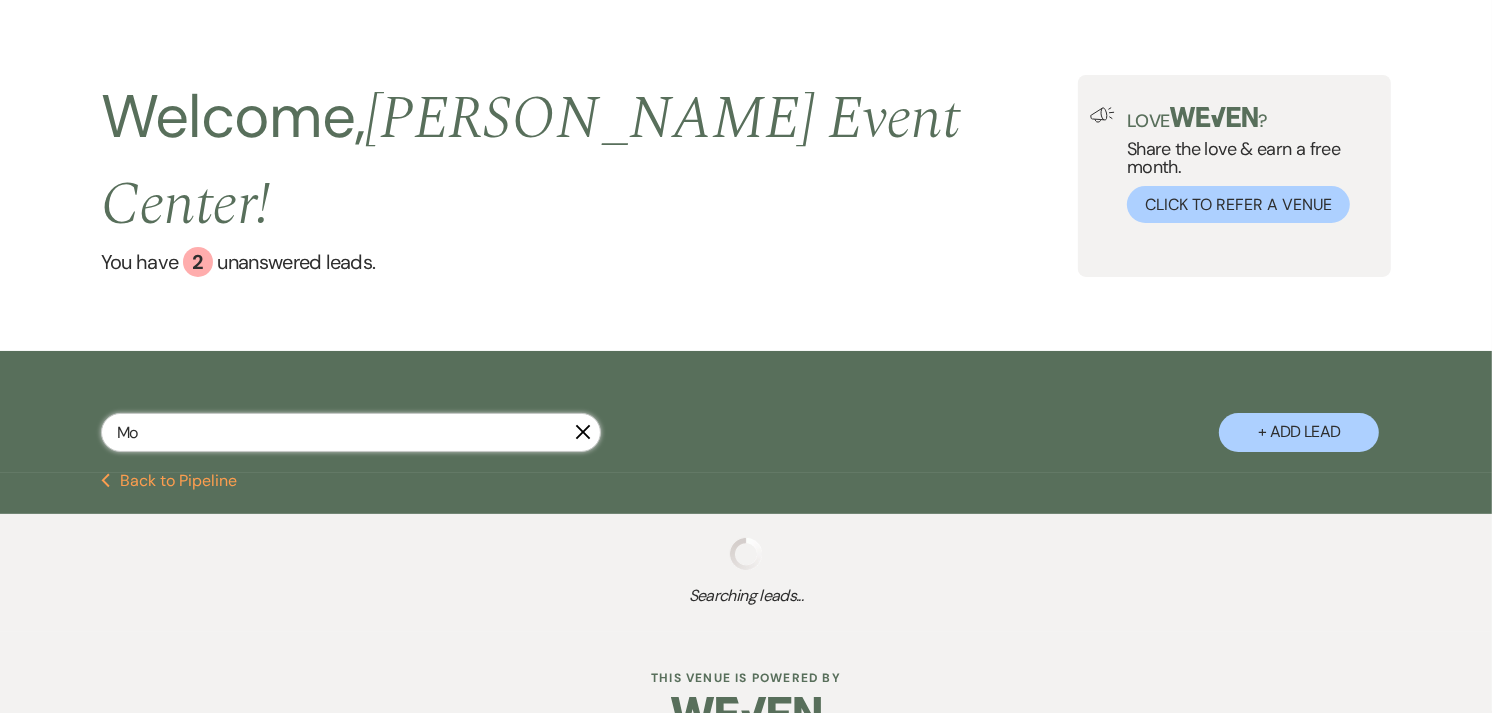 select on "8" 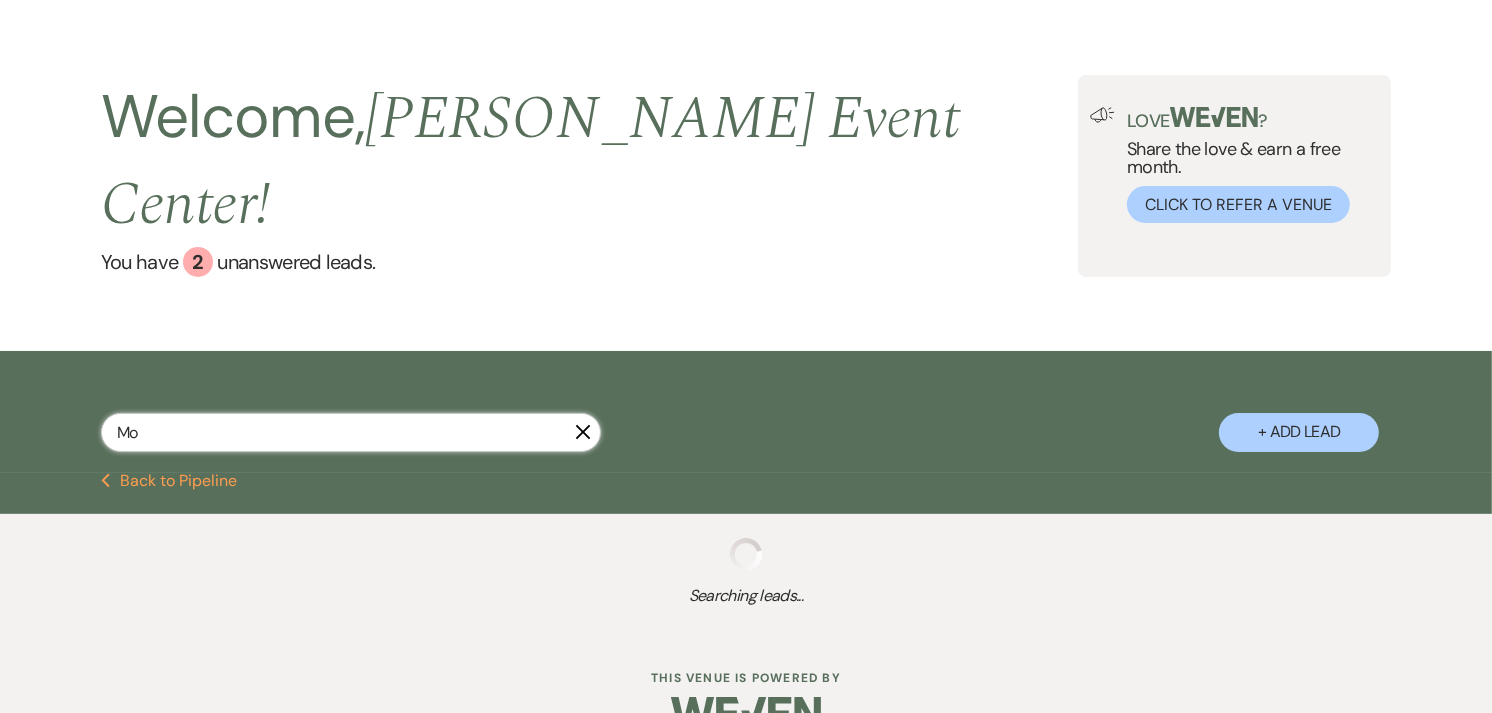 select on "8" 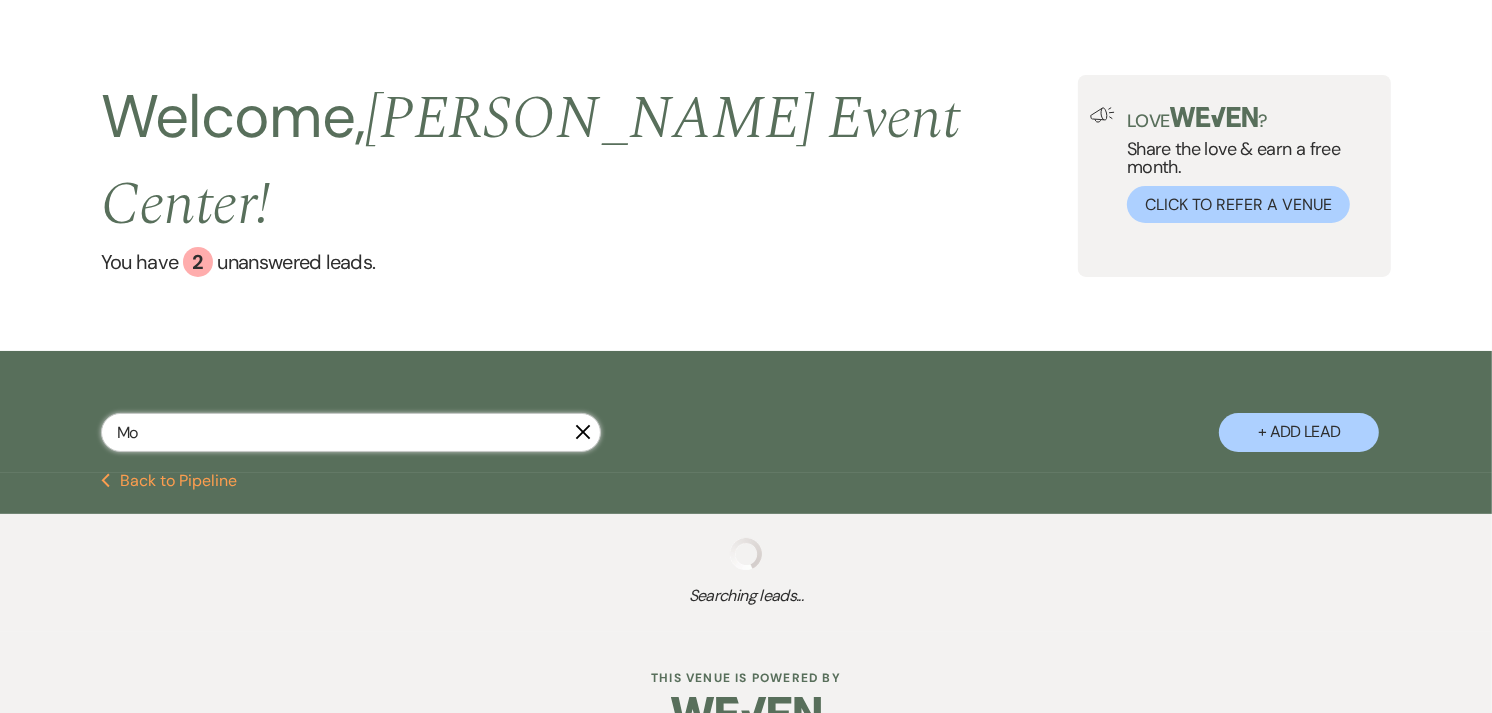 select on "2" 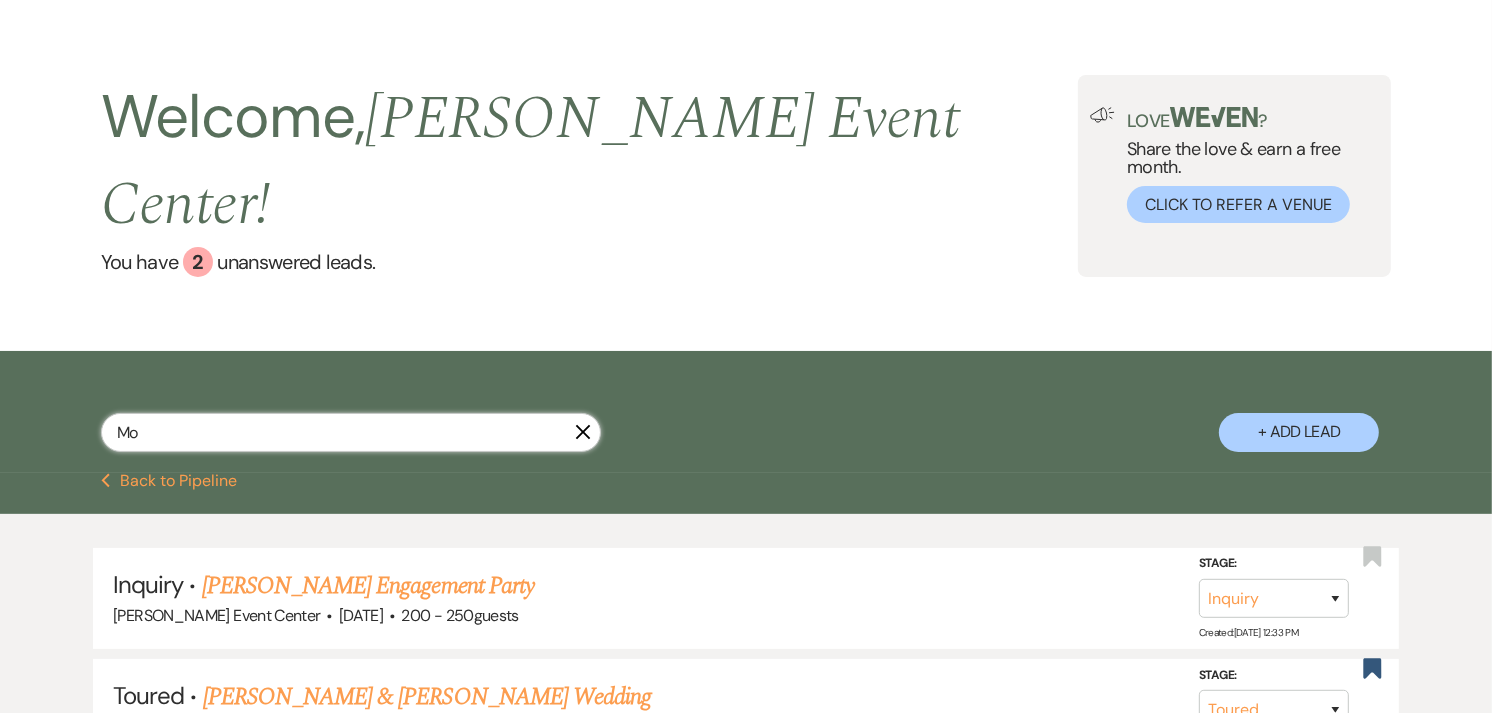 scroll, scrollTop: 102, scrollLeft: 0, axis: vertical 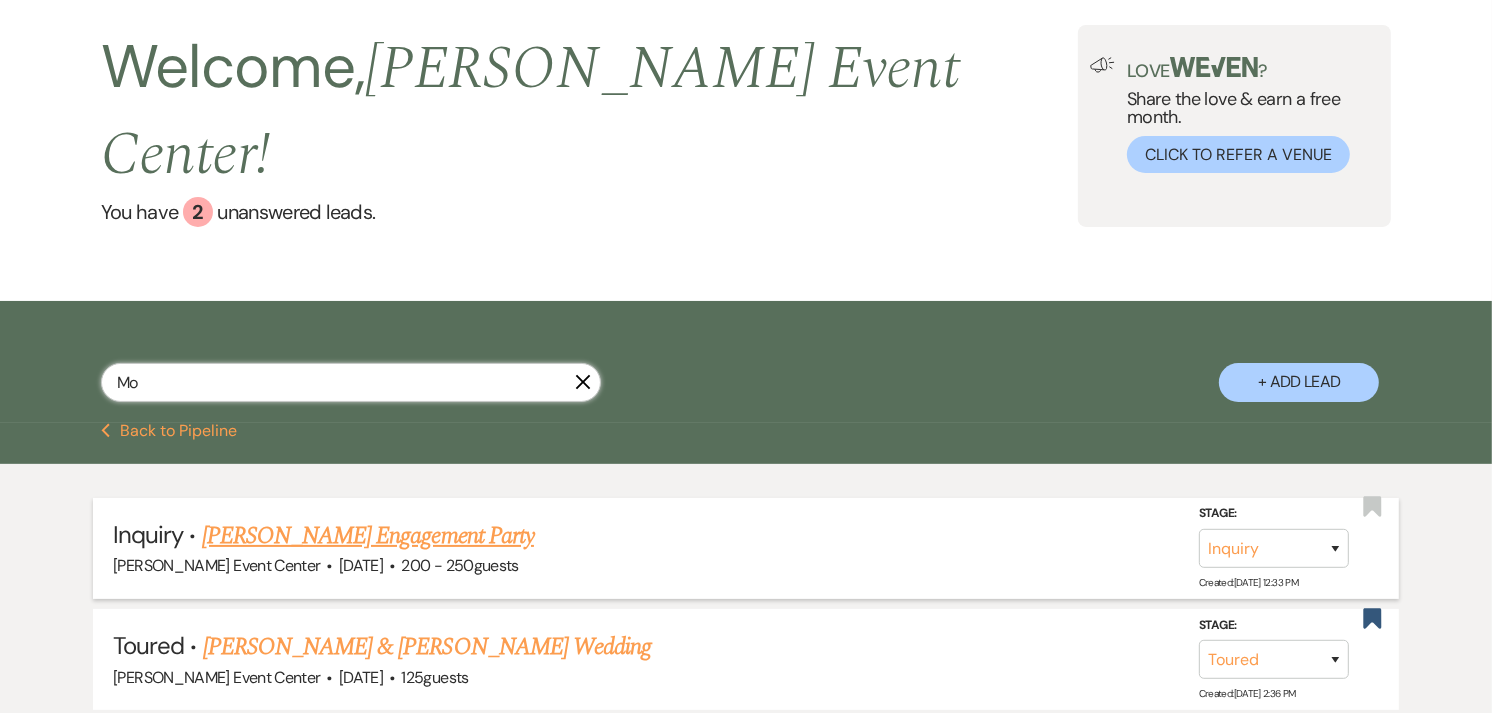 type on "Mo" 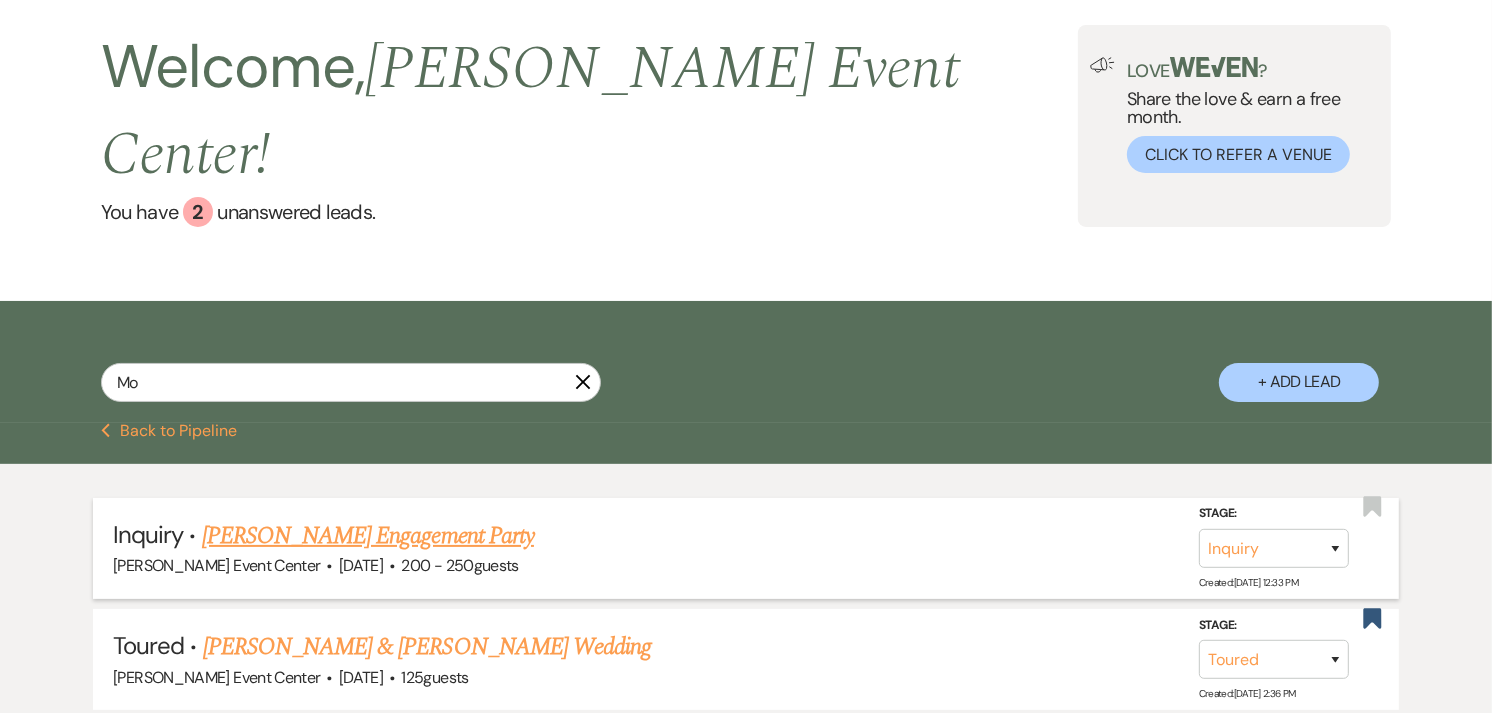 click on "[PERSON_NAME] Engagement Party" at bounding box center (368, 536) 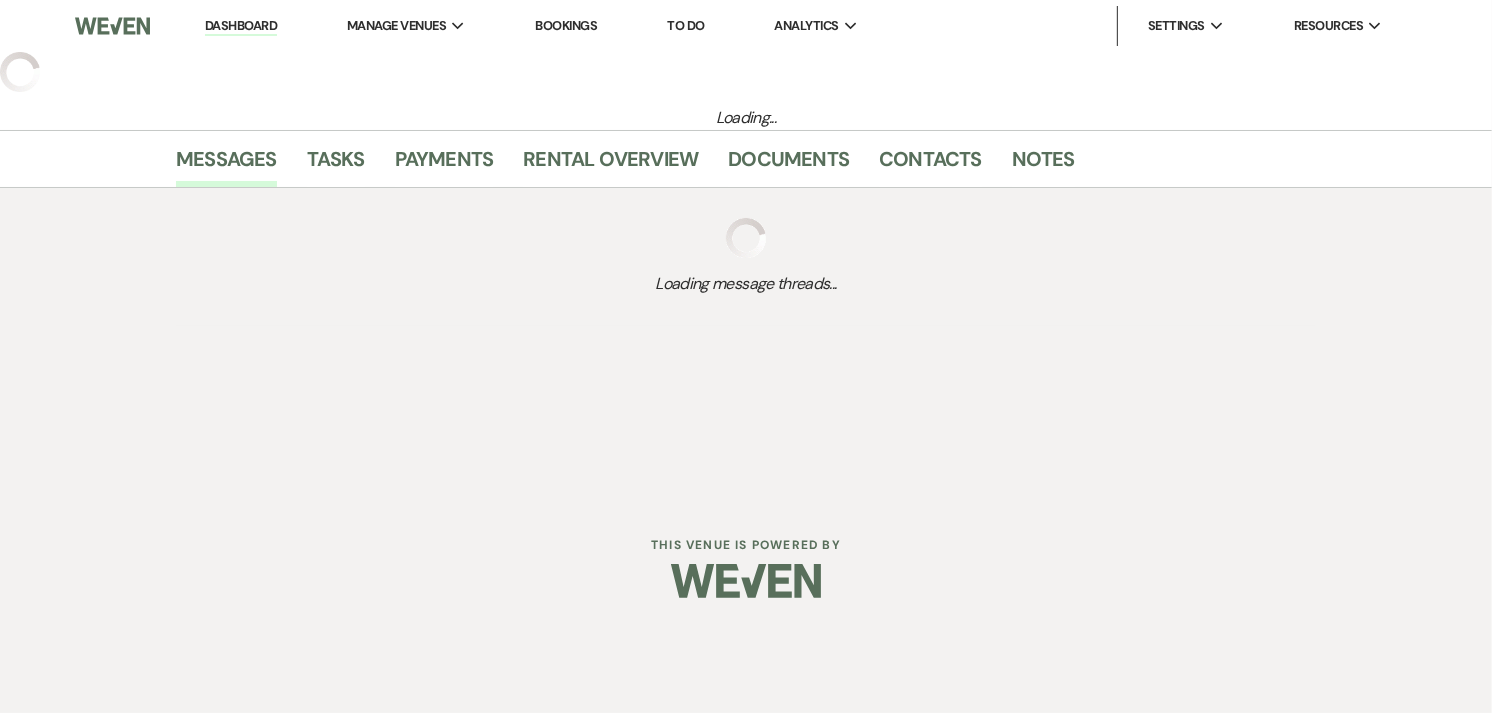 select on "22" 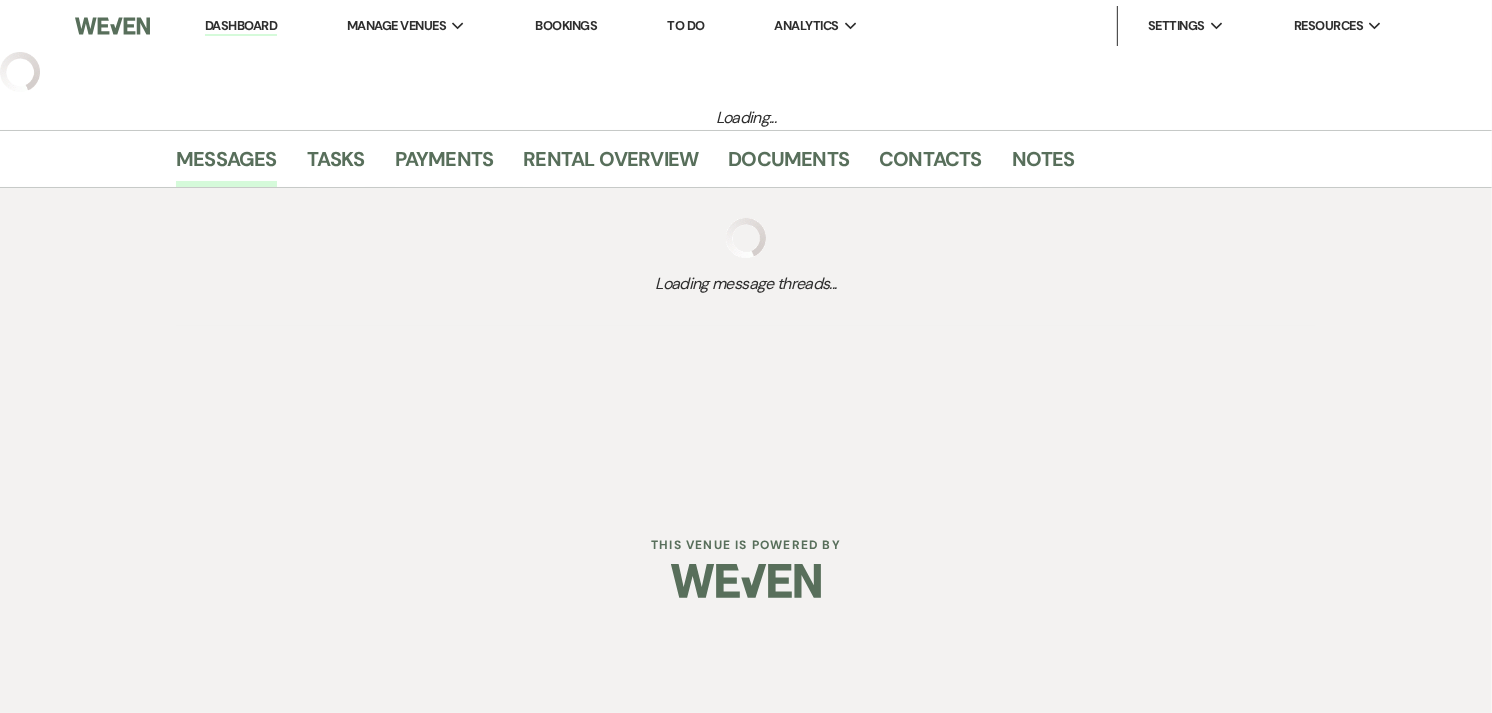 select on "10" 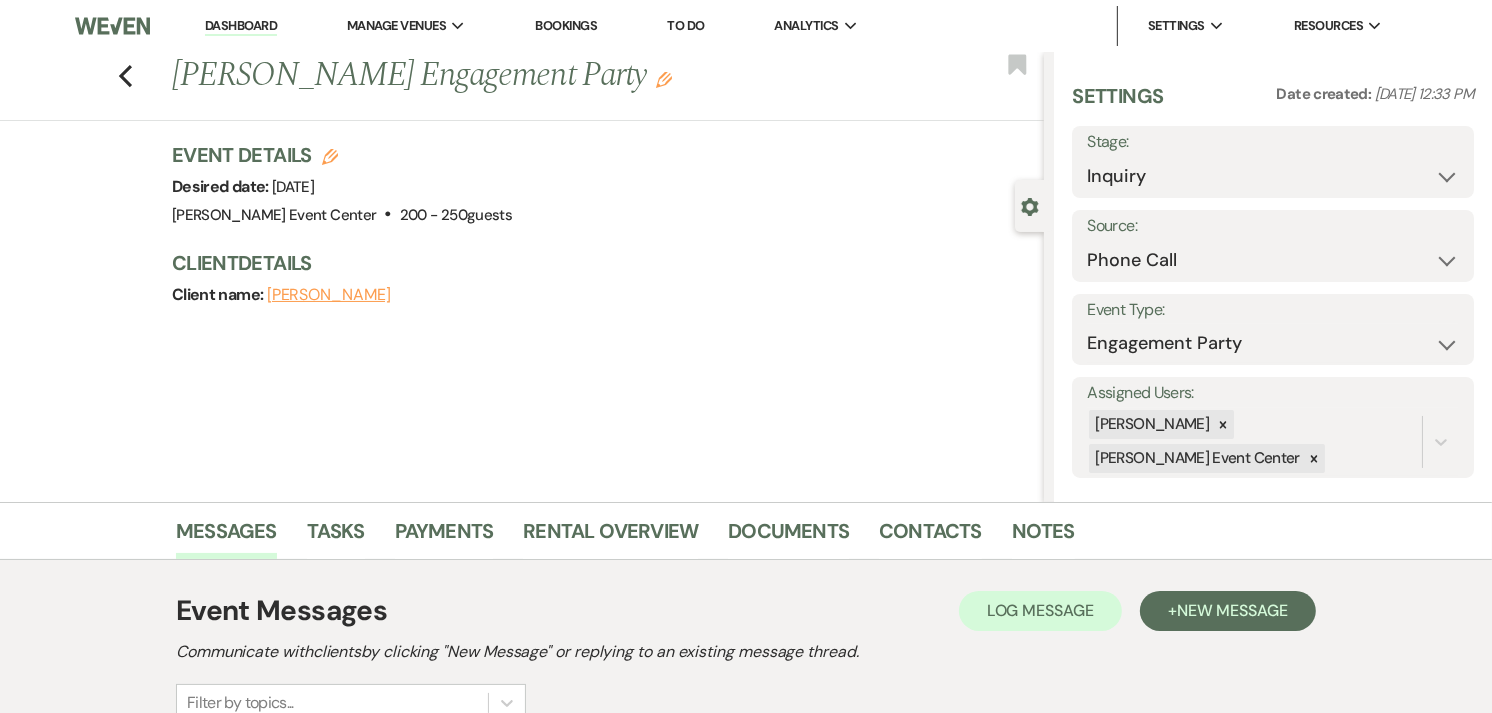 scroll, scrollTop: 321, scrollLeft: 0, axis: vertical 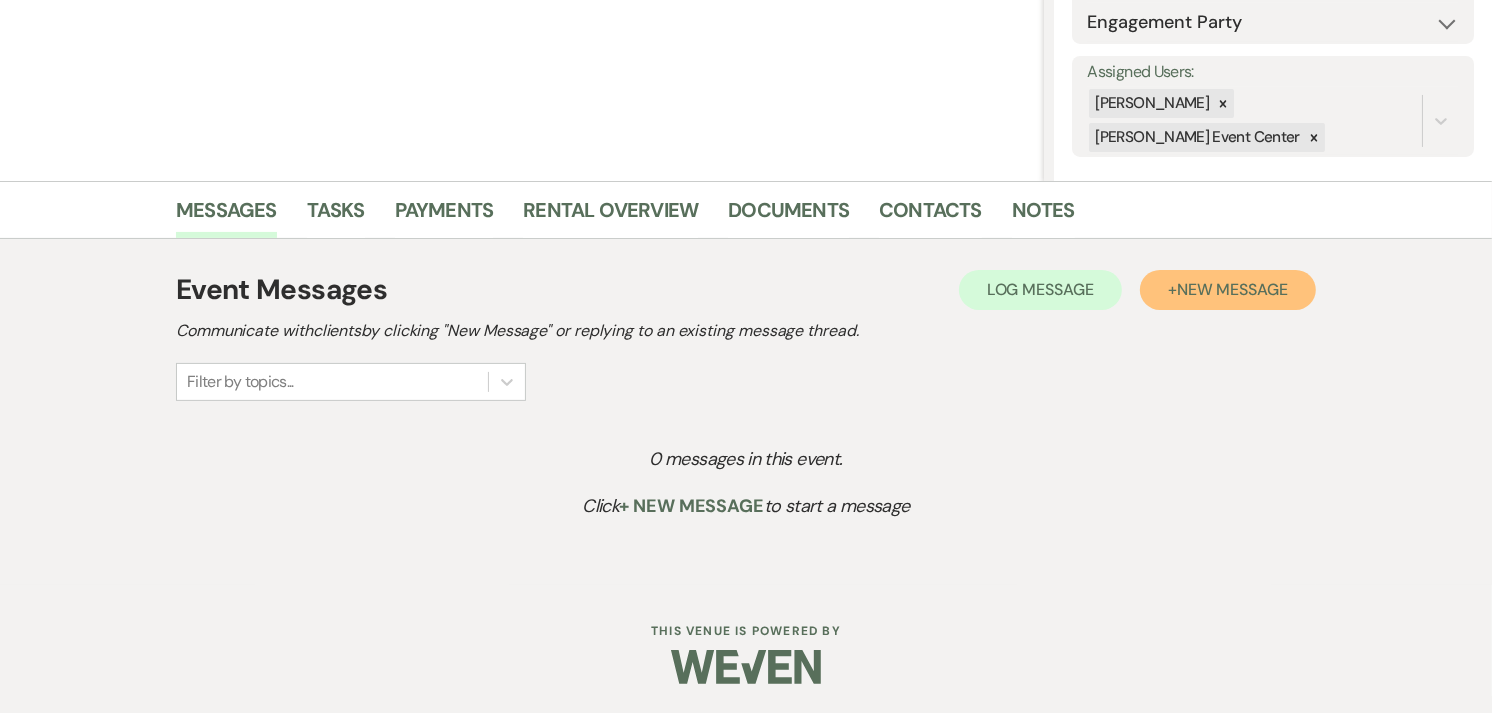click on "New Message" at bounding box center (1232, 289) 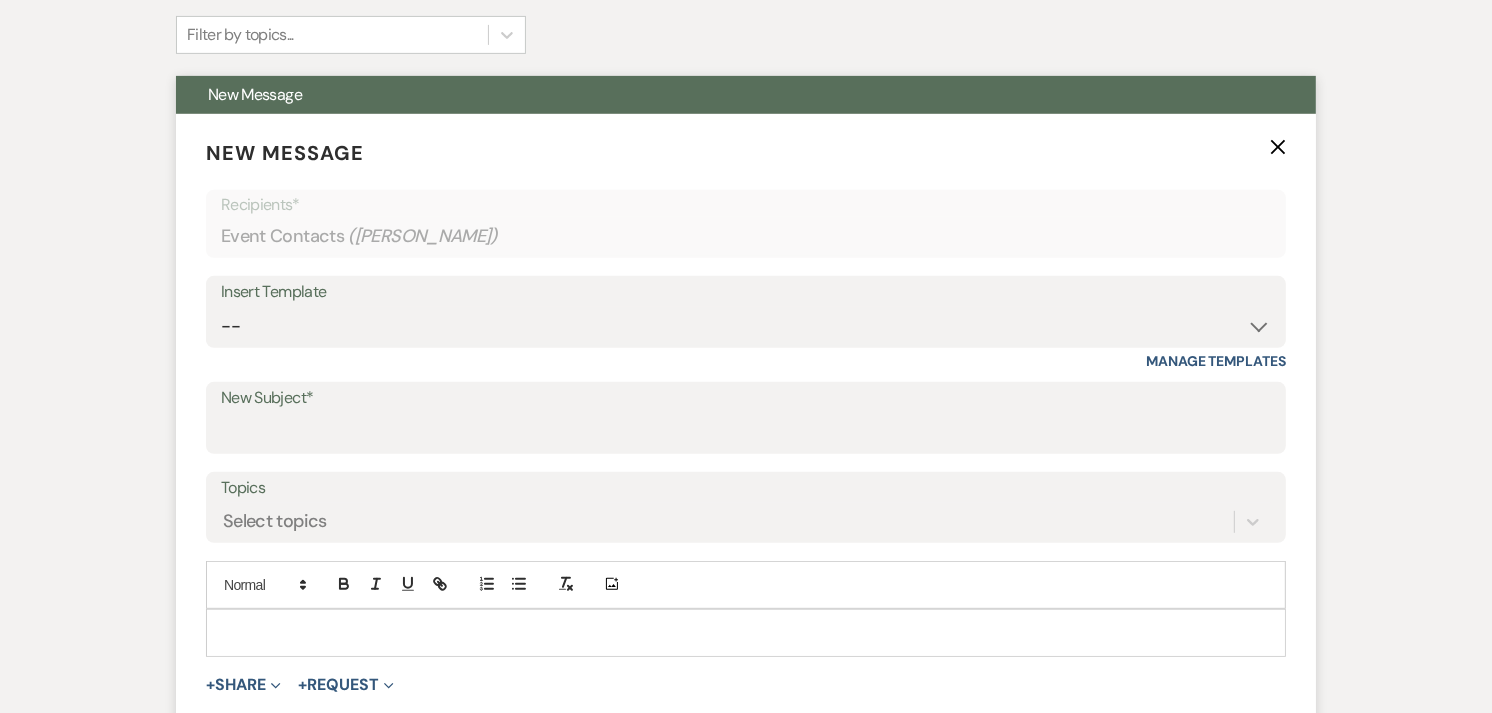 scroll, scrollTop: 671, scrollLeft: 0, axis: vertical 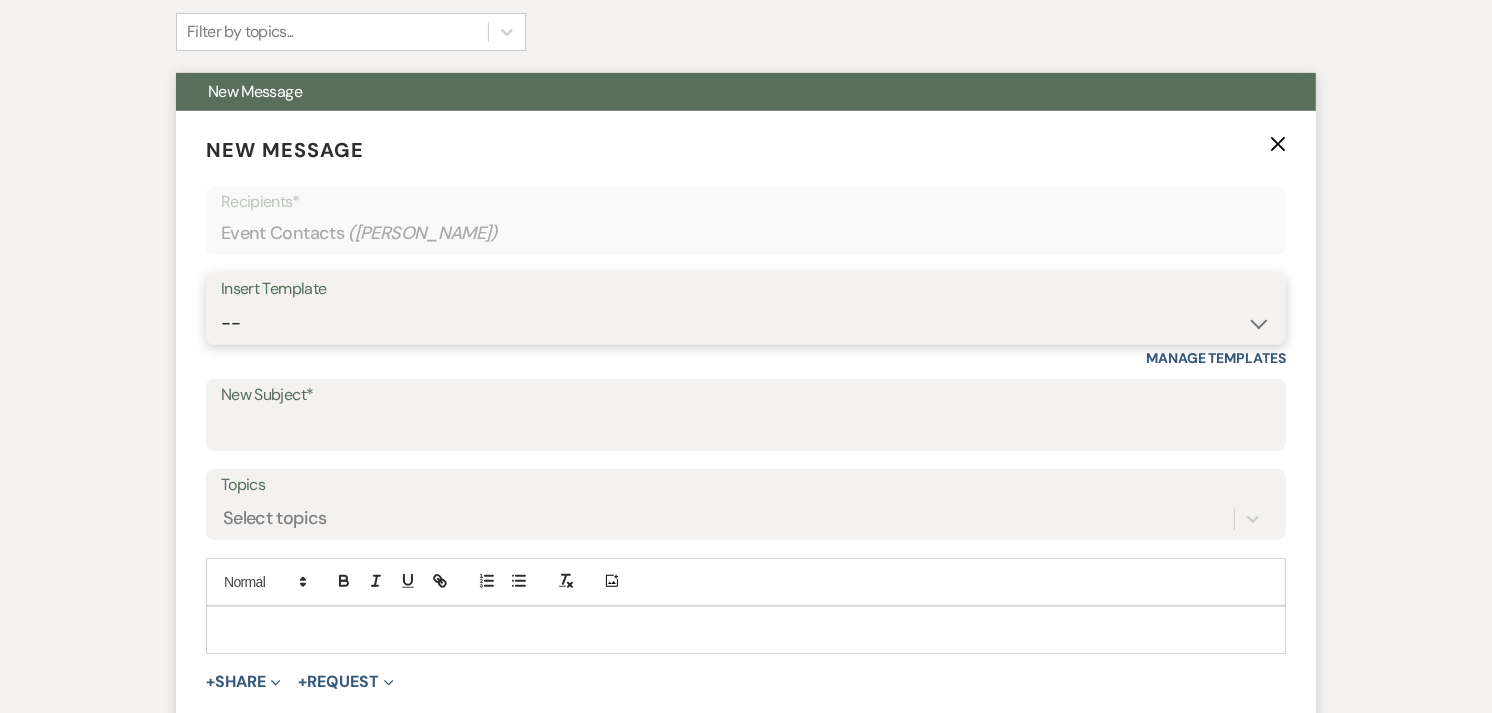 click on "-- Weven Planning Portal Introduction (Booked Events) Initial Inquiry Response Tour Request Response Contract (Pre-Booked Leads) Auto-response (Initial Inquiry) Tour Request Response- General Tour Request- Quince Tour Request Response- Wedding  Tour Request Response- Corporate Post-Event Congratulations Copy of Tour Request Response- Vendor Payment Past Due Follow Up Response- General Event Insurance Follow Up- General Preferred Vendor Inquiry  General- Initial Inquiry Response Wedding- Initial Inquiry Response Copy of Weven Planning Portal Introduction (Corporate Booked Events) Copy of Weven Planning Portal Introduction (Wedding Booked Events) FAQ & VET List Promotion  Deposit Request Google Review Request Exclusive Grand Opening Pricing Your Dedicated Venue Concierge at [PERSON_NAME] Event Center Grand Opening Invitation [PERSON_NAME] Clients- Open House  Follow Up- Template 2025 Follow-up Email with Custom Proposal Did You Receive the Proposal Email? Still Interested Email? Initial Inquiry: from Gmail to Weven" at bounding box center [746, 323] 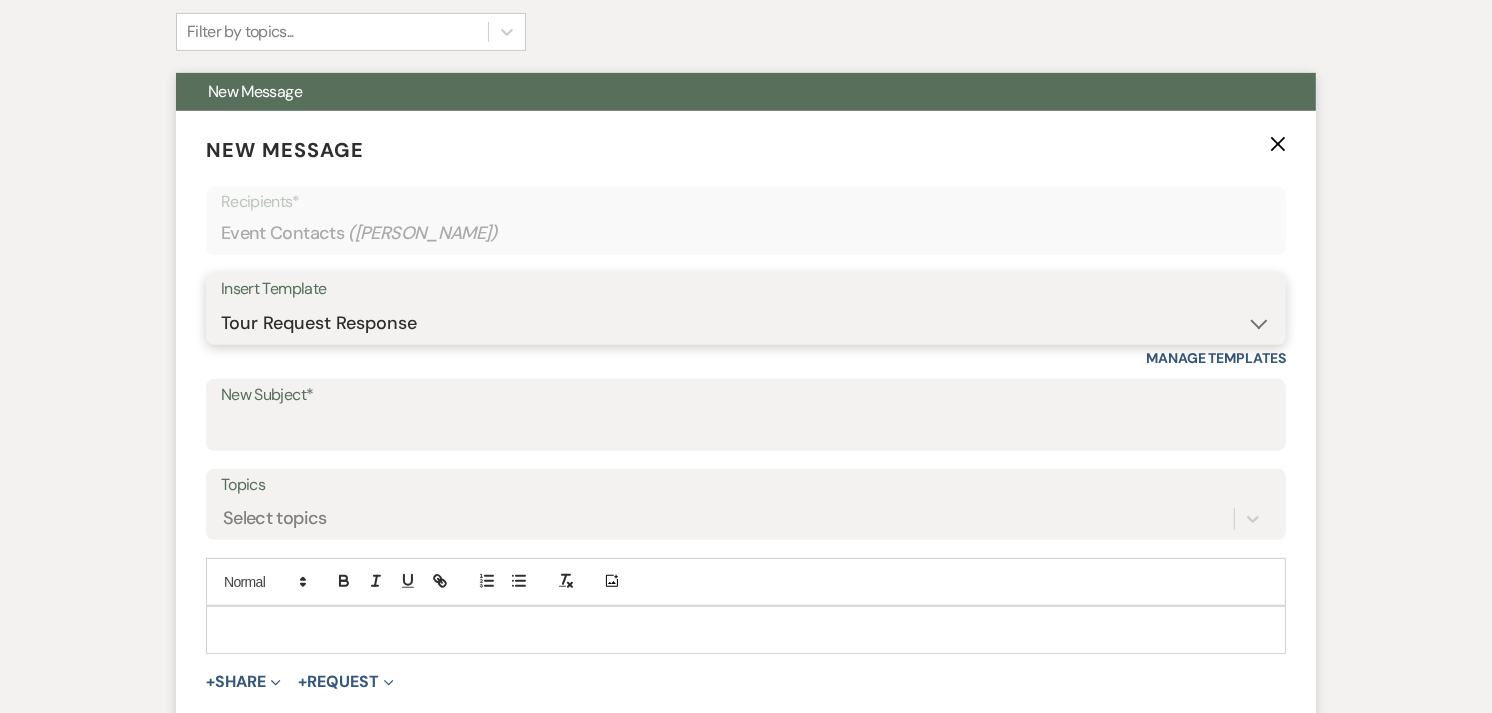 click on "-- Weven Planning Portal Introduction (Booked Events) Initial Inquiry Response Tour Request Response Contract (Pre-Booked Leads) Auto-response (Initial Inquiry) Tour Request Response- General Tour Request- Quince Tour Request Response- Wedding  Tour Request Response- Corporate Post-Event Congratulations Copy of Tour Request Response- Vendor Payment Past Due Follow Up Response- General Event Insurance Follow Up- General Preferred Vendor Inquiry  General- Initial Inquiry Response Wedding- Initial Inquiry Response Copy of Weven Planning Portal Introduction (Corporate Booked Events) Copy of Weven Planning Portal Introduction (Wedding Booked Events) FAQ & VET List Promotion  Deposit Request Google Review Request Exclusive Grand Opening Pricing Your Dedicated Venue Concierge at [PERSON_NAME] Event Center Grand Opening Invitation [PERSON_NAME] Clients- Open House  Follow Up- Template 2025 Follow-up Email with Custom Proposal Did You Receive the Proposal Email? Still Interested Email? Initial Inquiry: from Gmail to Weven" at bounding box center [746, 323] 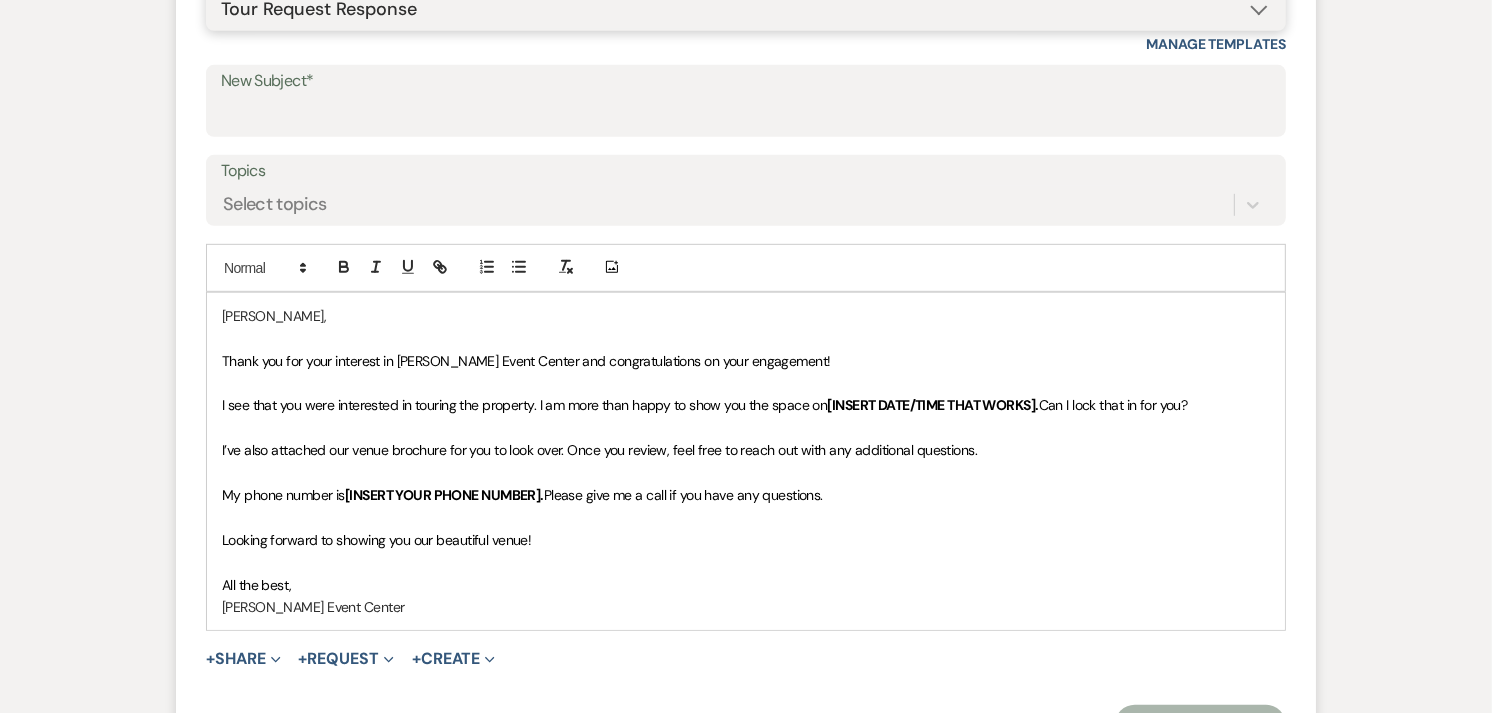 scroll, scrollTop: 987, scrollLeft: 0, axis: vertical 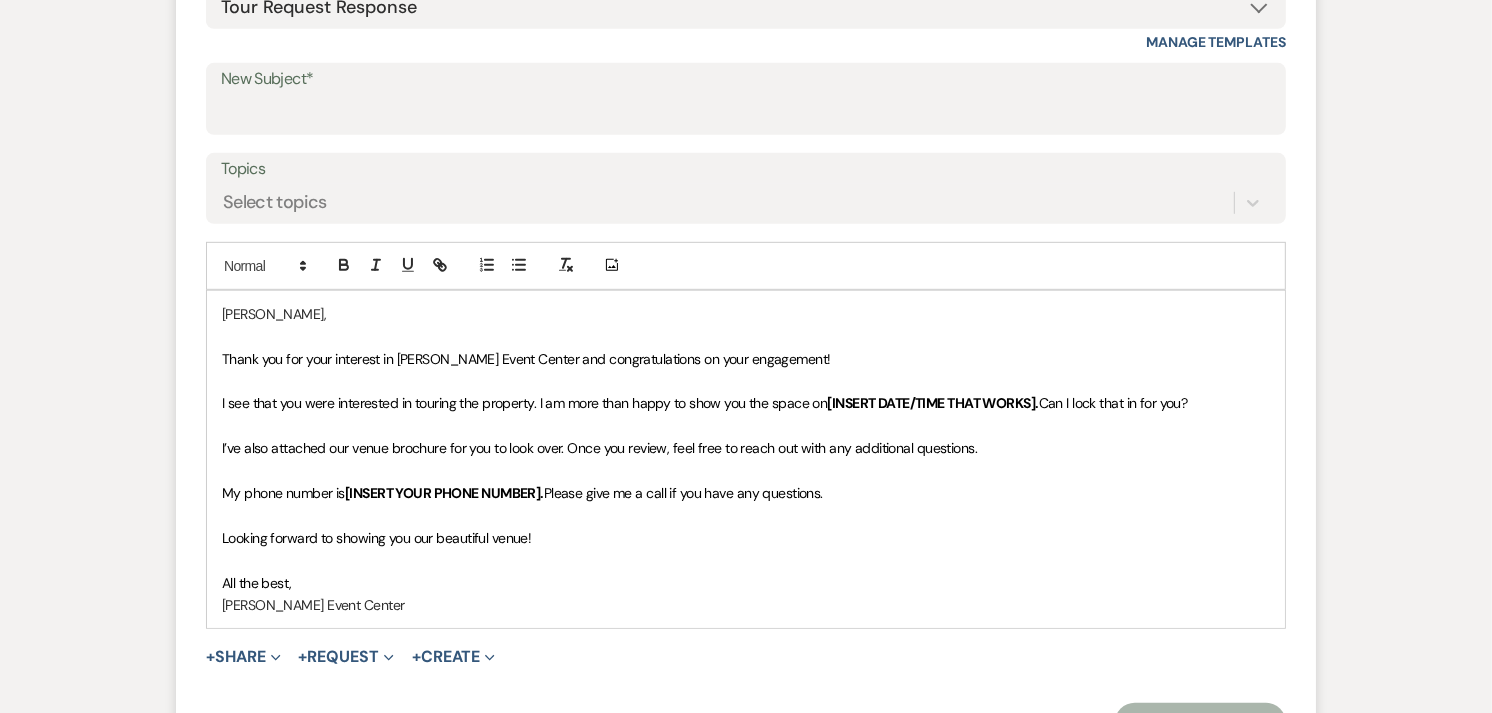 click on "Thank you for your interest in [PERSON_NAME] Event Center and congratulations on your engagement!" at bounding box center (526, 359) 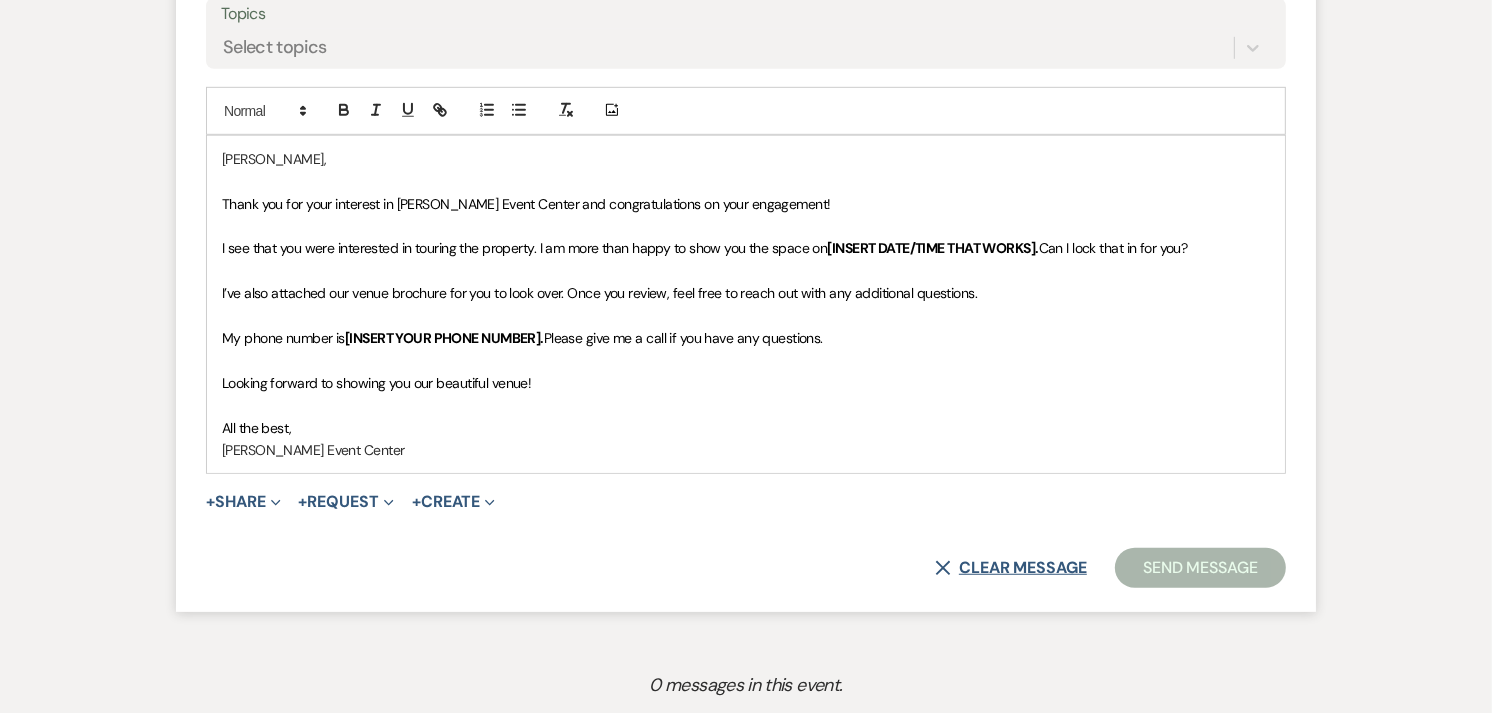 click on "X  Clear message" at bounding box center [1011, 568] 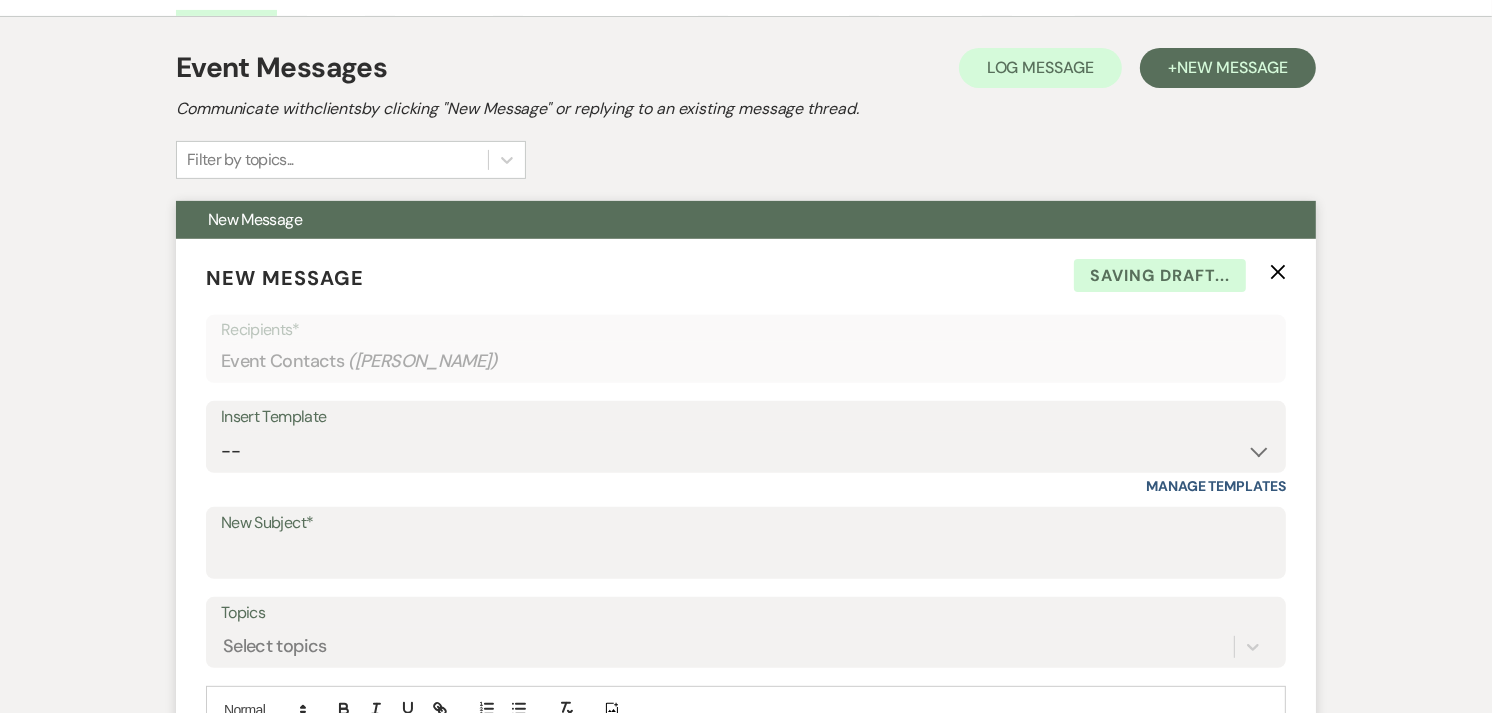 scroll, scrollTop: 532, scrollLeft: 0, axis: vertical 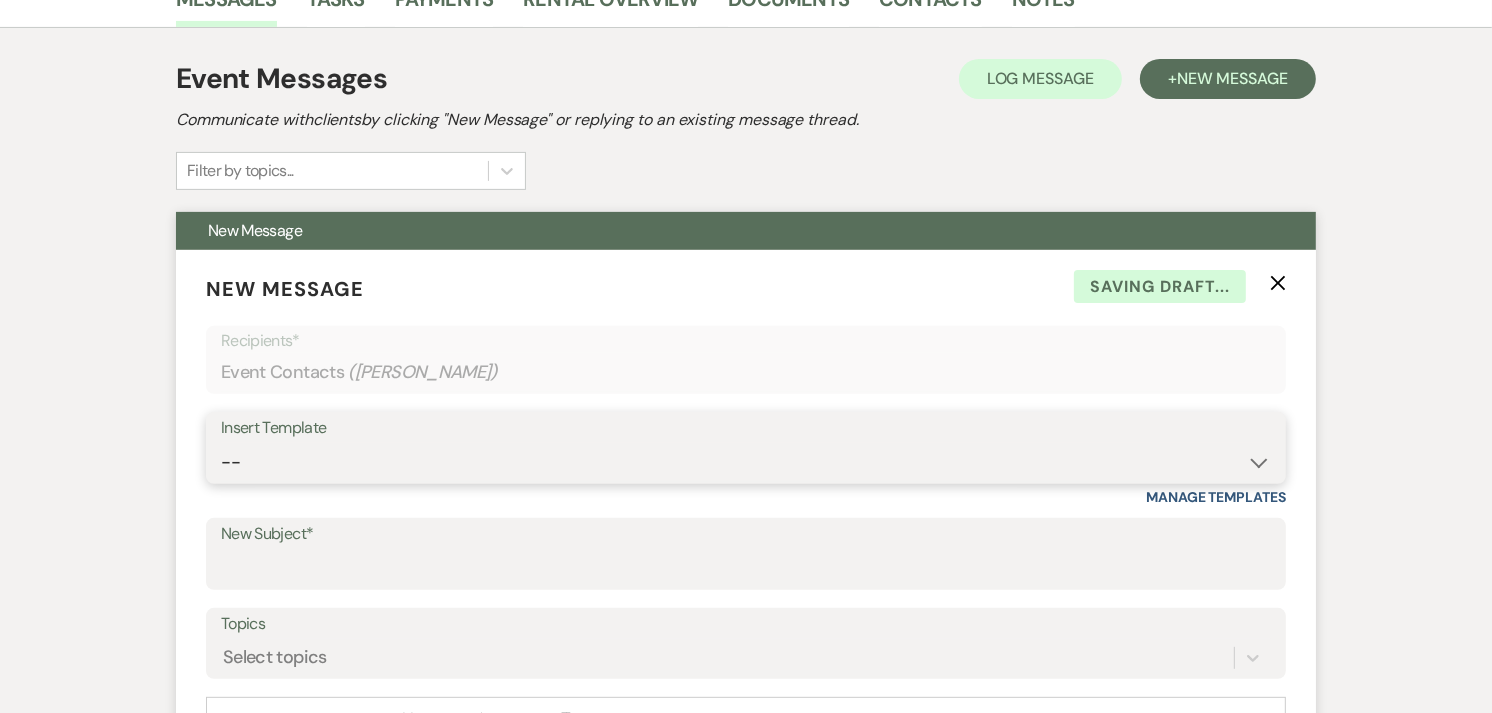 click on "-- Weven Planning Portal Introduction (Booked Events) Initial Inquiry Response Tour Request Response Contract (Pre-Booked Leads) Auto-response (Initial Inquiry) Tour Request Response- General Tour Request- Quince Tour Request Response- Wedding  Tour Request Response- Corporate Post-Event Congratulations Copy of Tour Request Response- Vendor Payment Past Due Follow Up Response- General Event Insurance Follow Up- General Preferred Vendor Inquiry  General- Initial Inquiry Response Wedding- Initial Inquiry Response Copy of Weven Planning Portal Introduction (Corporate Booked Events) Copy of Weven Planning Portal Introduction (Wedding Booked Events) FAQ & VET List Promotion  Deposit Request Google Review Request Exclusive Grand Opening Pricing Your Dedicated Venue Concierge at [PERSON_NAME] Event Center Grand Opening Invitation [PERSON_NAME] Clients- Open House  Follow Up- Template 2025 Follow-up Email with Custom Proposal Did You Receive the Proposal Email? Still Interested Email? Initial Inquiry: from Gmail to Weven" at bounding box center [746, 462] 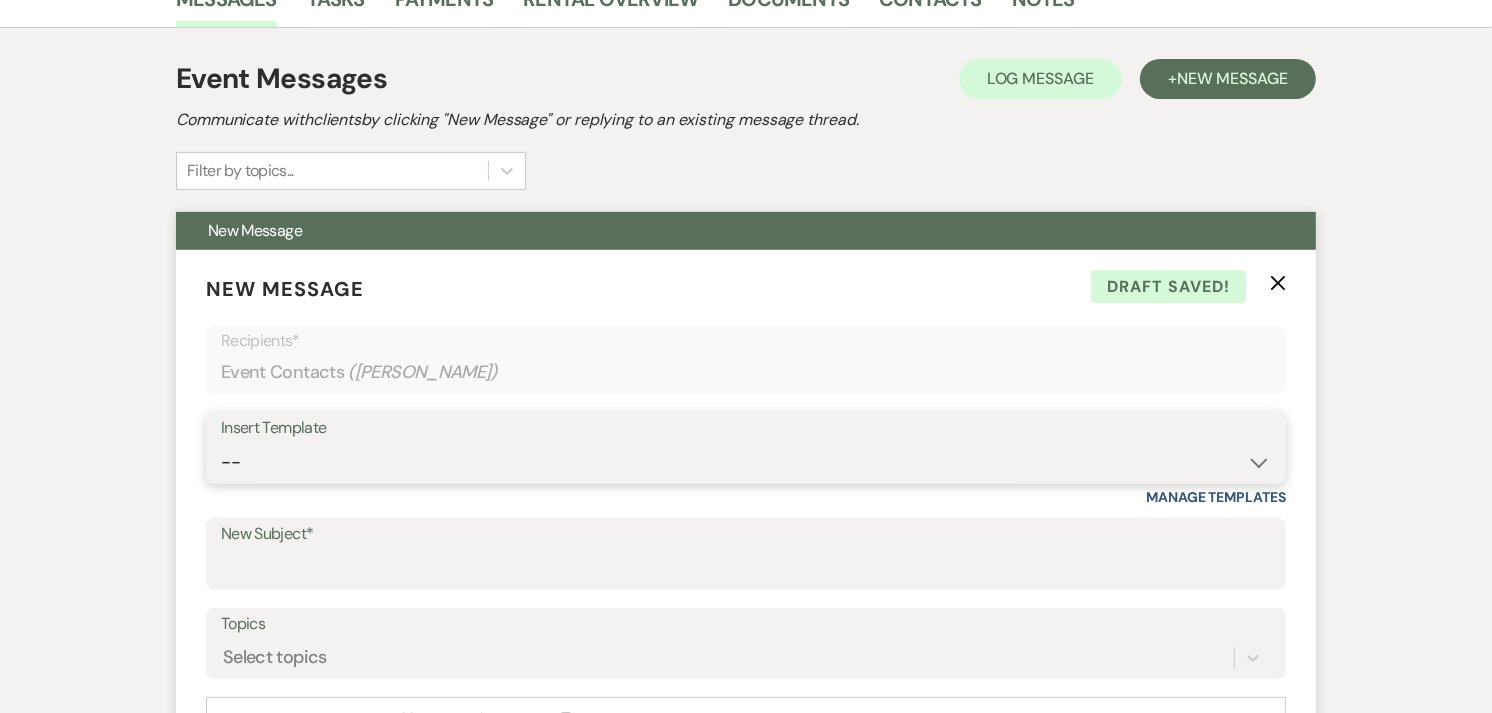 select on "2982" 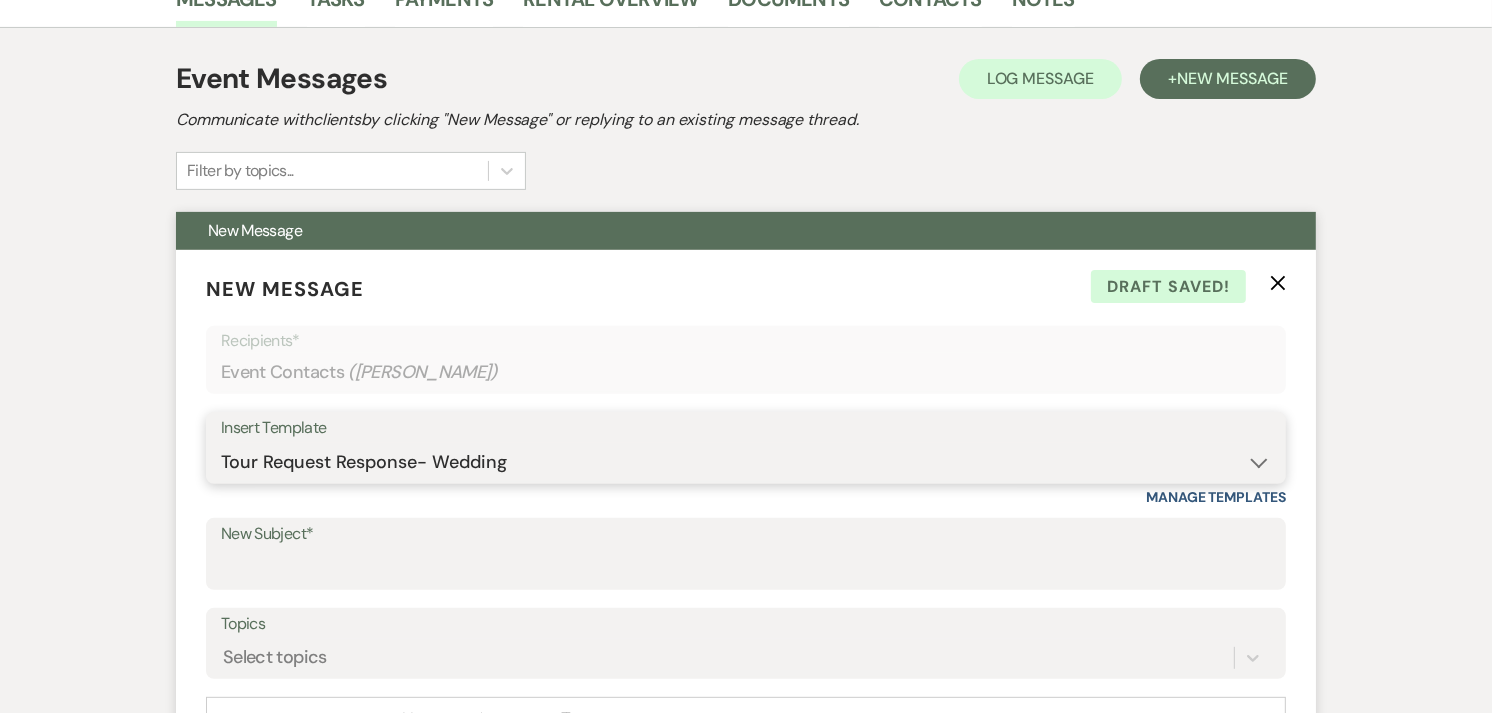 click on "-- Weven Planning Portal Introduction (Booked Events) Initial Inquiry Response Tour Request Response Contract (Pre-Booked Leads) Auto-response (Initial Inquiry) Tour Request Response- General Tour Request- Quince Tour Request Response- Wedding  Tour Request Response- Corporate Post-Event Congratulations Copy of Tour Request Response- Vendor Payment Past Due Follow Up Response- General Event Insurance Follow Up- General Preferred Vendor Inquiry  General- Initial Inquiry Response Wedding- Initial Inquiry Response Copy of Weven Planning Portal Introduction (Corporate Booked Events) Copy of Weven Planning Portal Introduction (Wedding Booked Events) FAQ & VET List Promotion  Deposit Request Google Review Request Exclusive Grand Opening Pricing Your Dedicated Venue Concierge at [PERSON_NAME] Event Center Grand Opening Invitation [PERSON_NAME] Clients- Open House  Follow Up- Template 2025 Follow-up Email with Custom Proposal Did You Receive the Proposal Email? Still Interested Email? Initial Inquiry: from Gmail to Weven" at bounding box center [746, 462] 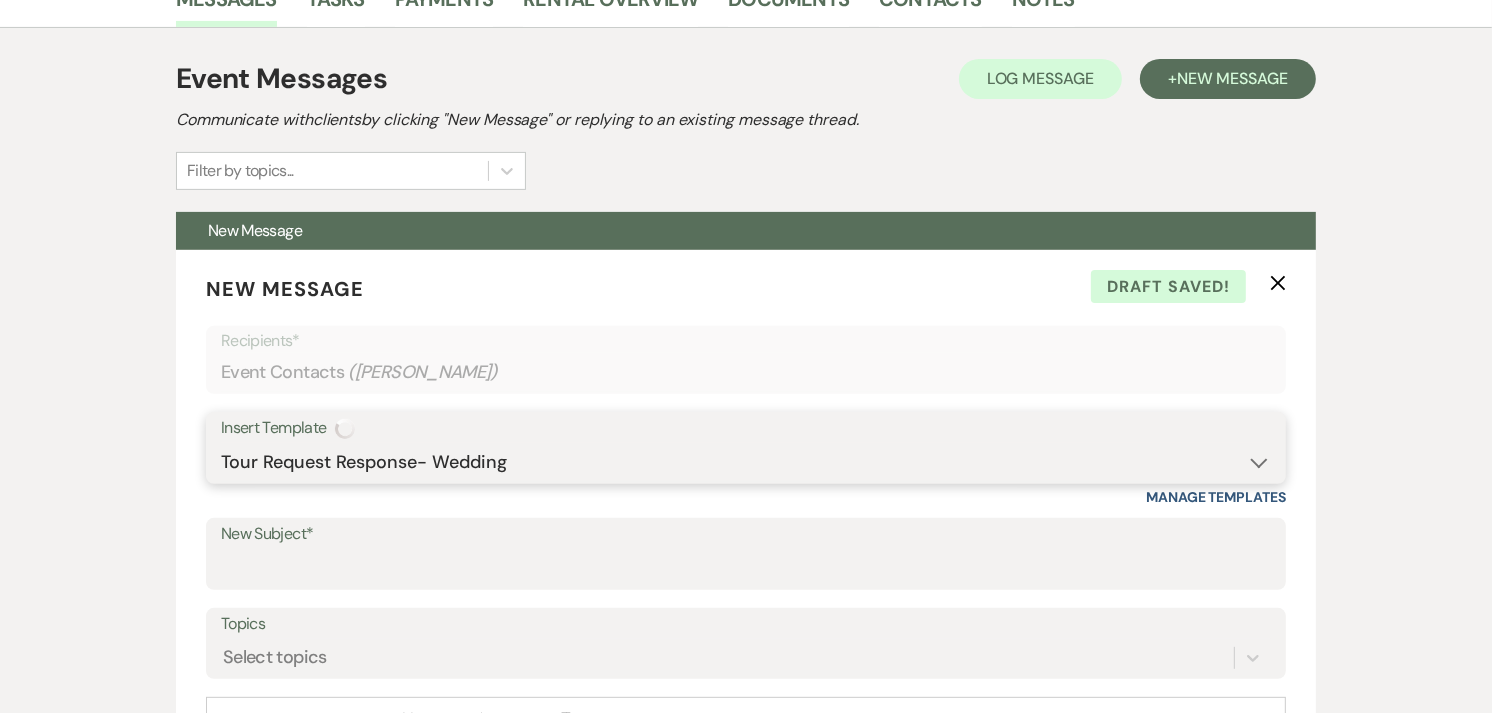 type on "Explore Your Dream Wedding Venue at [PERSON_NAME][GEOGRAPHIC_DATA]!" 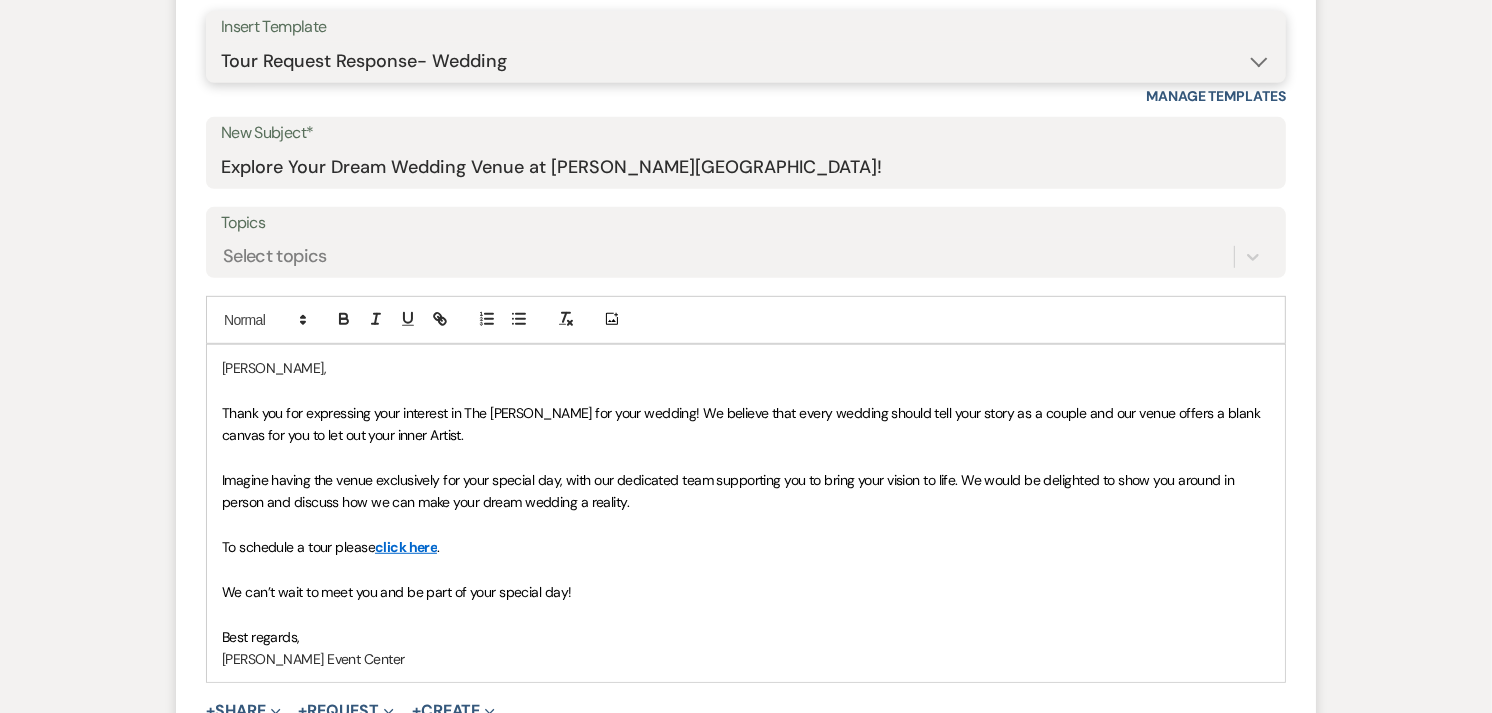 scroll, scrollTop: 934, scrollLeft: 0, axis: vertical 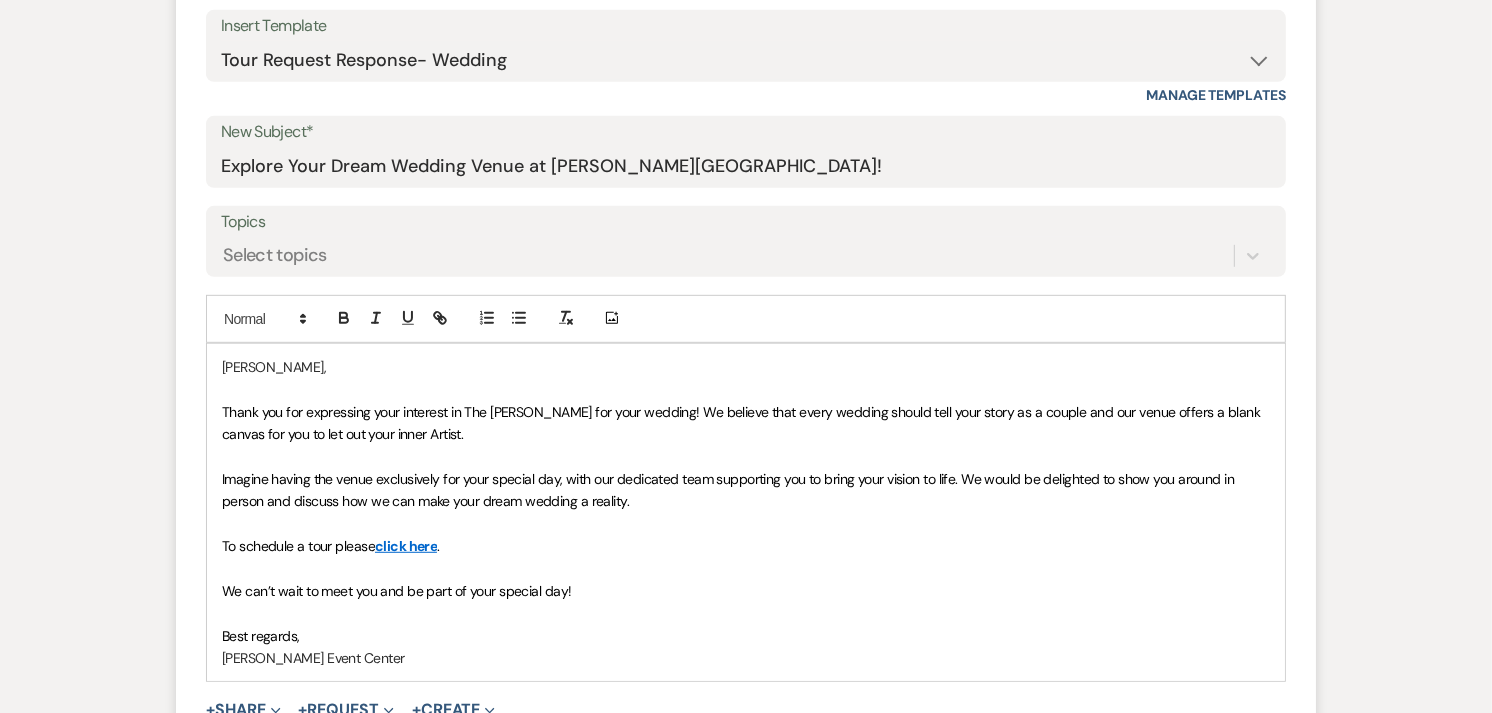 click on "Thank you for expressing your interest in The [PERSON_NAME] for your wedding! We believe that every wedding should tell your story as a couple and our venue offers a blank canvas for you to let out your inner Artist." at bounding box center [743, 423] 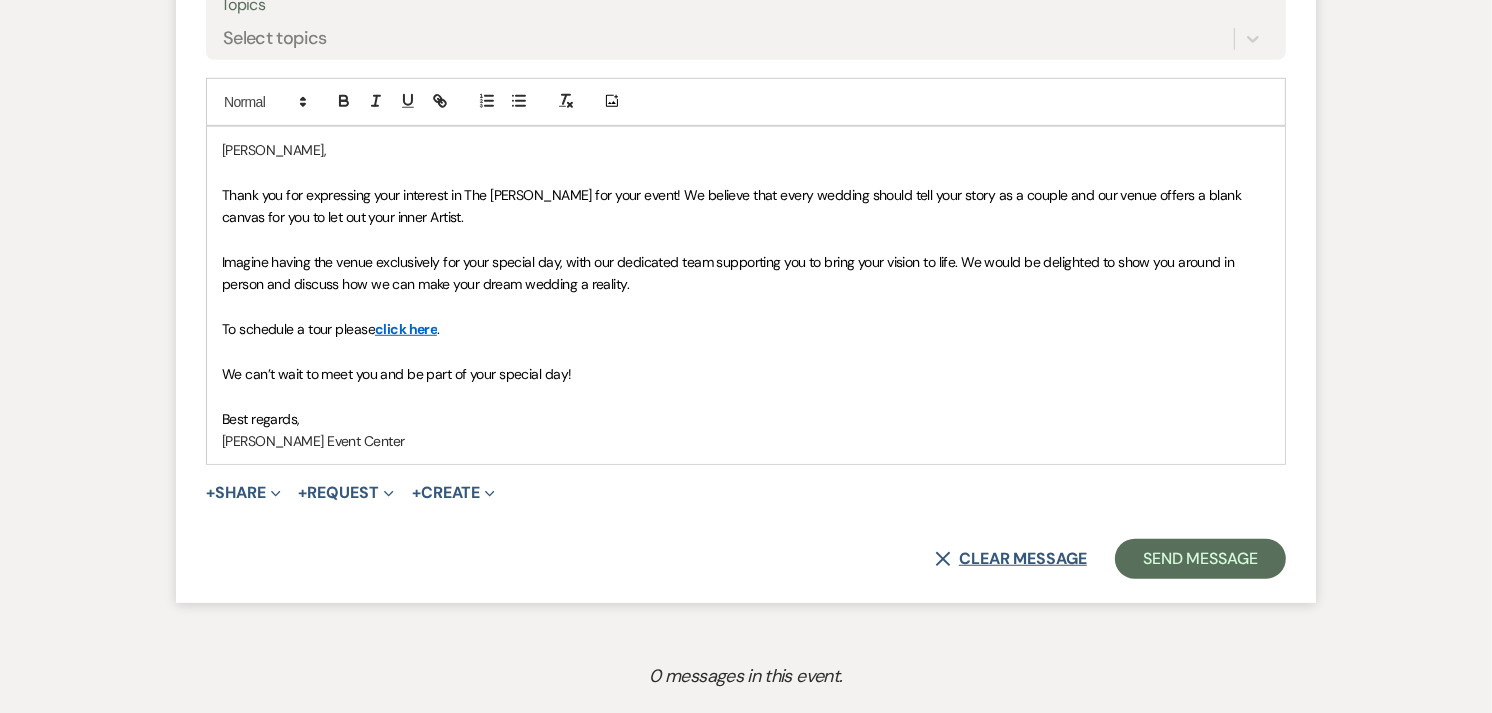 click on "X  Clear message" at bounding box center (1011, 559) 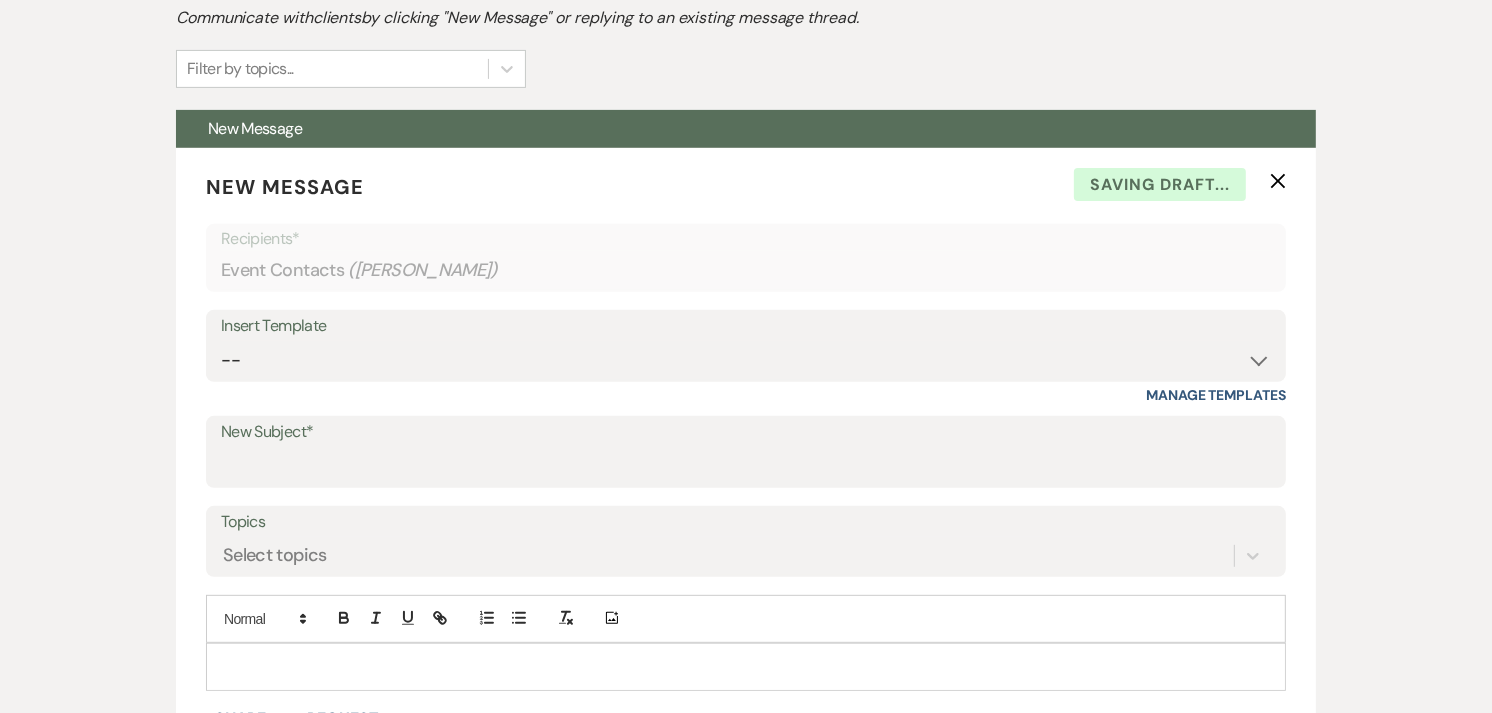 scroll, scrollTop: 633, scrollLeft: 0, axis: vertical 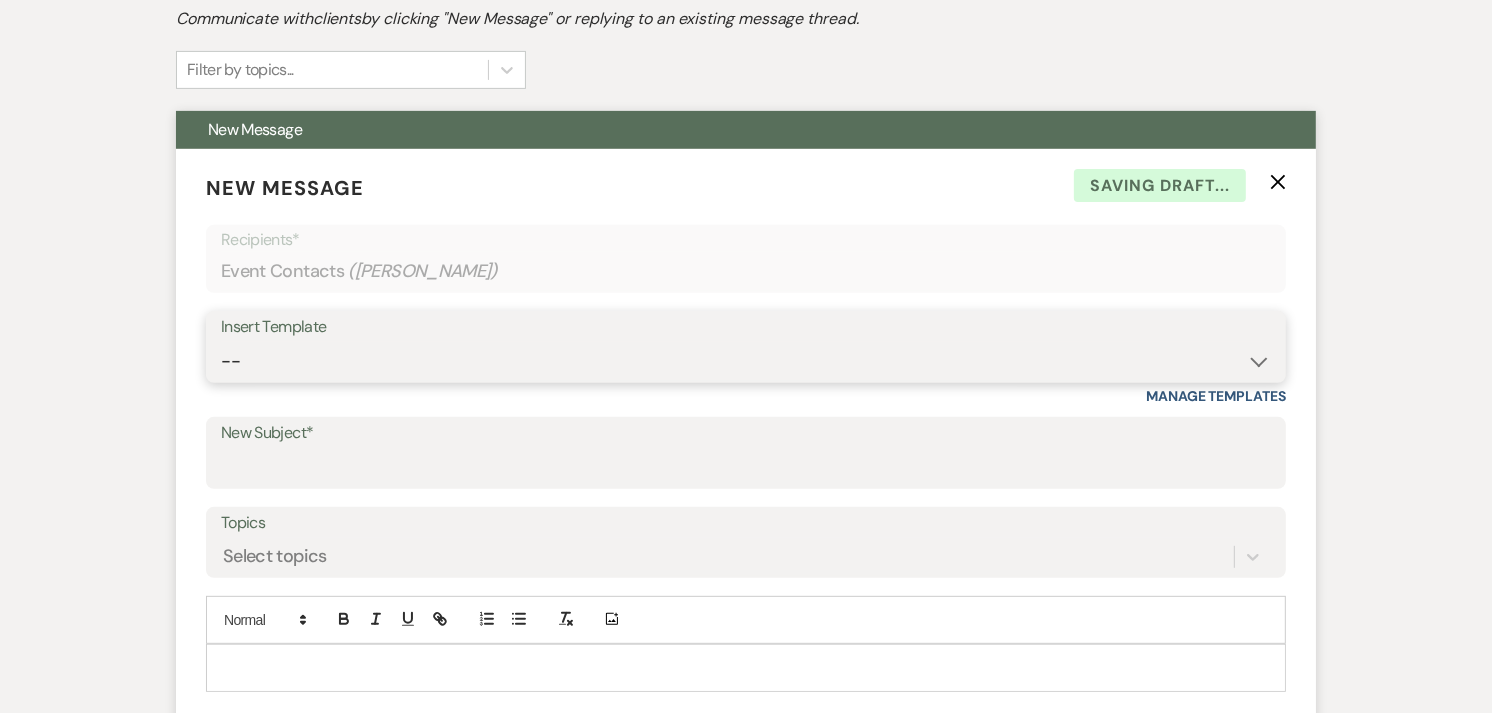 click on "-- Weven Planning Portal Introduction (Booked Events) Initial Inquiry Response Tour Request Response Contract (Pre-Booked Leads) Auto-response (Initial Inquiry) Tour Request Response- General Tour Request- Quince Tour Request Response- Wedding  Tour Request Response- Corporate Post-Event Congratulations Copy of Tour Request Response- Vendor Payment Past Due Follow Up Response- General Event Insurance Follow Up- General Preferred Vendor Inquiry  General- Initial Inquiry Response Wedding- Initial Inquiry Response Copy of Weven Planning Portal Introduction (Corporate Booked Events) Copy of Weven Planning Portal Introduction (Wedding Booked Events) FAQ & VET List Promotion  Deposit Request Google Review Request Exclusive Grand Opening Pricing Your Dedicated Venue Concierge at [PERSON_NAME] Event Center Grand Opening Invitation [PERSON_NAME] Clients- Open House  Follow Up- Template 2025 Follow-up Email with Custom Proposal Did You Receive the Proposal Email? Still Interested Email? Initial Inquiry: from Gmail to Weven" at bounding box center (746, 361) 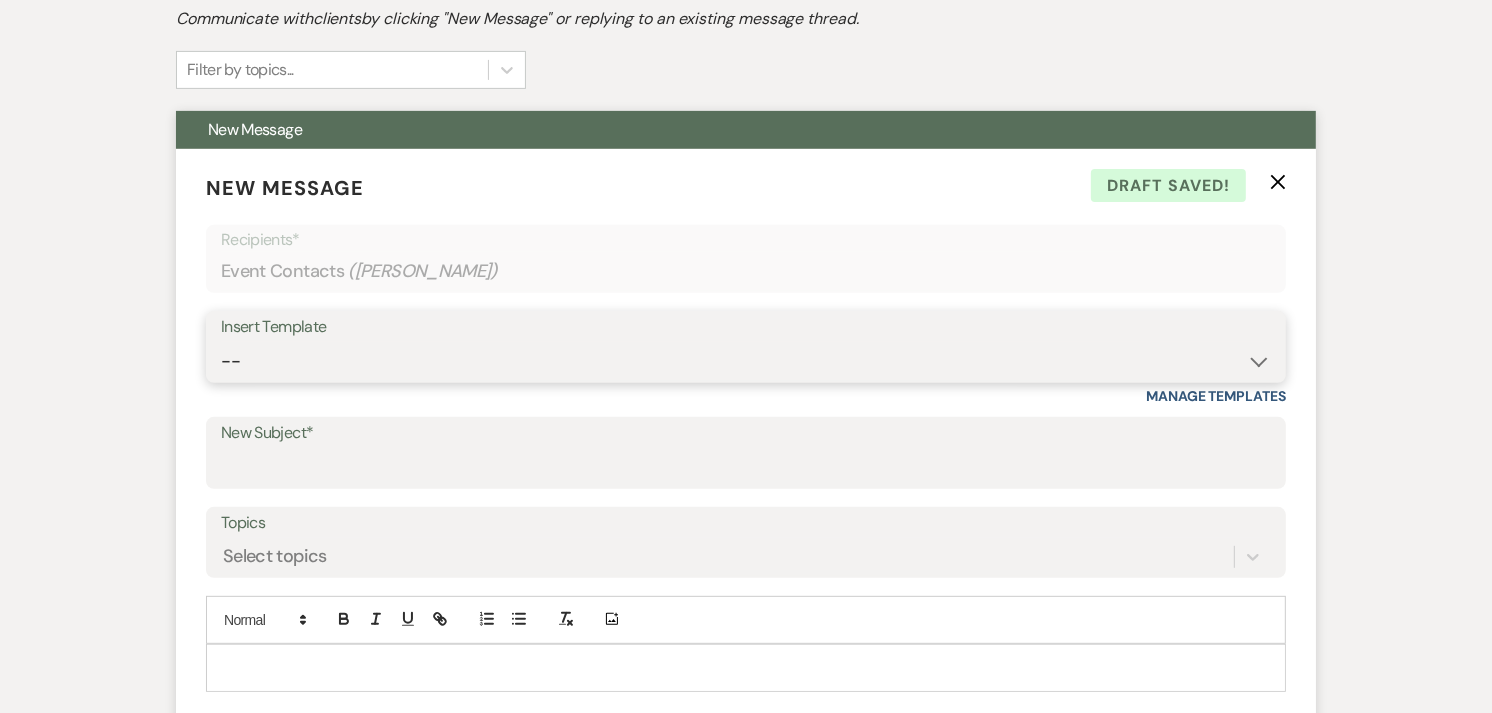 select on "2976" 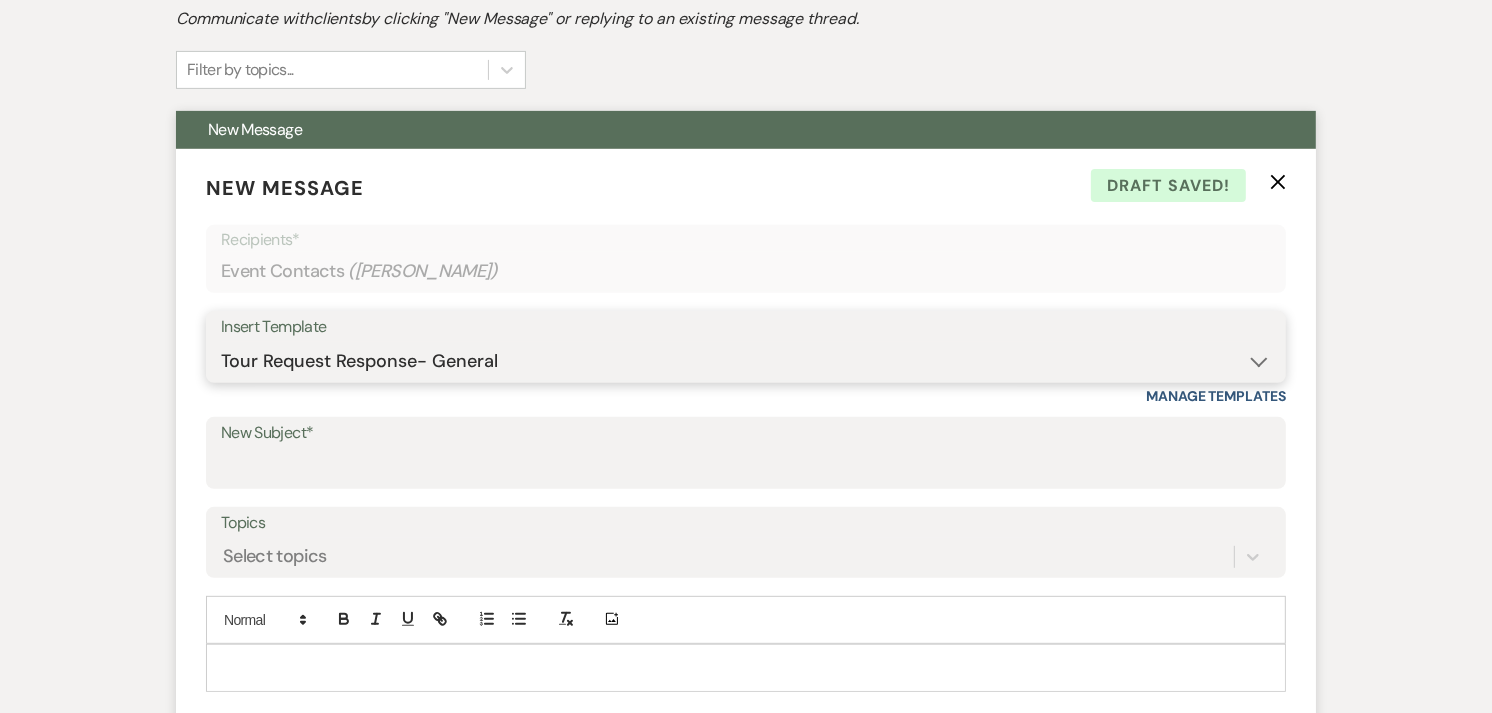 click on "-- Weven Planning Portal Introduction (Booked Events) Initial Inquiry Response Tour Request Response Contract (Pre-Booked Leads) Auto-response (Initial Inquiry) Tour Request Response- General Tour Request- Quince Tour Request Response- Wedding  Tour Request Response- Corporate Post-Event Congratulations Copy of Tour Request Response- Vendor Payment Past Due Follow Up Response- General Event Insurance Follow Up- General Preferred Vendor Inquiry  General- Initial Inquiry Response Wedding- Initial Inquiry Response Copy of Weven Planning Portal Introduction (Corporate Booked Events) Copy of Weven Planning Portal Introduction (Wedding Booked Events) FAQ & VET List Promotion  Deposit Request Google Review Request Exclusive Grand Opening Pricing Your Dedicated Venue Concierge at [PERSON_NAME] Event Center Grand Opening Invitation [PERSON_NAME] Clients- Open House  Follow Up- Template 2025 Follow-up Email with Custom Proposal Did You Receive the Proposal Email? Still Interested Email? Initial Inquiry: from Gmail to Weven" at bounding box center [746, 361] 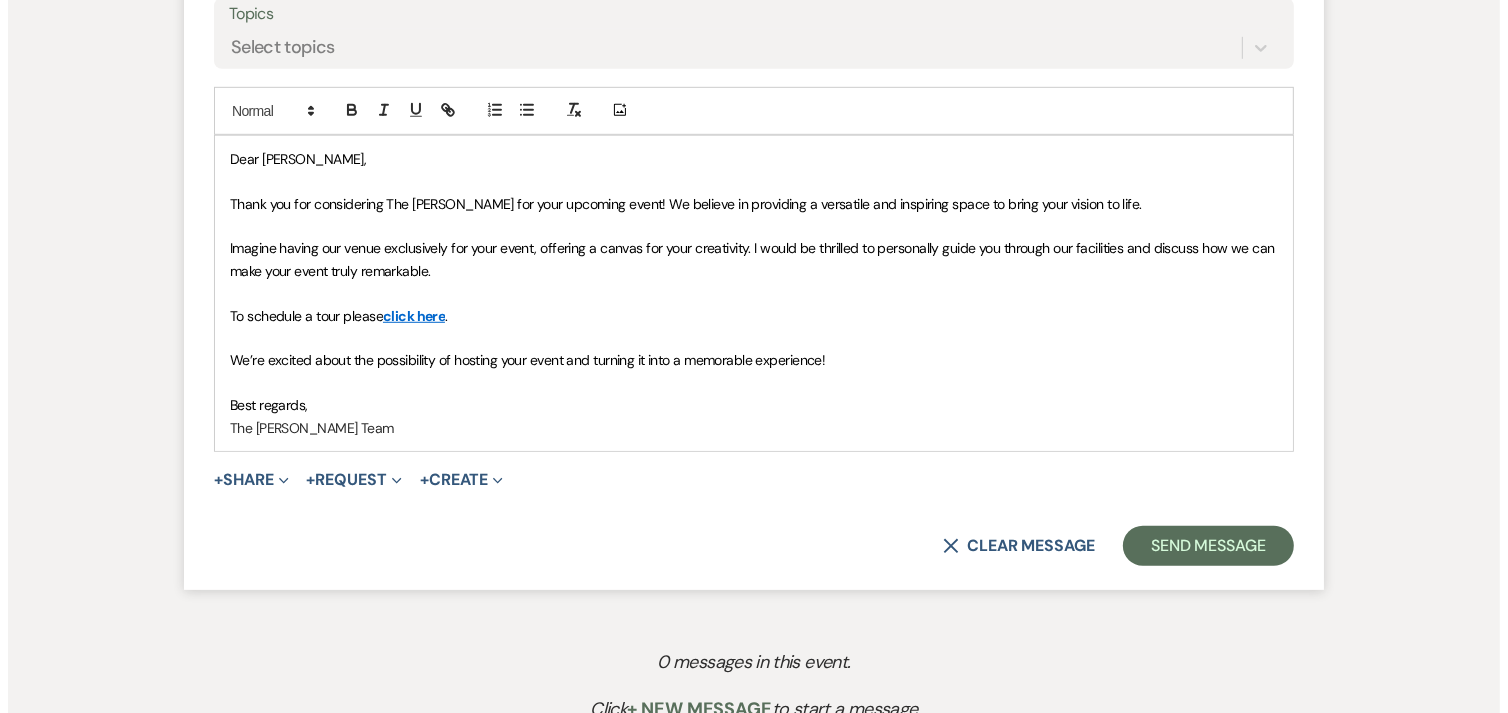 scroll, scrollTop: 1151, scrollLeft: 0, axis: vertical 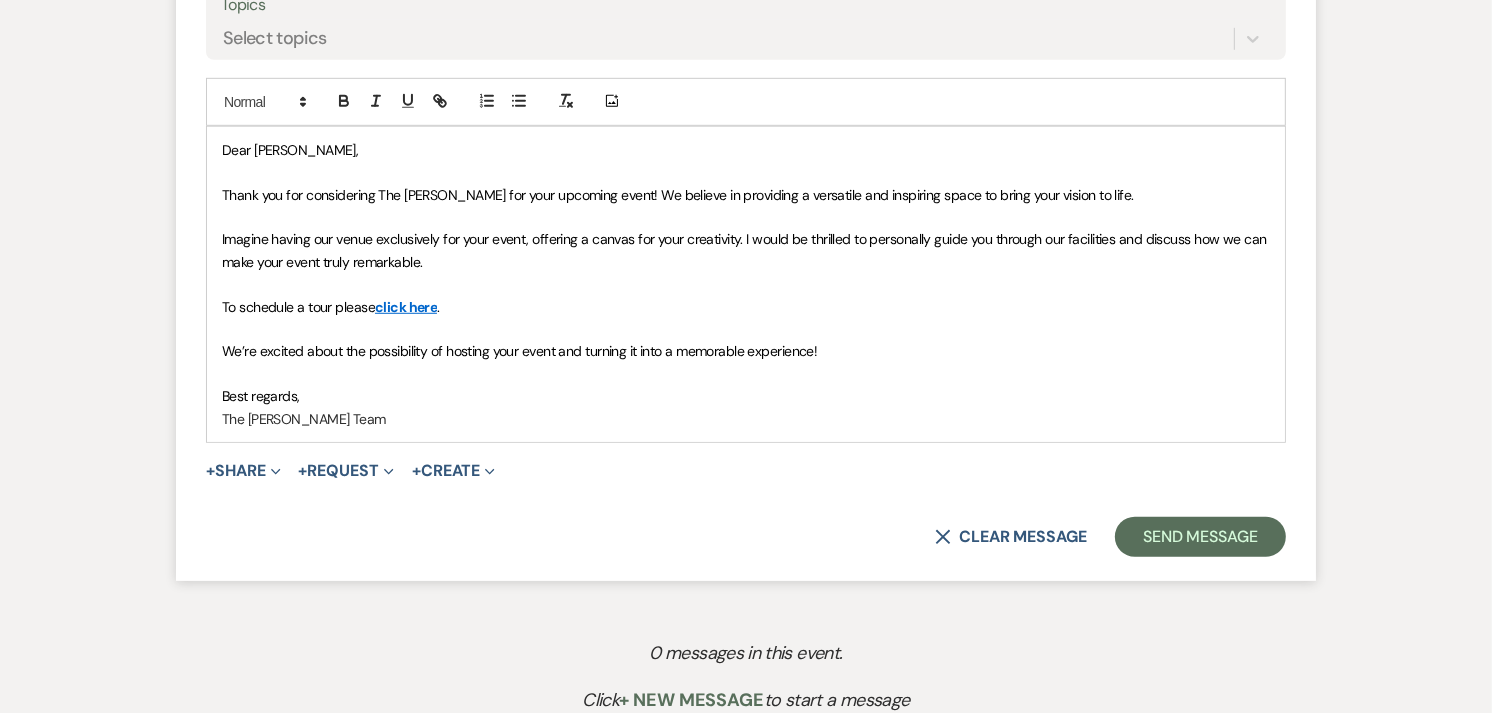 click on "We’re excited about the possibility of hosting your event and turning it into a memorable experience!" at bounding box center [746, 351] 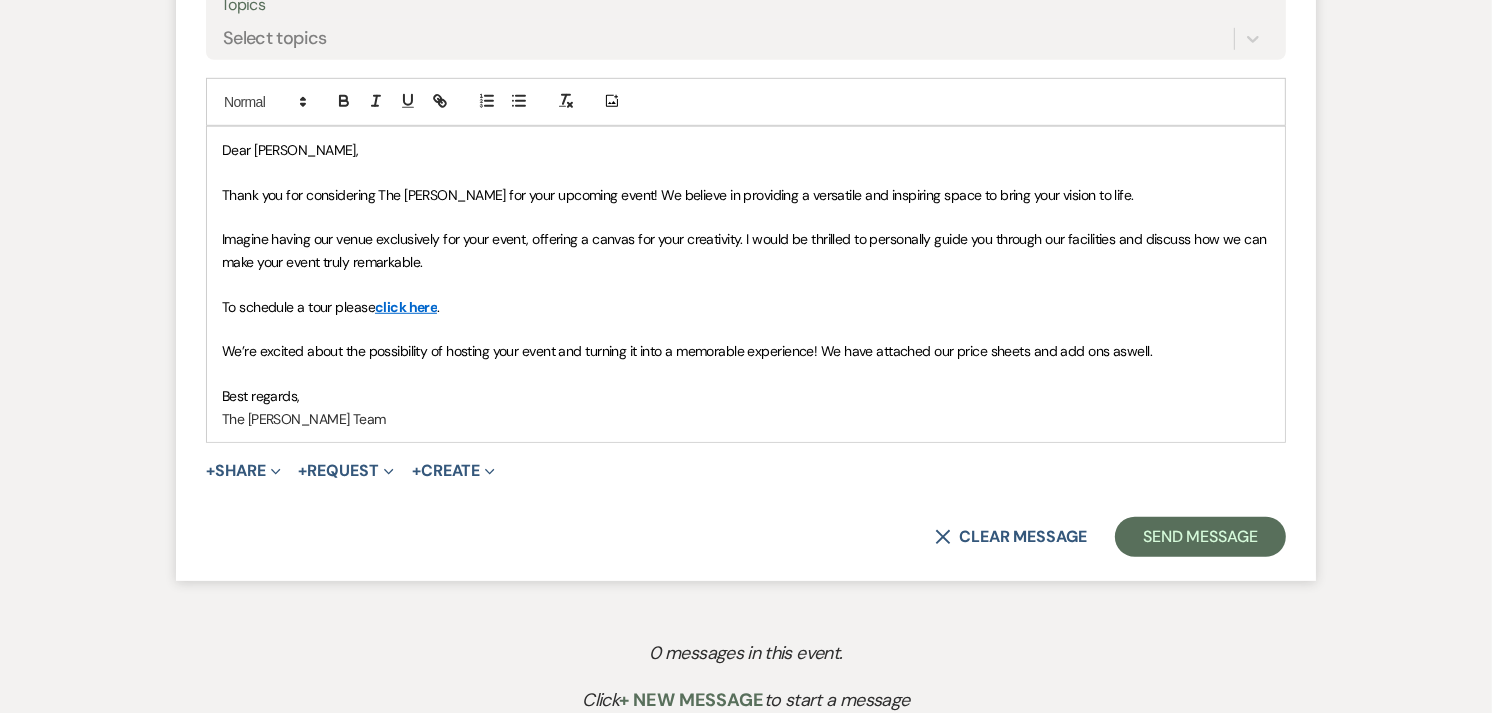 click at bounding box center [746, 374] 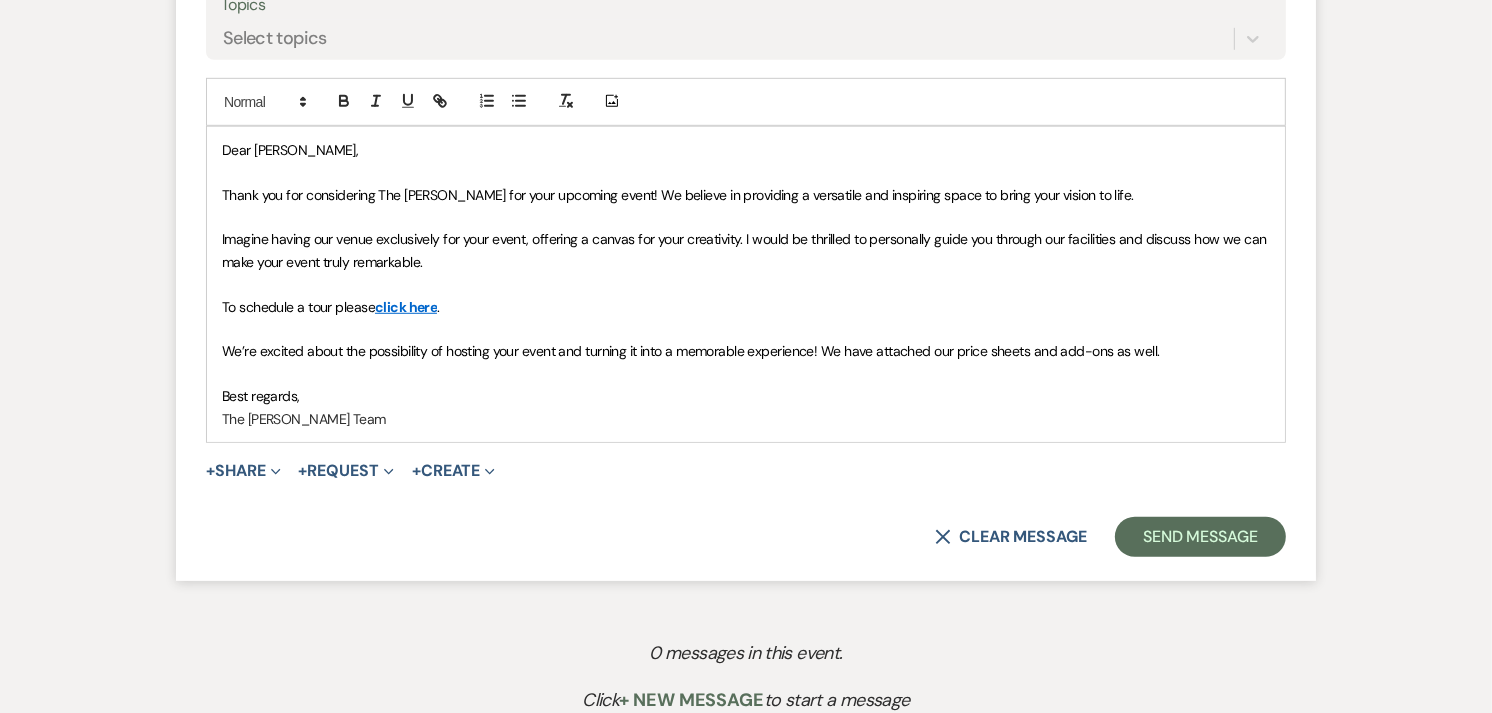 click on "+  Share Expand Doc Upload Documents Add Photo Images Pref Vendors Preferred vendors" at bounding box center [243, 471] 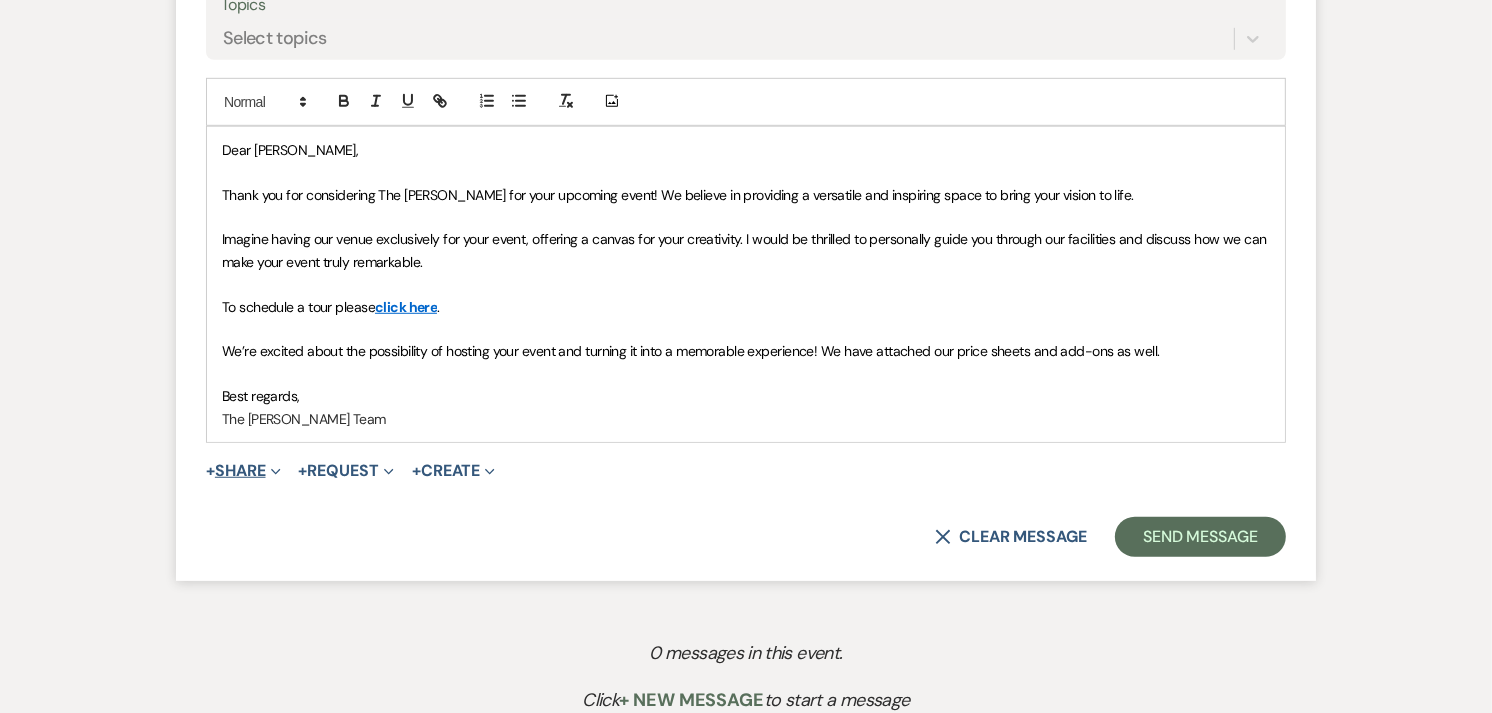 click on "+  Share Expand" at bounding box center (243, 471) 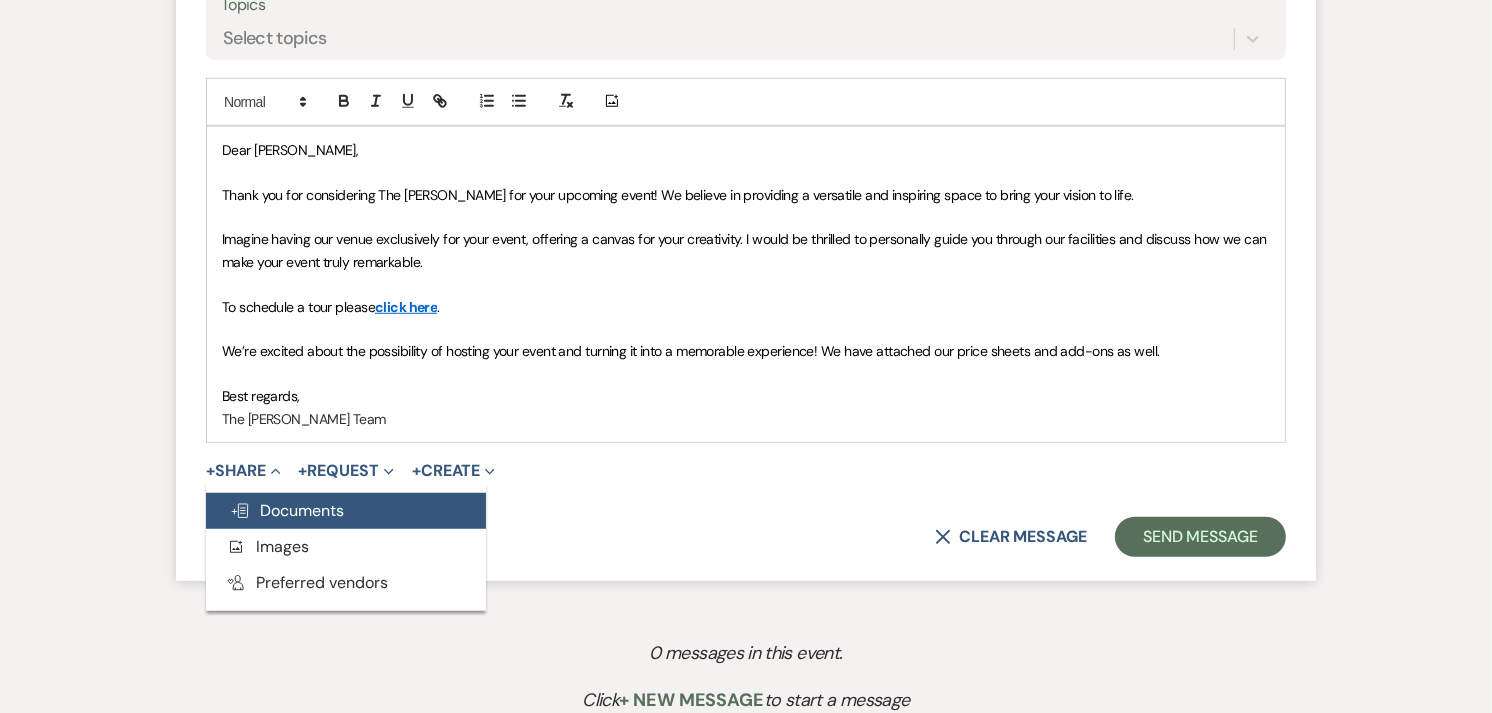 click on "Doc Upload Documents" at bounding box center [287, 510] 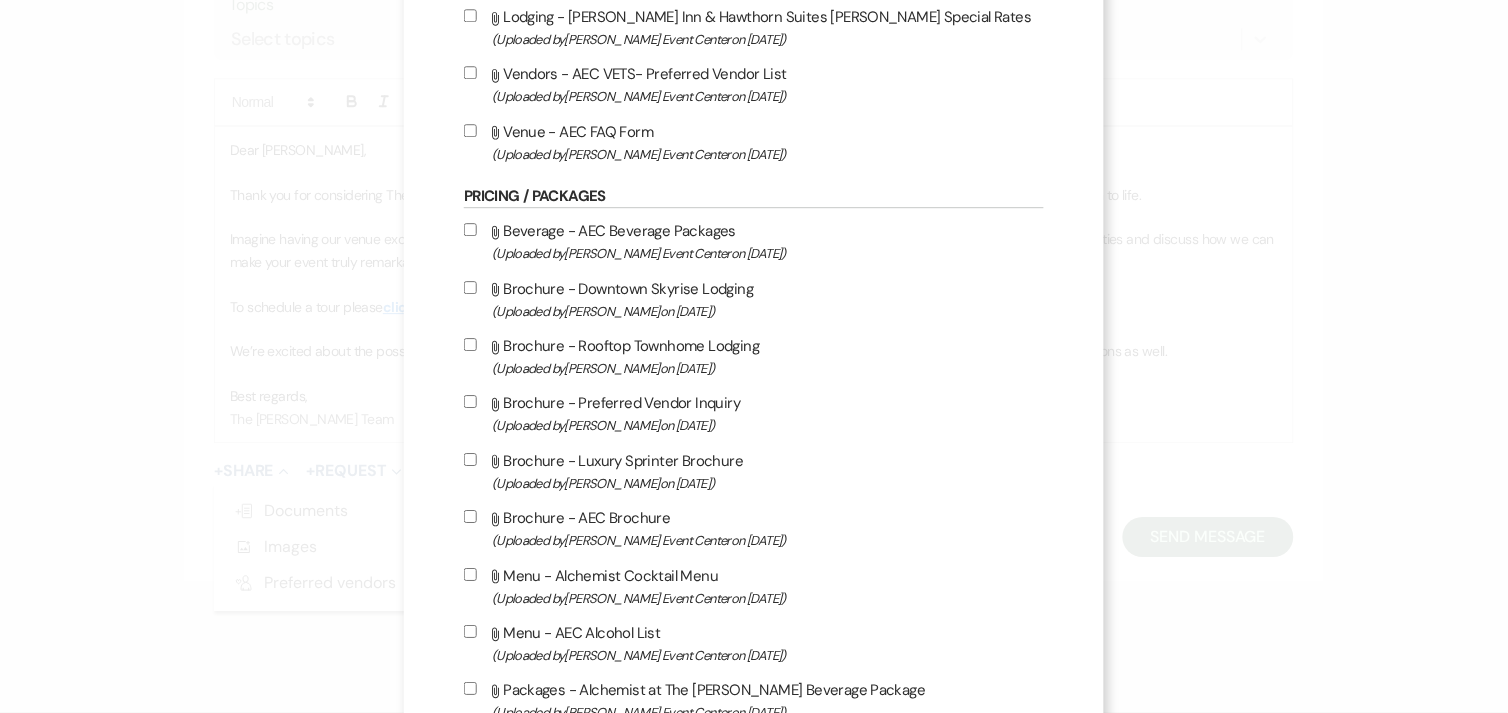 scroll, scrollTop: 2881, scrollLeft: 0, axis: vertical 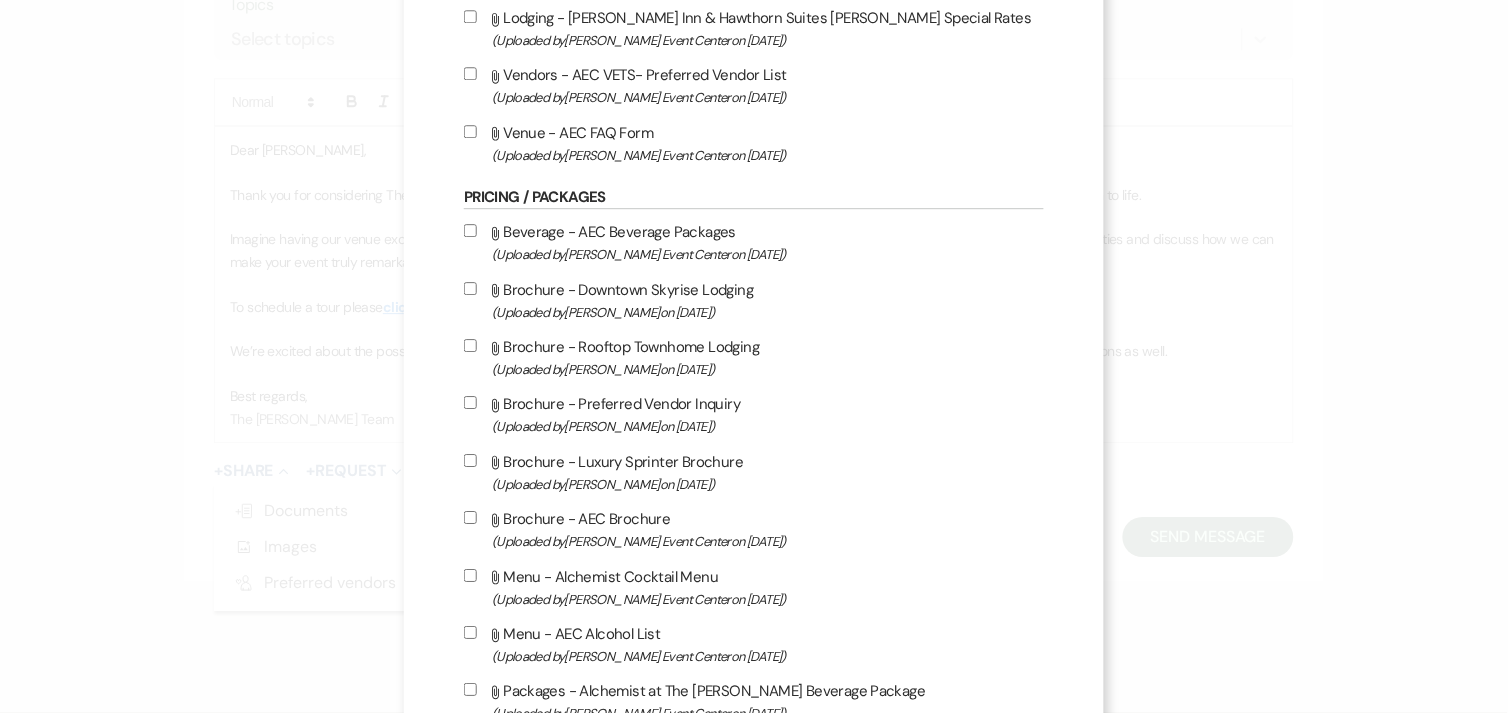 click on "Attach File Brochure - AEC Brochure (Uploaded by  [PERSON_NAME] Event Center  on   [DATE] )" at bounding box center [470, 517] 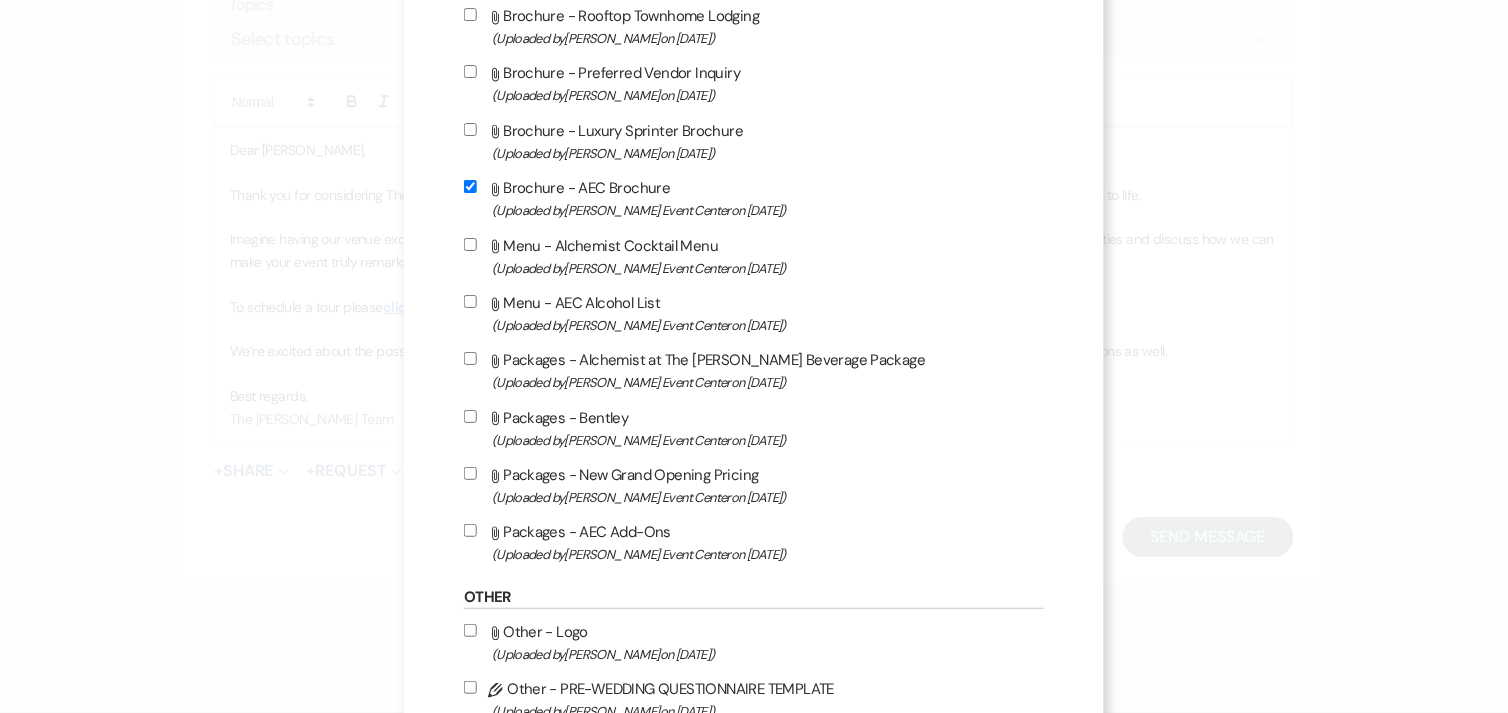 scroll, scrollTop: 3222, scrollLeft: 0, axis: vertical 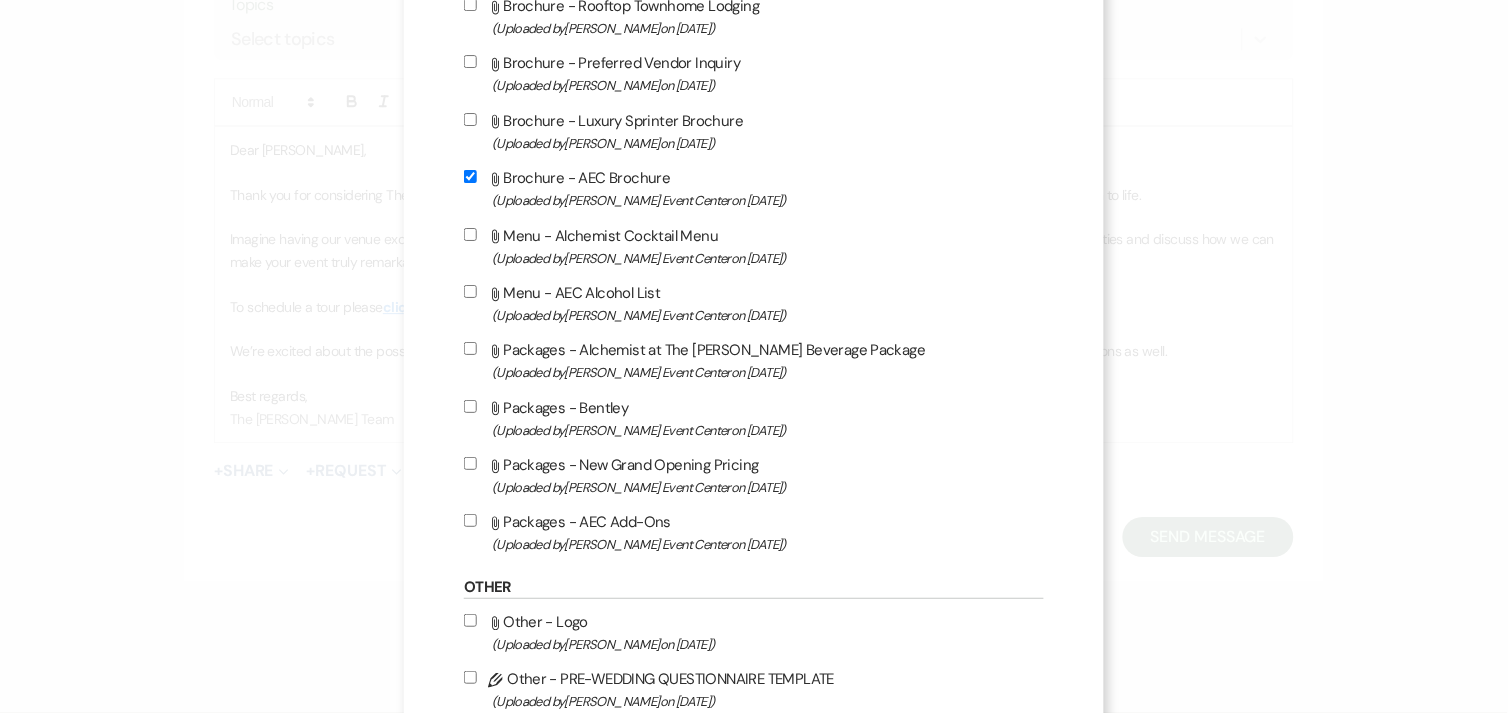 click on "Attach File Packages - AEC Add-Ons (Uploaded by  [PERSON_NAME] Event Center  on   [DATE] )" at bounding box center [470, 520] 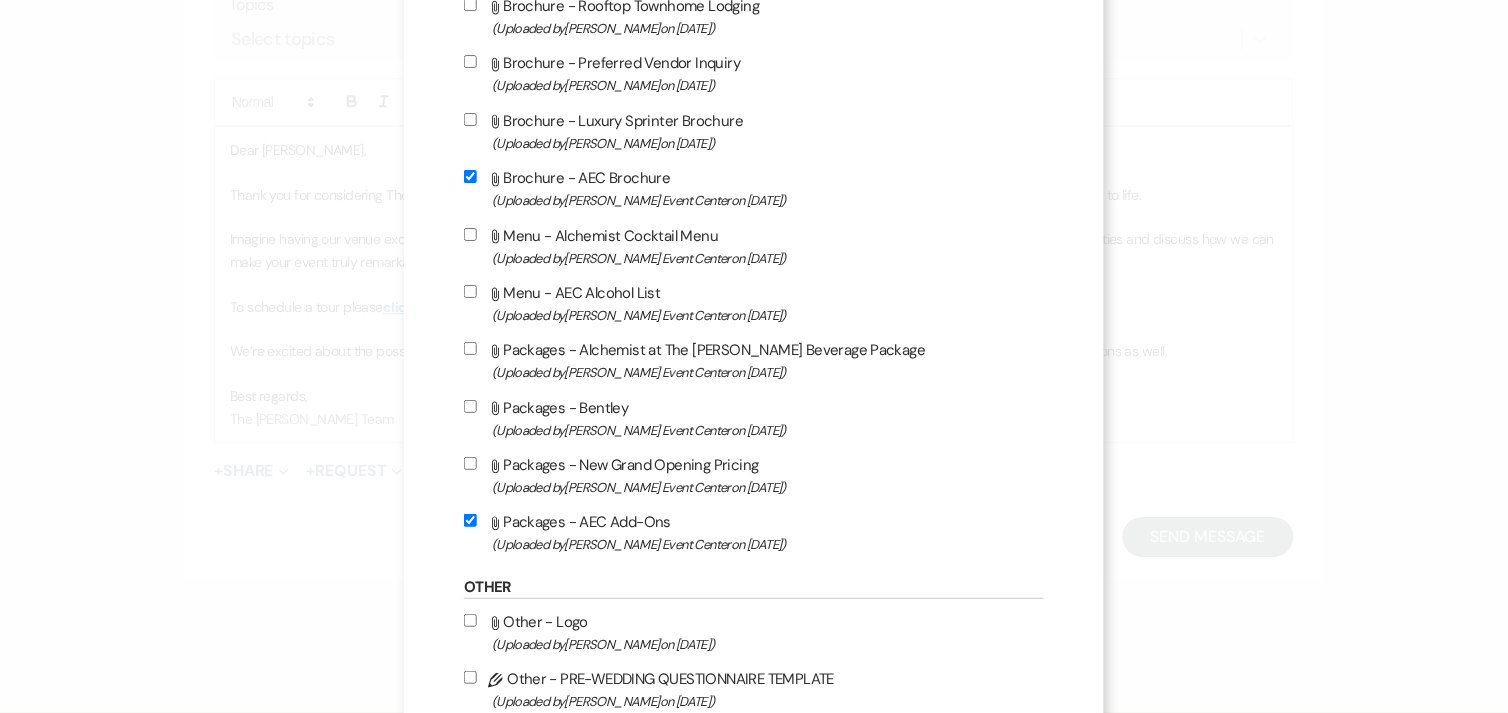 click on "Attach File Packages - New Grand Opening Pricing  (Uploaded by  [PERSON_NAME] Event Center  on   [DATE] )" at bounding box center (470, 463) 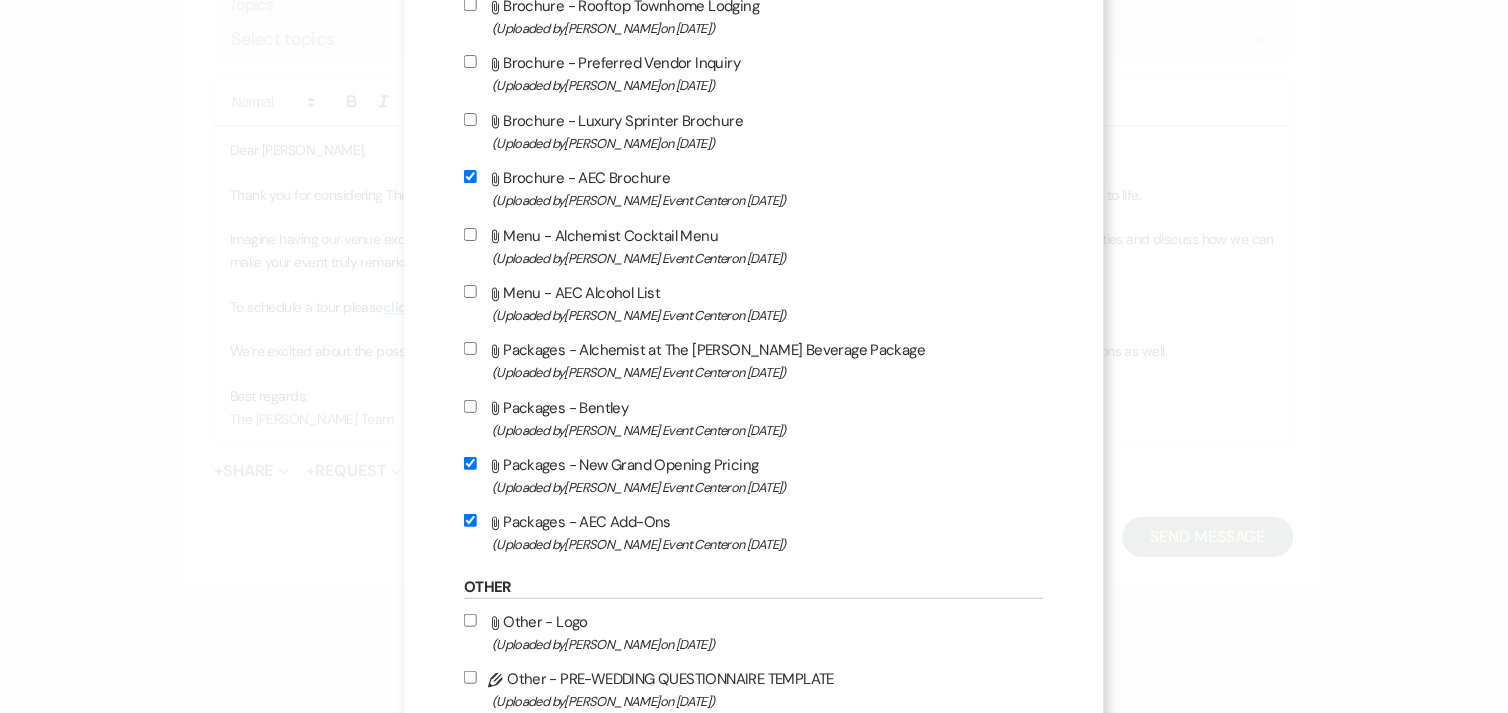 checkbox on "true" 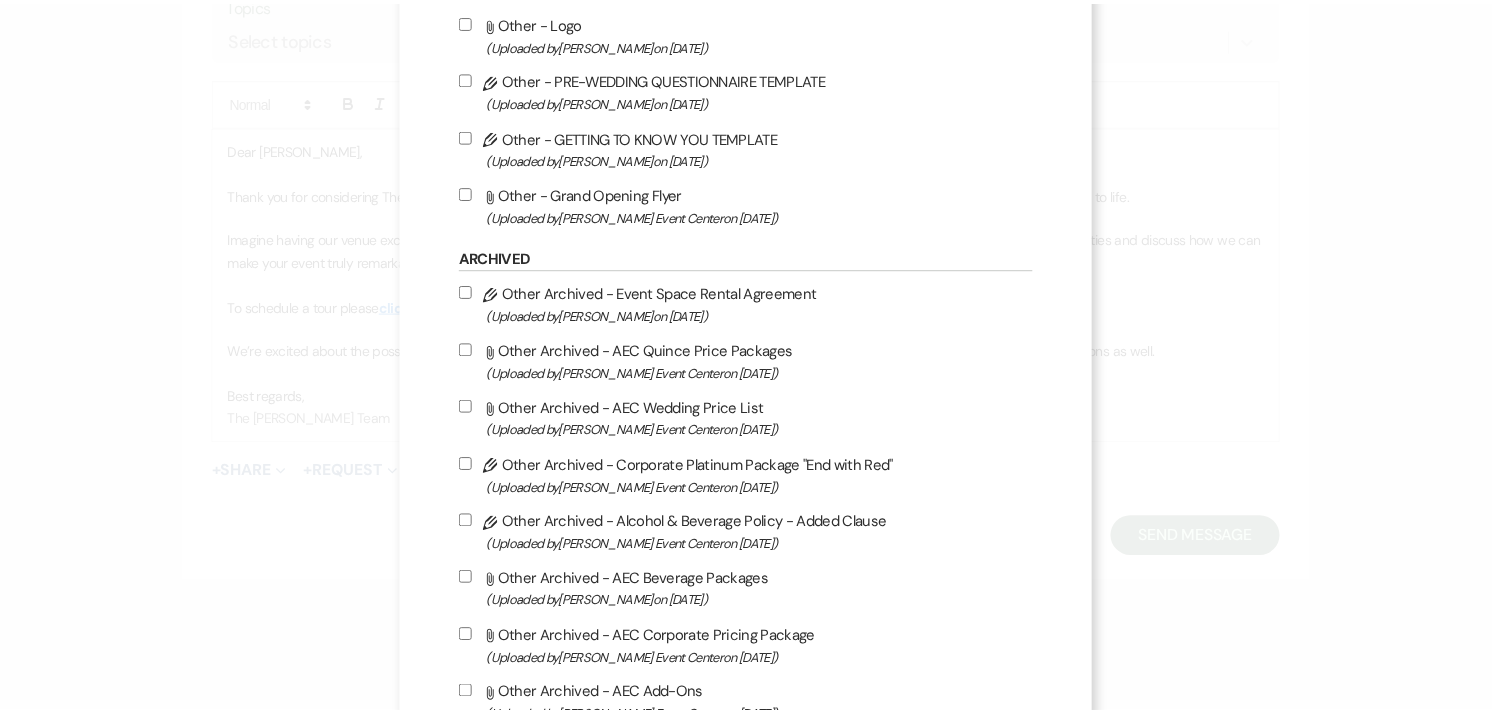 scroll, scrollTop: 4171, scrollLeft: 0, axis: vertical 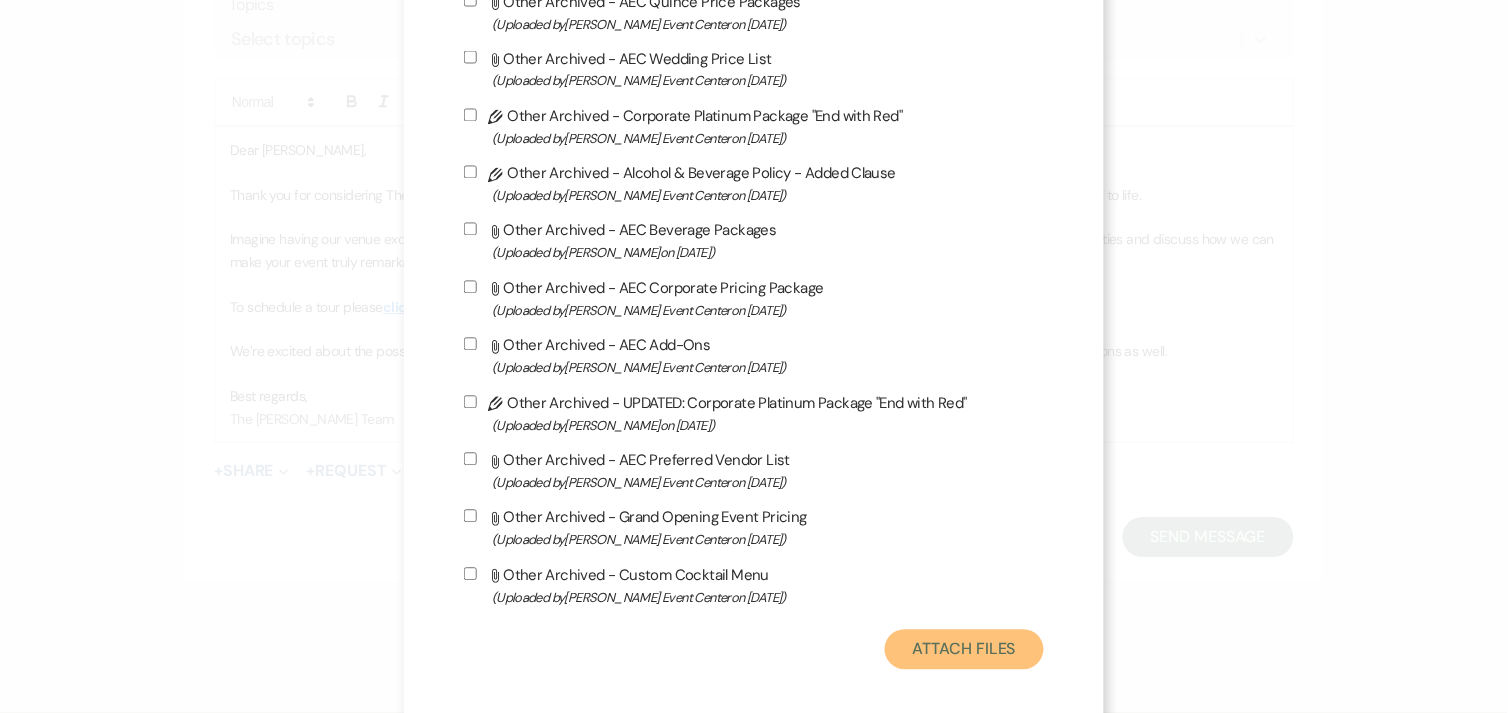 click on "Attach Files" at bounding box center [964, 650] 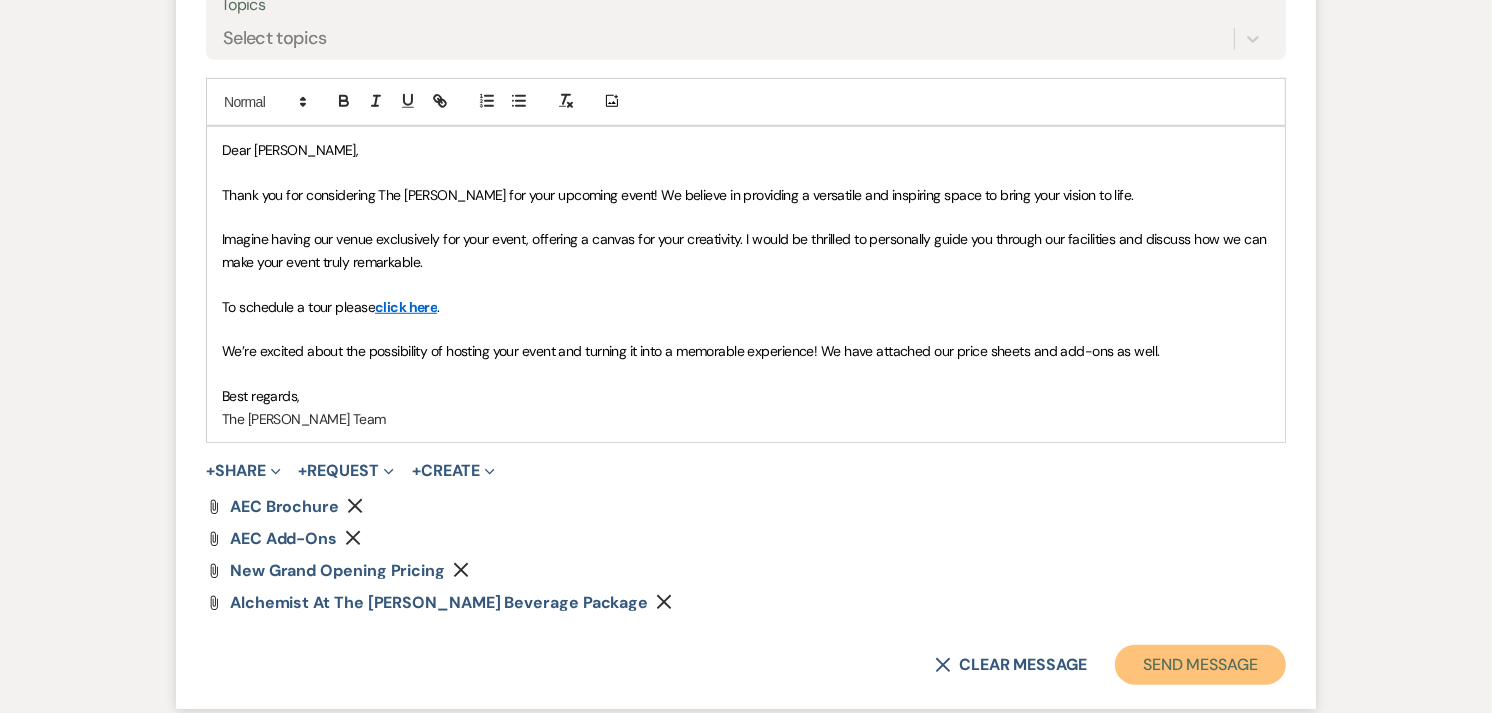 click on "Send Message" at bounding box center (1200, 665) 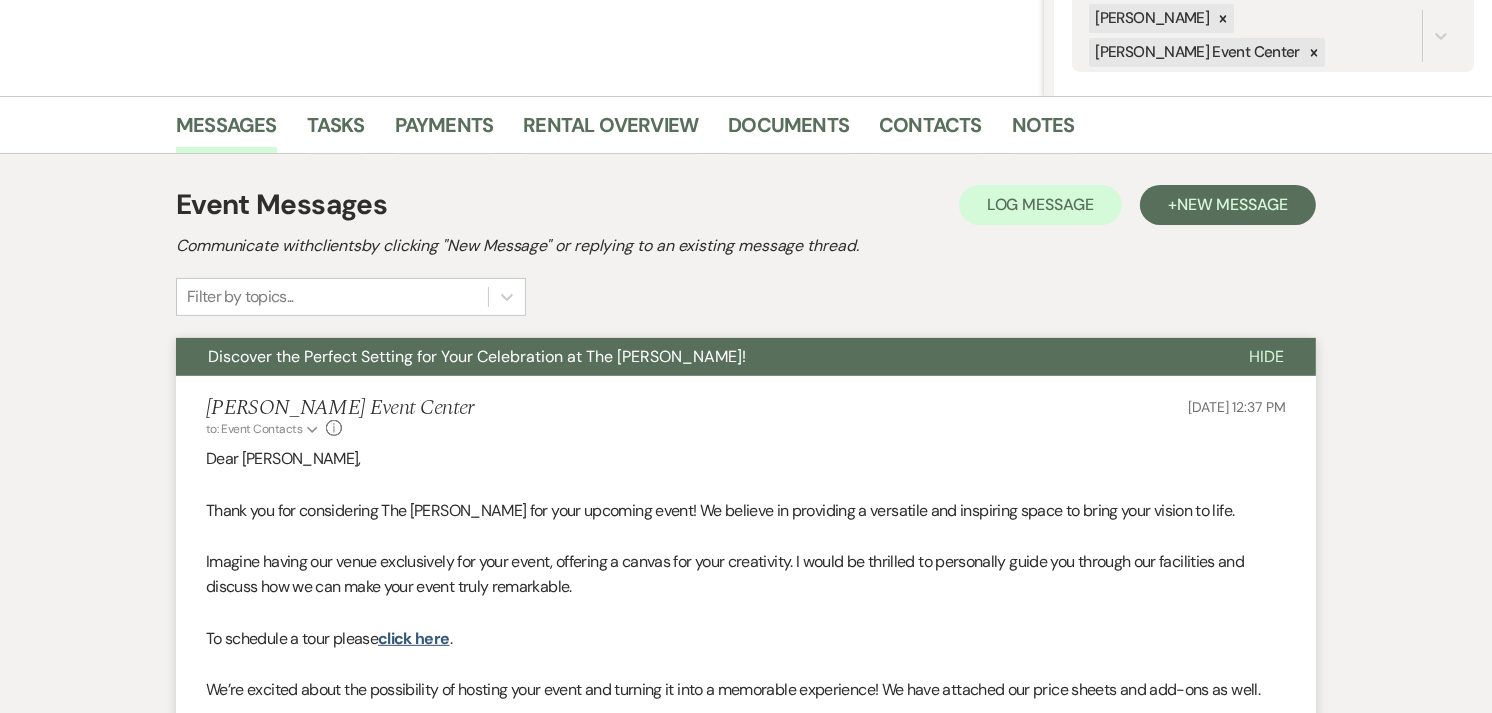 scroll, scrollTop: 0, scrollLeft: 0, axis: both 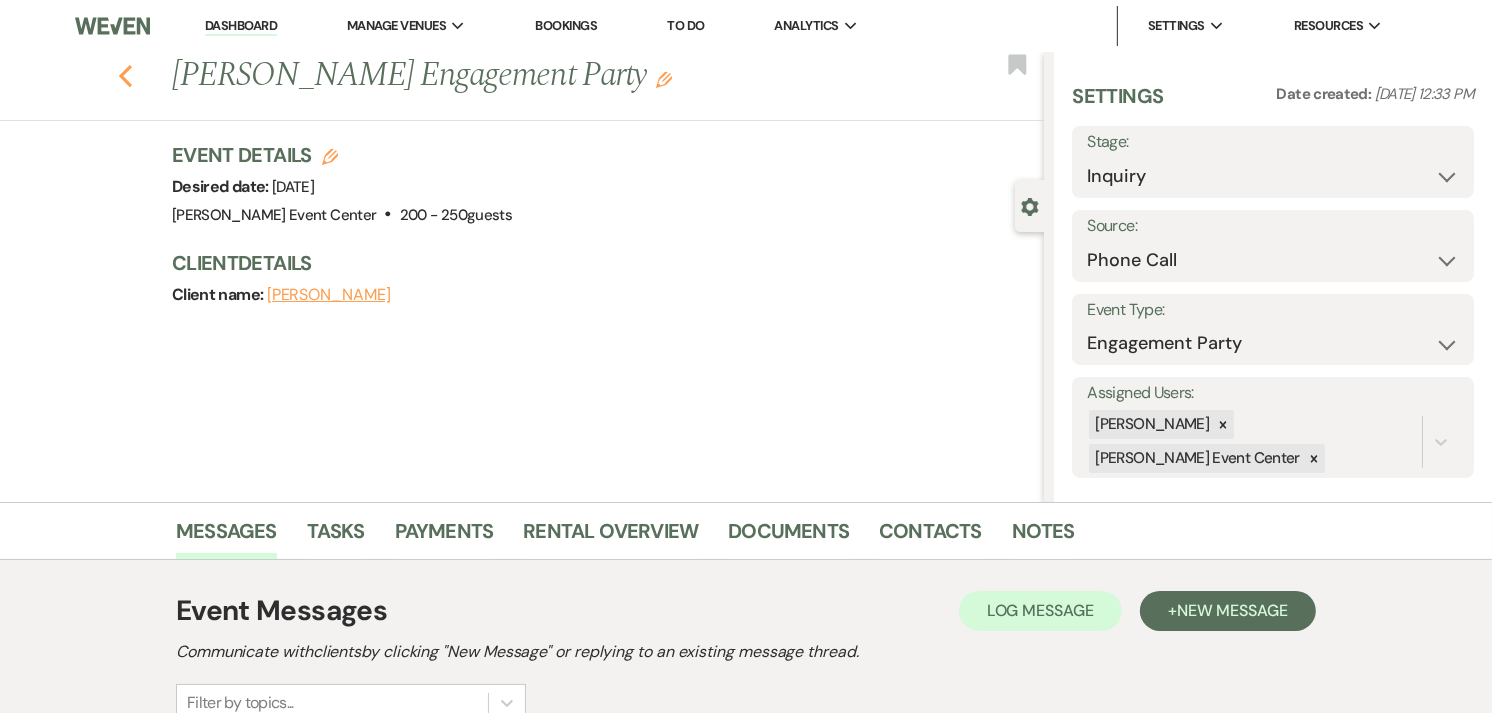 click on "Previous" 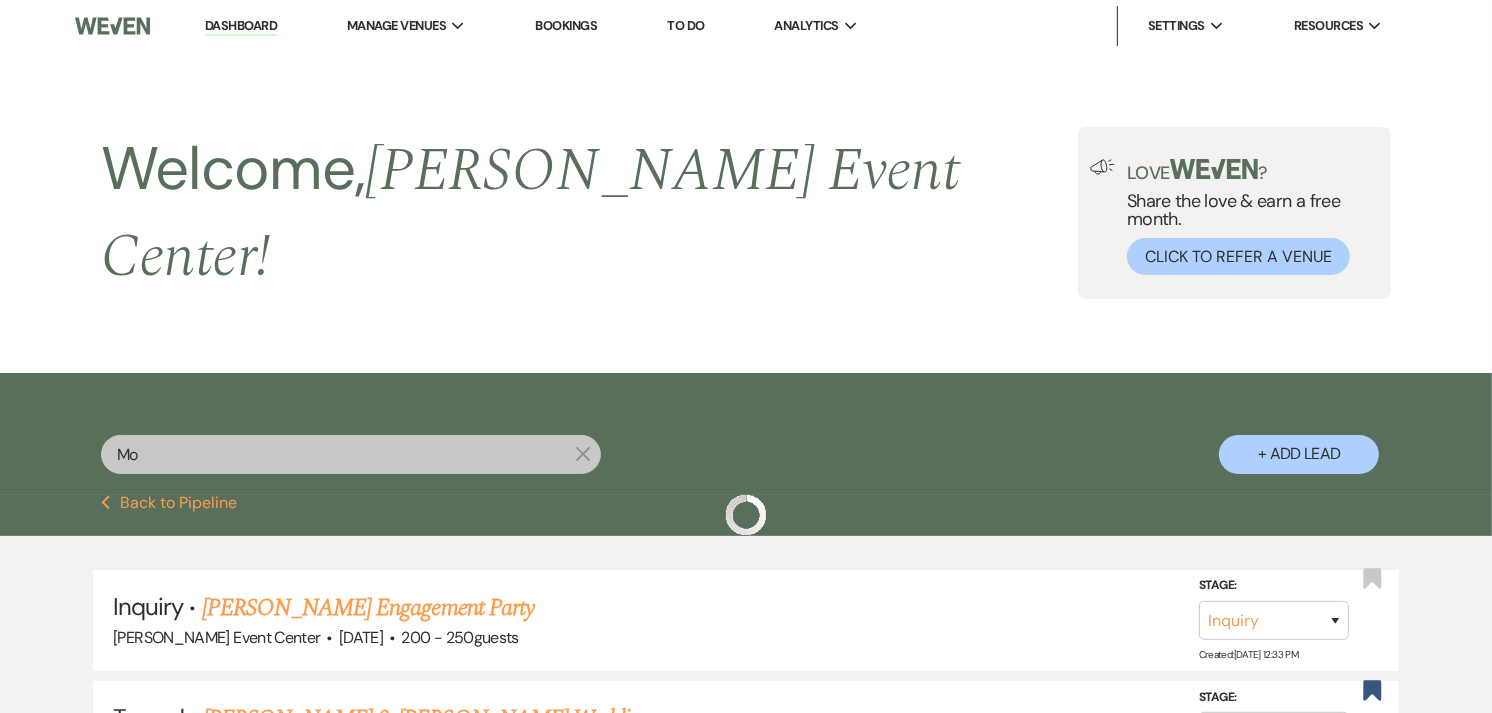 scroll, scrollTop: 102, scrollLeft: 0, axis: vertical 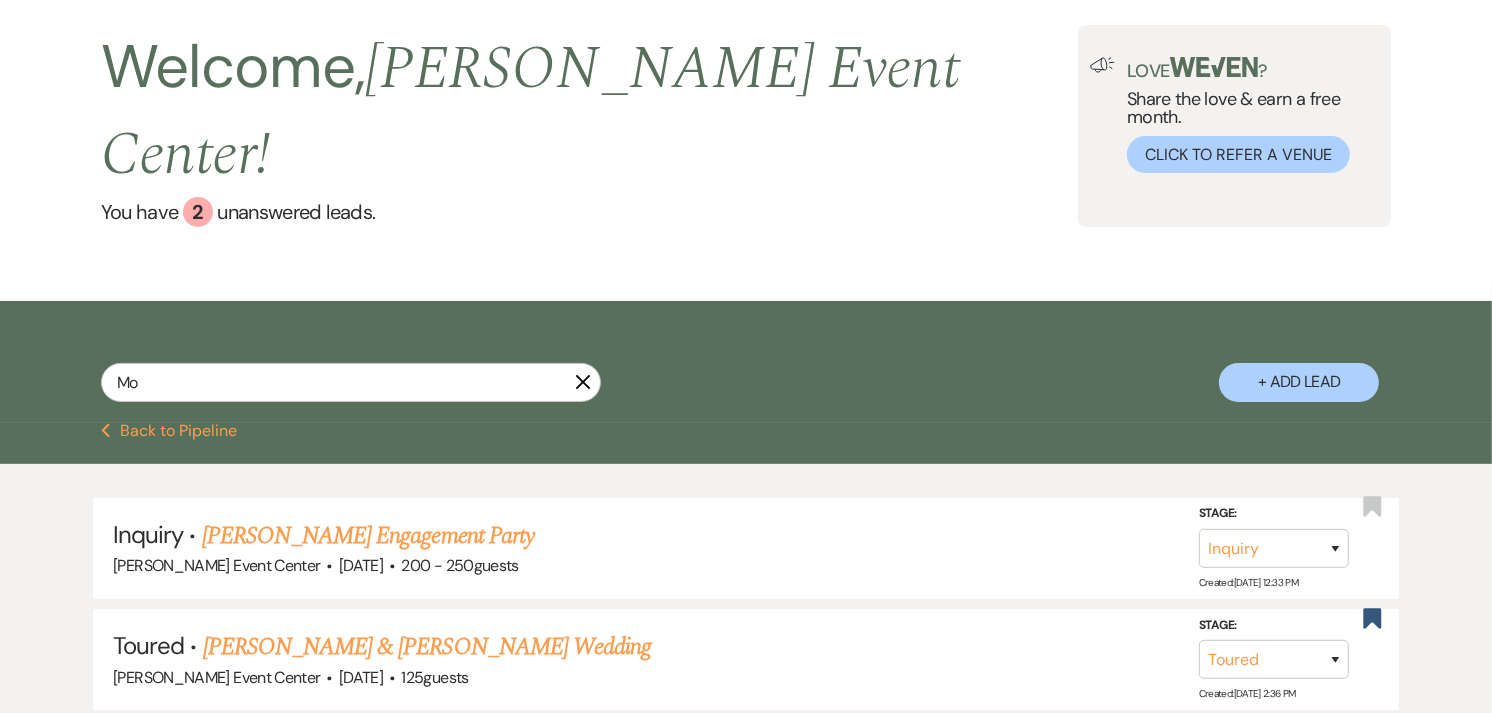 click on "X" 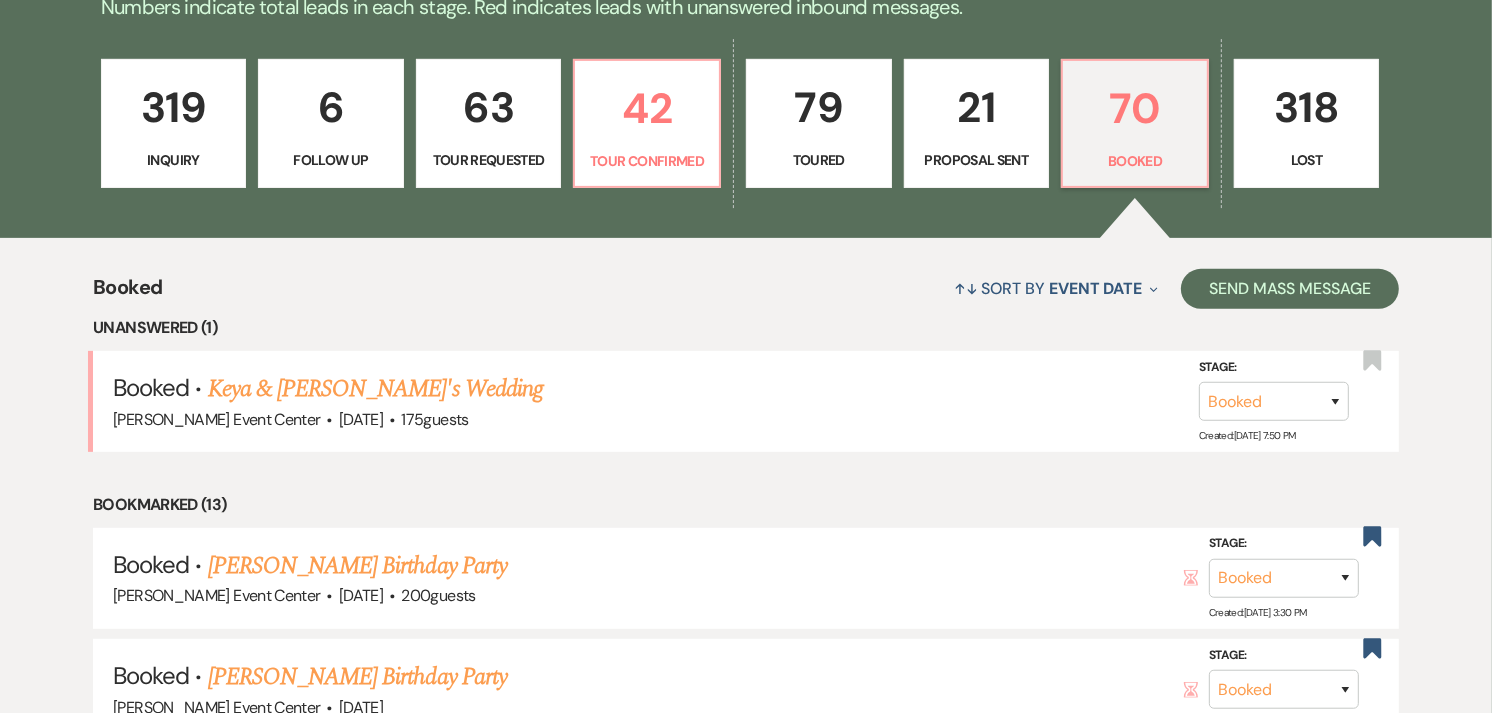 scroll, scrollTop: 588, scrollLeft: 0, axis: vertical 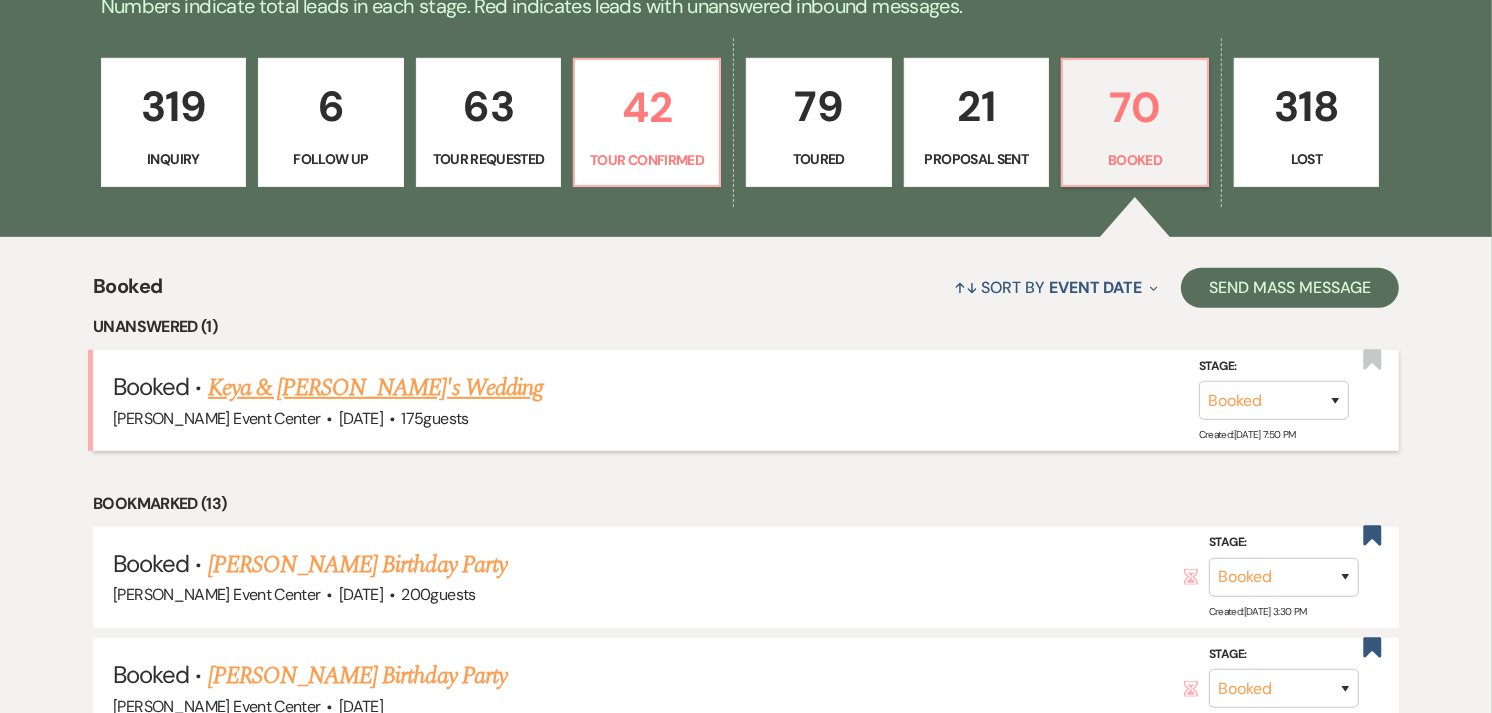 click on "Keya & [PERSON_NAME]'s Wedding" at bounding box center [375, 388] 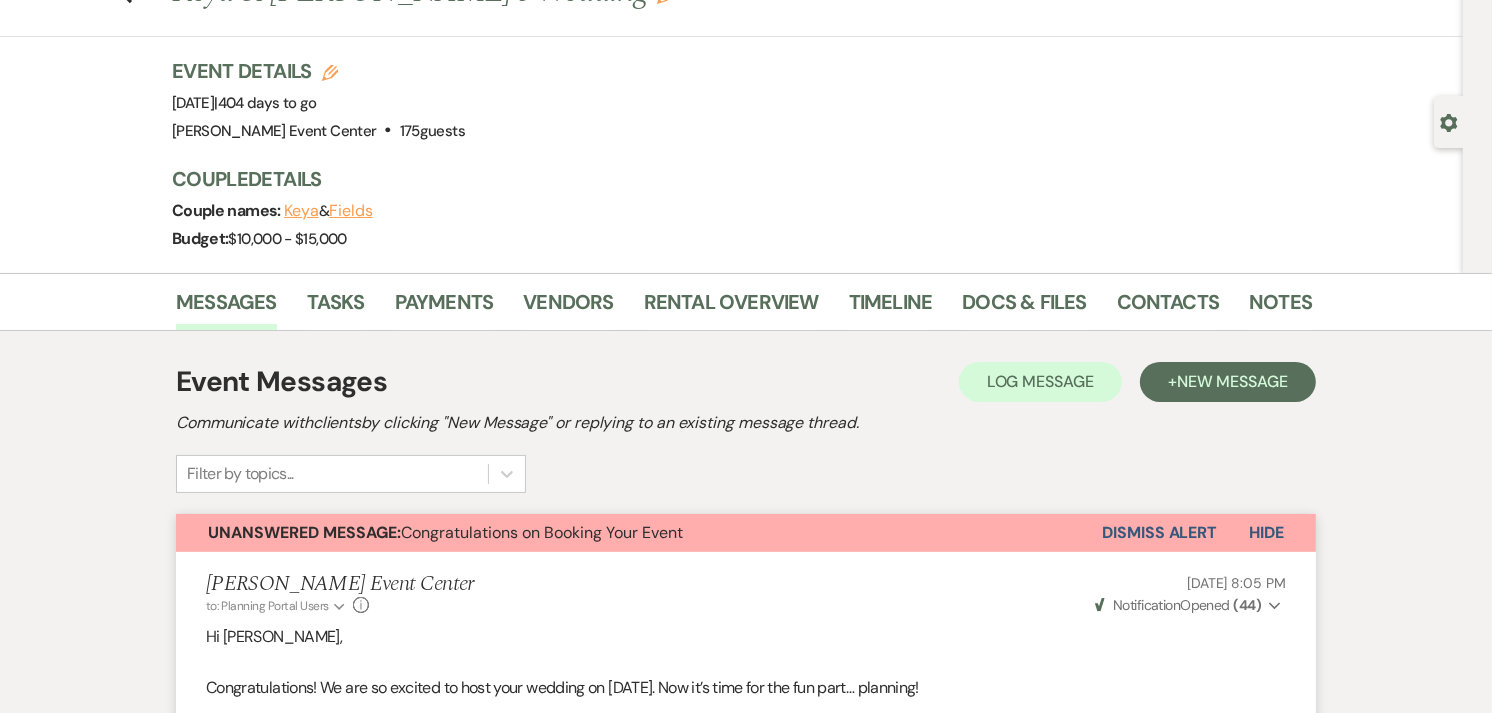 scroll, scrollTop: 22, scrollLeft: 0, axis: vertical 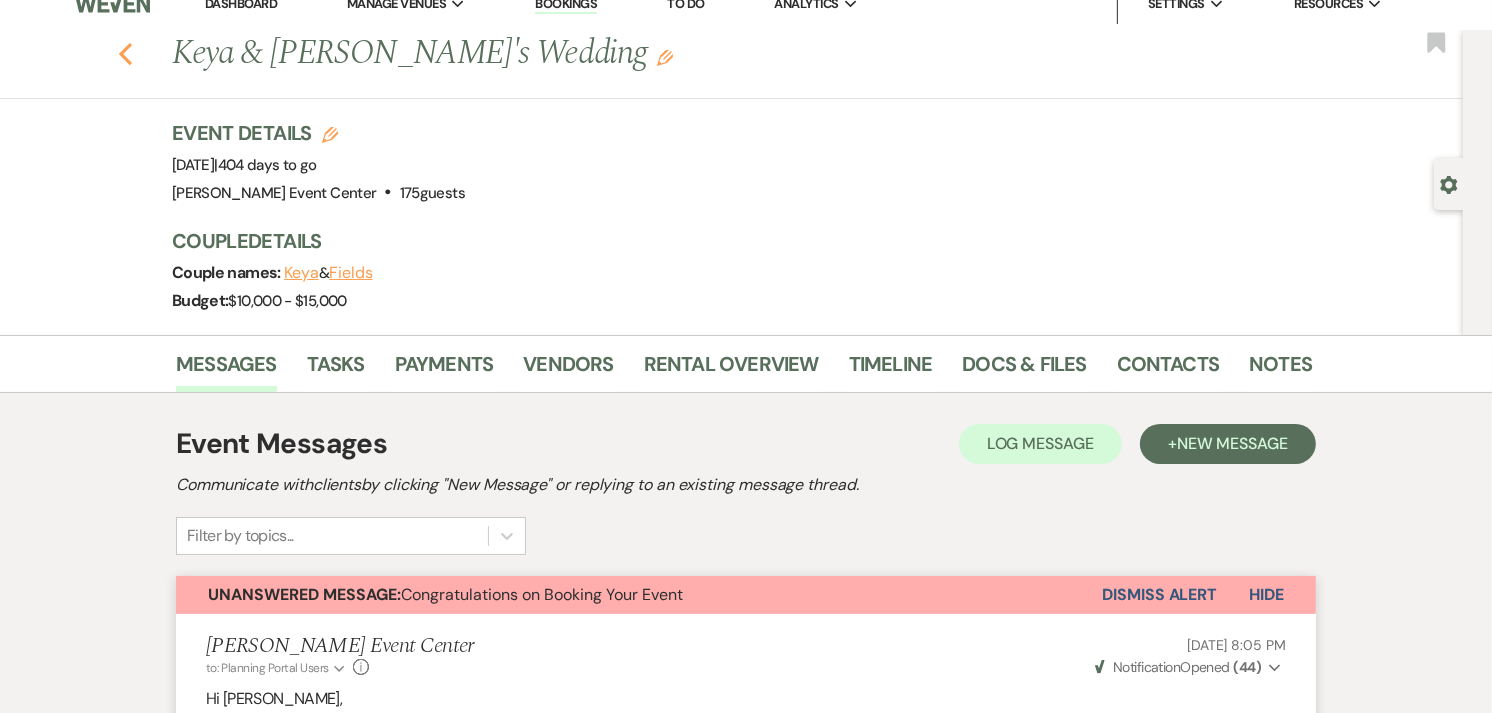 click 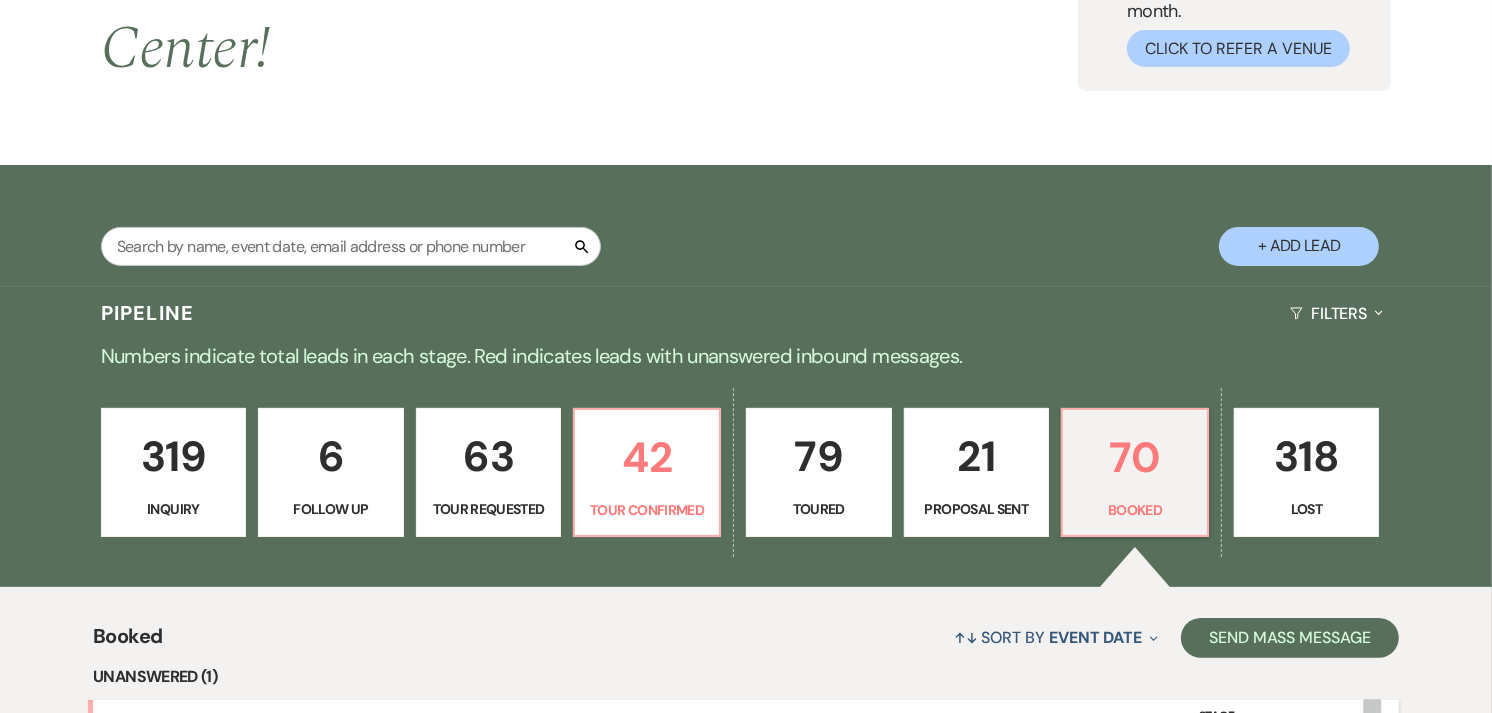 scroll, scrollTop: 205, scrollLeft: 0, axis: vertical 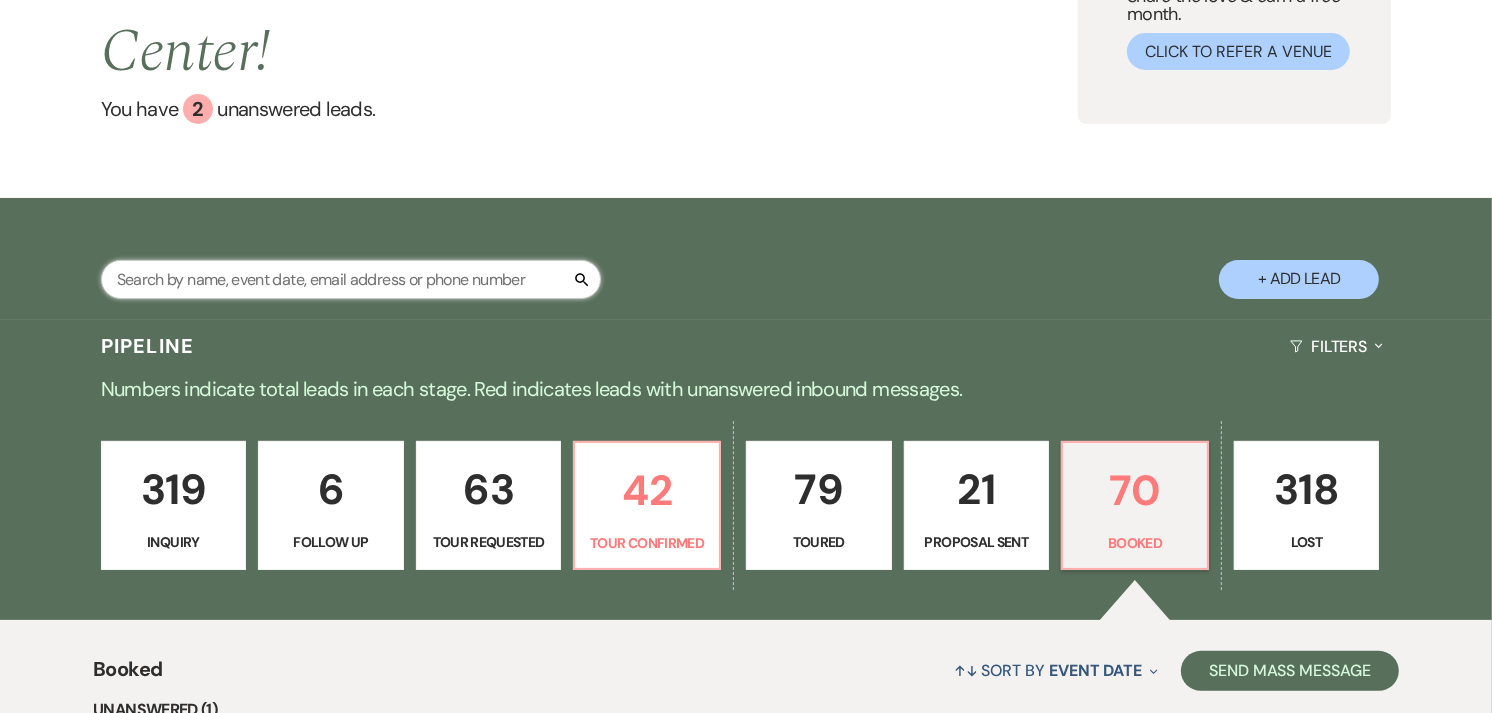 click at bounding box center [351, 279] 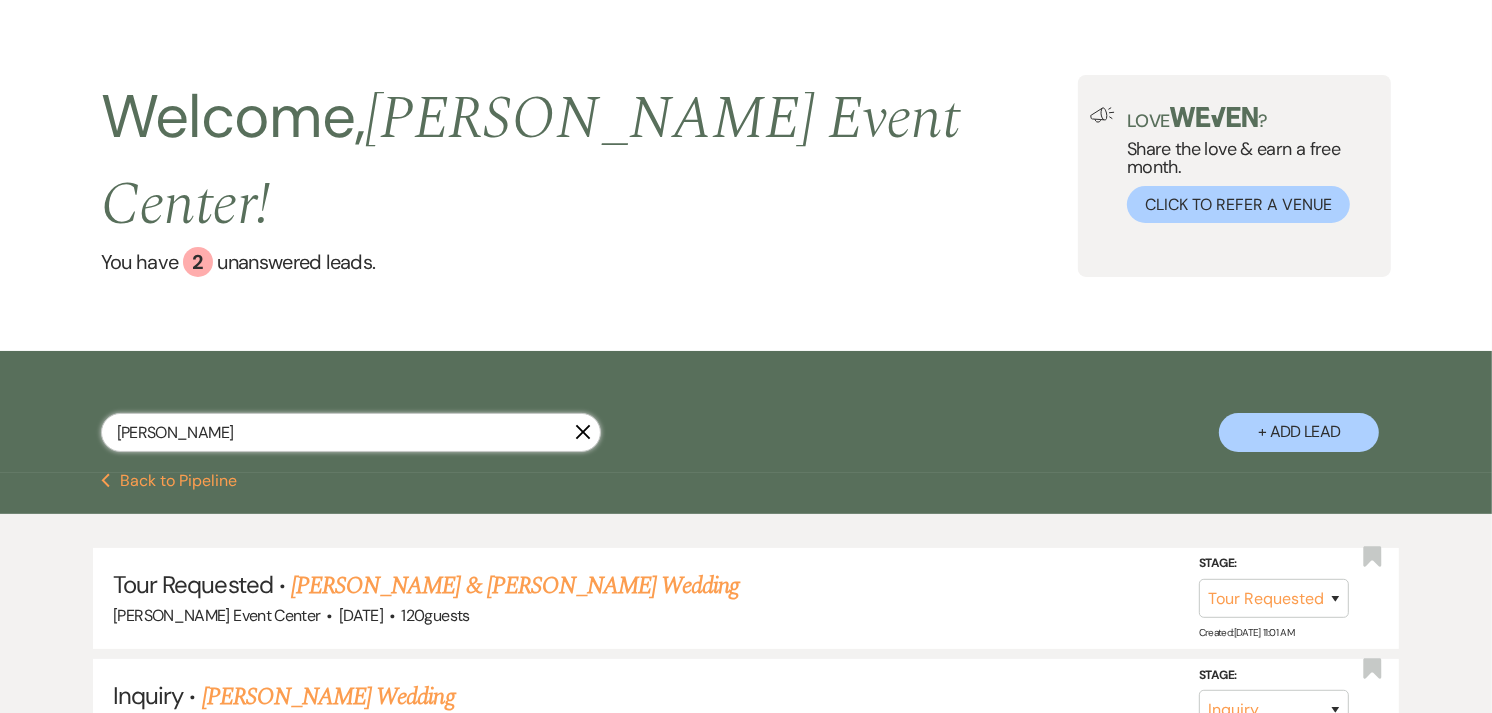 scroll, scrollTop: 205, scrollLeft: 0, axis: vertical 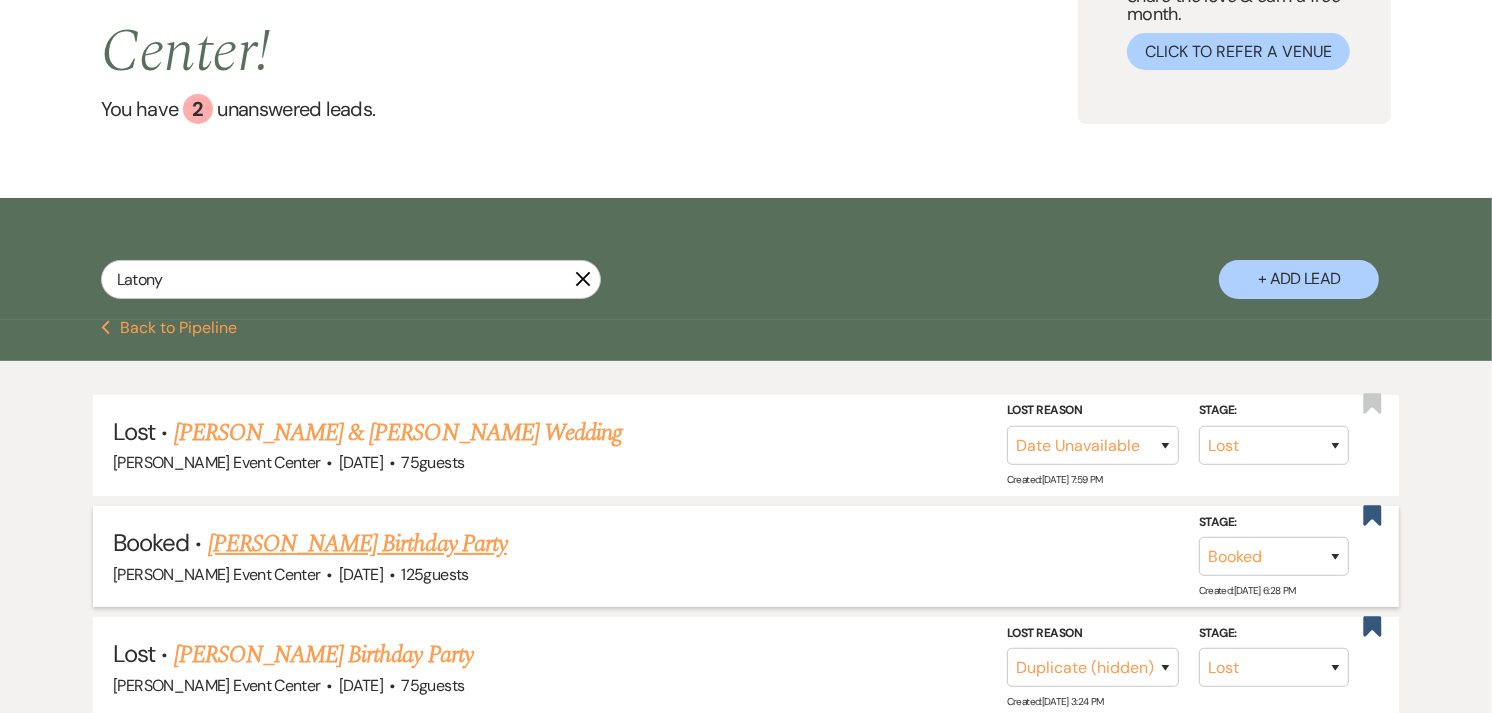 click on "[PERSON_NAME] Birthday Party" at bounding box center (357, 544) 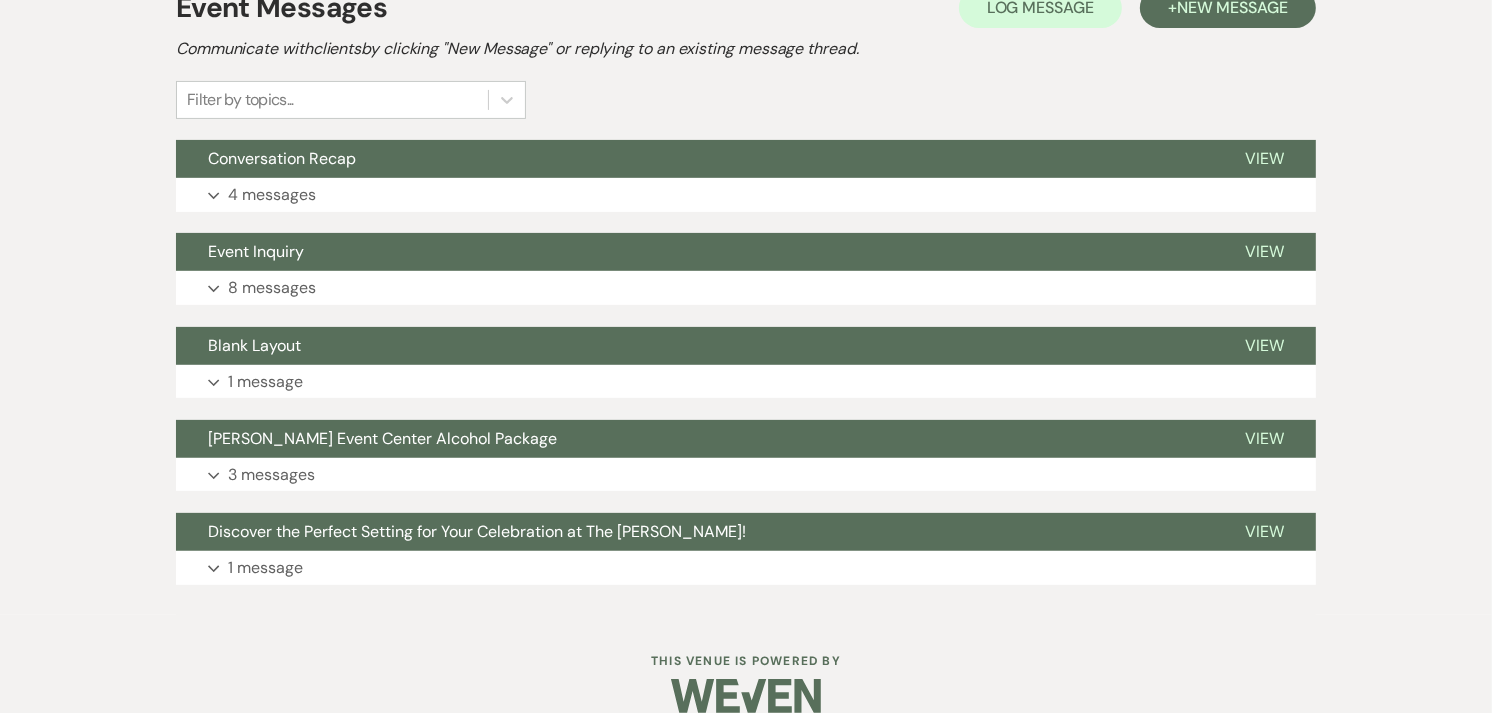 scroll, scrollTop: 461, scrollLeft: 0, axis: vertical 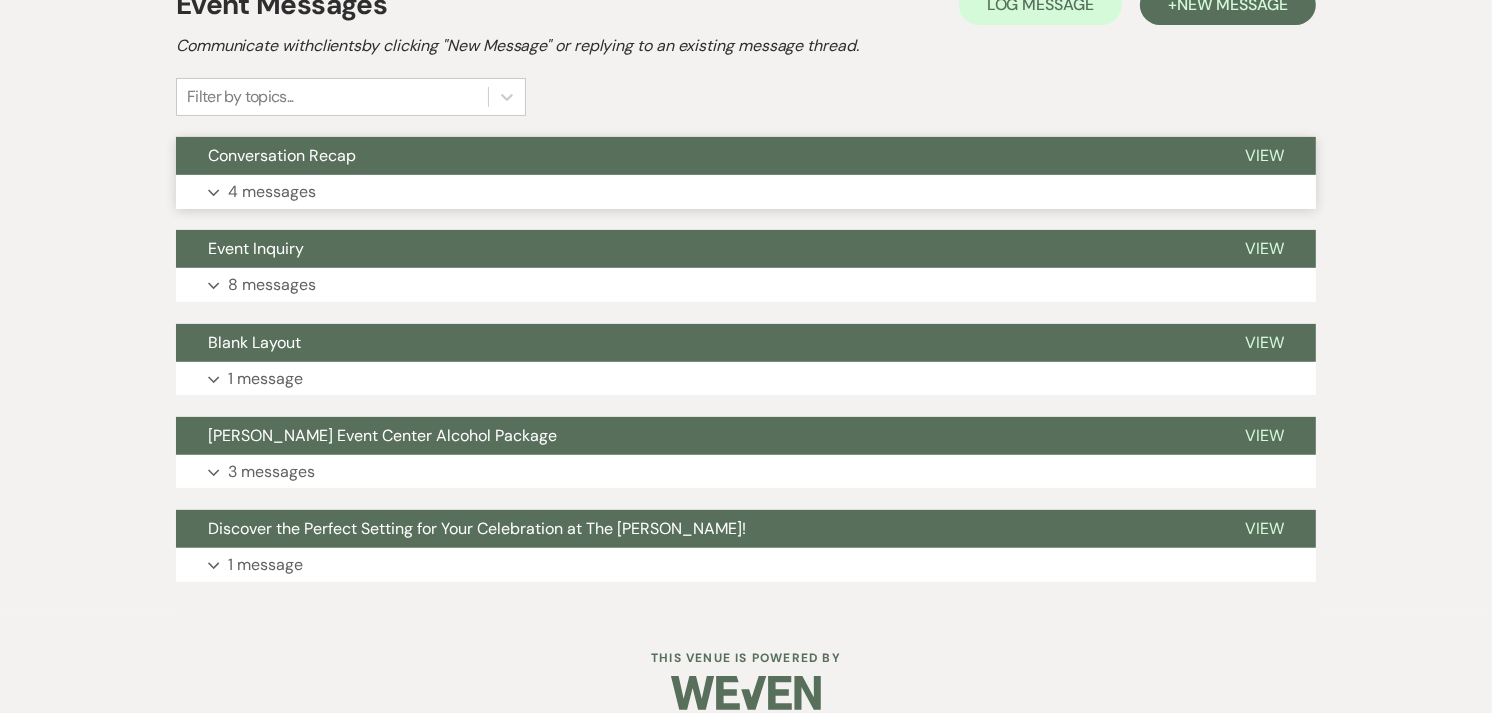 click on "Expand 4 messages" at bounding box center (746, 192) 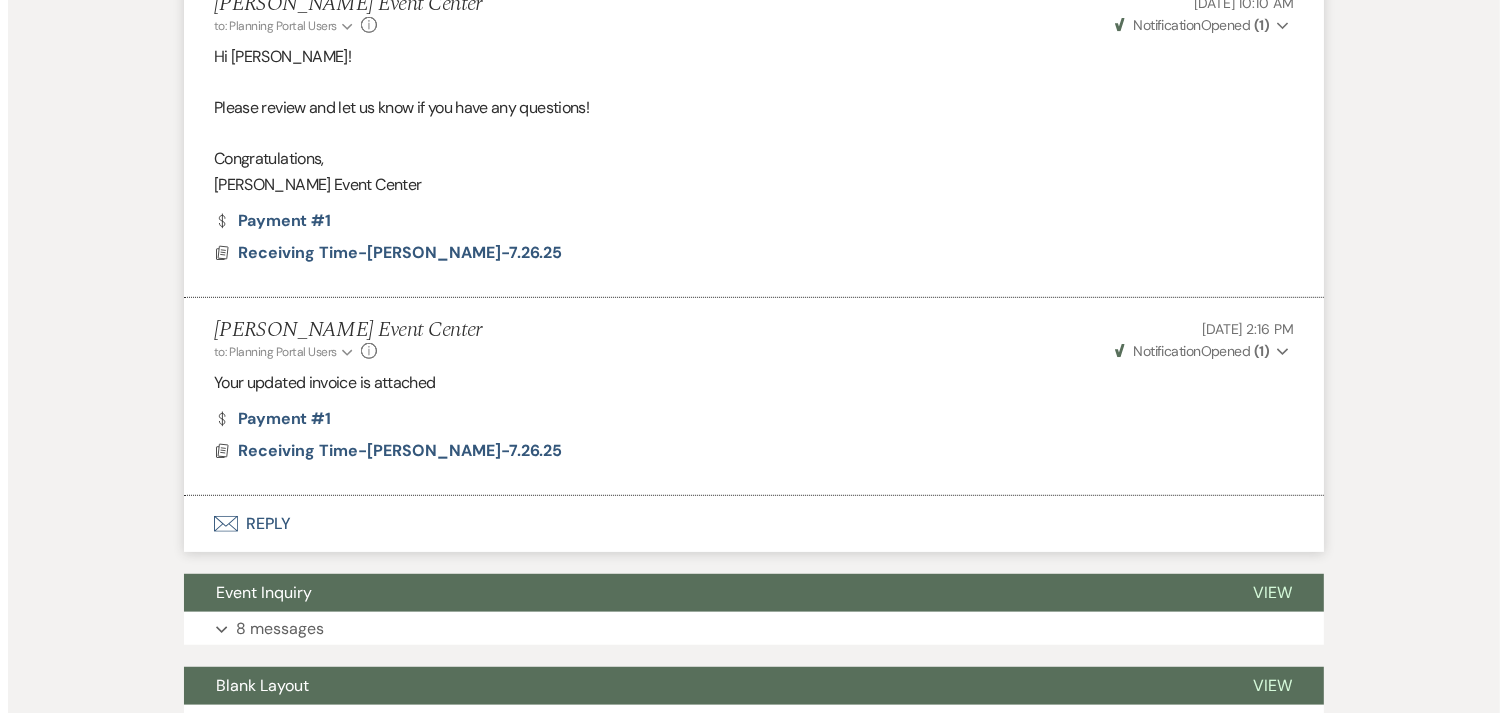 scroll, scrollTop: 960, scrollLeft: 0, axis: vertical 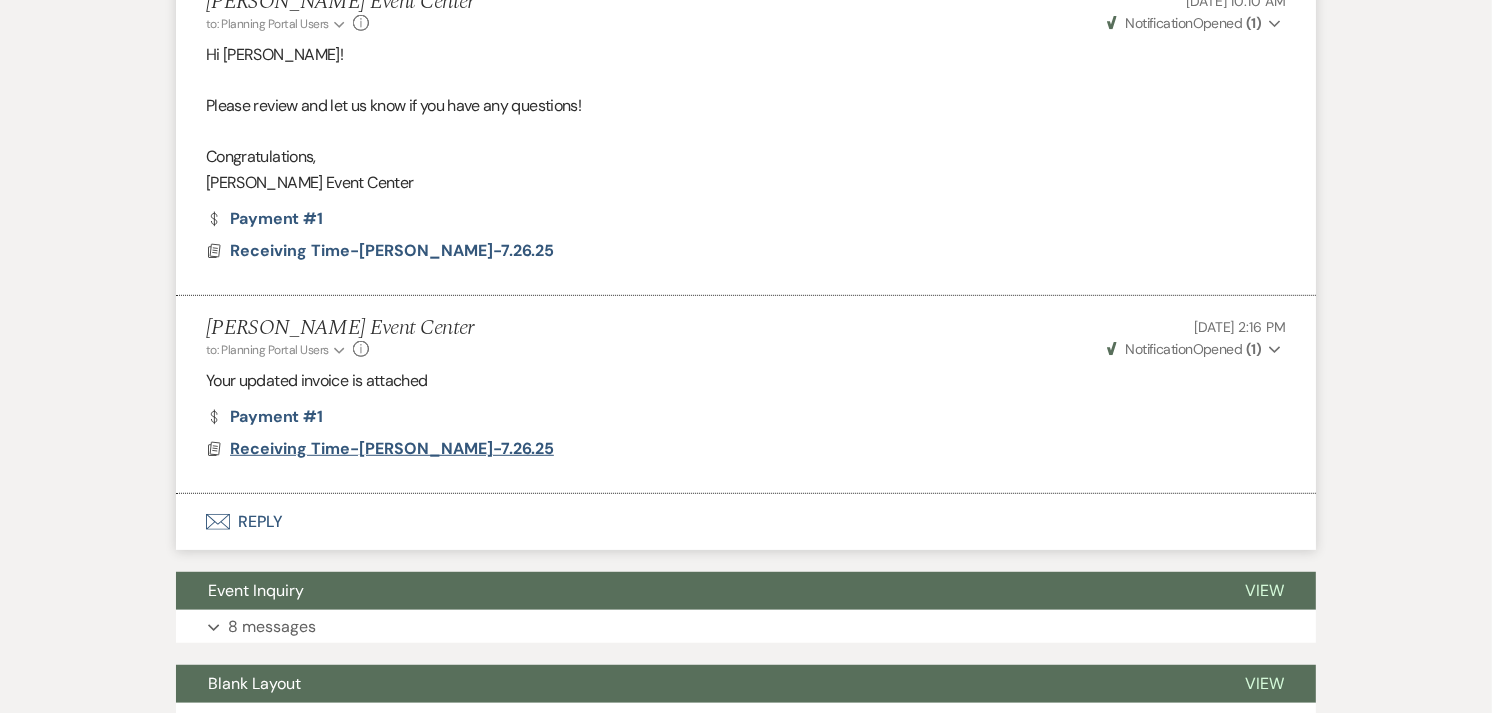 click on "Receiving Time-[PERSON_NAME]-7.26.25" at bounding box center (392, 448) 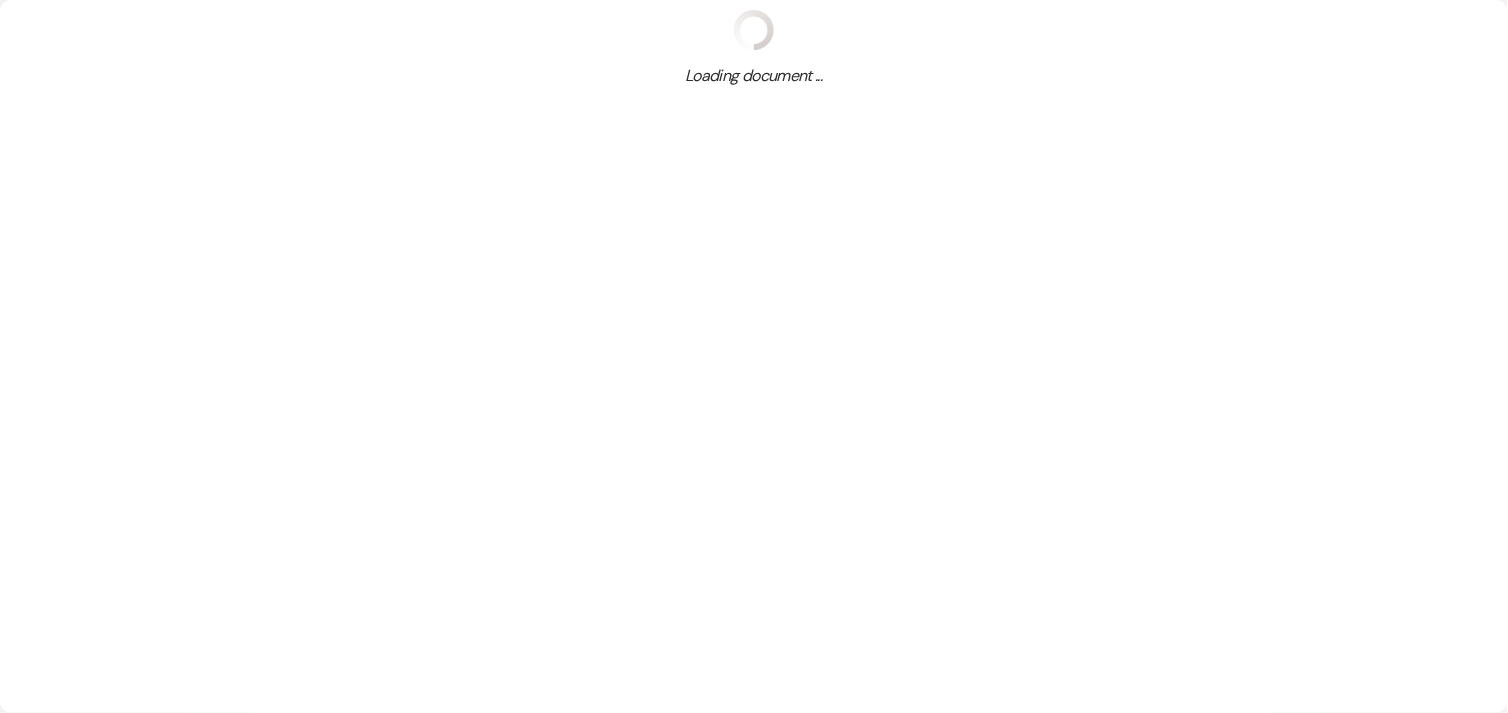 click on "X Loading document ..." at bounding box center (754, 356) 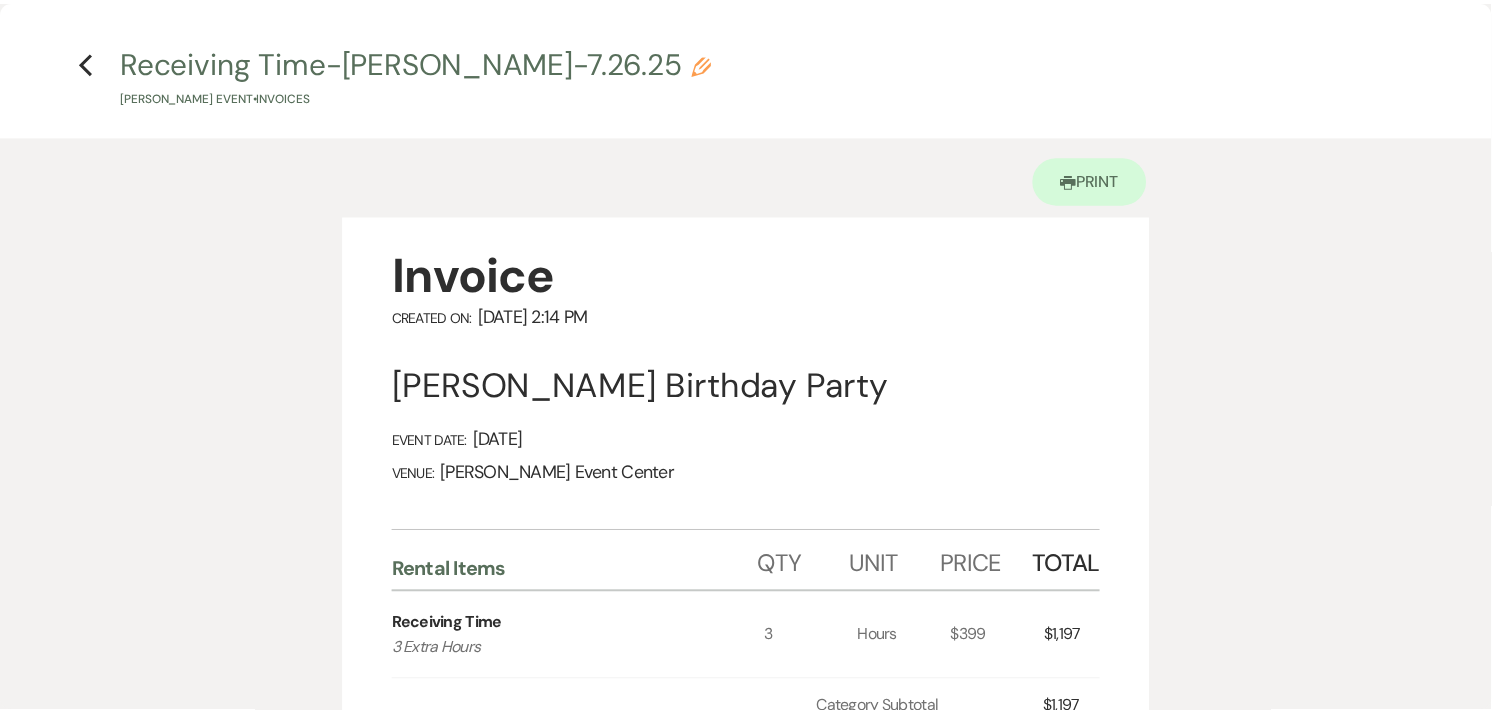 scroll, scrollTop: 0, scrollLeft: 0, axis: both 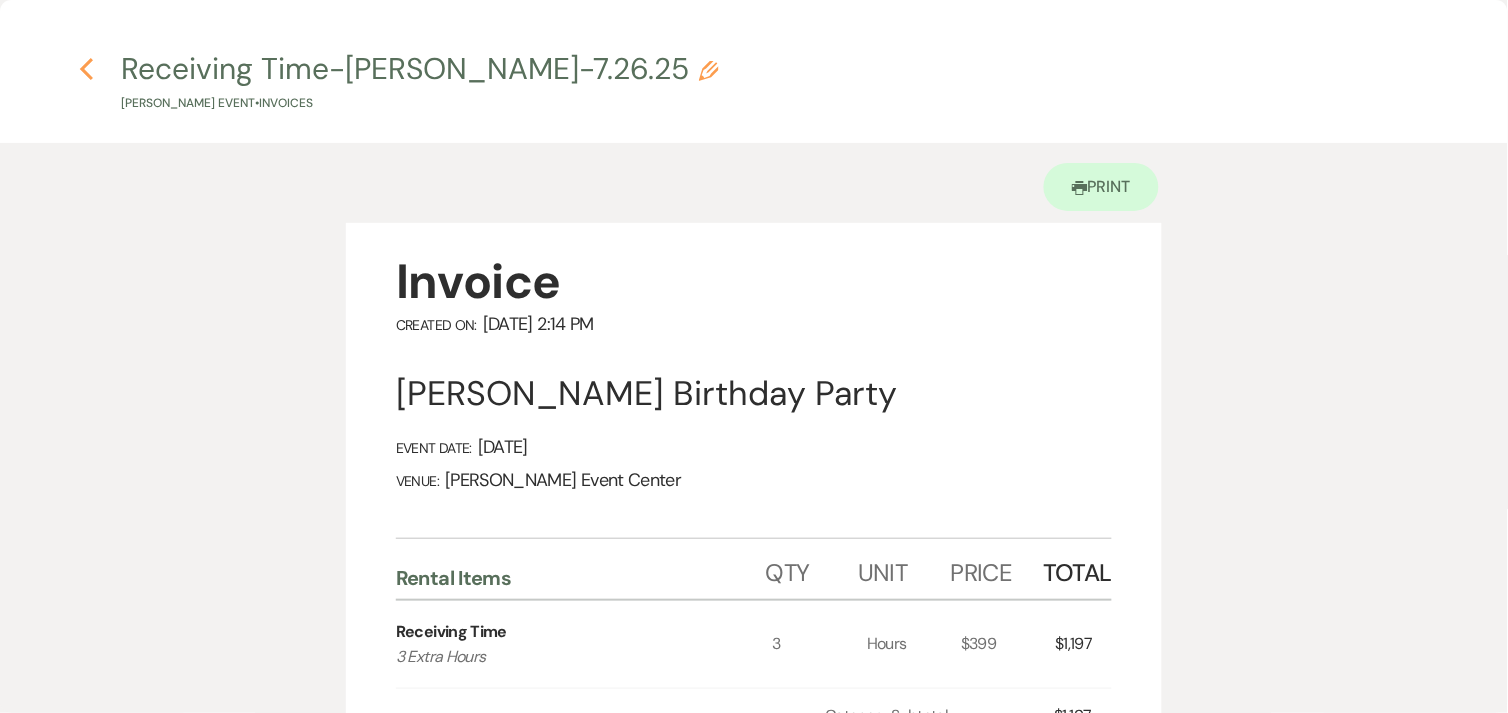 click 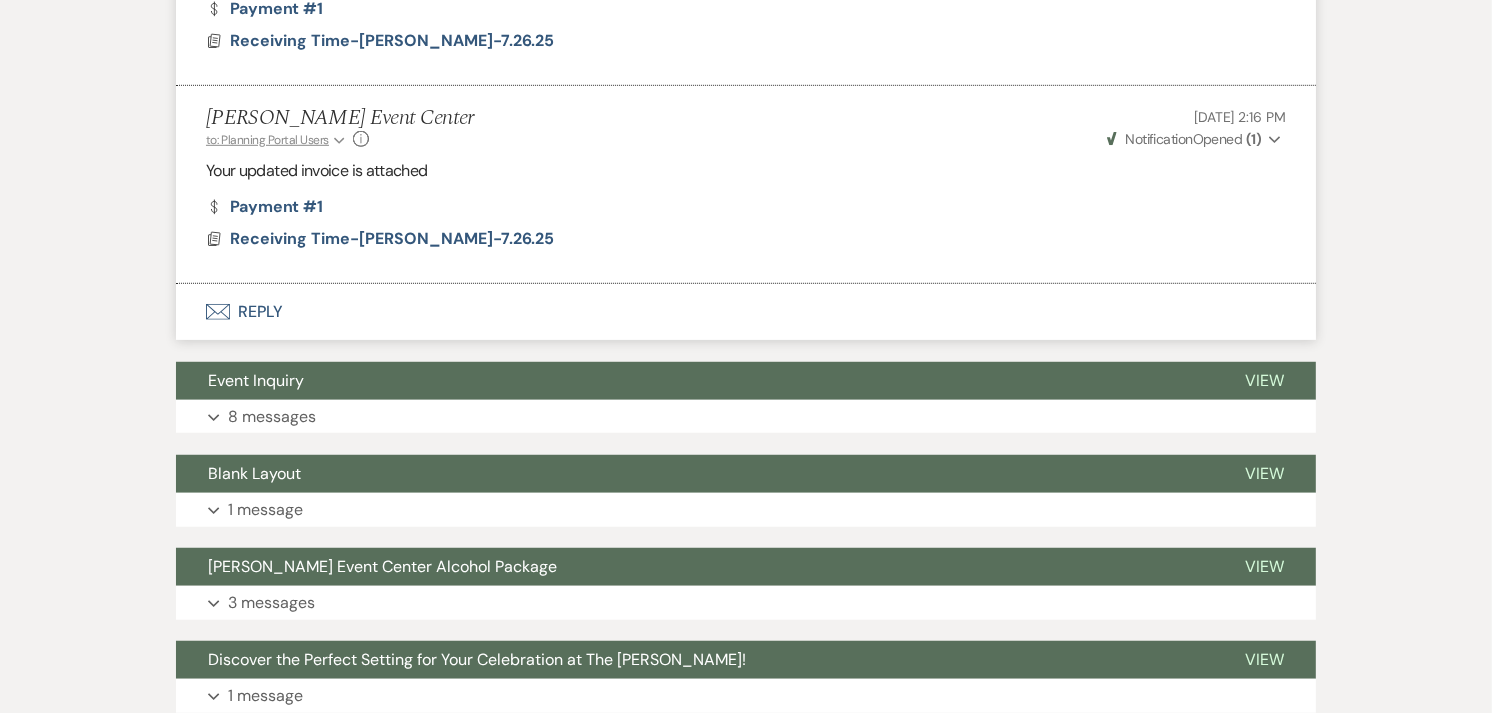scroll, scrollTop: 1328, scrollLeft: 0, axis: vertical 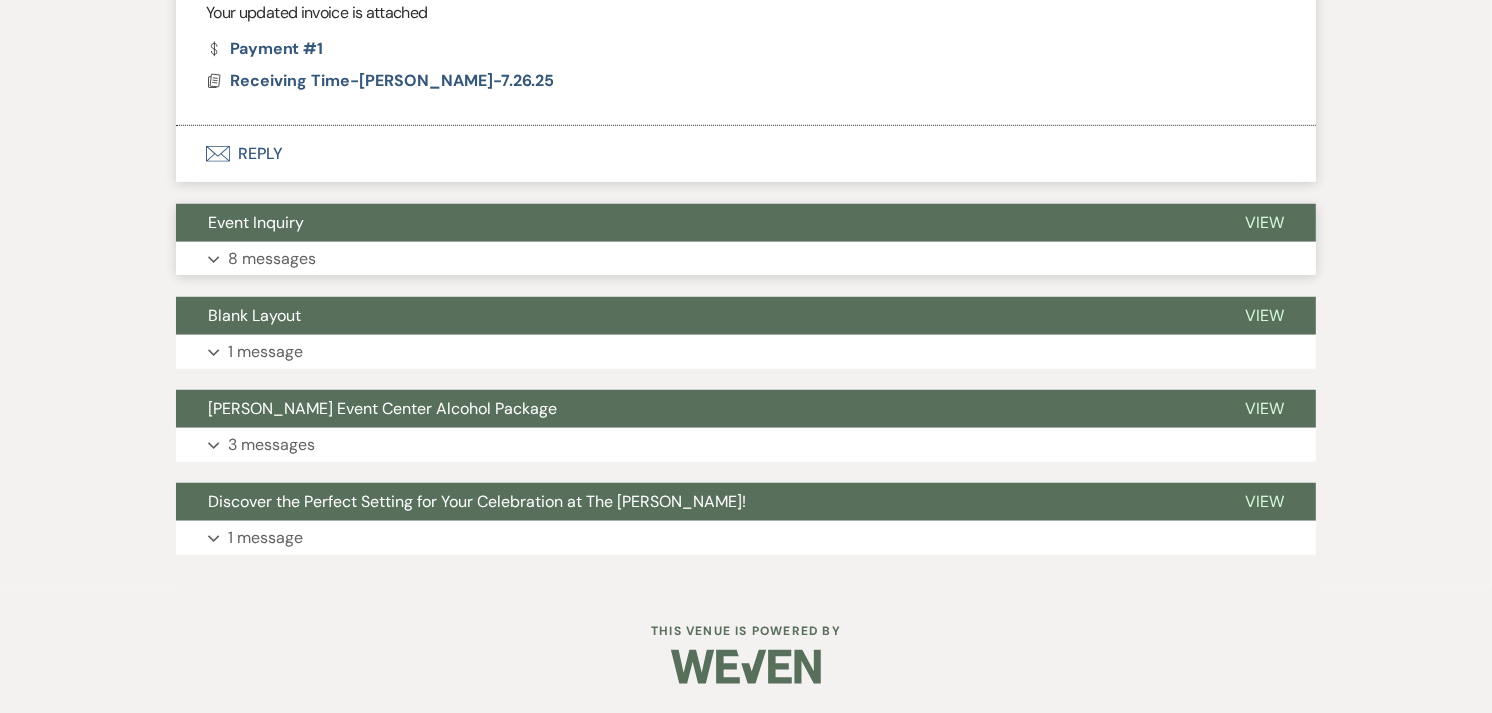 click on "8 messages" at bounding box center (272, 259) 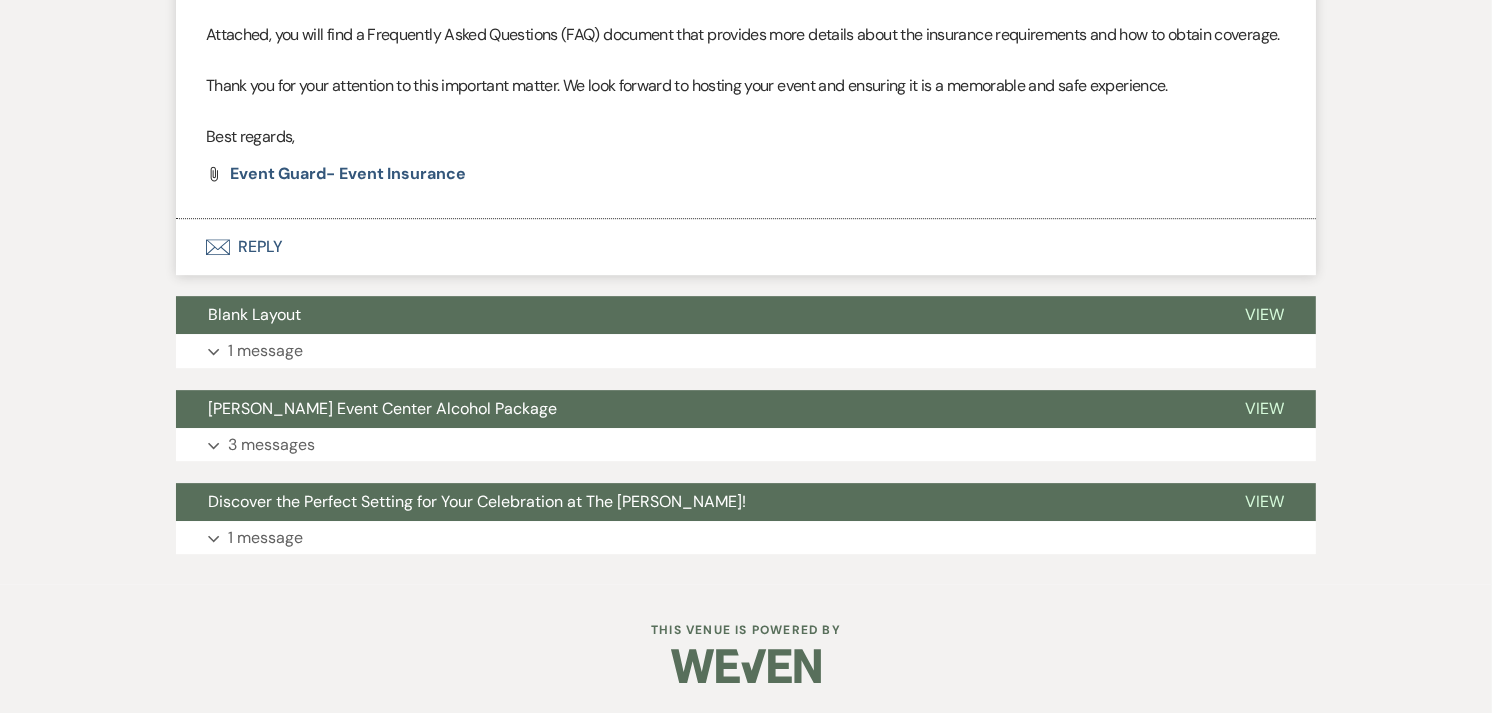 scroll, scrollTop: 5350, scrollLeft: 0, axis: vertical 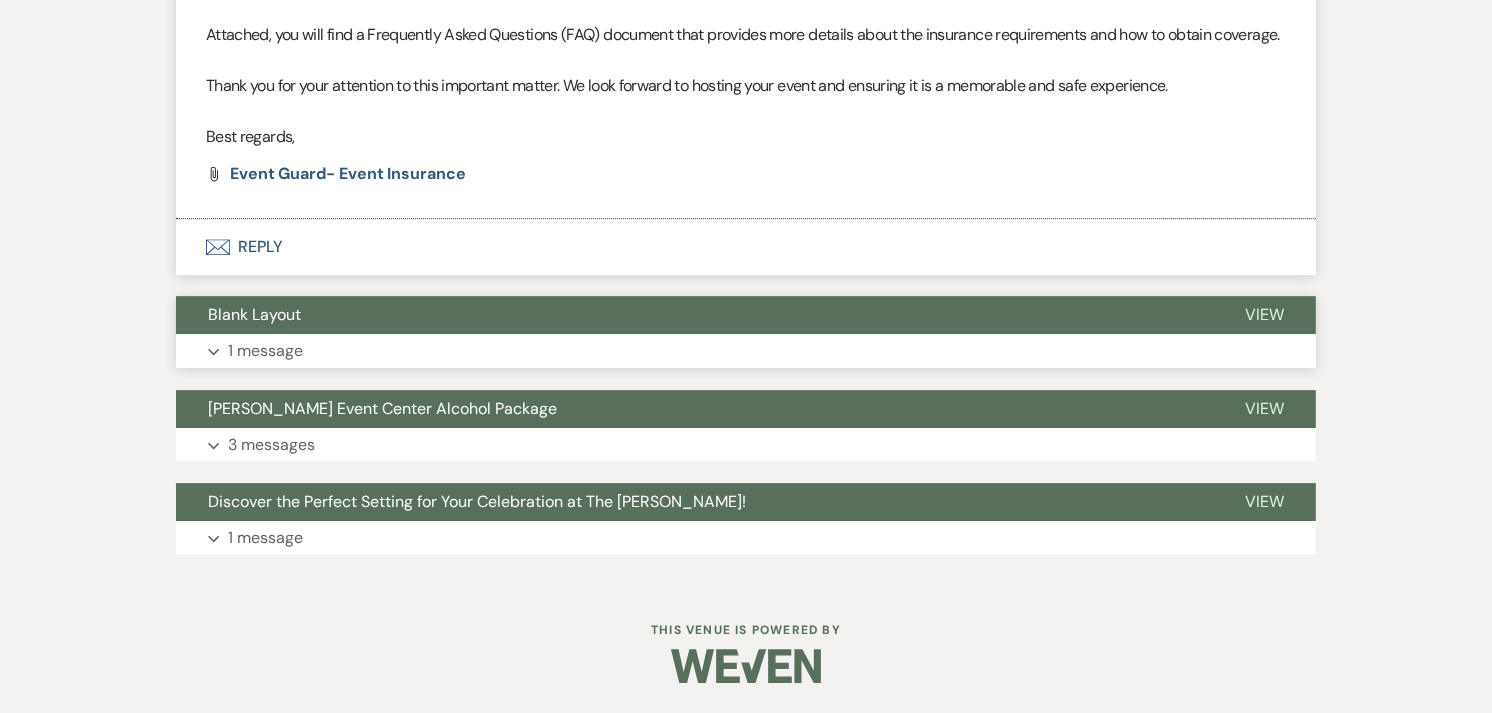 click on "Expand 1 message" at bounding box center (746, 351) 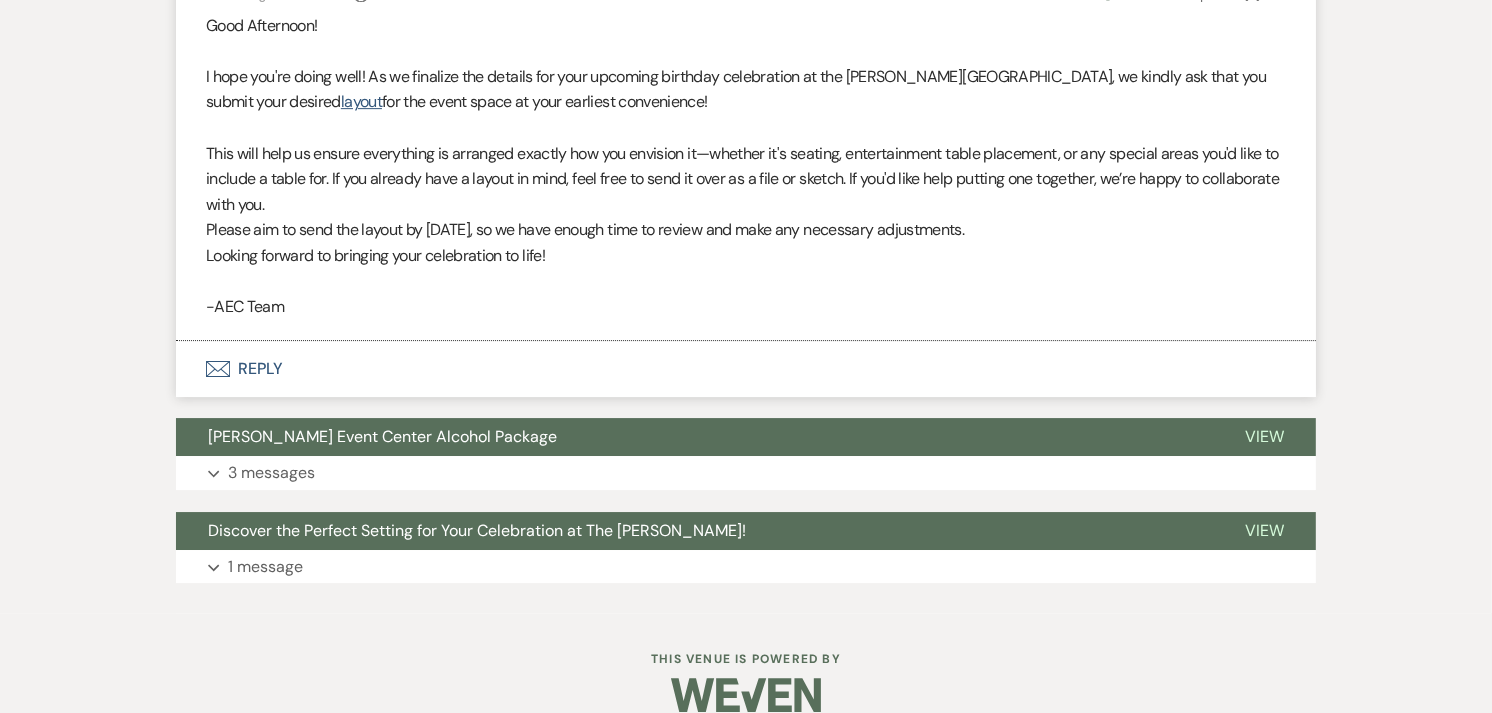 scroll, scrollTop: 5730, scrollLeft: 0, axis: vertical 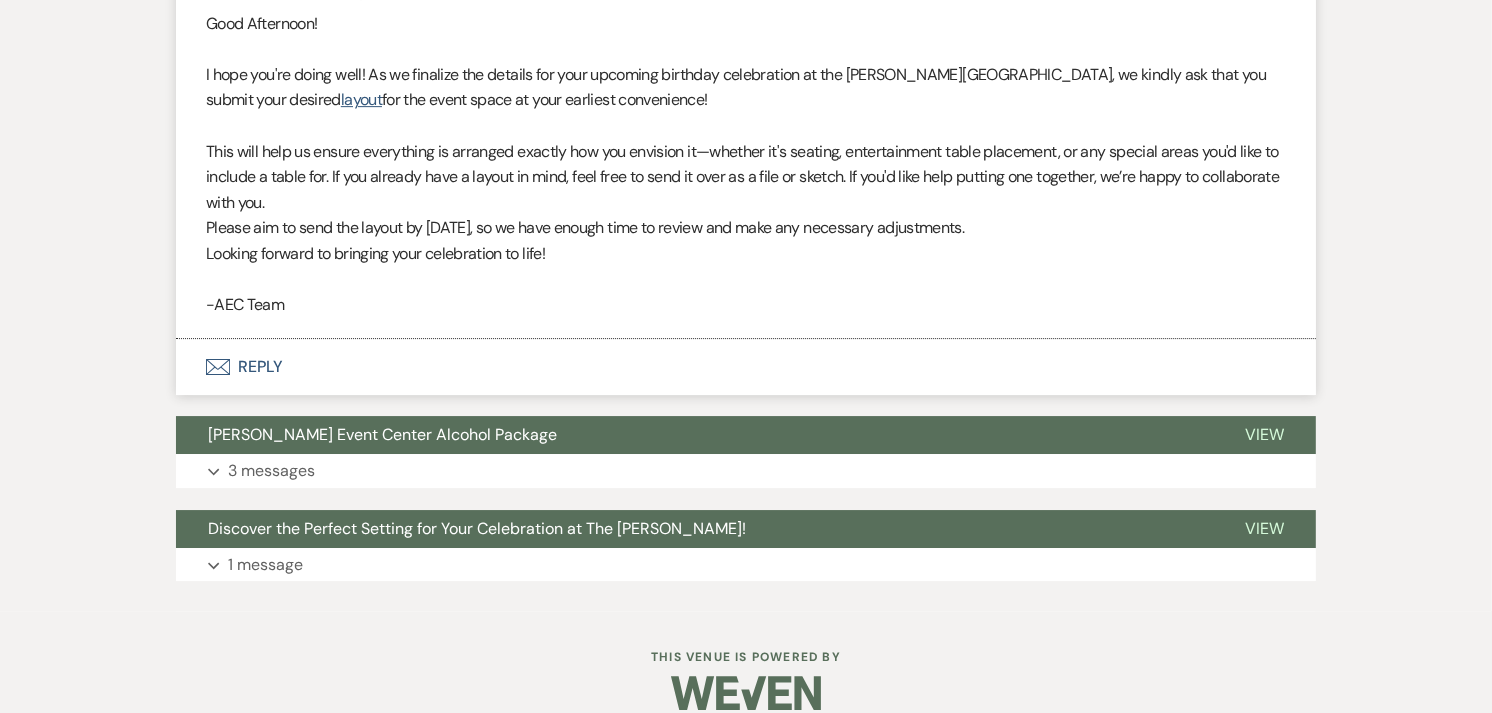click on "Expand 3 messages" at bounding box center [746, 471] 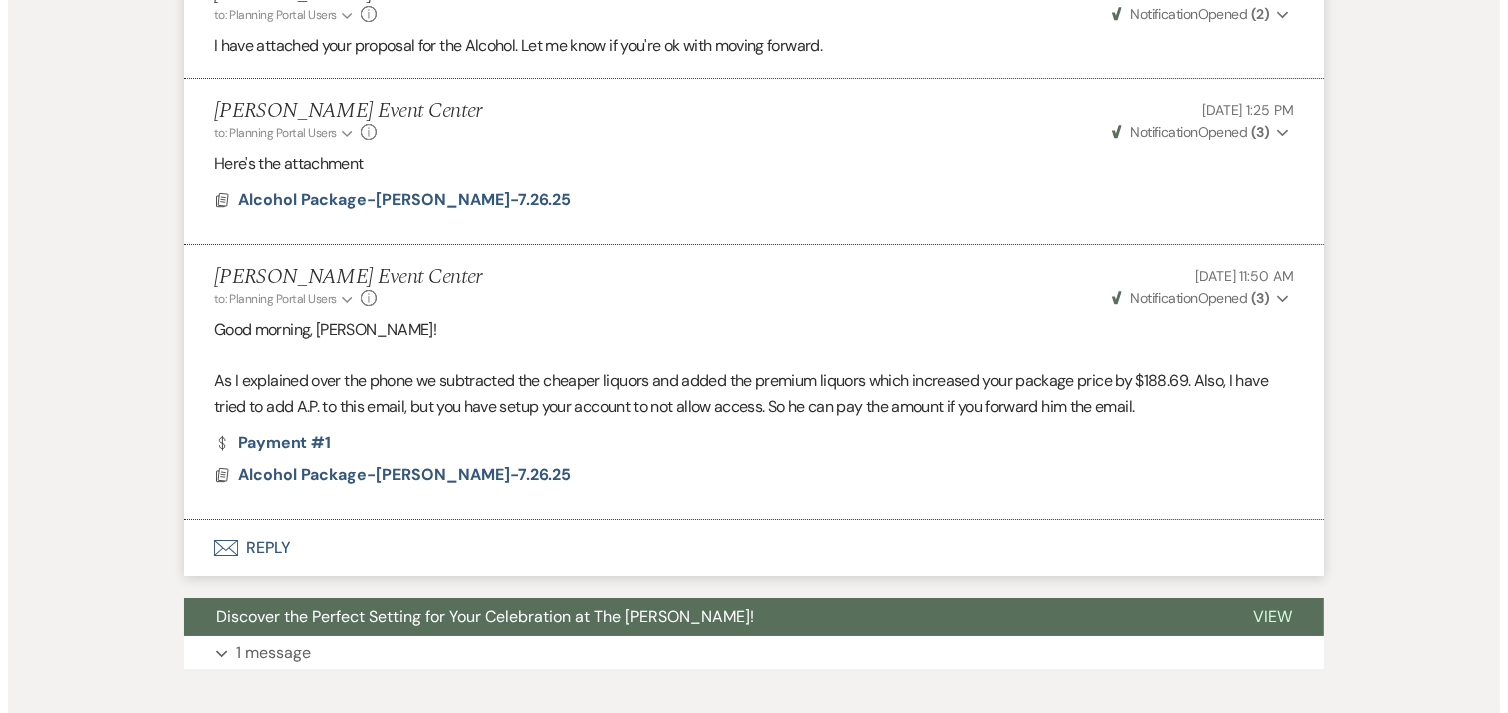 scroll, scrollTop: 6225, scrollLeft: 0, axis: vertical 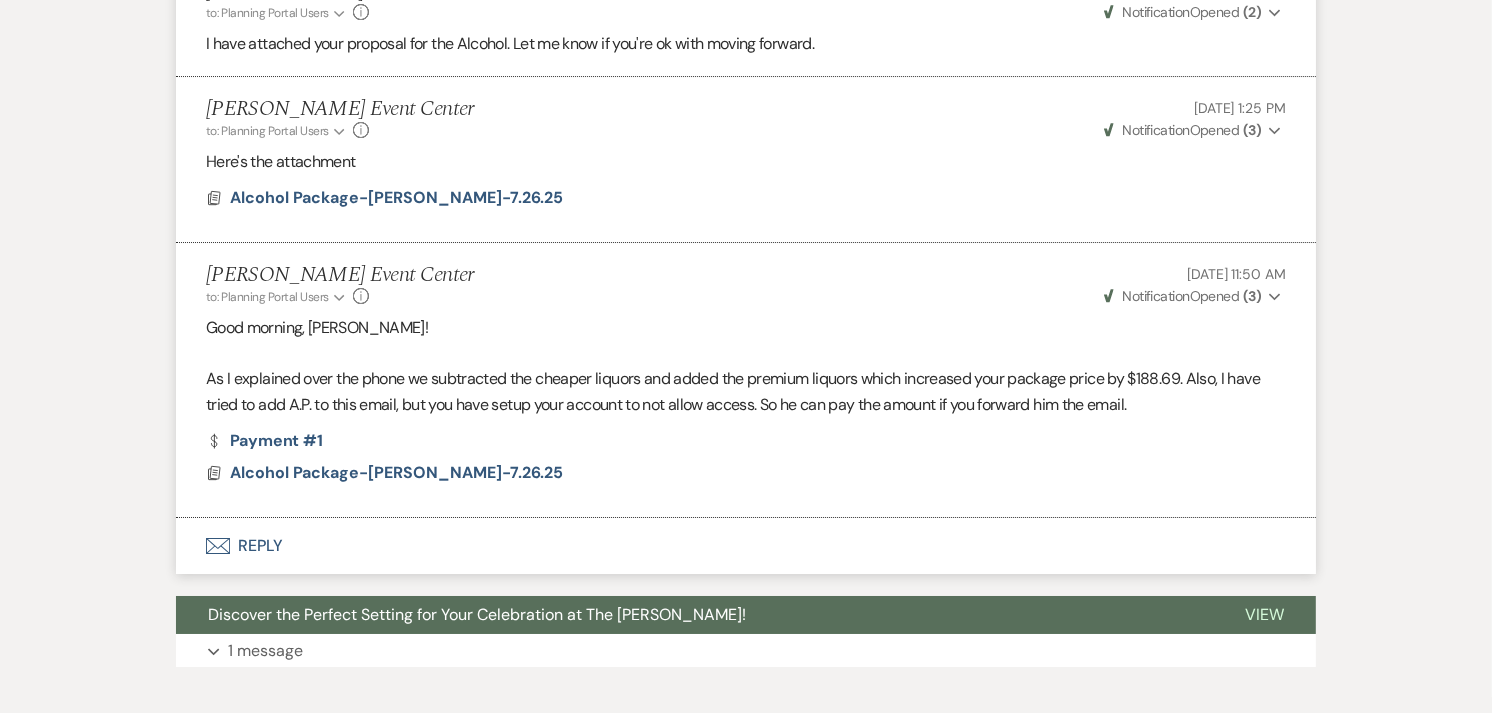 click on "Alcohol Package-[PERSON_NAME]-7.26.25" at bounding box center (396, 472) 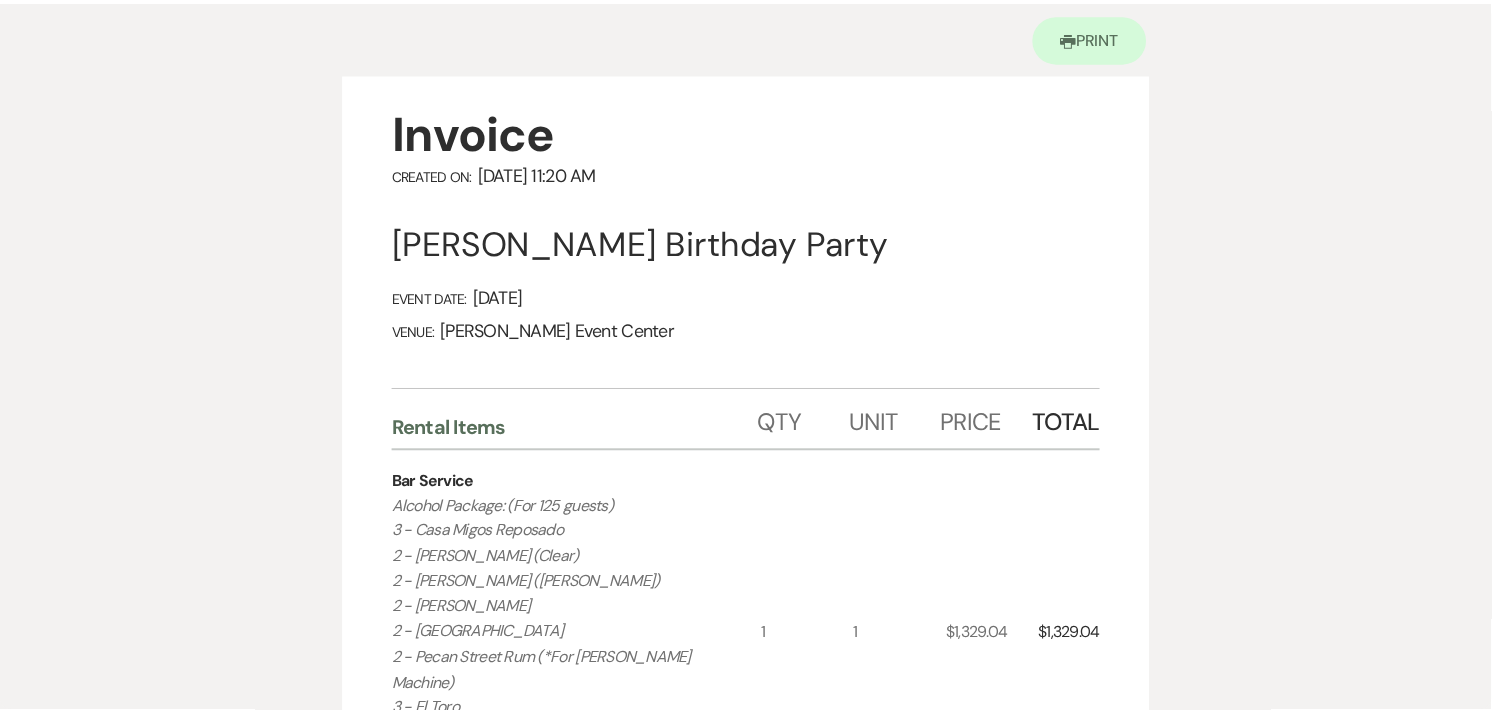 scroll, scrollTop: 0, scrollLeft: 0, axis: both 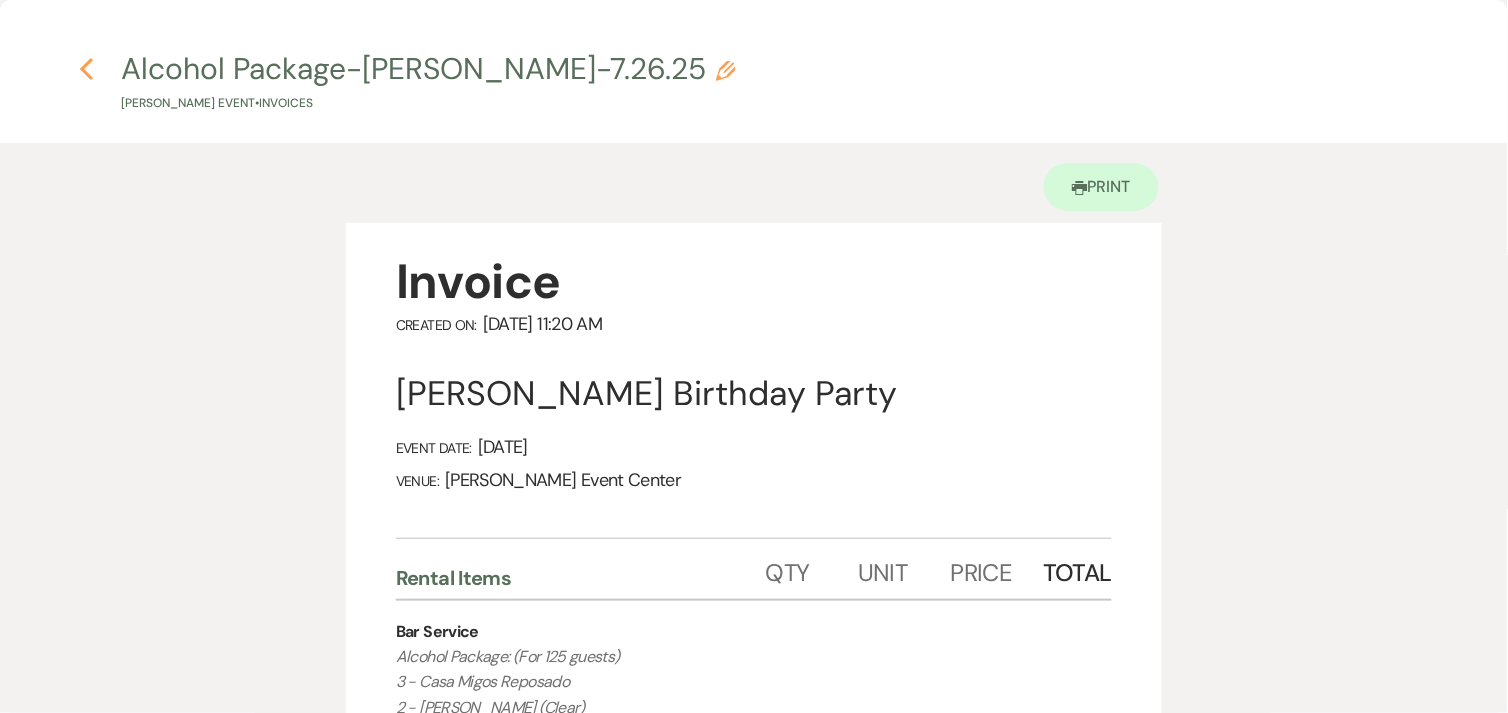 click on "Previous" 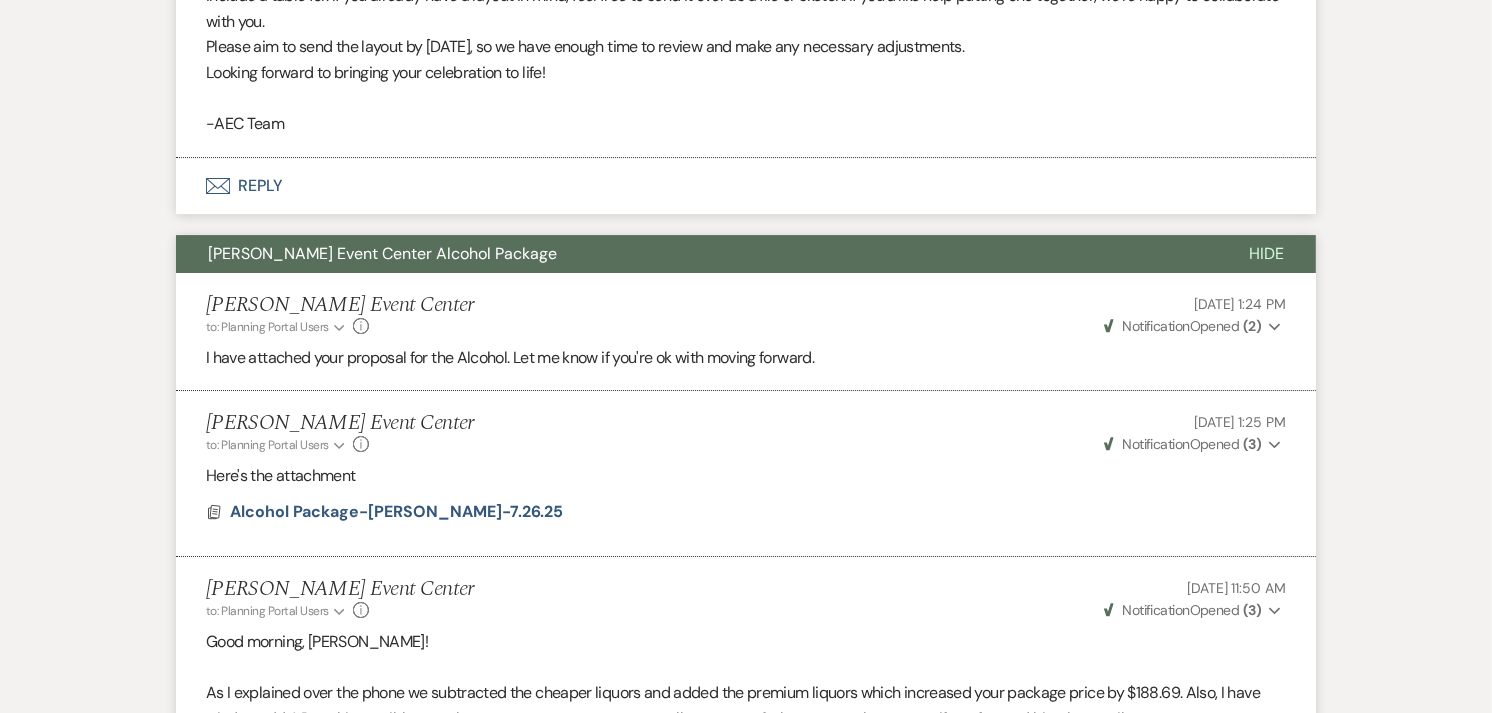 scroll, scrollTop: 6365, scrollLeft: 0, axis: vertical 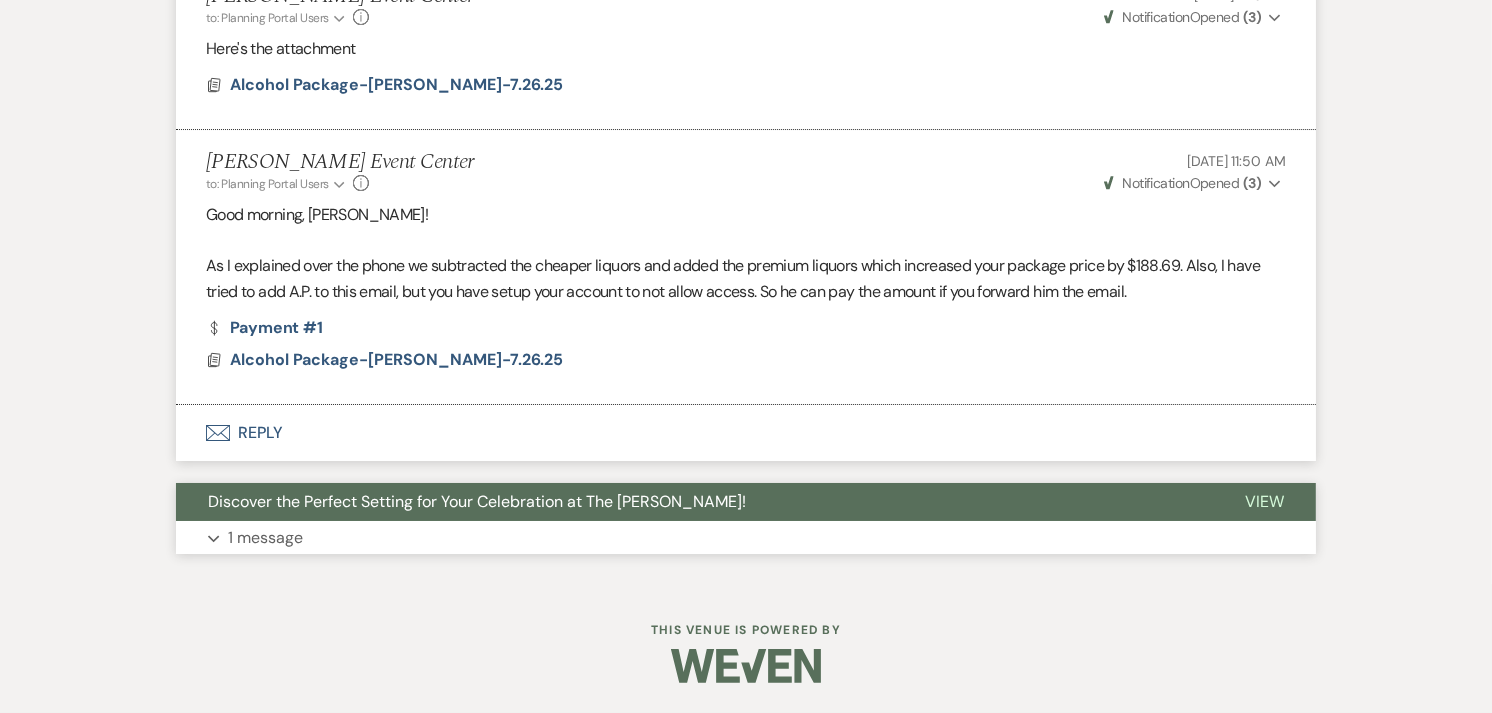 click on "Expand 1 message" at bounding box center (746, 538) 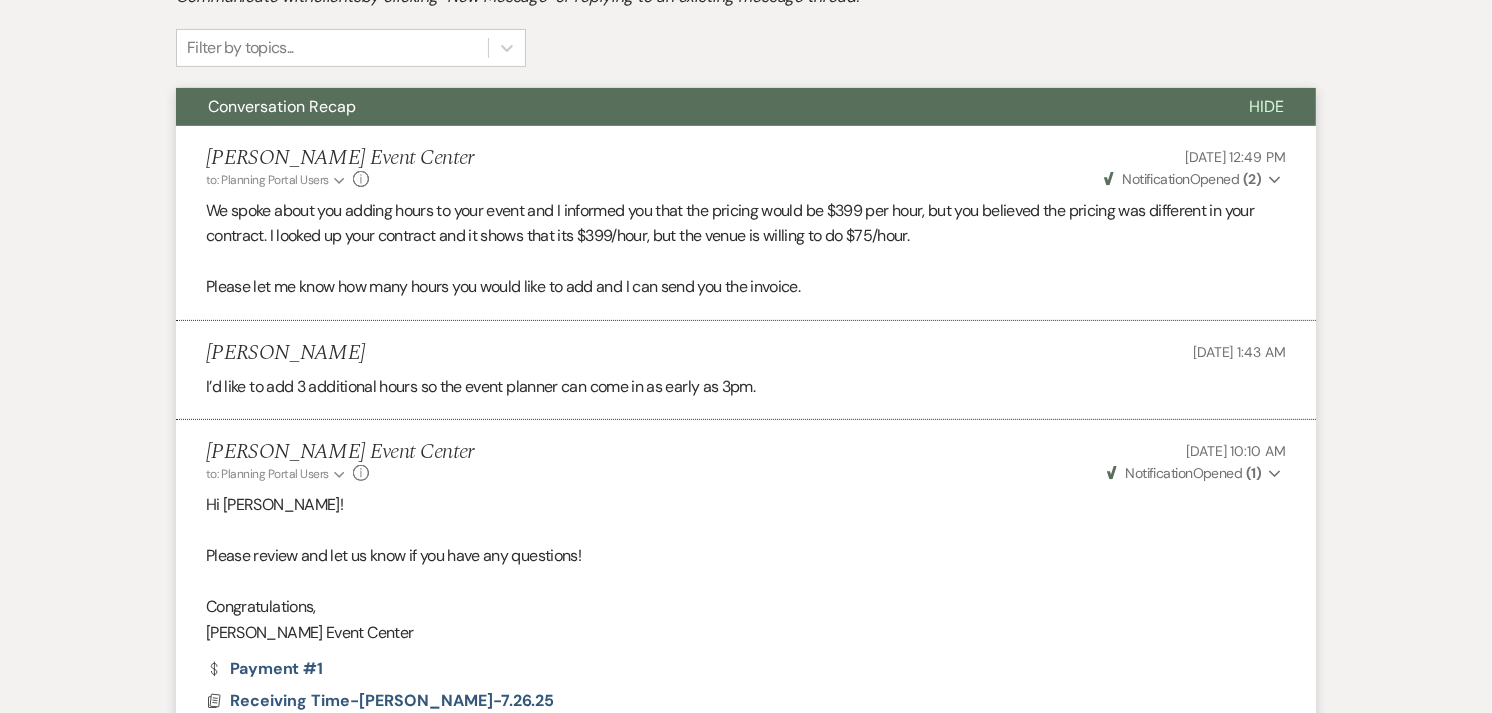 scroll, scrollTop: 0, scrollLeft: 0, axis: both 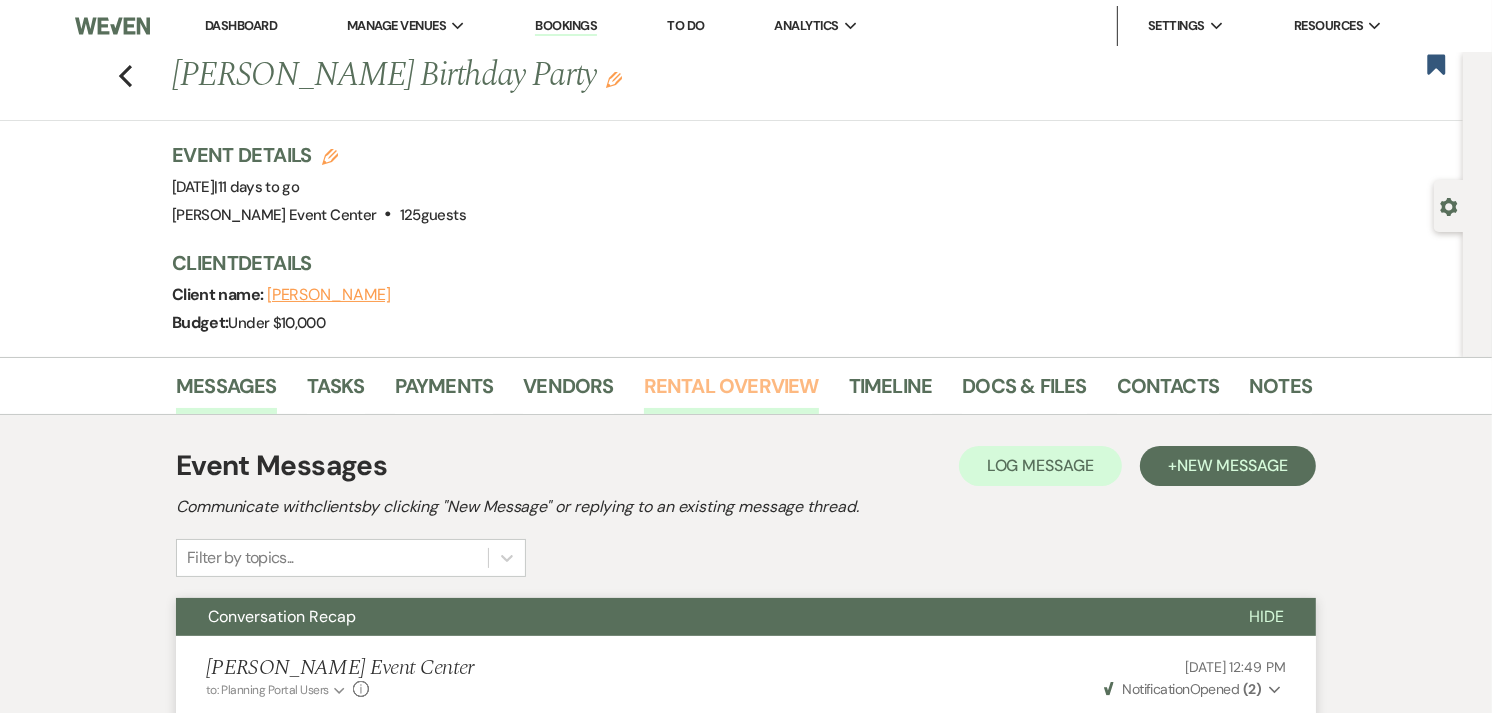 click on "Rental Overview" at bounding box center [731, 392] 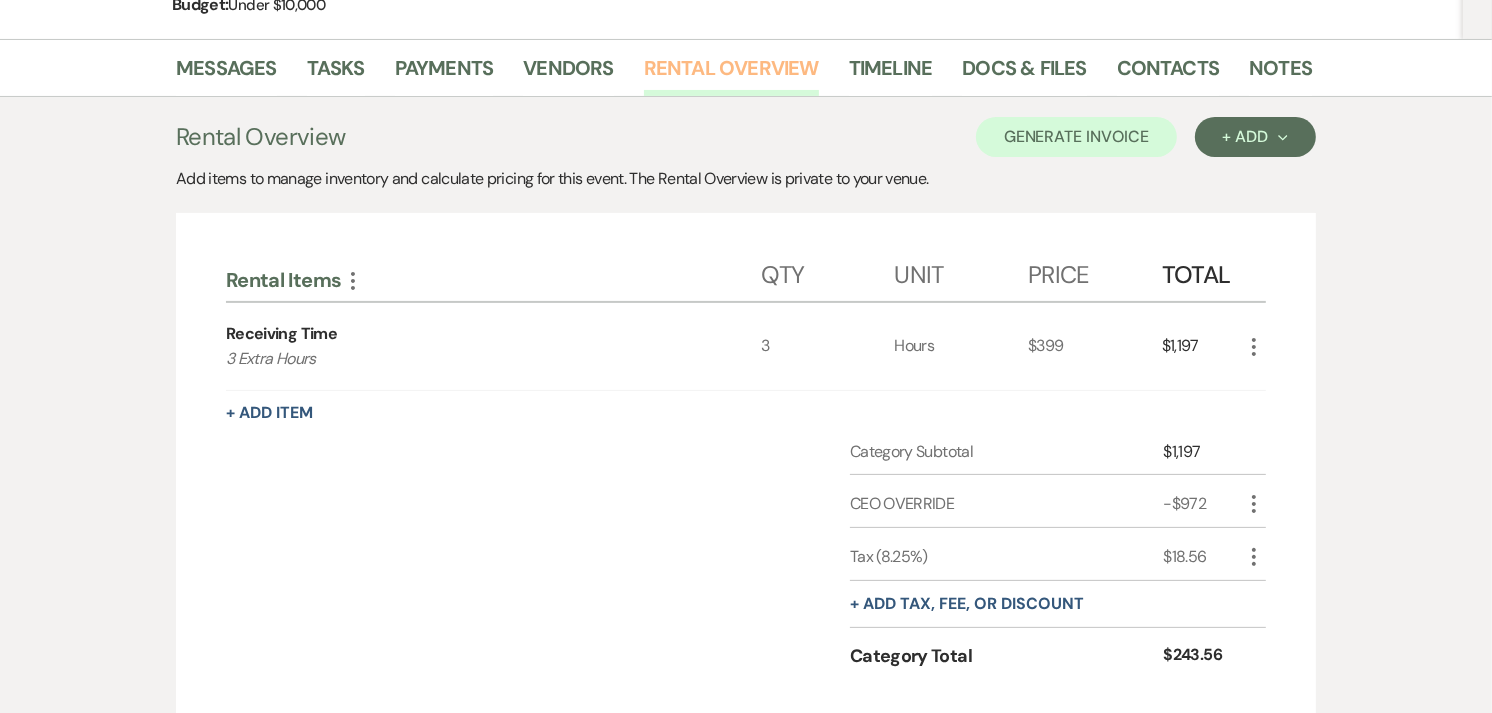 scroll, scrollTop: 301, scrollLeft: 0, axis: vertical 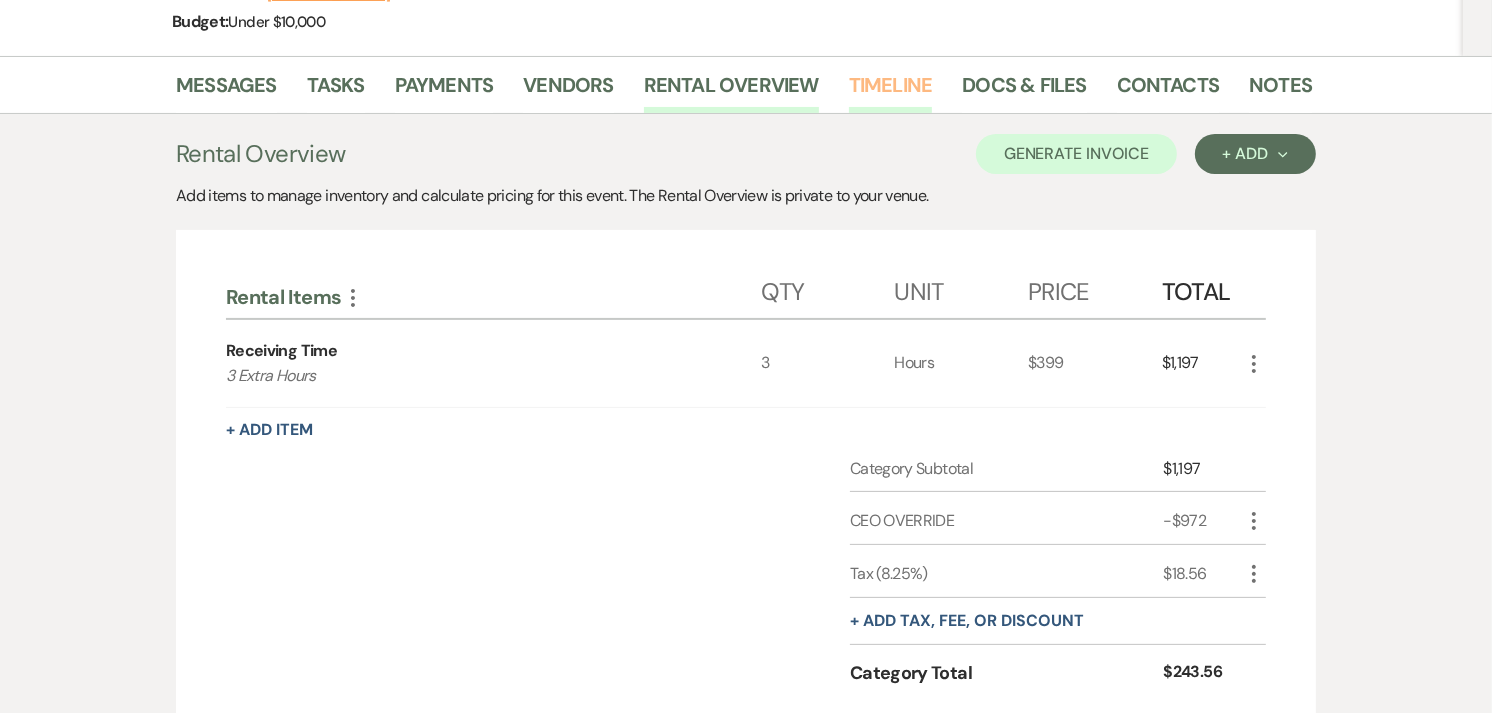click on "Timeline" at bounding box center [891, 91] 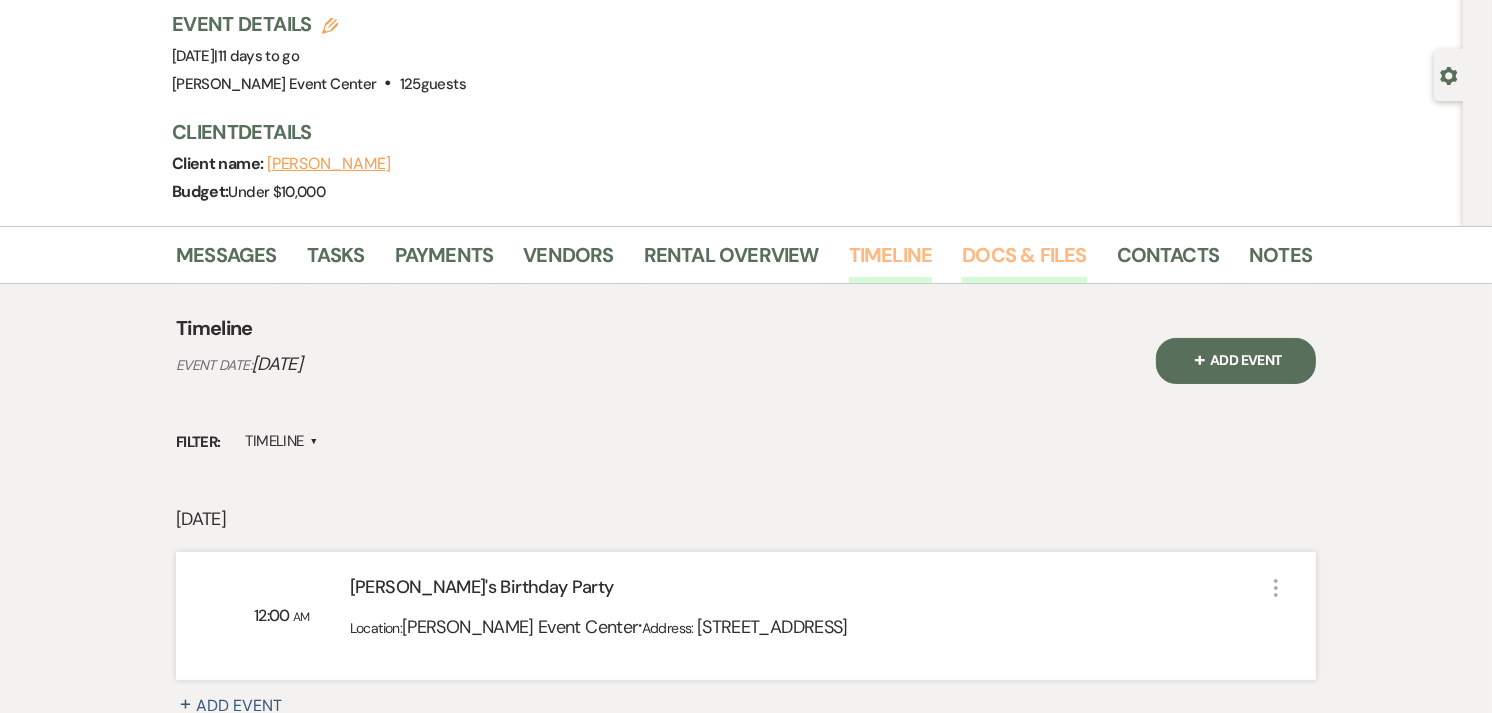scroll, scrollTop: 133, scrollLeft: 0, axis: vertical 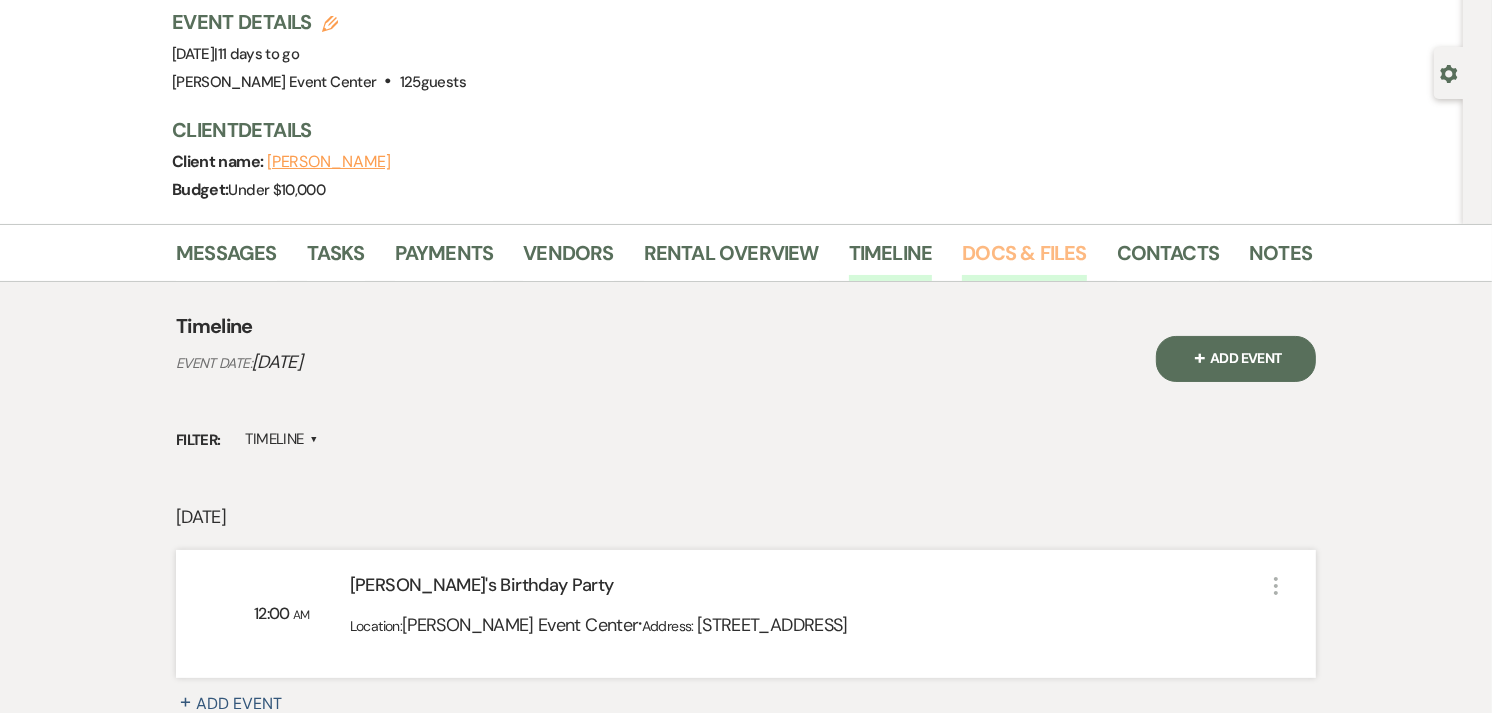 click on "Docs & Files" at bounding box center [1024, 259] 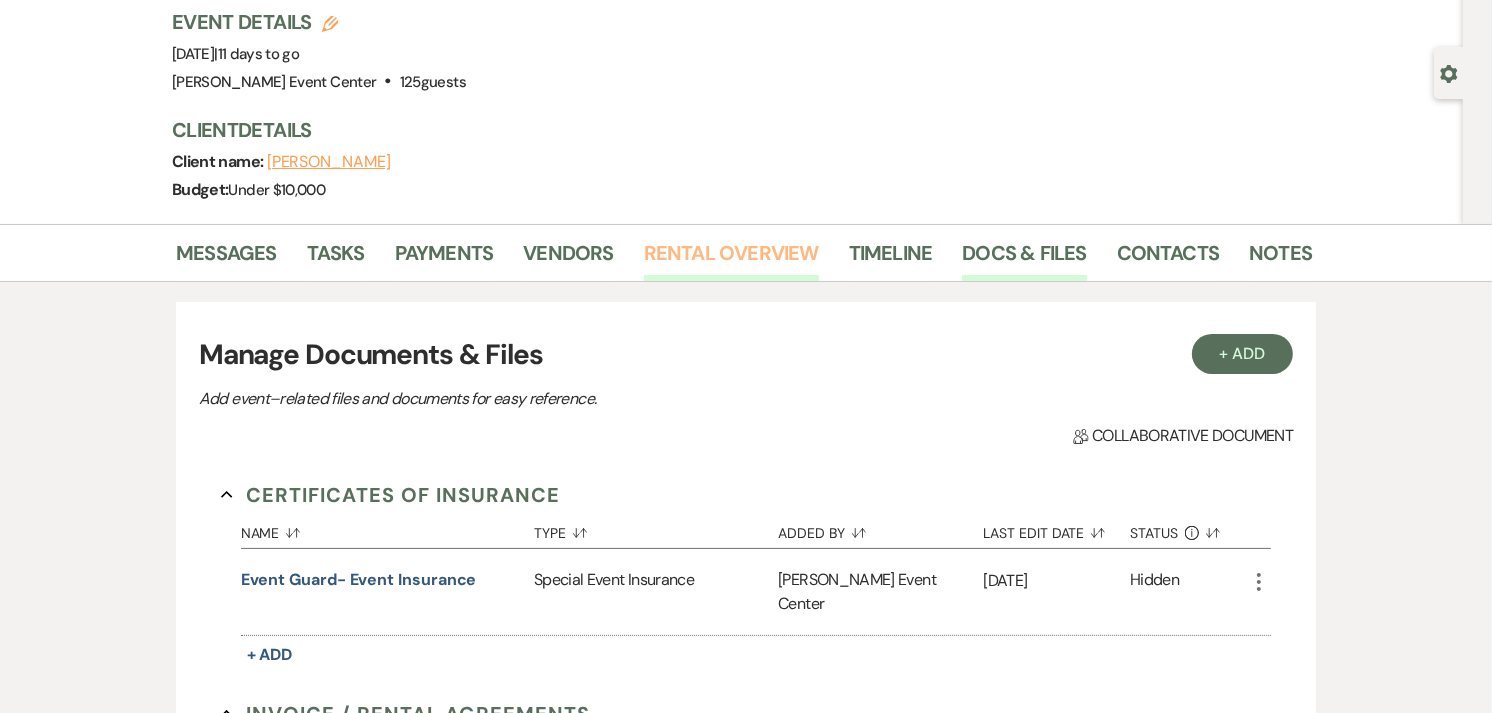 click on "Rental Overview" at bounding box center [731, 259] 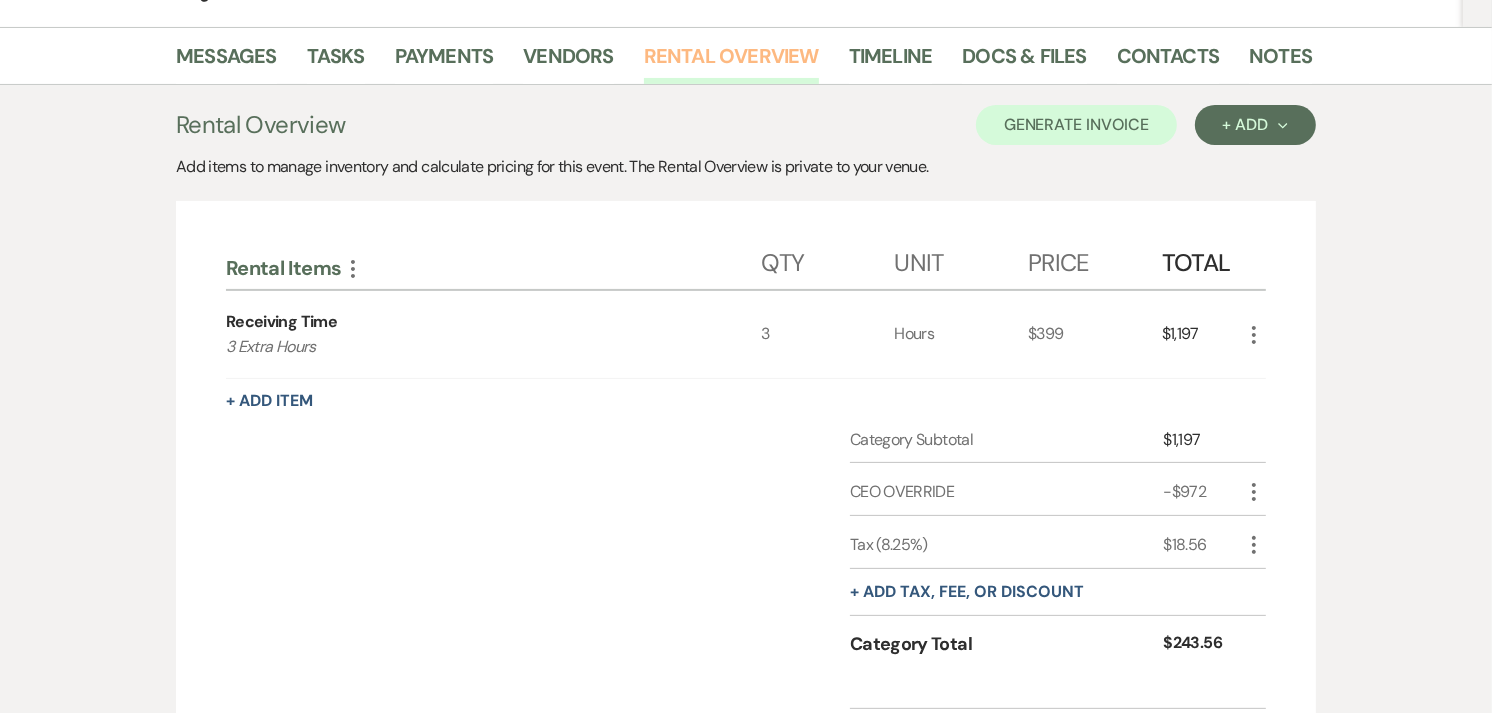 scroll, scrollTop: 331, scrollLeft: 0, axis: vertical 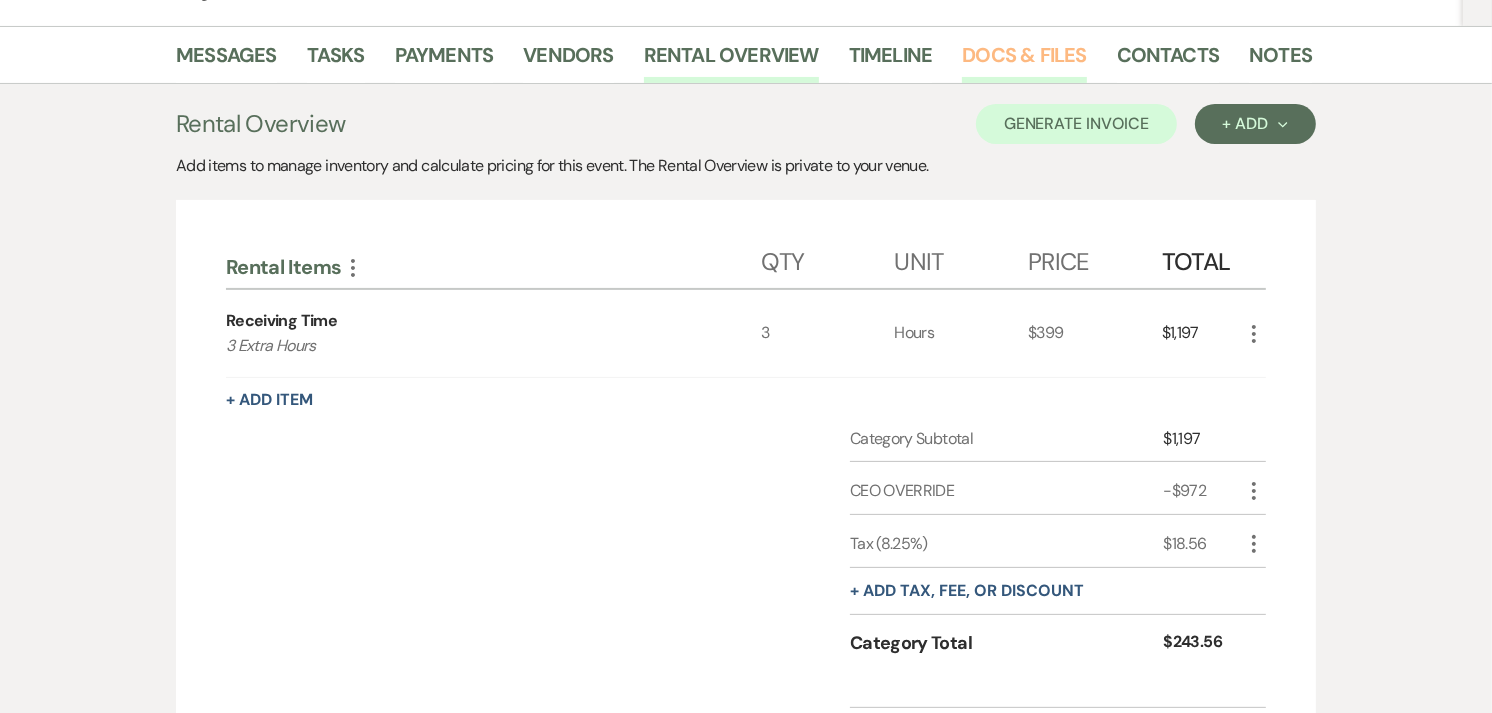 click on "Docs & Files" at bounding box center (1024, 61) 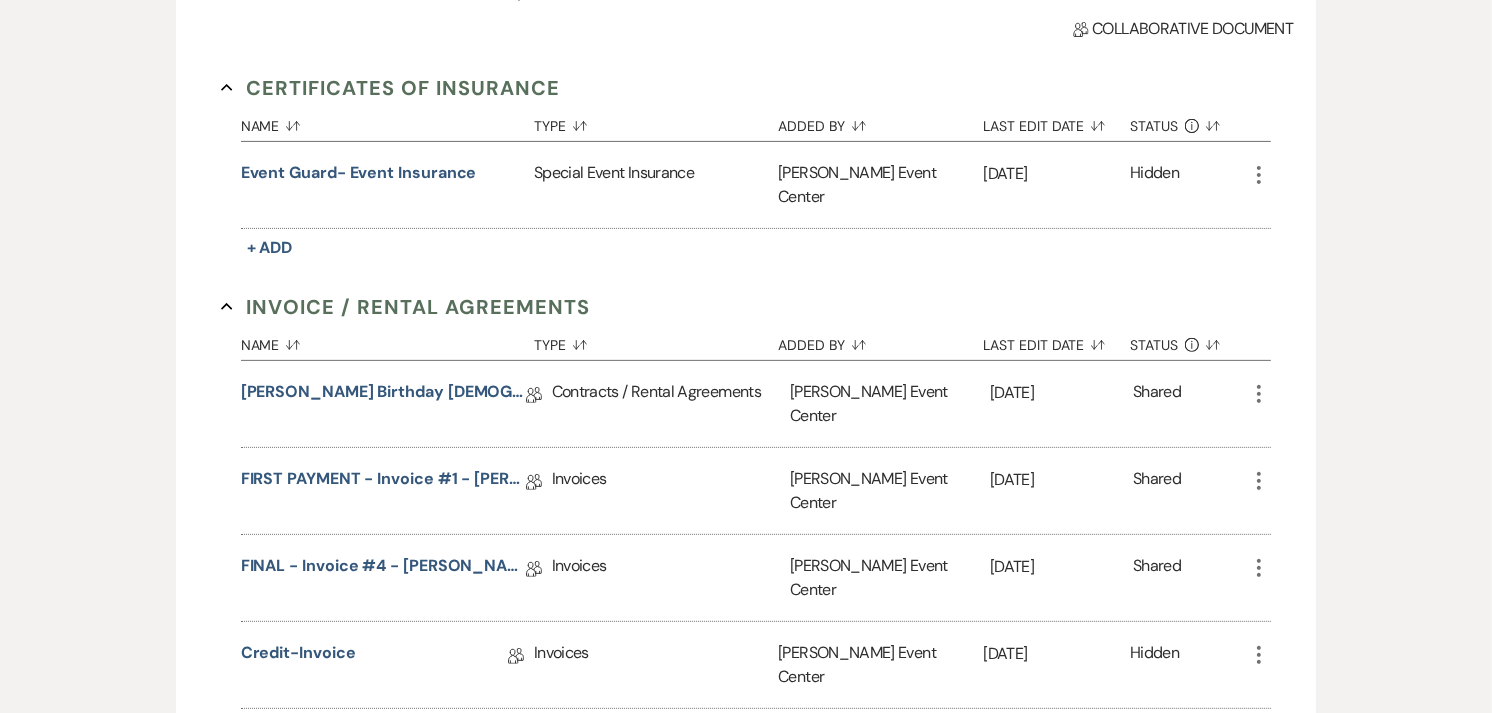 scroll, scrollTop: 541, scrollLeft: 0, axis: vertical 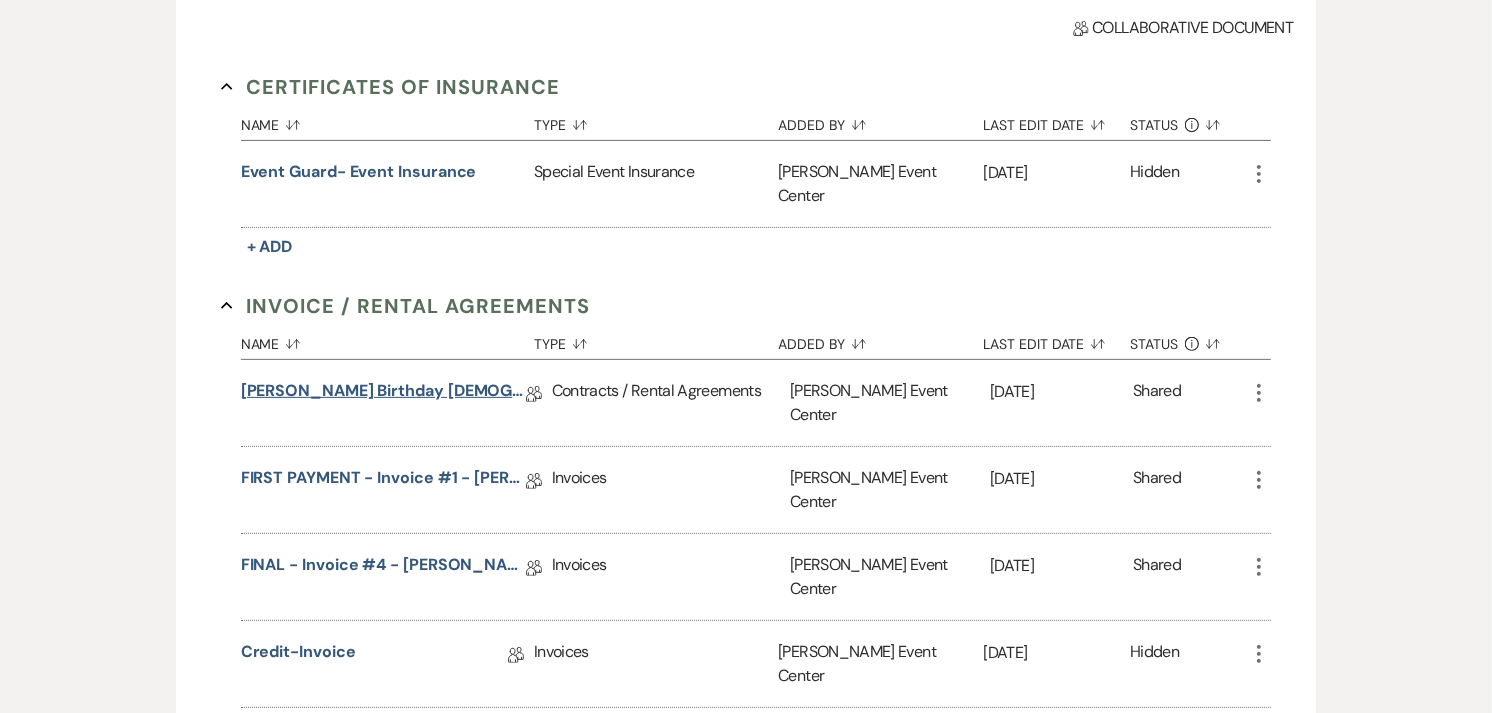 click on "[PERSON_NAME] Birthday [DEMOGRAPHIC_DATA]" at bounding box center (383, 394) 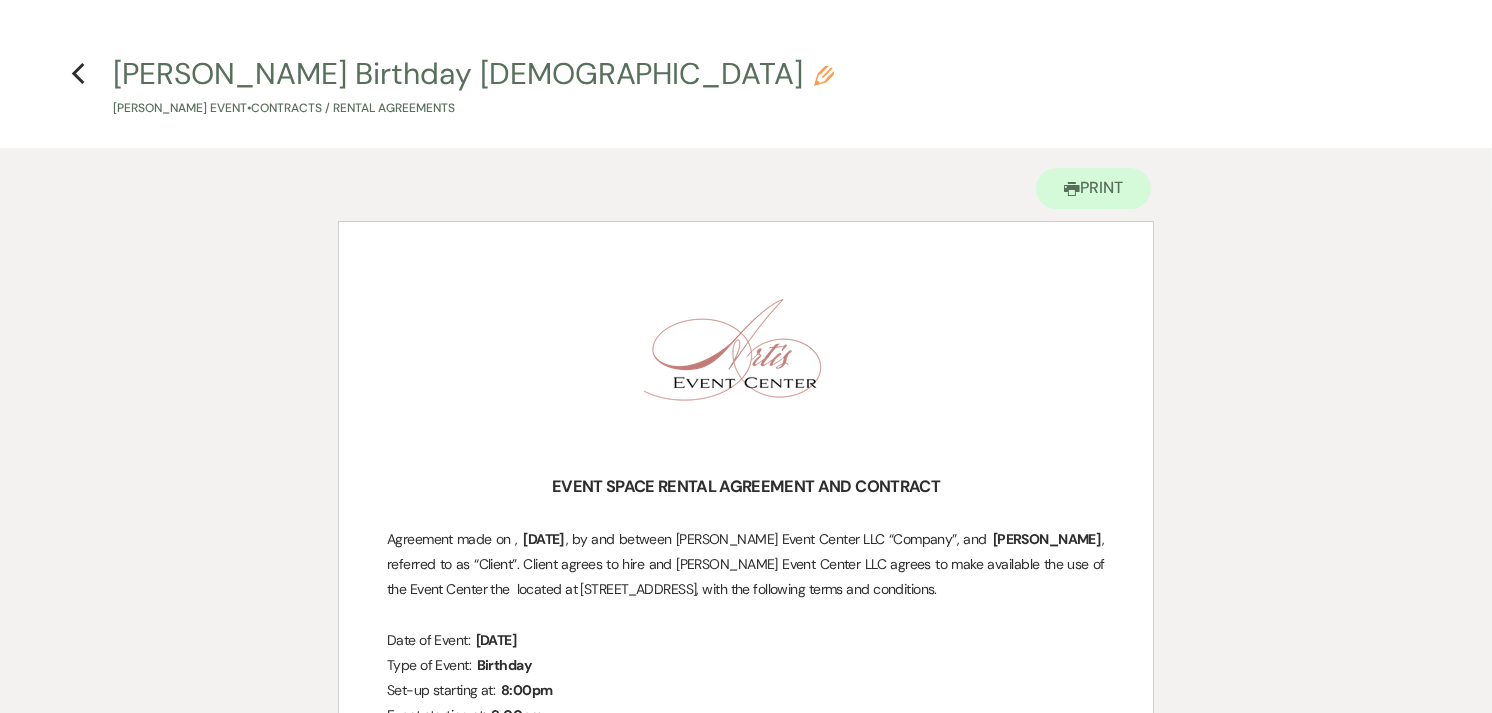 scroll, scrollTop: 0, scrollLeft: 0, axis: both 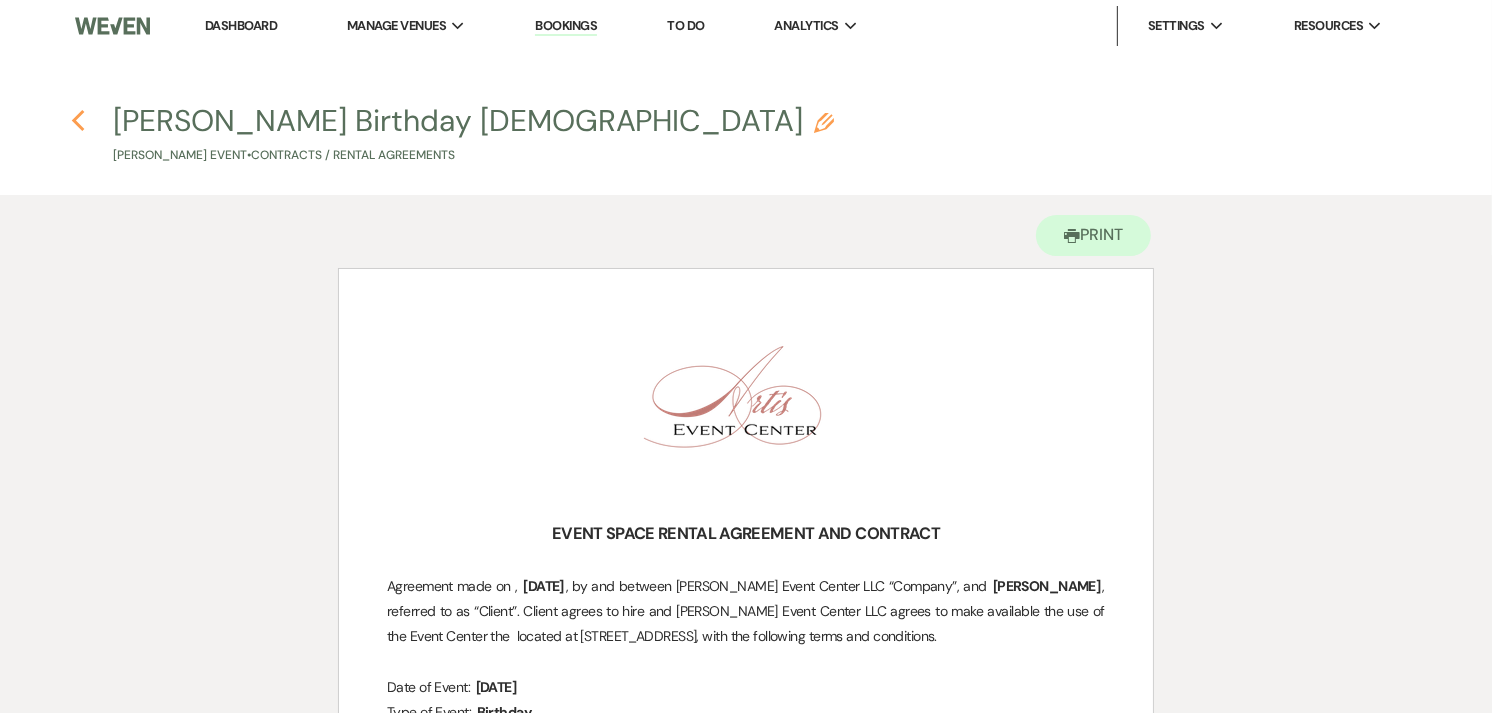 click on "Previous" 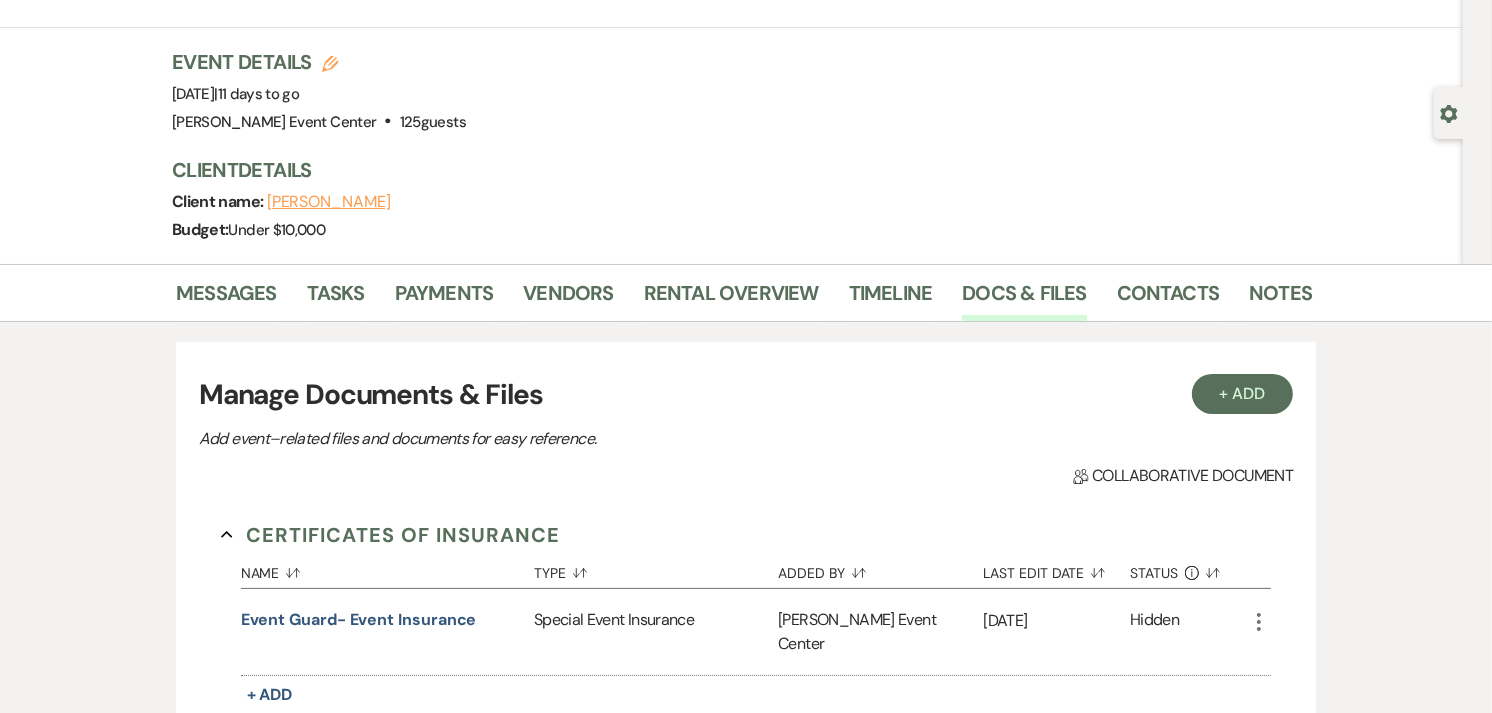 scroll, scrollTop: 0, scrollLeft: 0, axis: both 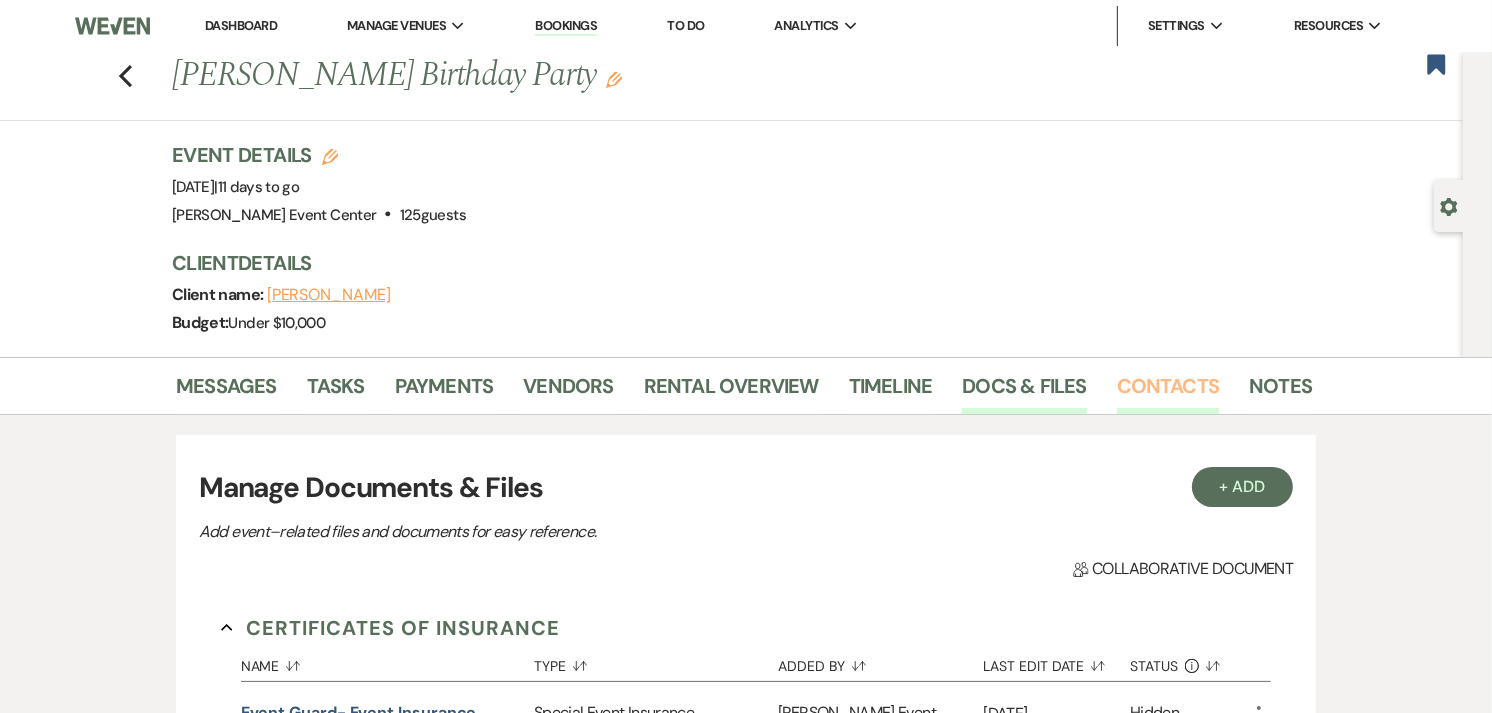 click on "Contacts" at bounding box center (1168, 392) 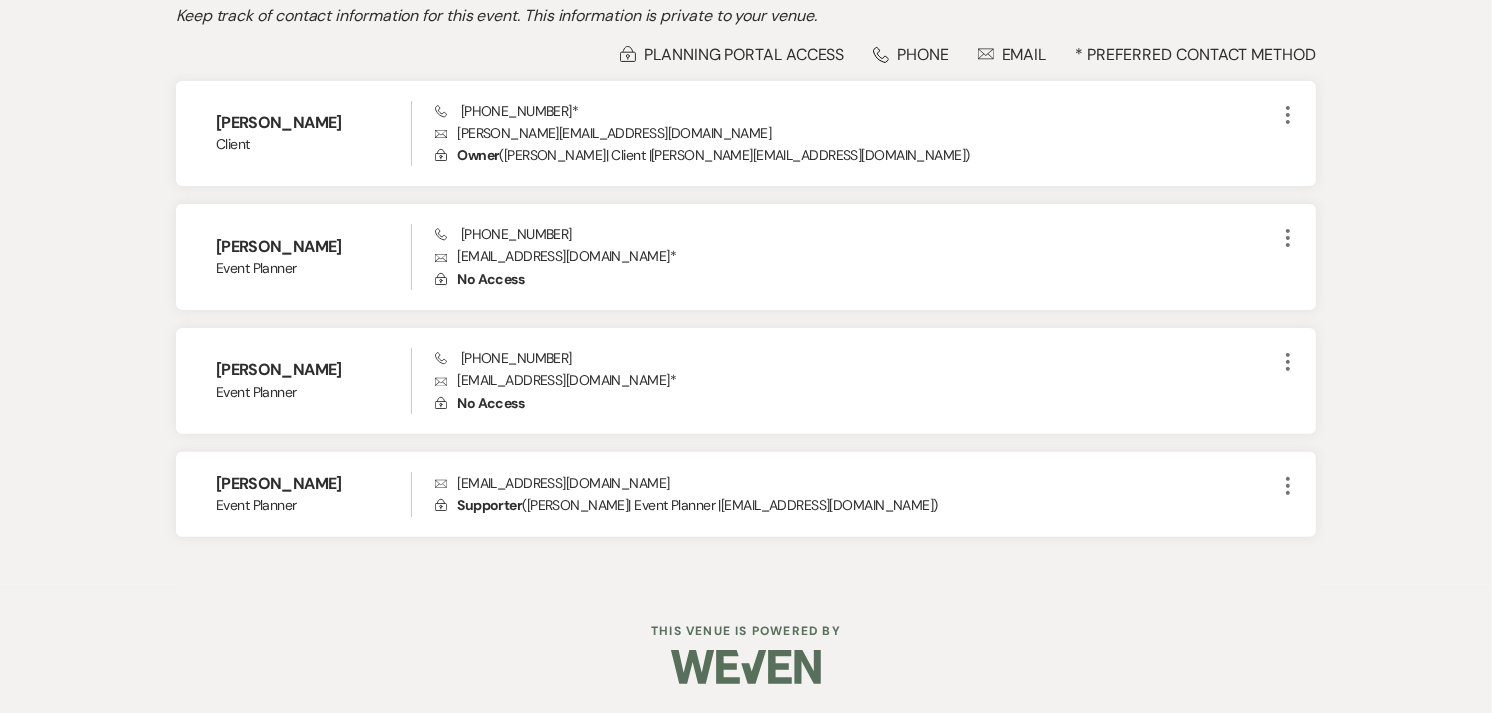 scroll, scrollTop: 0, scrollLeft: 0, axis: both 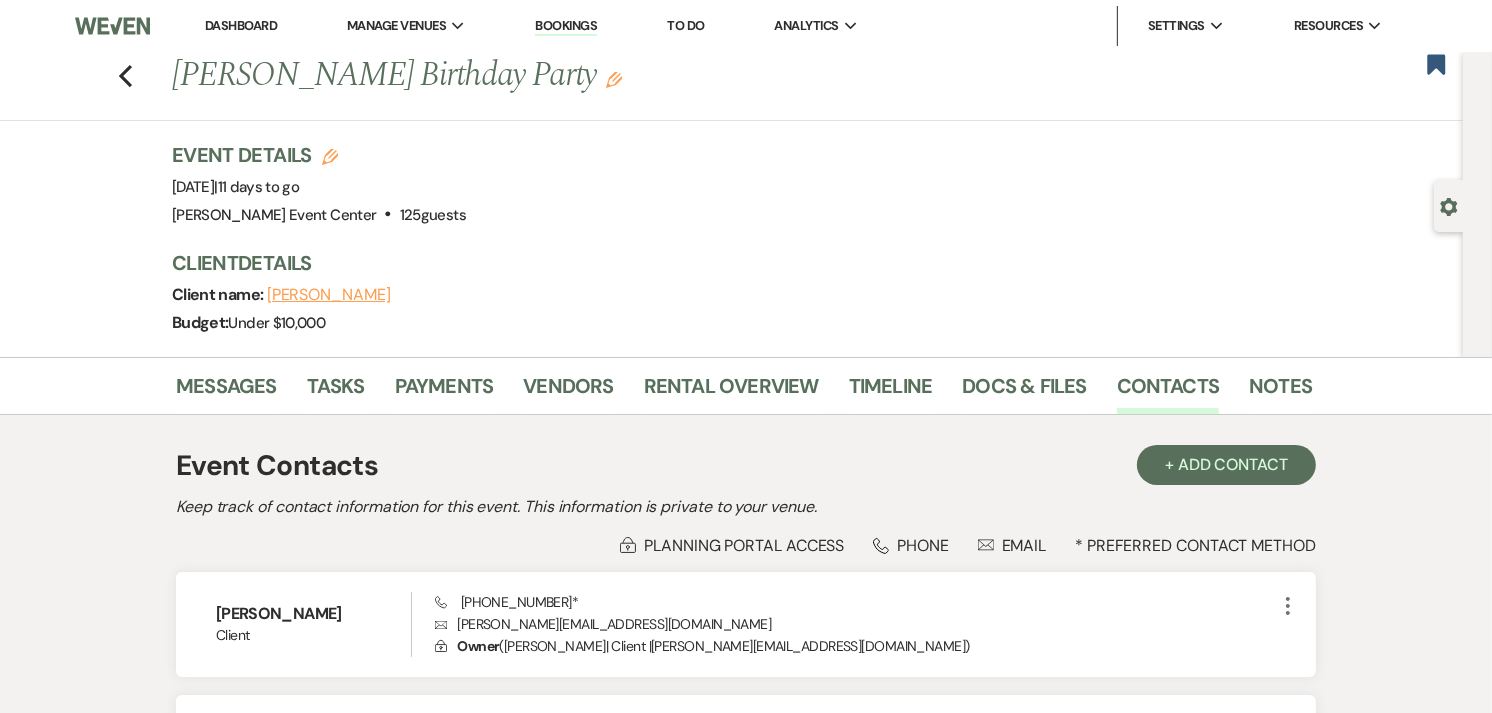 click on "Previous [PERSON_NAME] Birthday Party Edit Bookmark" at bounding box center (726, 86) 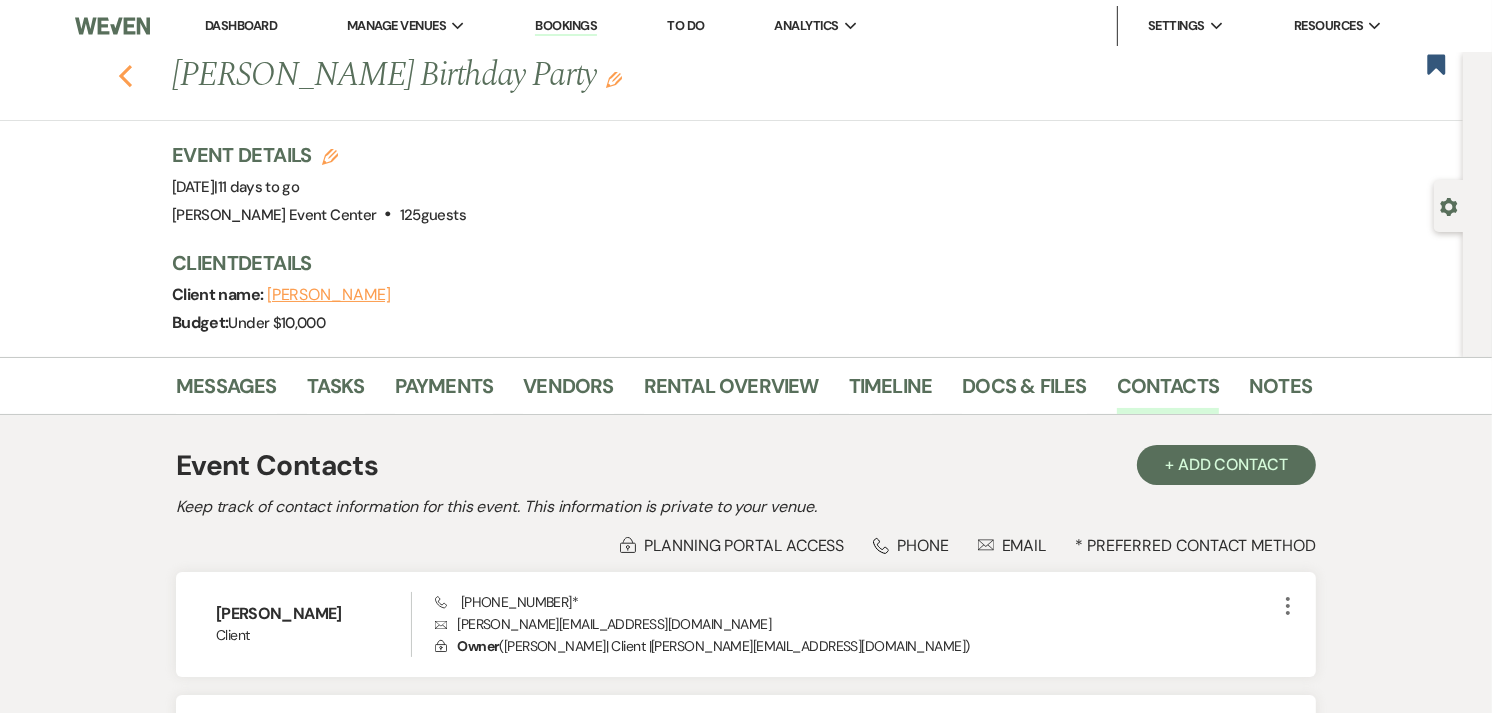 click 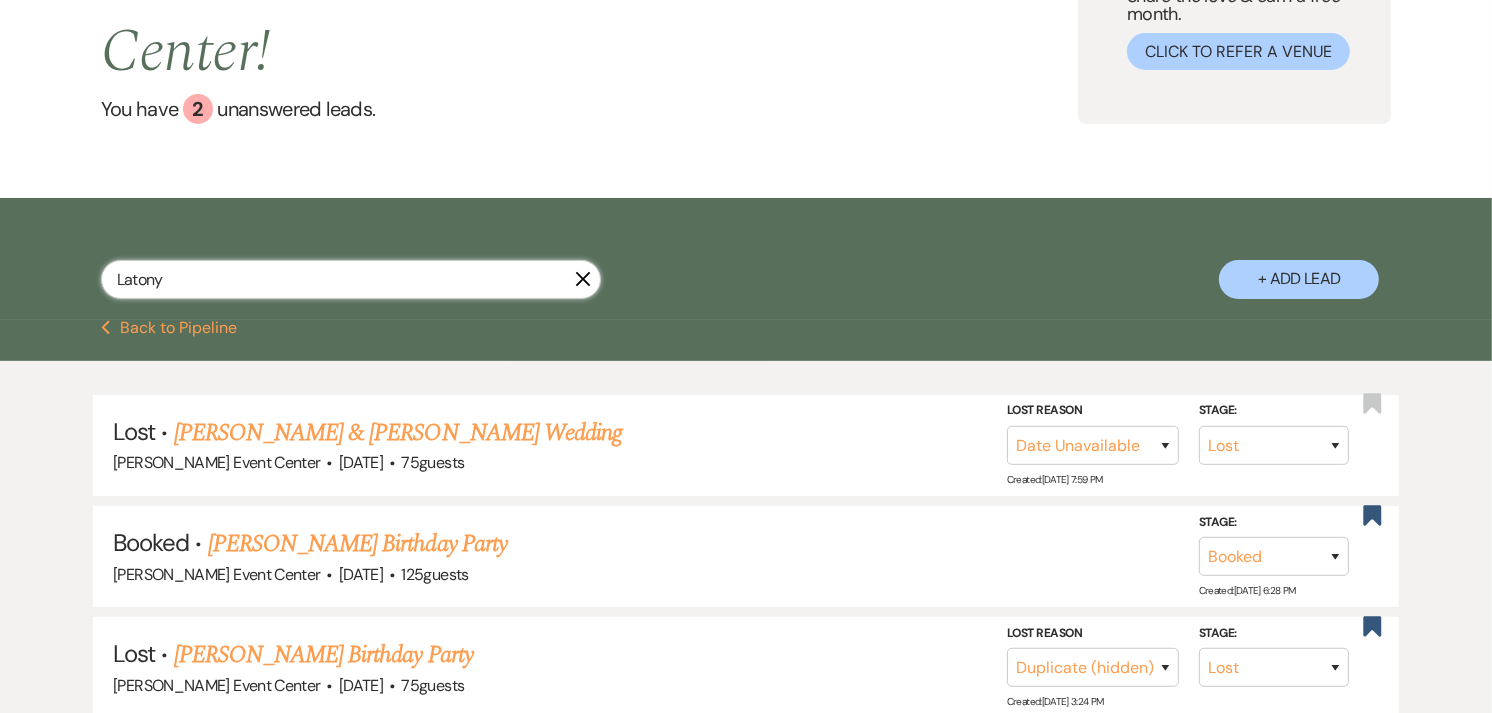 click on "Latony" at bounding box center [351, 279] 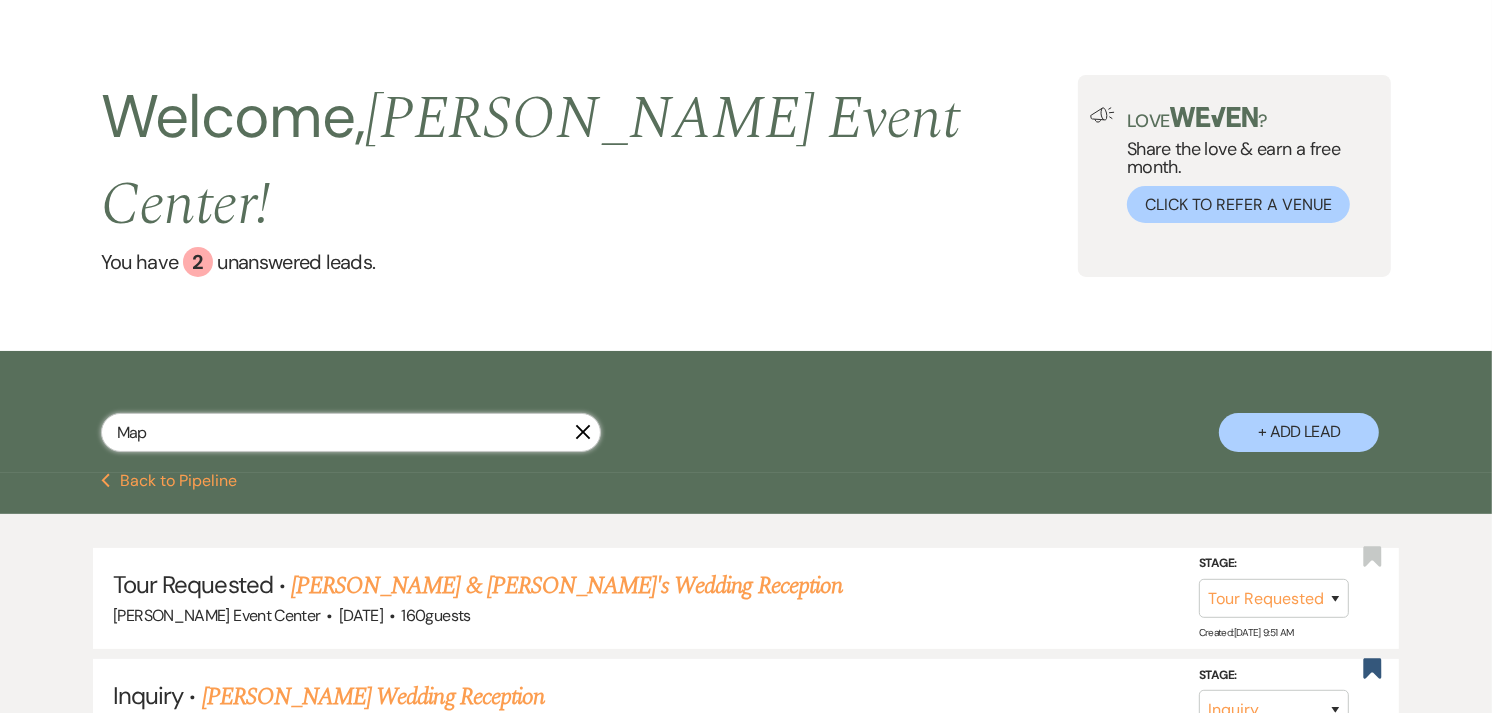 scroll, scrollTop: 205, scrollLeft: 0, axis: vertical 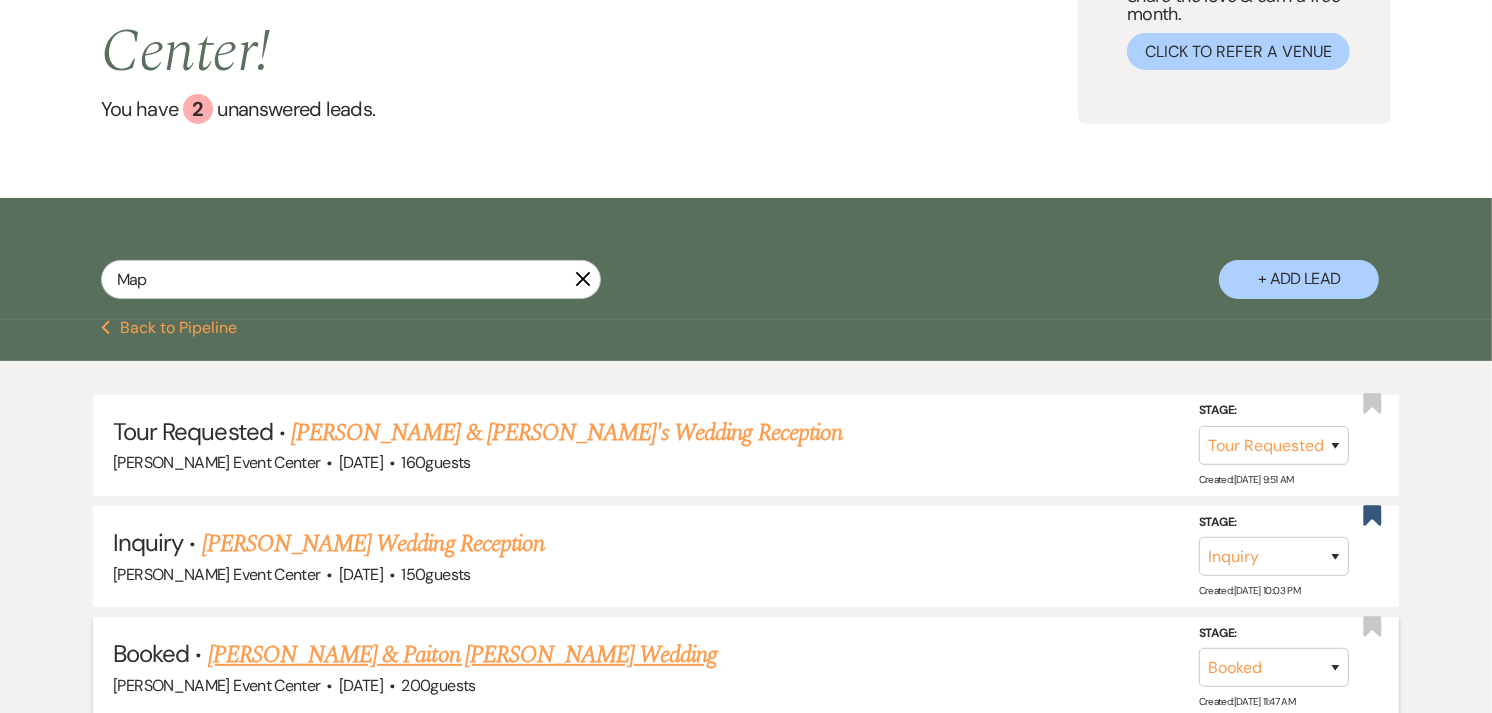 click on "[PERSON_NAME] & Paiton [PERSON_NAME] Wedding" at bounding box center (463, 655) 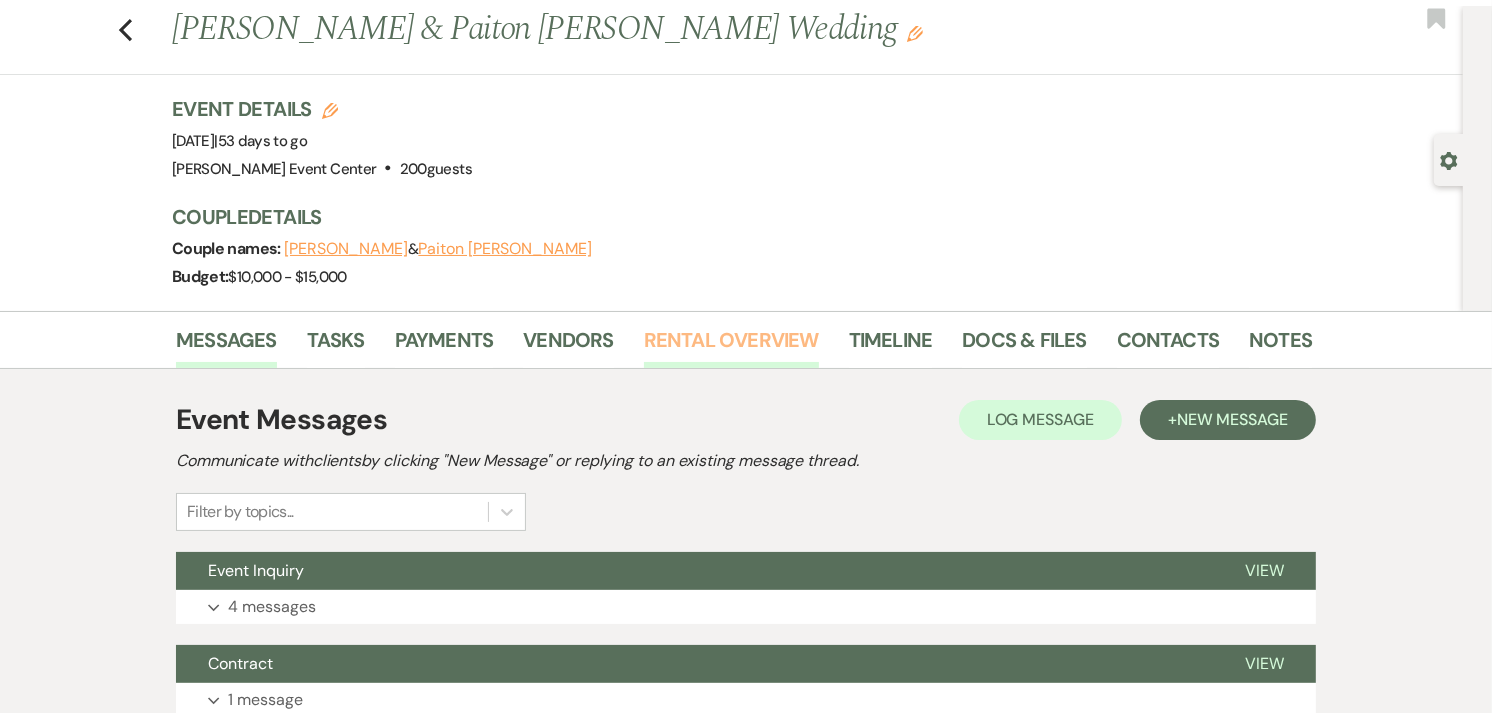 scroll, scrollTop: 47, scrollLeft: 0, axis: vertical 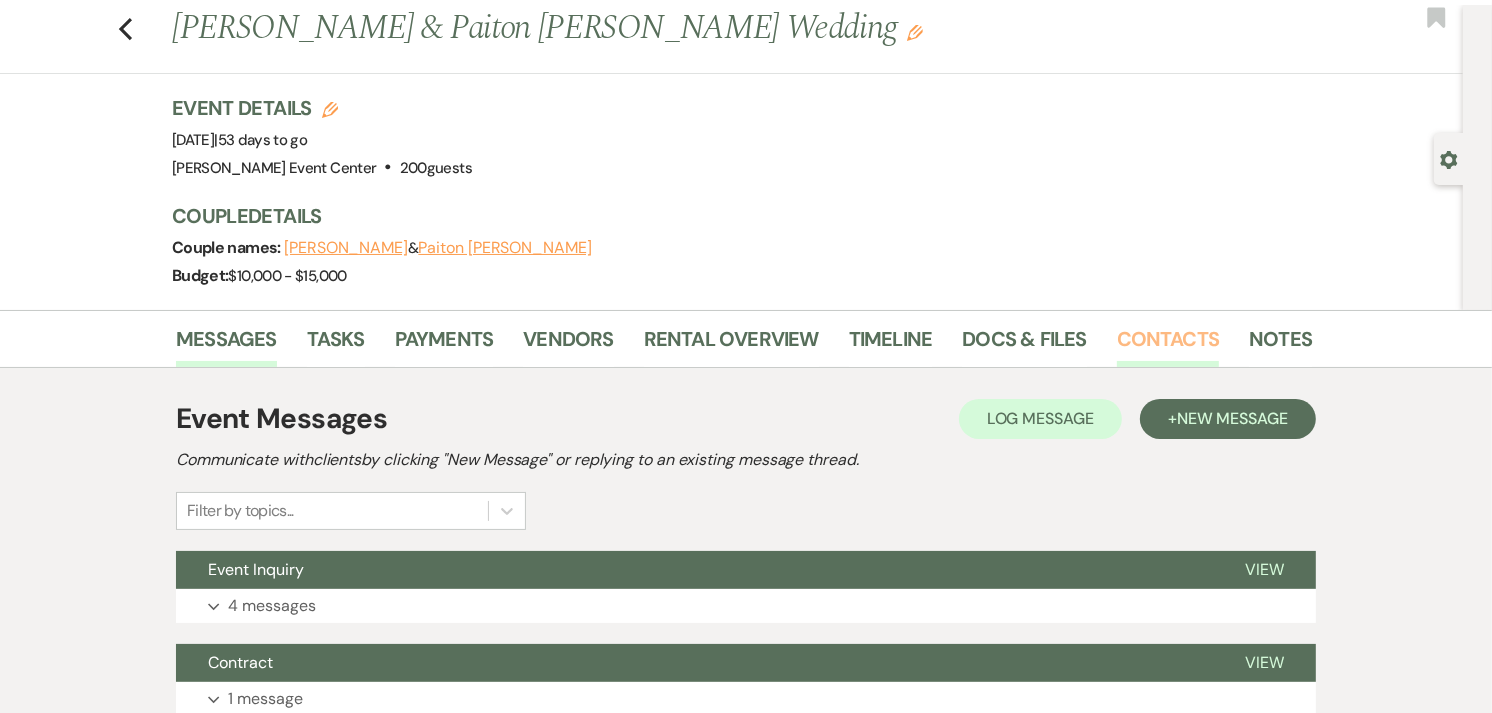 click on "Contacts" at bounding box center (1168, 345) 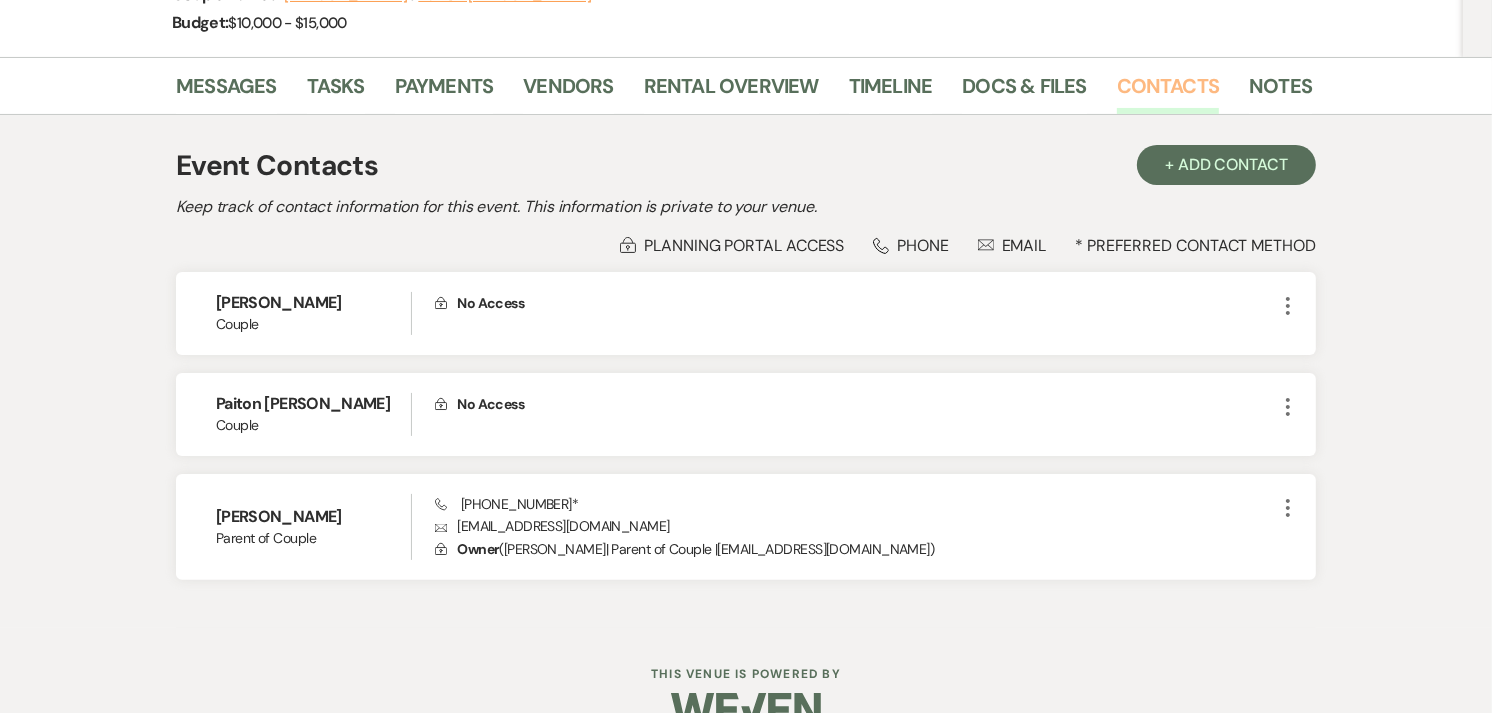 scroll, scrollTop: 307, scrollLeft: 0, axis: vertical 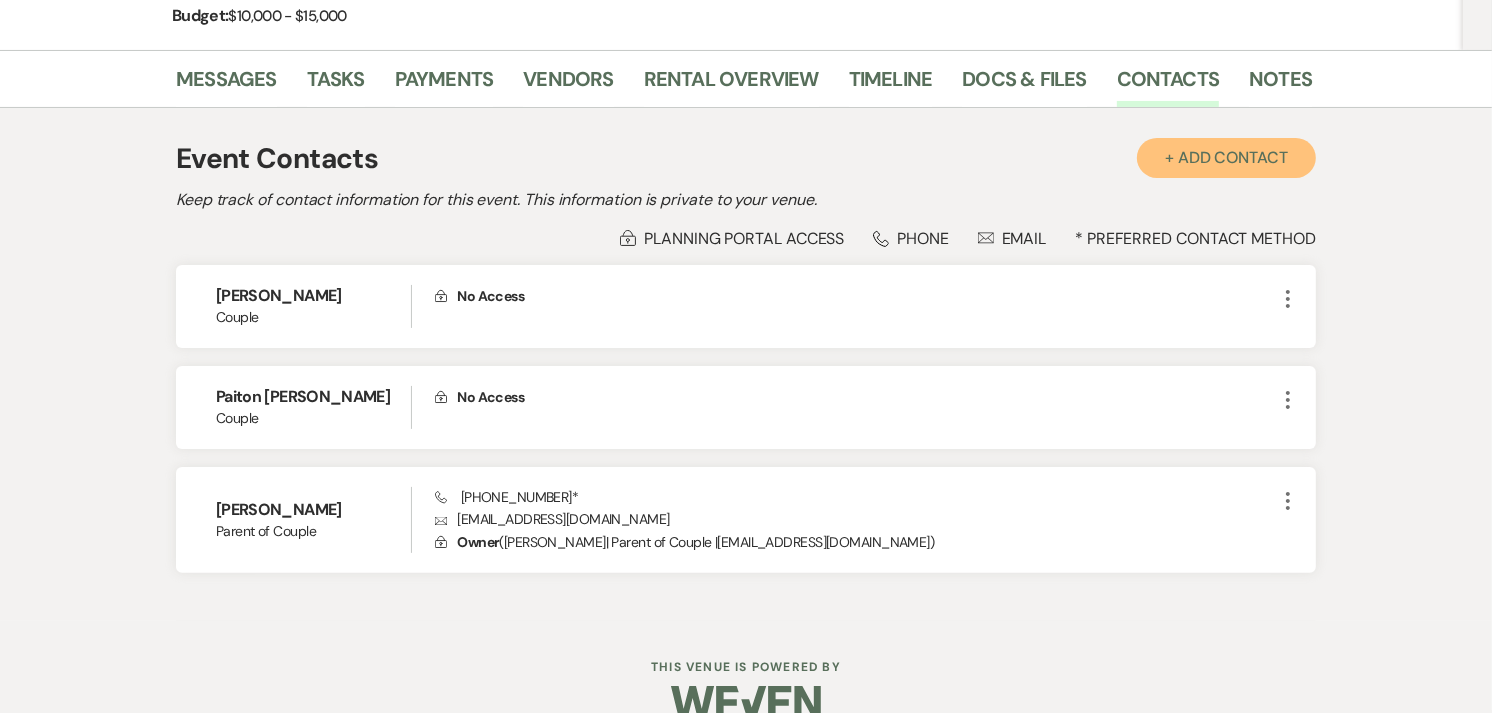 click on "+ Add Contact" at bounding box center (1226, 158) 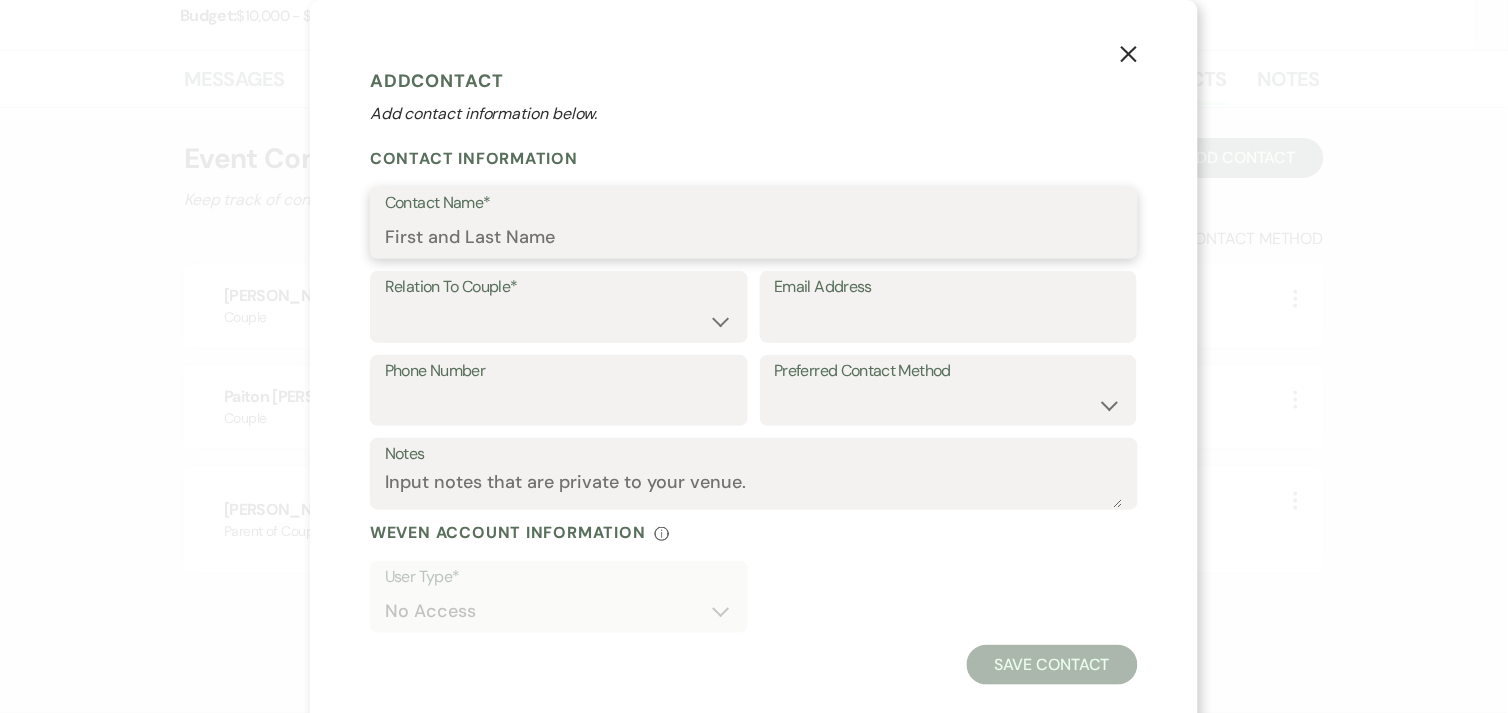 click on "Contact Name*" at bounding box center [754, 237] 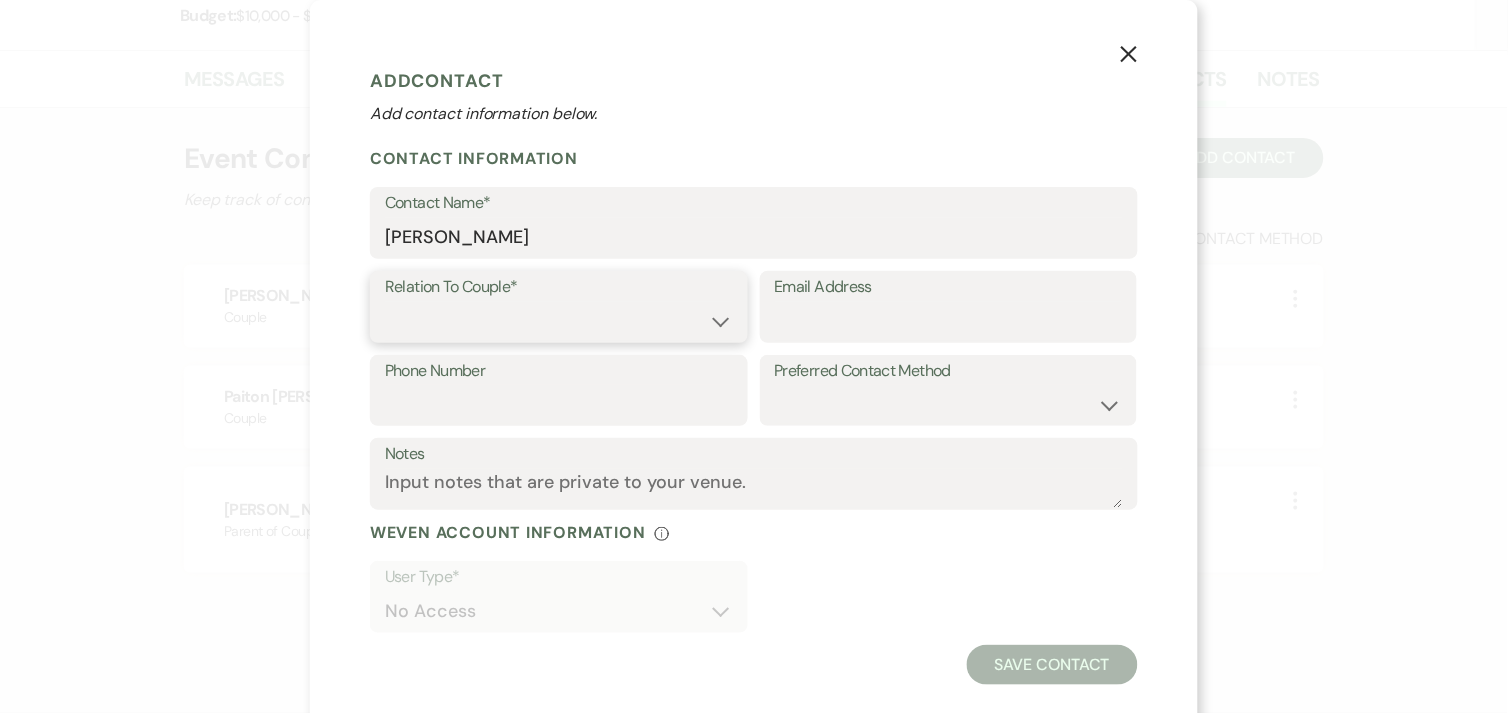 click on "Couple Planner Parent of Couple Family Member Friend Other" at bounding box center (559, 321) 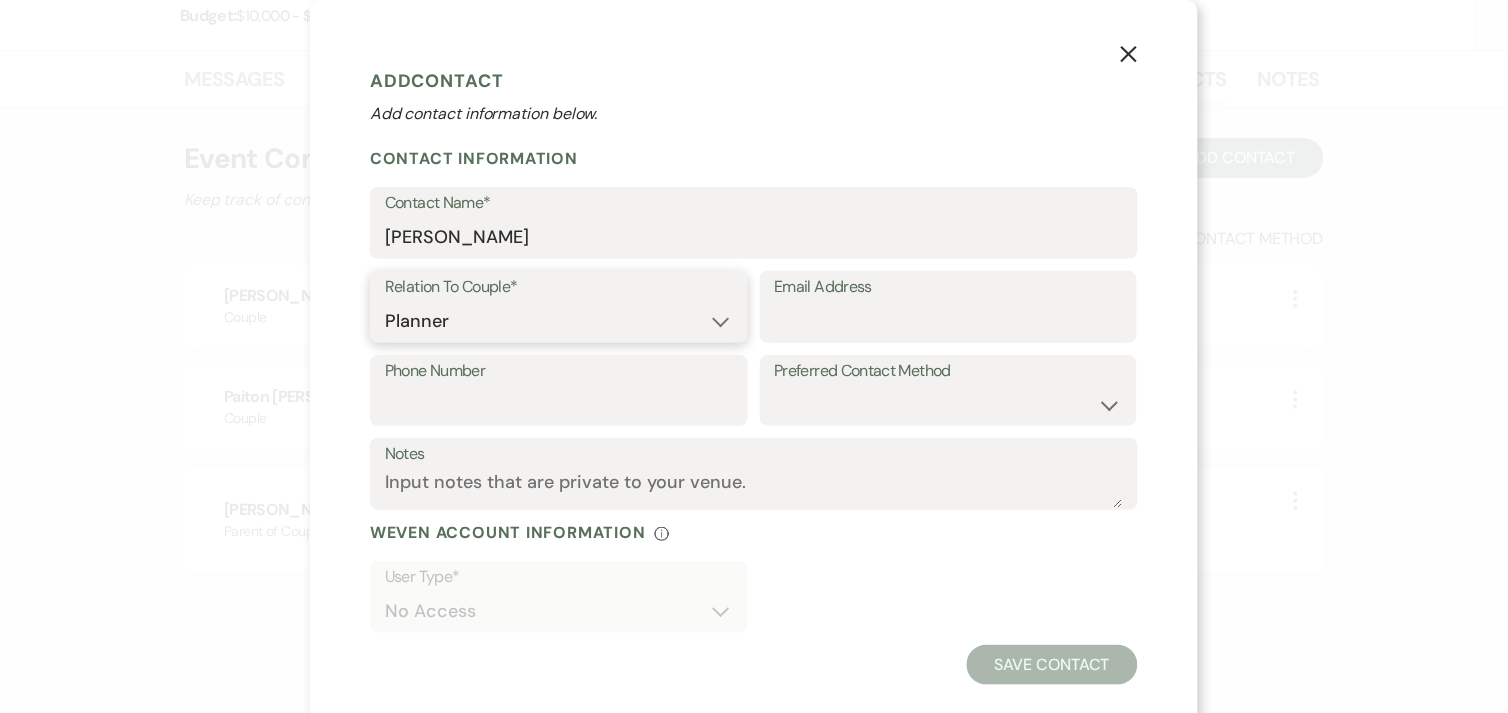 click on "Couple Planner Parent of Couple Family Member Friend Other" at bounding box center [559, 321] 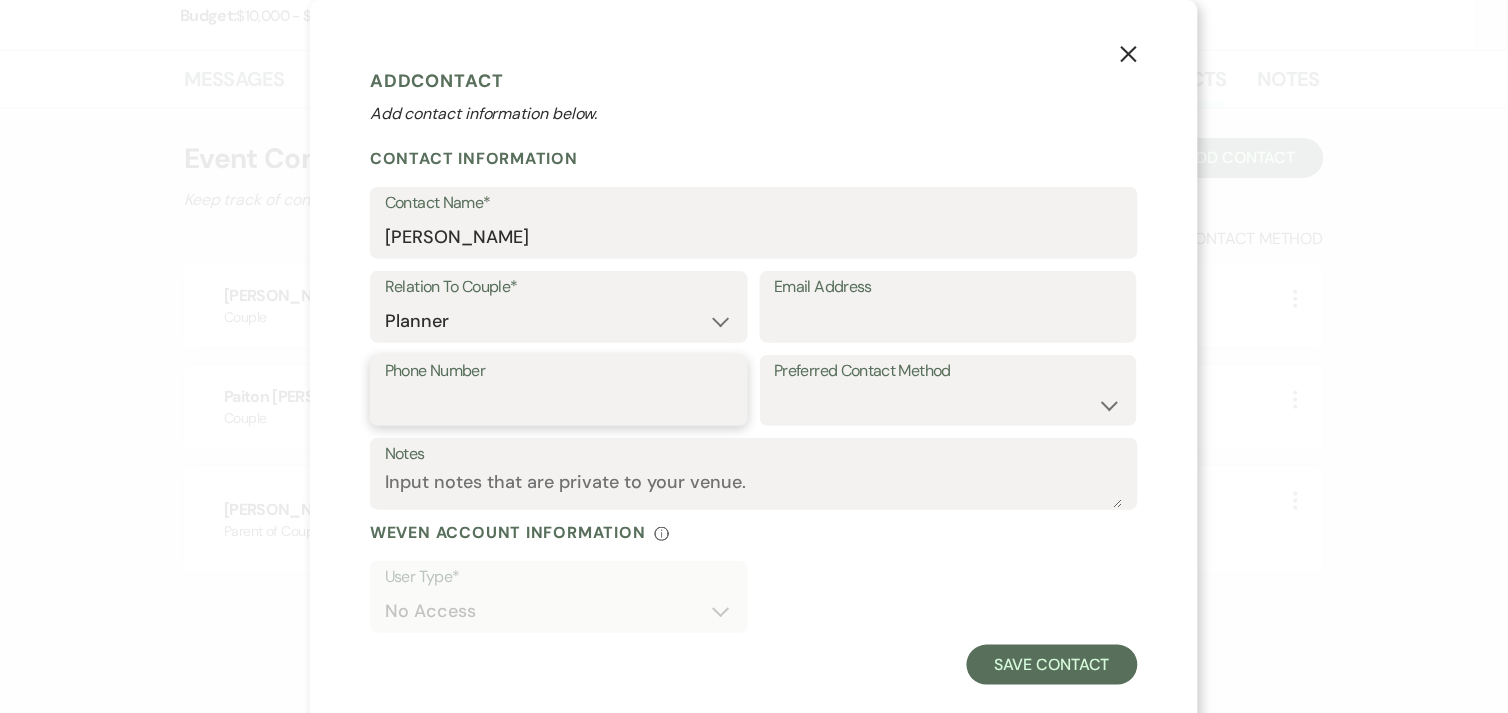 click on "Phone Number" at bounding box center [559, 404] 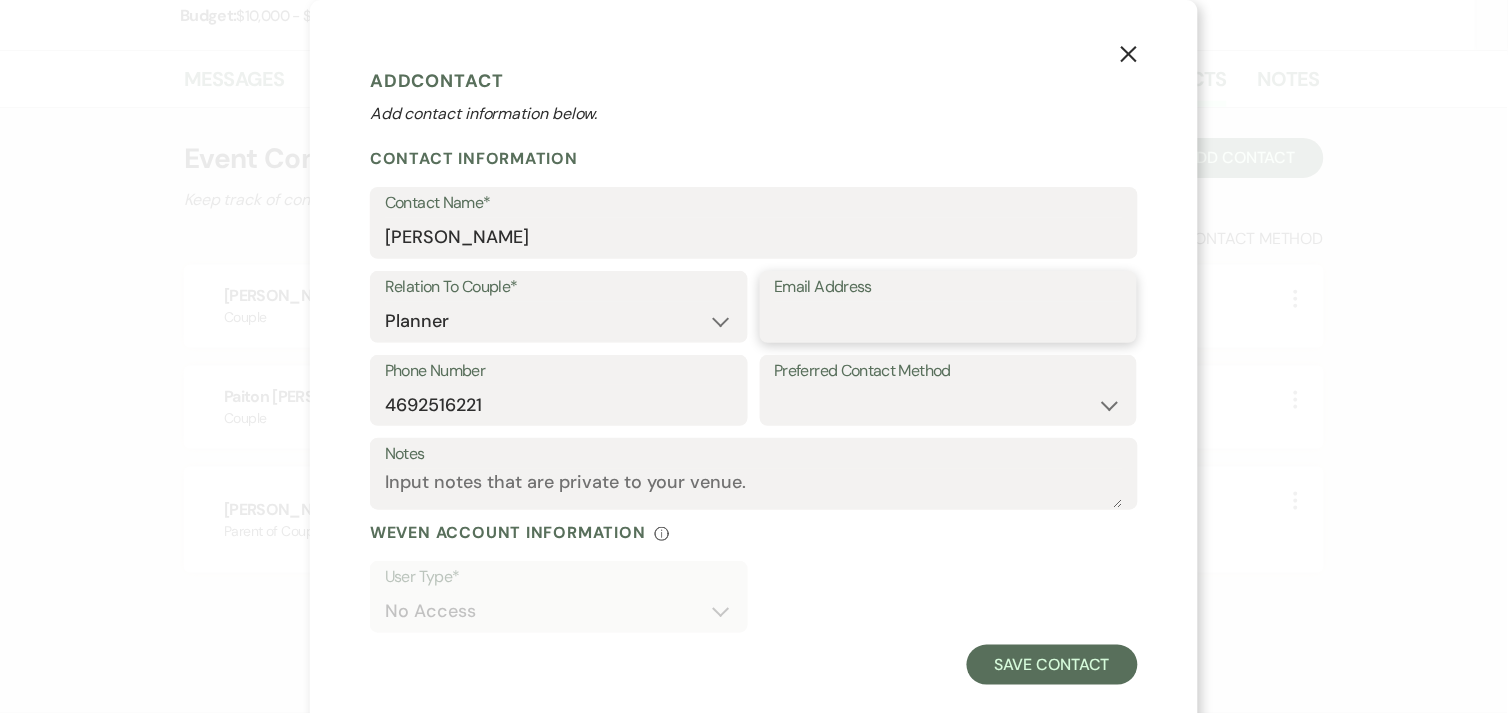 click on "Email Address" at bounding box center (949, 321) 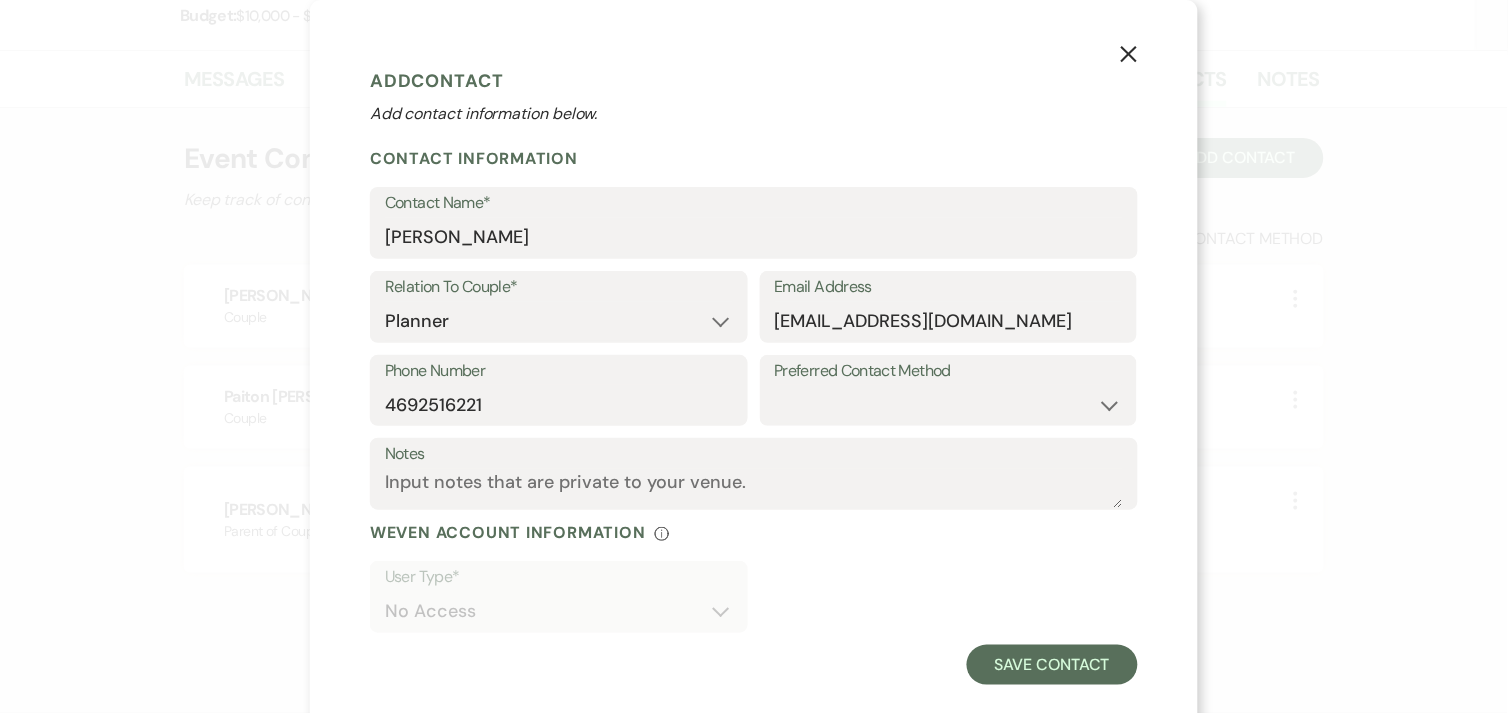 click on "Add  Contact" at bounding box center (754, 81) 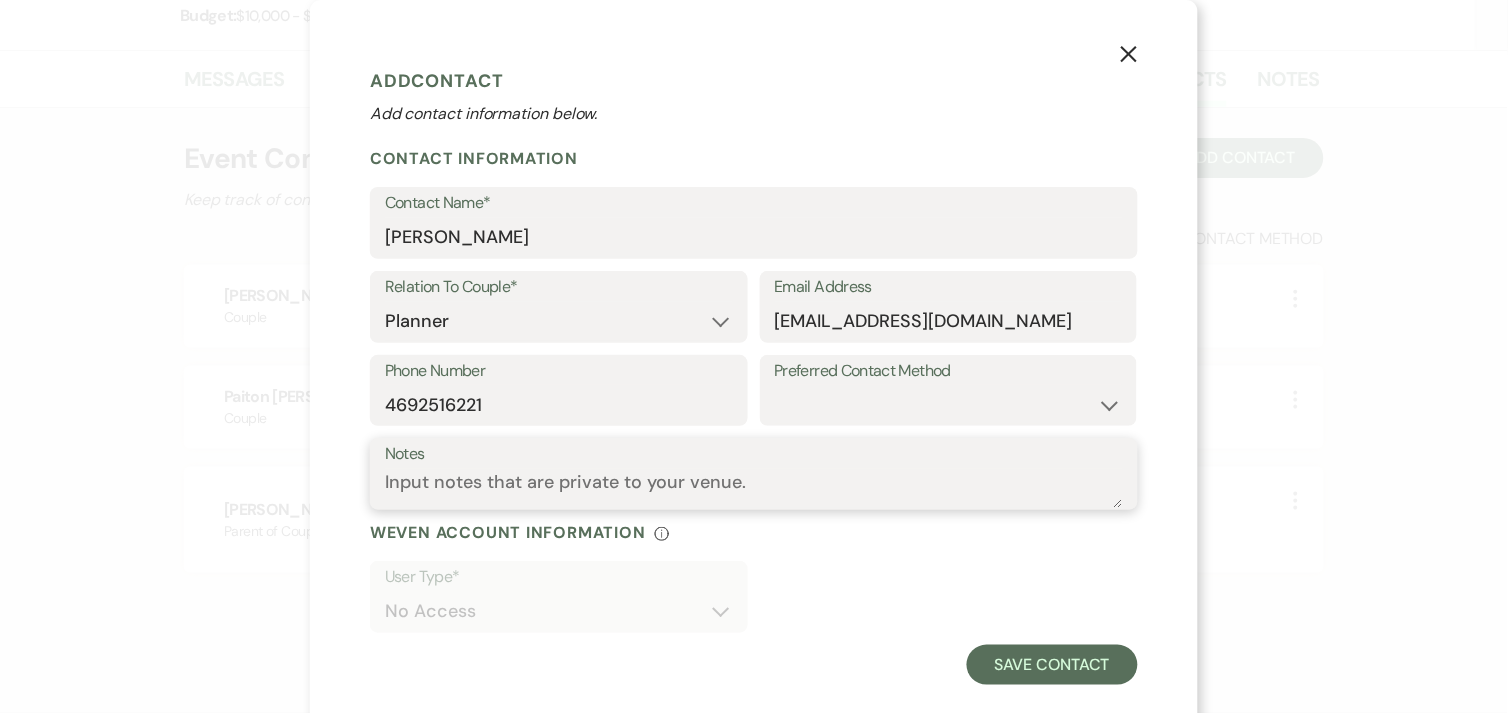 click on "Notes" at bounding box center [754, 488] 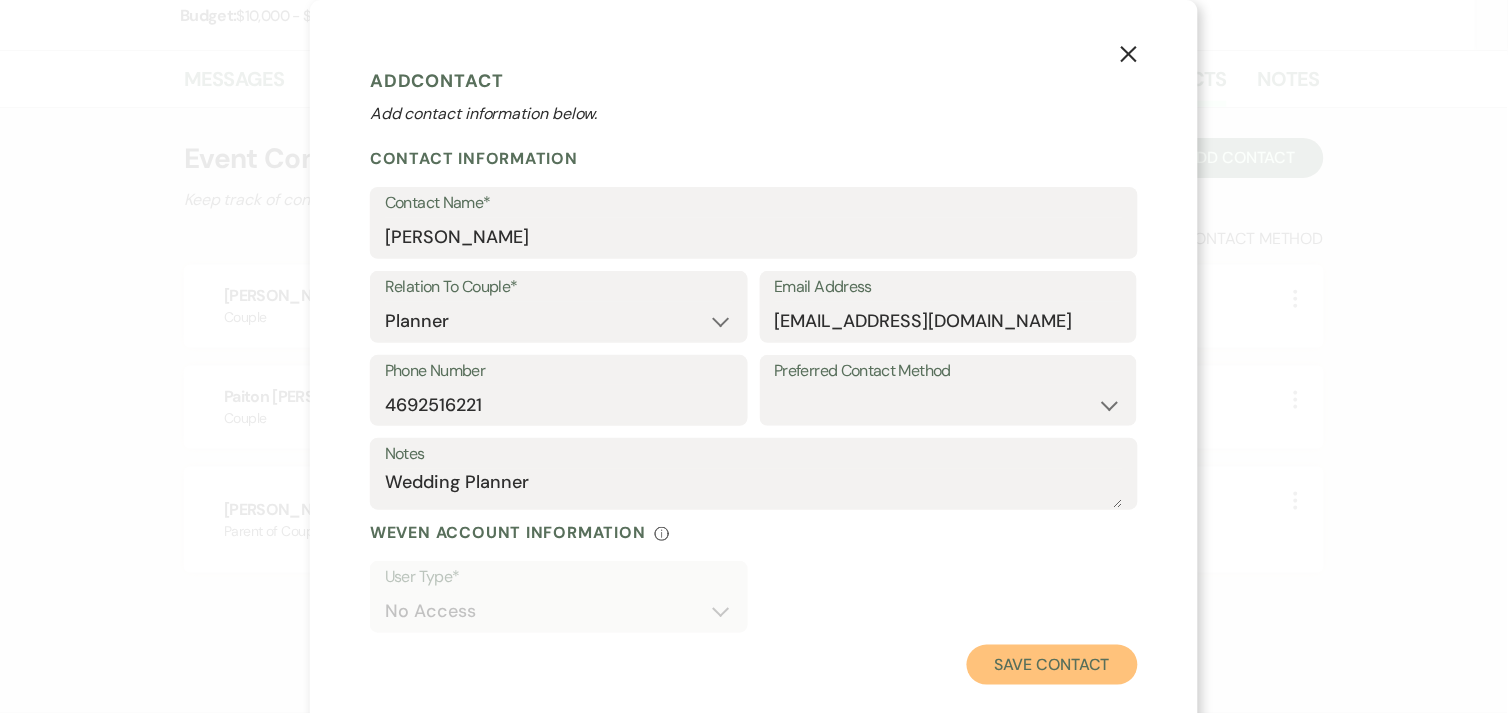 click on "Save Contact" at bounding box center (1052, 665) 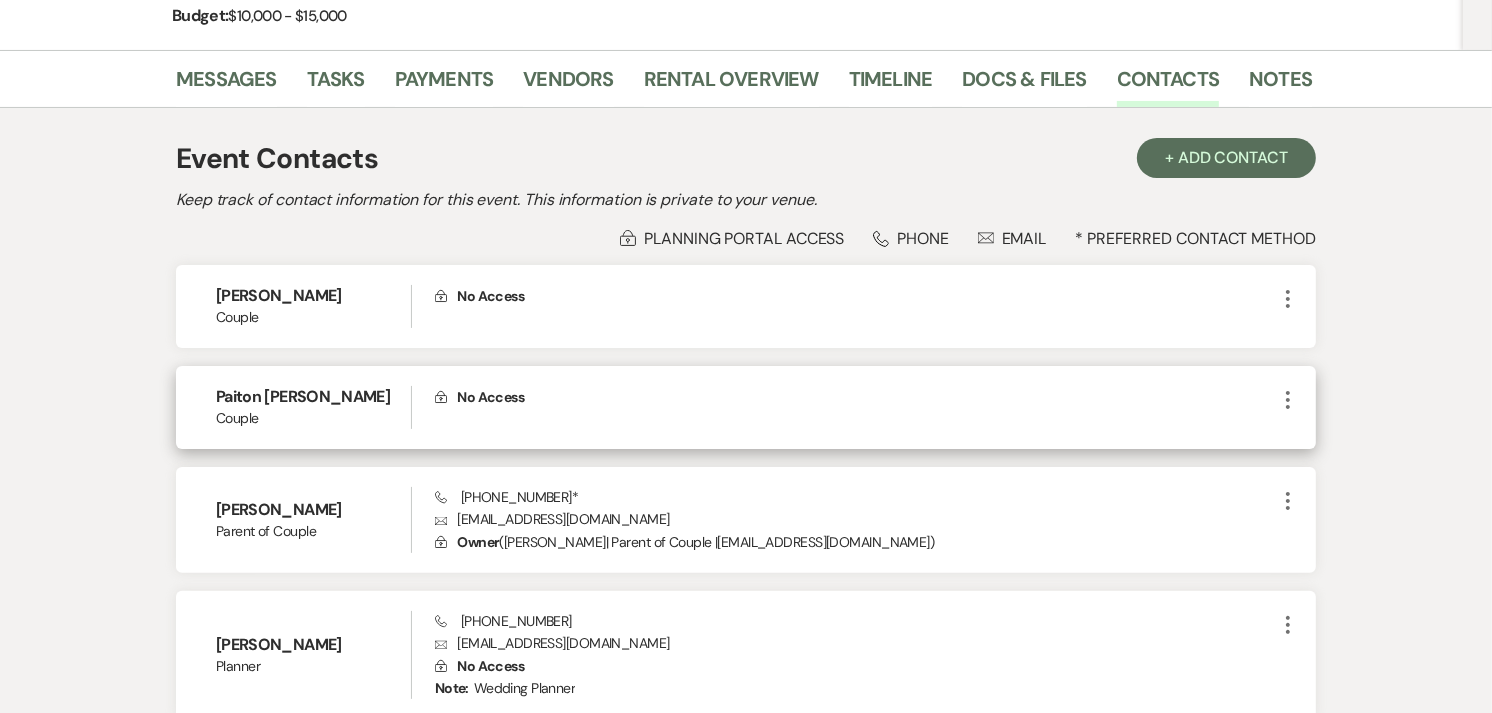 click on "Paiton [PERSON_NAME] Couple   Lock No Access More" at bounding box center (746, 407) 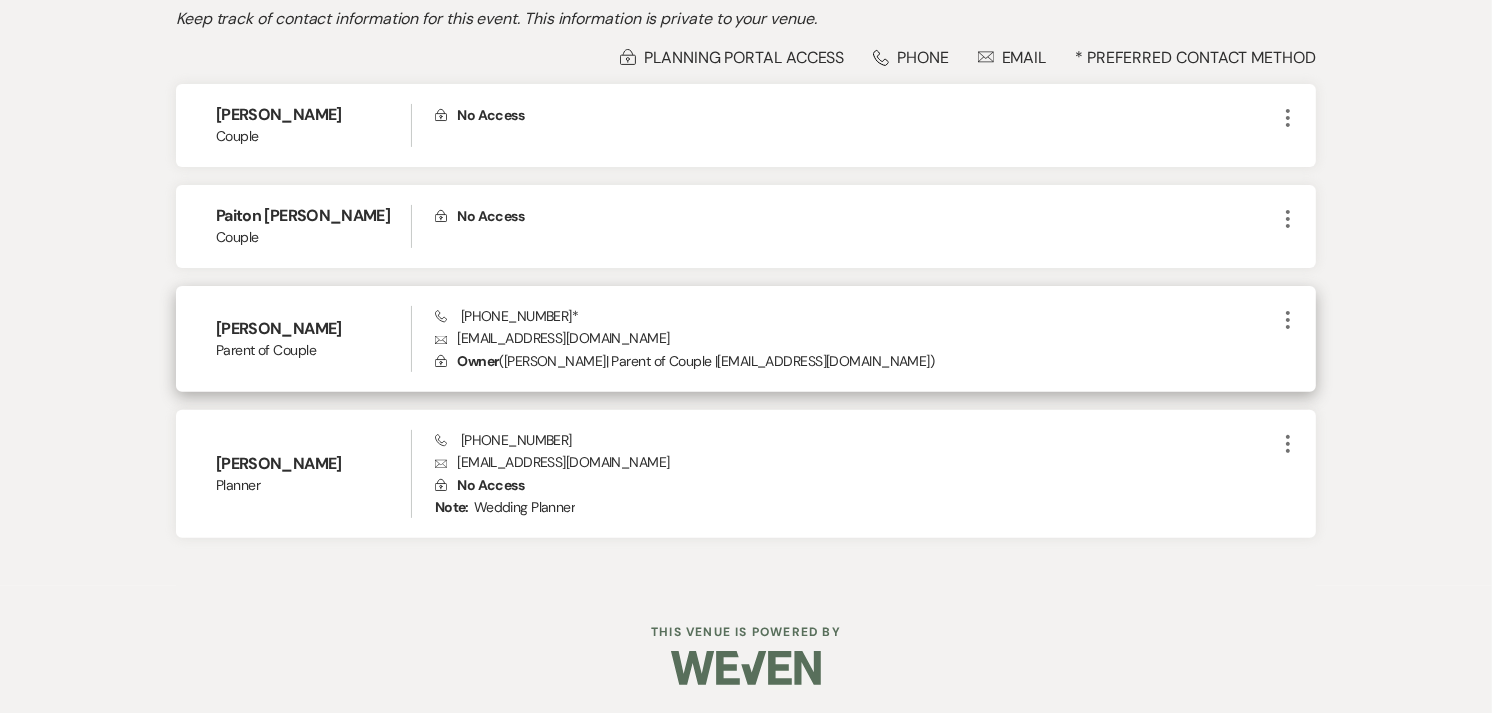 scroll, scrollTop: 0, scrollLeft: 0, axis: both 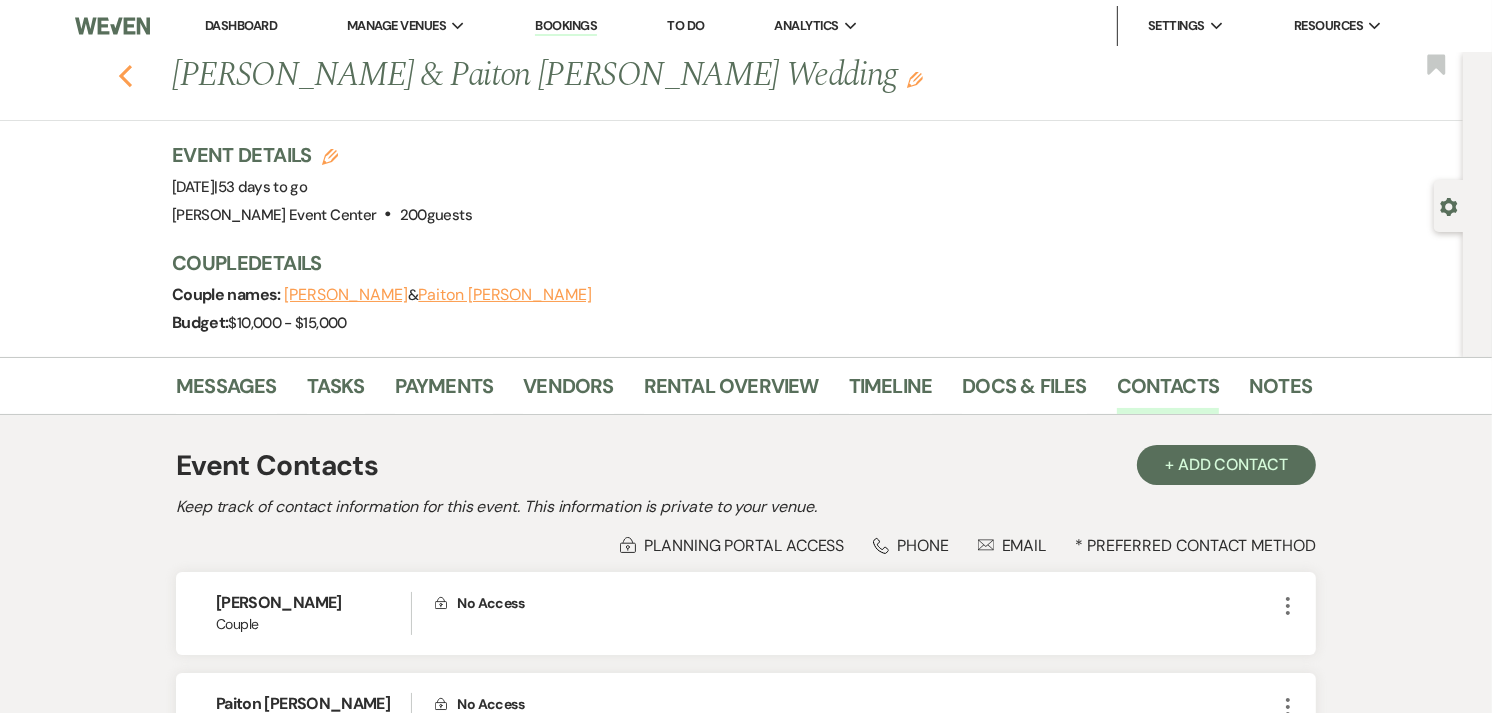 click on "Previous" 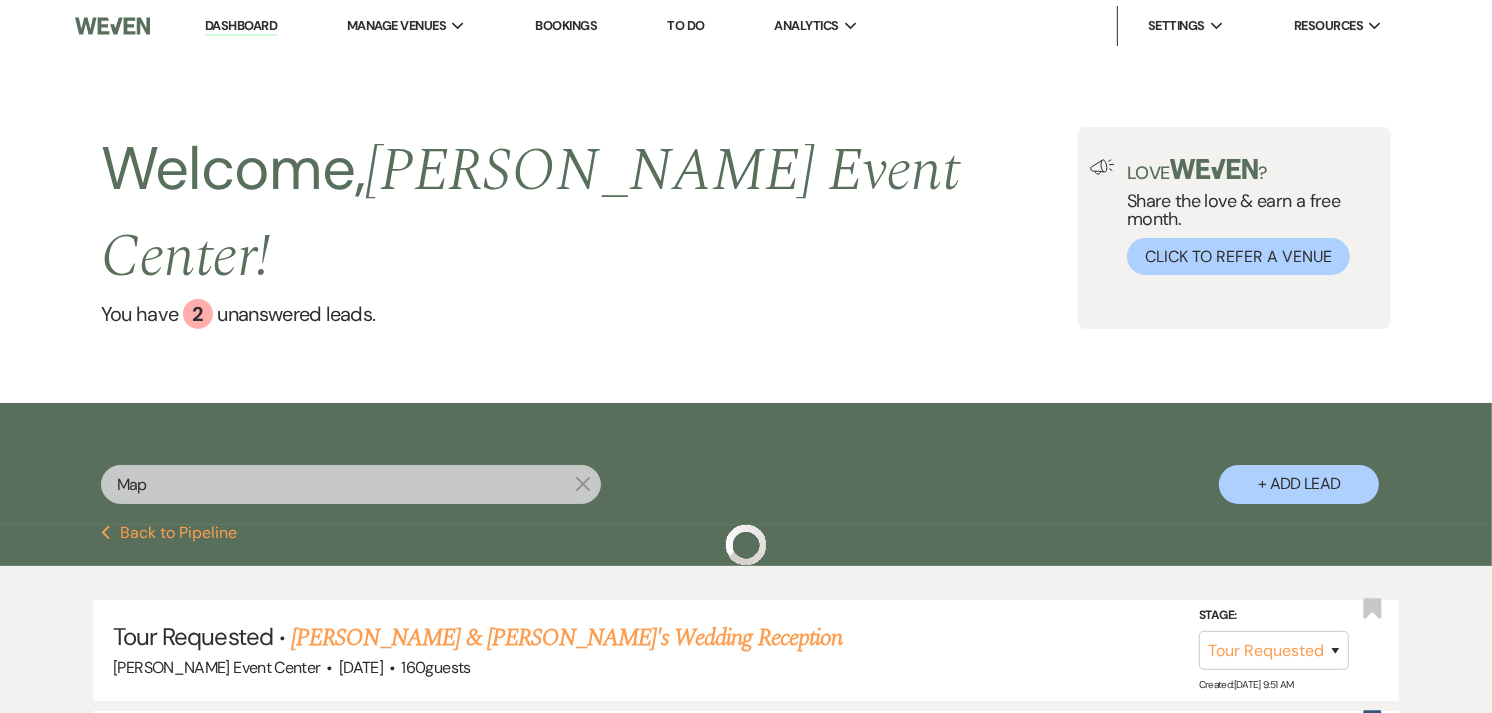 scroll, scrollTop: 205, scrollLeft: 0, axis: vertical 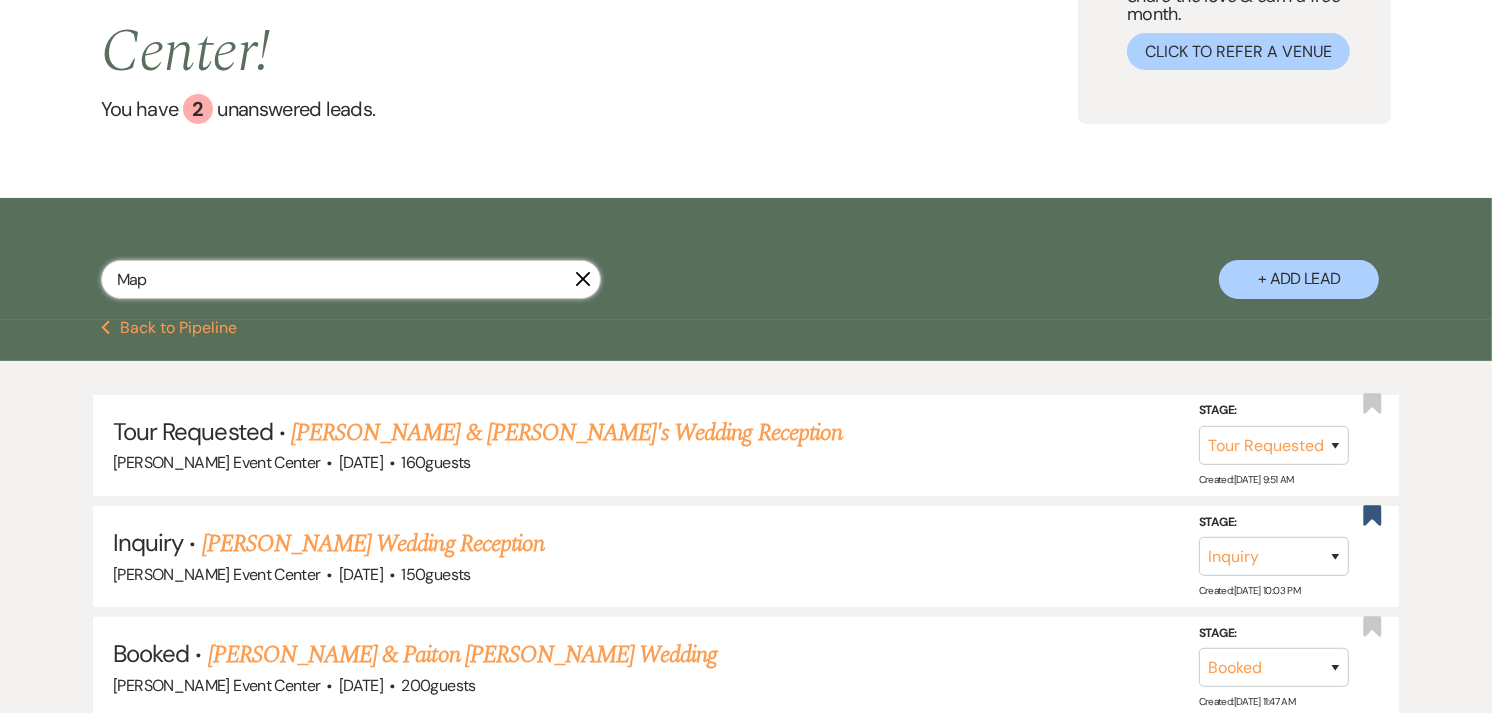 click on "Map" at bounding box center (351, 279) 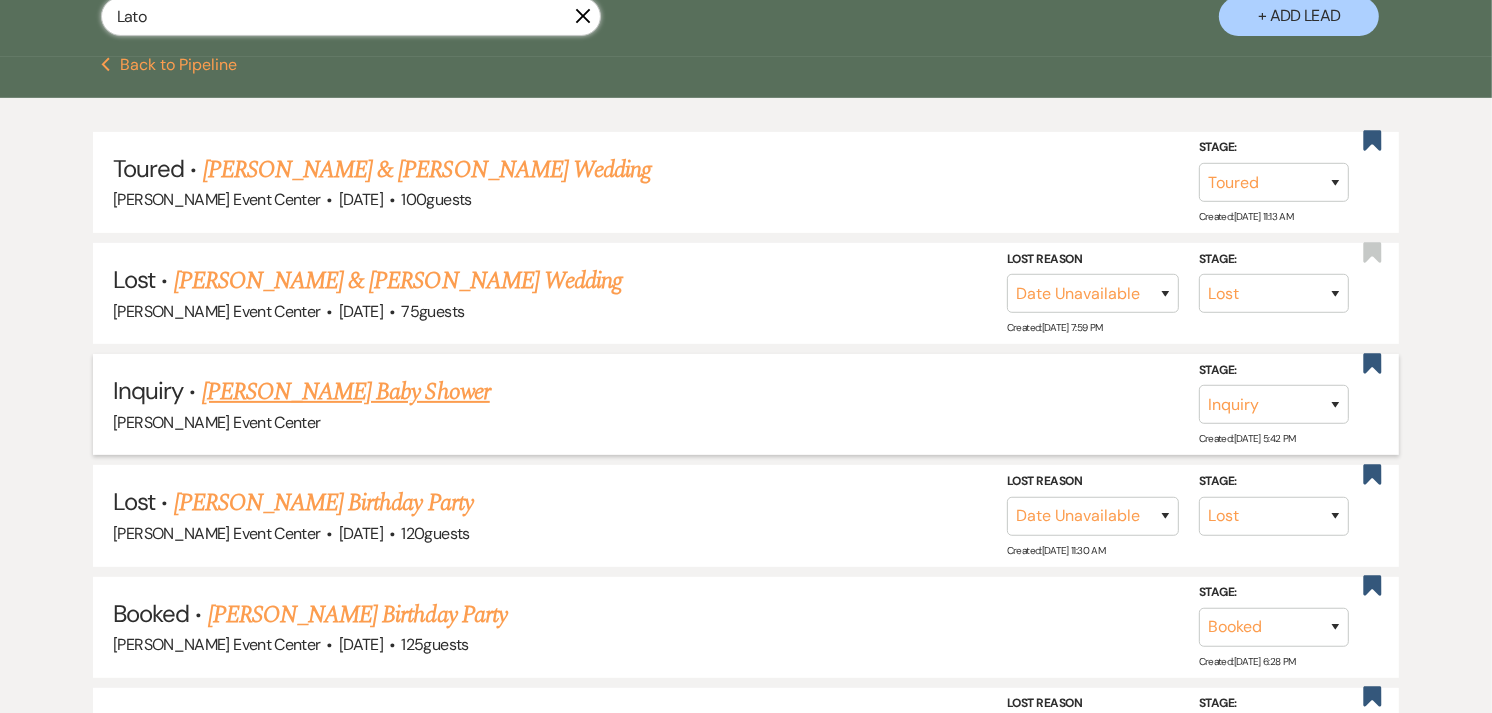 scroll, scrollTop: 470, scrollLeft: 0, axis: vertical 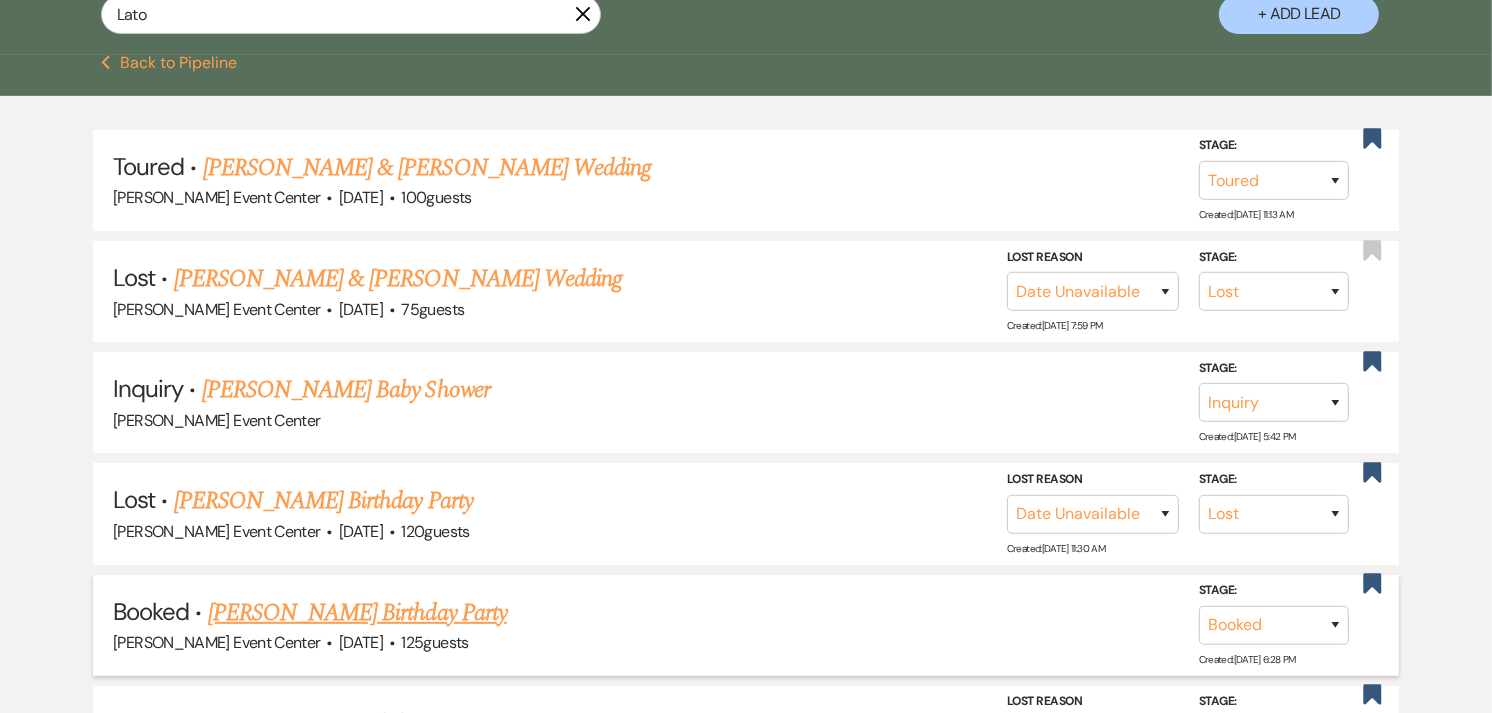 click on "[PERSON_NAME] Birthday Party" at bounding box center [357, 613] 